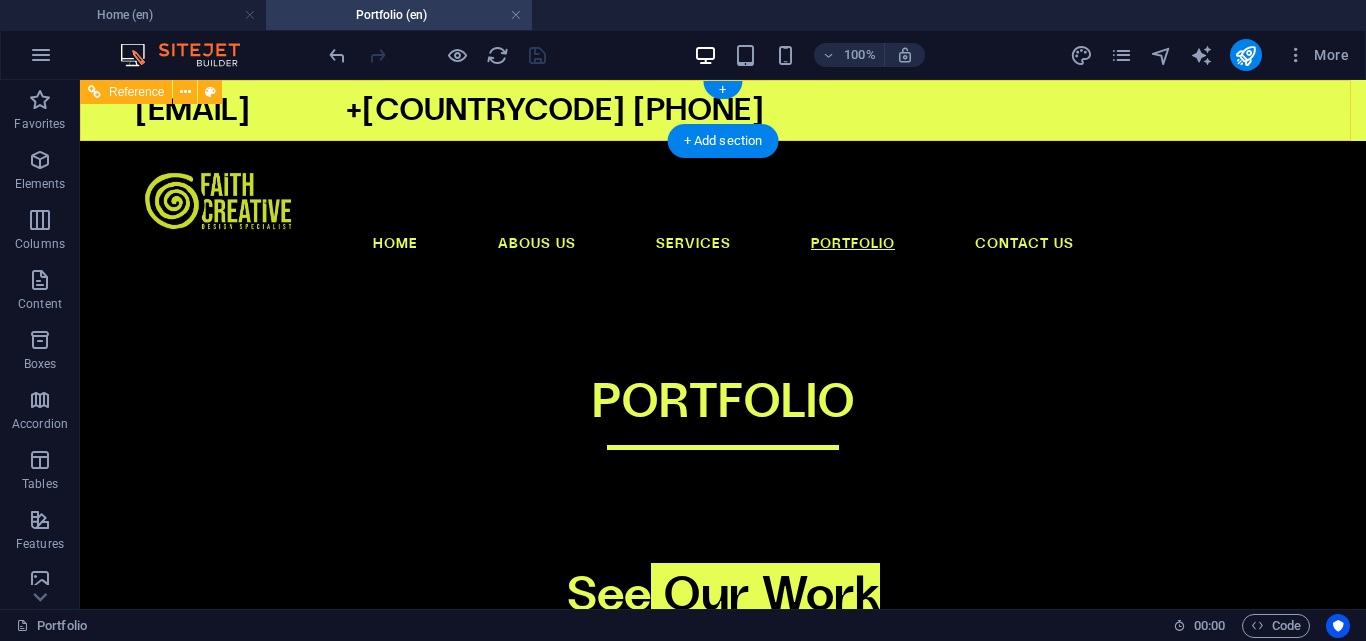 scroll, scrollTop: 0, scrollLeft: 0, axis: both 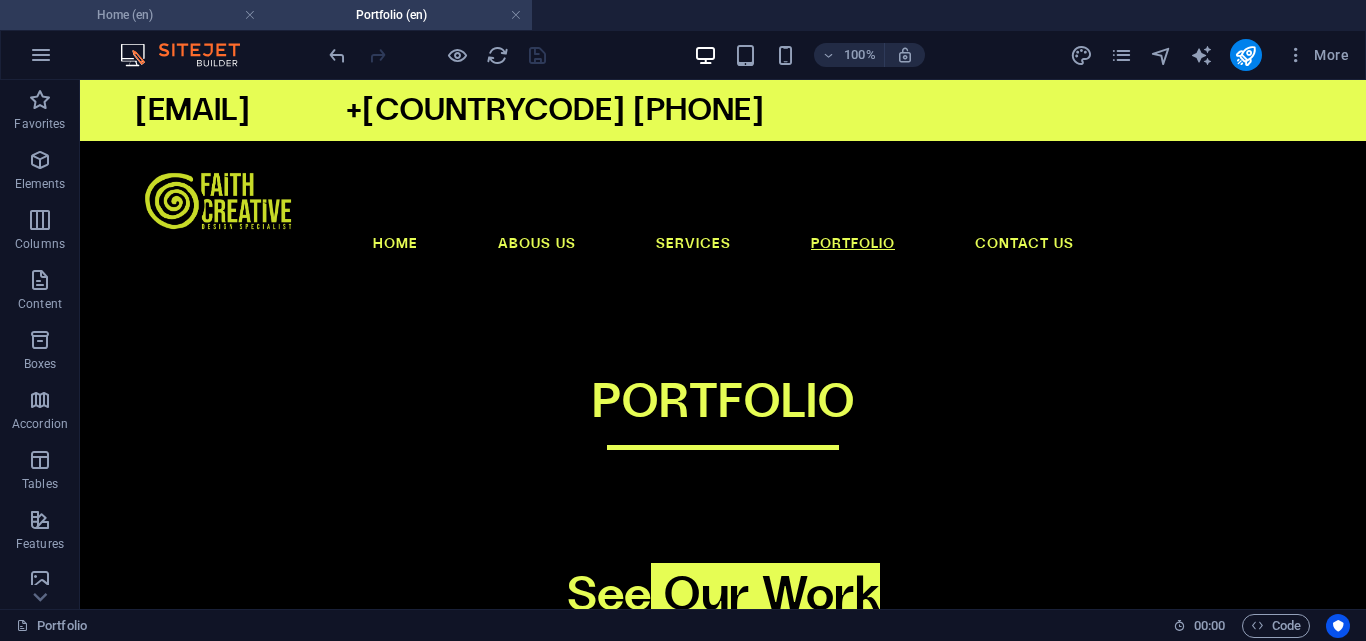 click on "Home (en)" at bounding box center [133, 15] 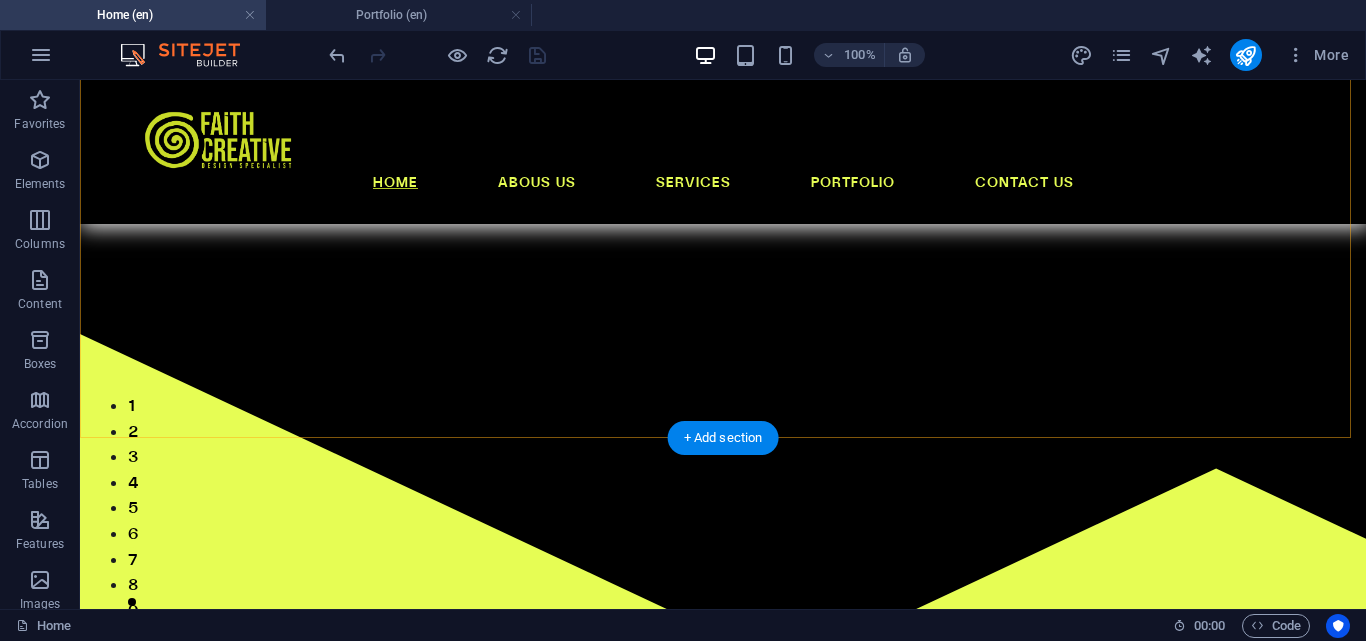 scroll, scrollTop: 500, scrollLeft: 0, axis: vertical 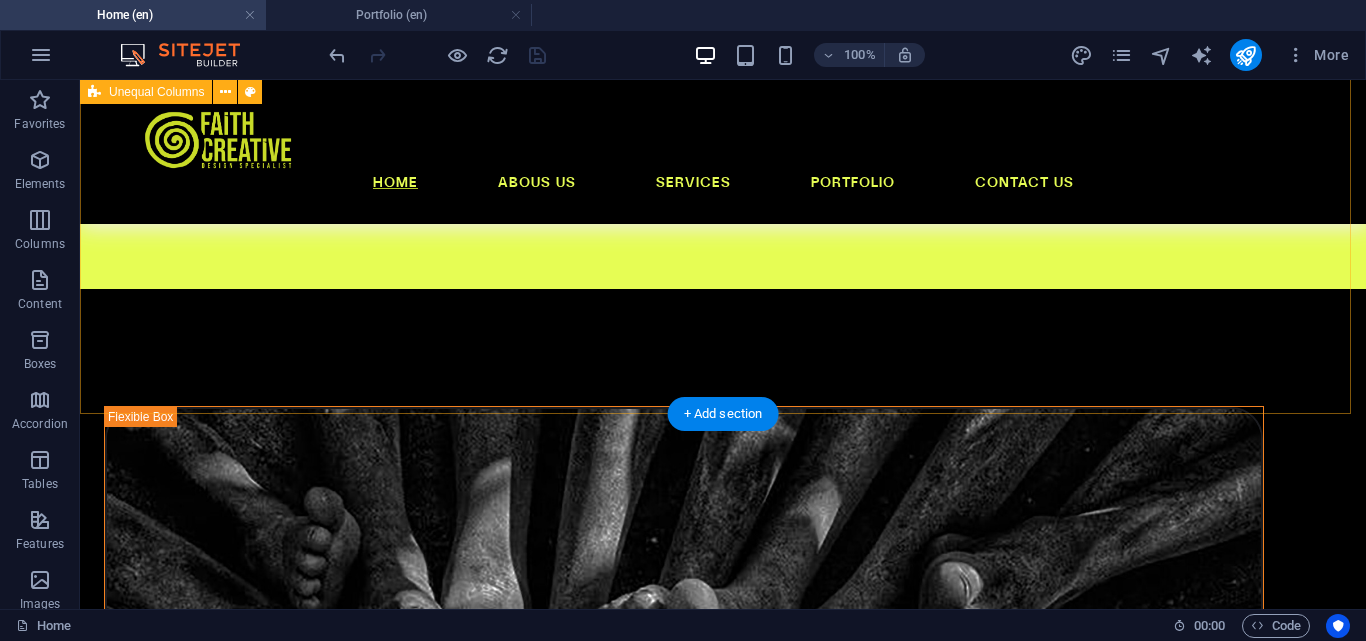click on "Products are made in the factory, but brands are created in the mind" at bounding box center [723, 771] 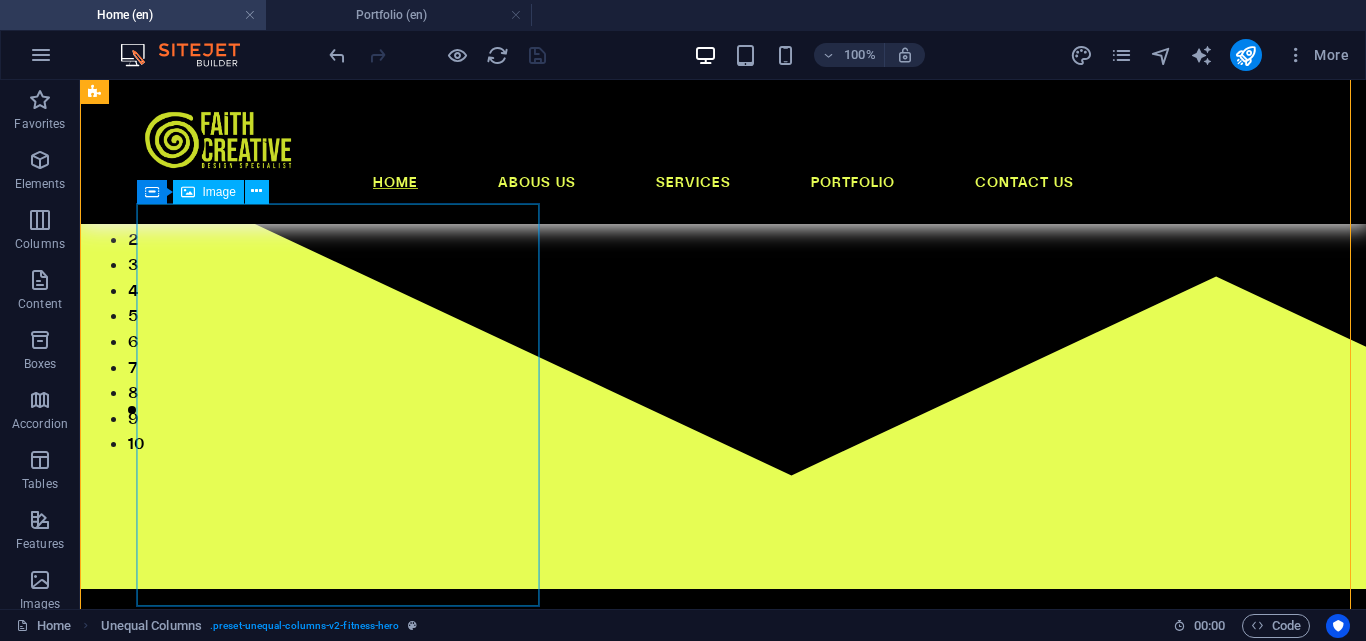 scroll, scrollTop: 0, scrollLeft: 0, axis: both 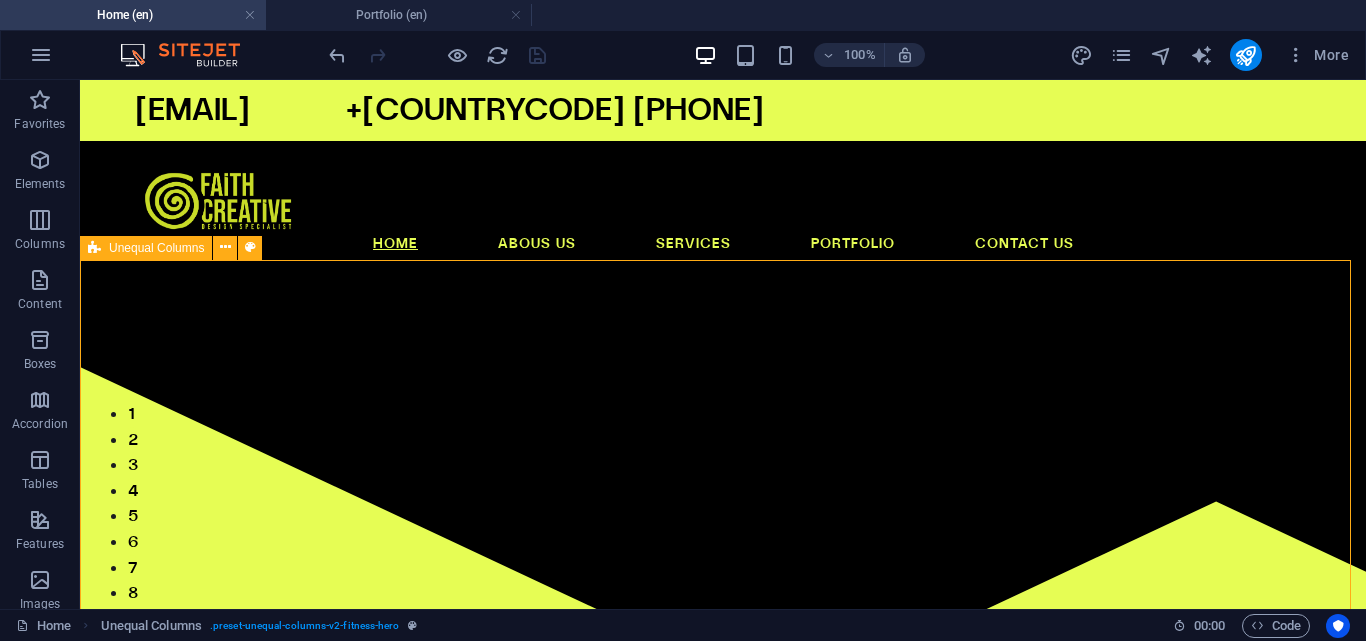 click on "Unequal Columns" at bounding box center [146, 248] 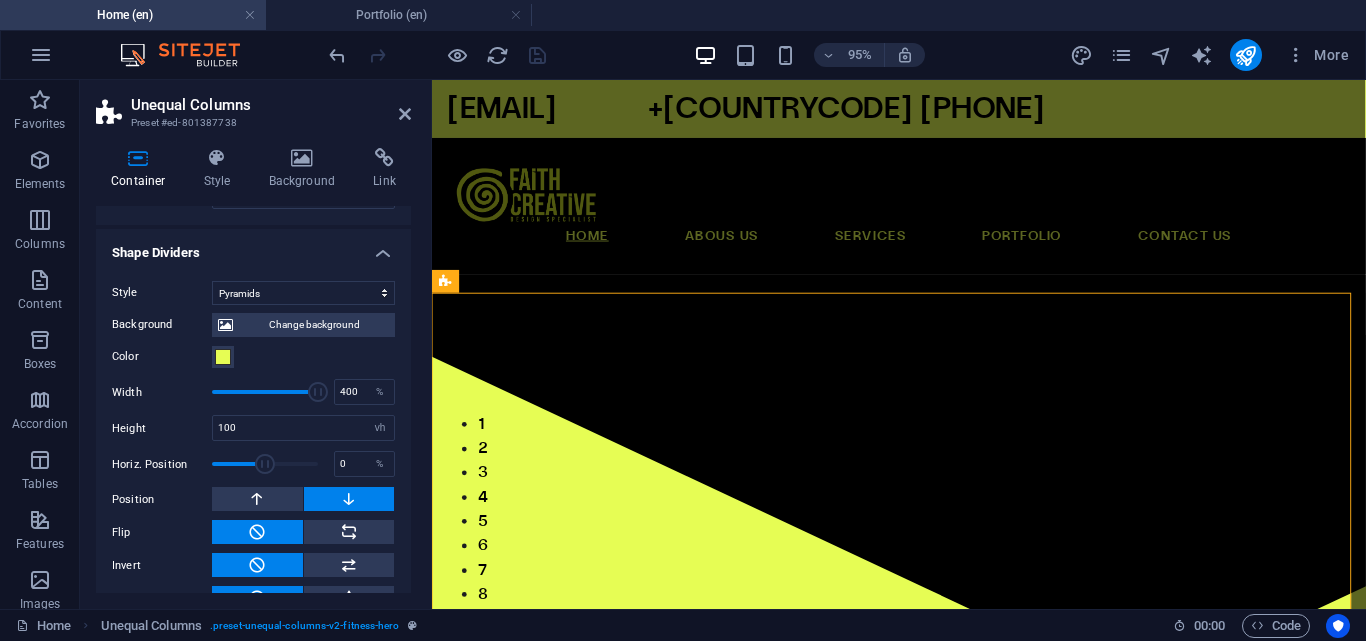 scroll, scrollTop: 694, scrollLeft: 0, axis: vertical 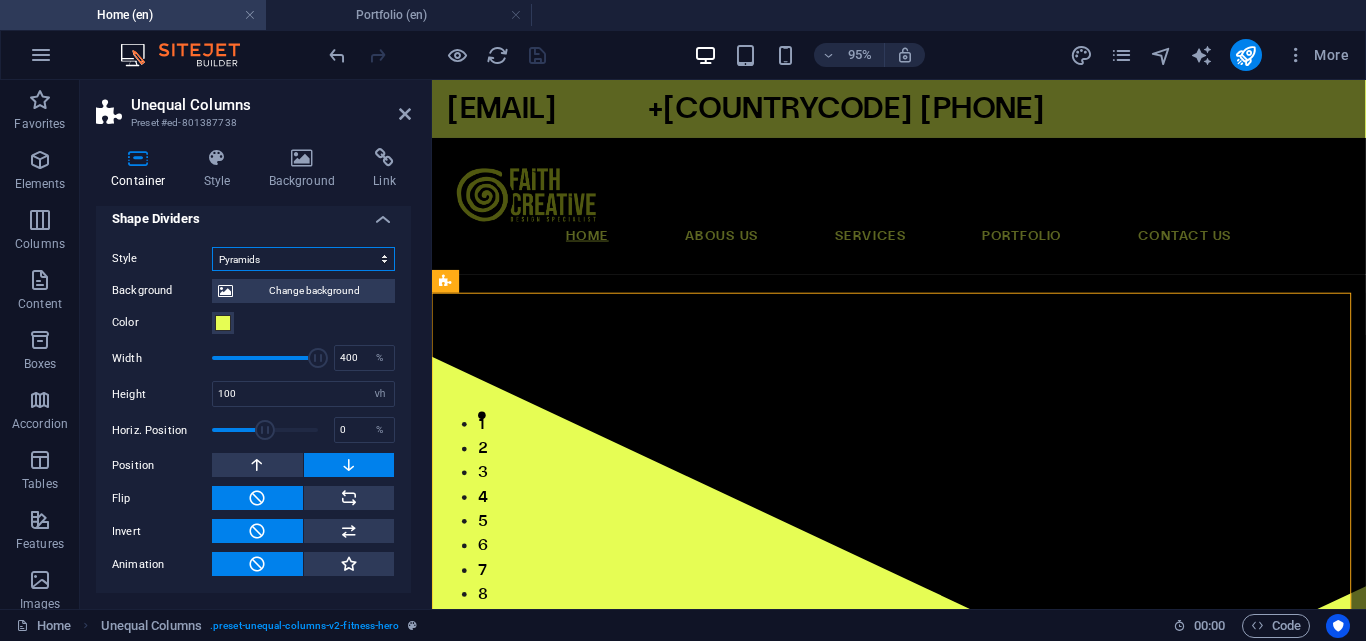 click on "None Triangle Square Diagonal Polygon 1 Polygon 2 Zigzag Multiple Zigzags Waves Multiple Waves Half Circle Circle Circle Shadow Blocks Hexagons Clouds Multiple Clouds Fan Pyramids Book Paint Drip Fire Shredded Paper Arrow" at bounding box center [303, 259] 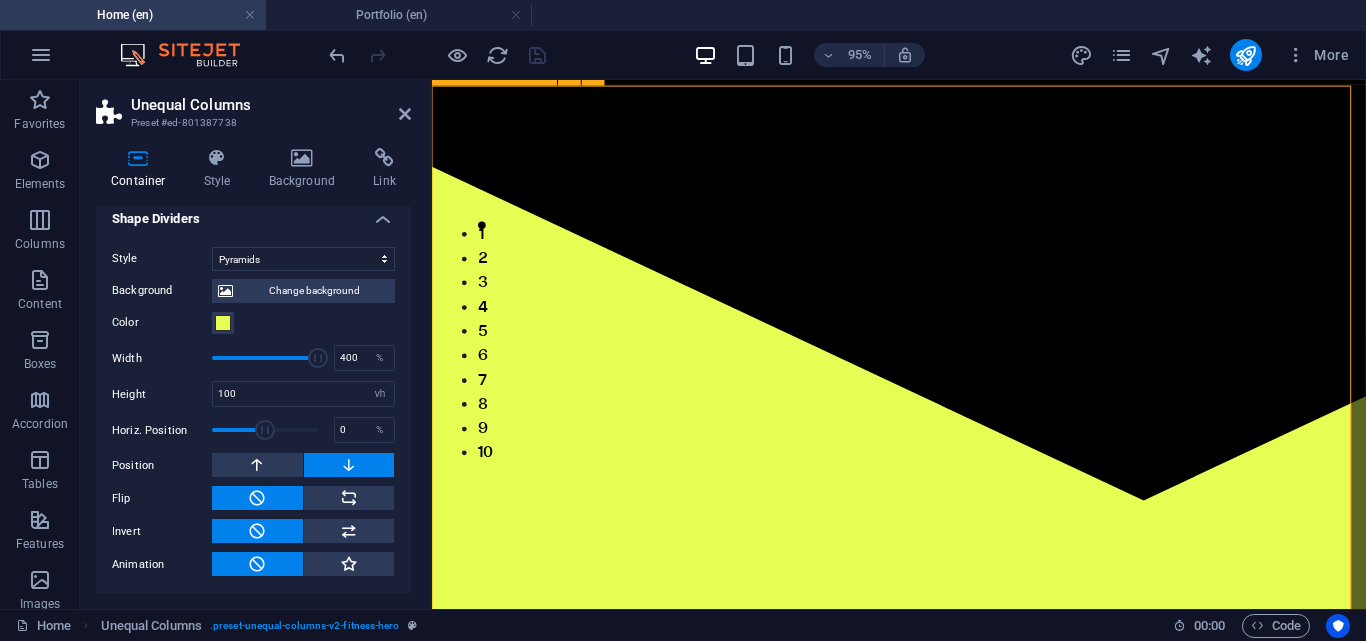 scroll, scrollTop: 500, scrollLeft: 0, axis: vertical 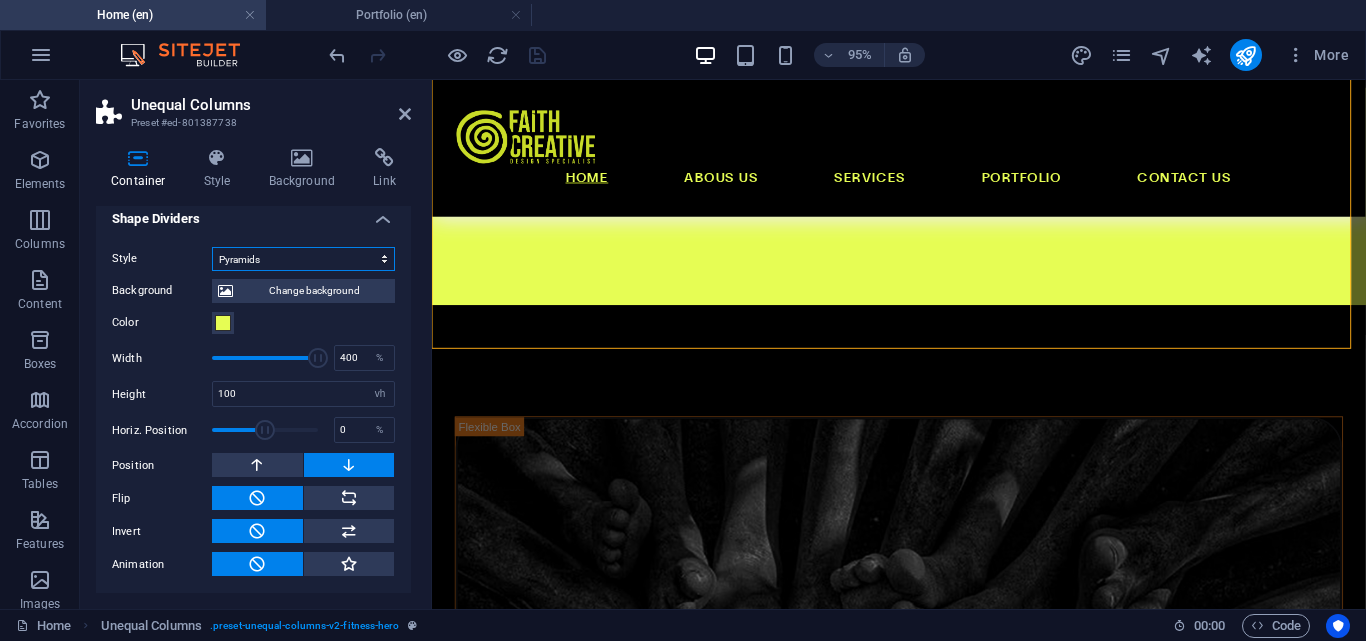 click on "None Triangle Square Diagonal Polygon 1 Polygon 2 Zigzag Multiple Zigzags Waves Multiple Waves Half Circle Circle Circle Shadow Blocks Hexagons Clouds Multiple Clouds Fan Pyramids Book Paint Drip Fire Shredded Paper Arrow" at bounding box center [303, 259] 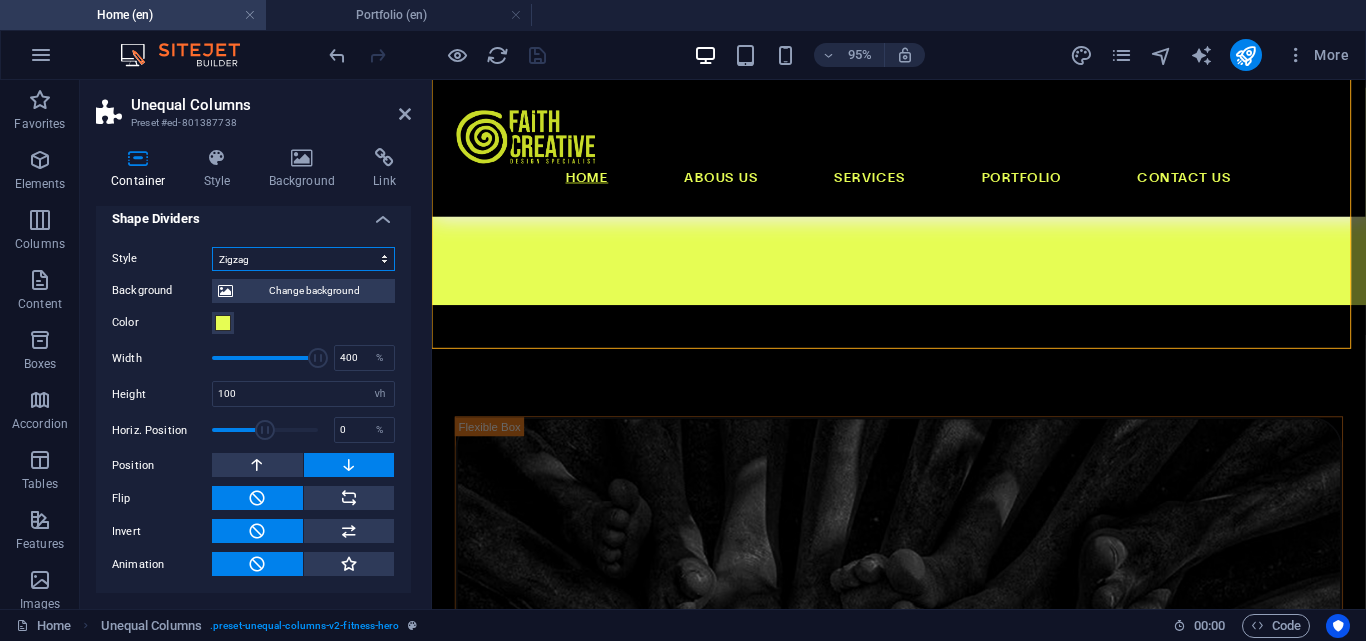 click on "None Triangle Square Diagonal Polygon 1 Polygon 2 Zigzag Multiple Zigzags Waves Multiple Waves Half Circle Circle Circle Shadow Blocks Hexagons Clouds Multiple Clouds Fan Pyramids Book Paint Drip Fire Shredded Paper Arrow" at bounding box center [303, 259] 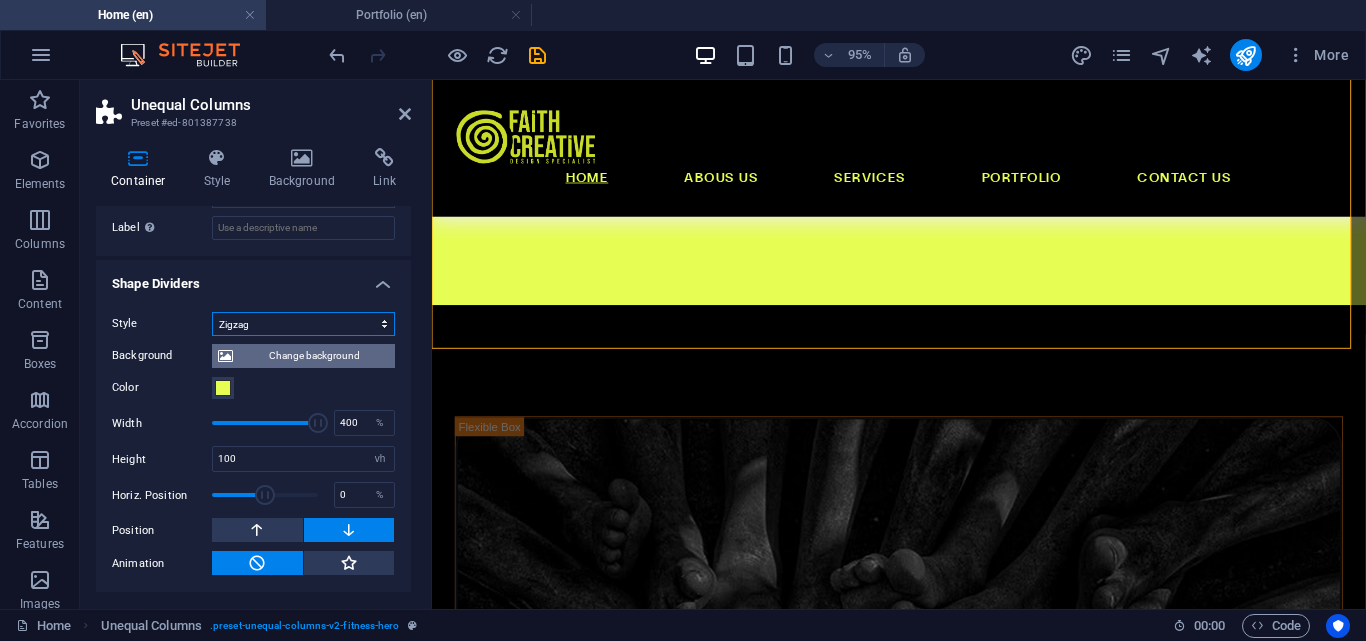 scroll, scrollTop: 629, scrollLeft: 0, axis: vertical 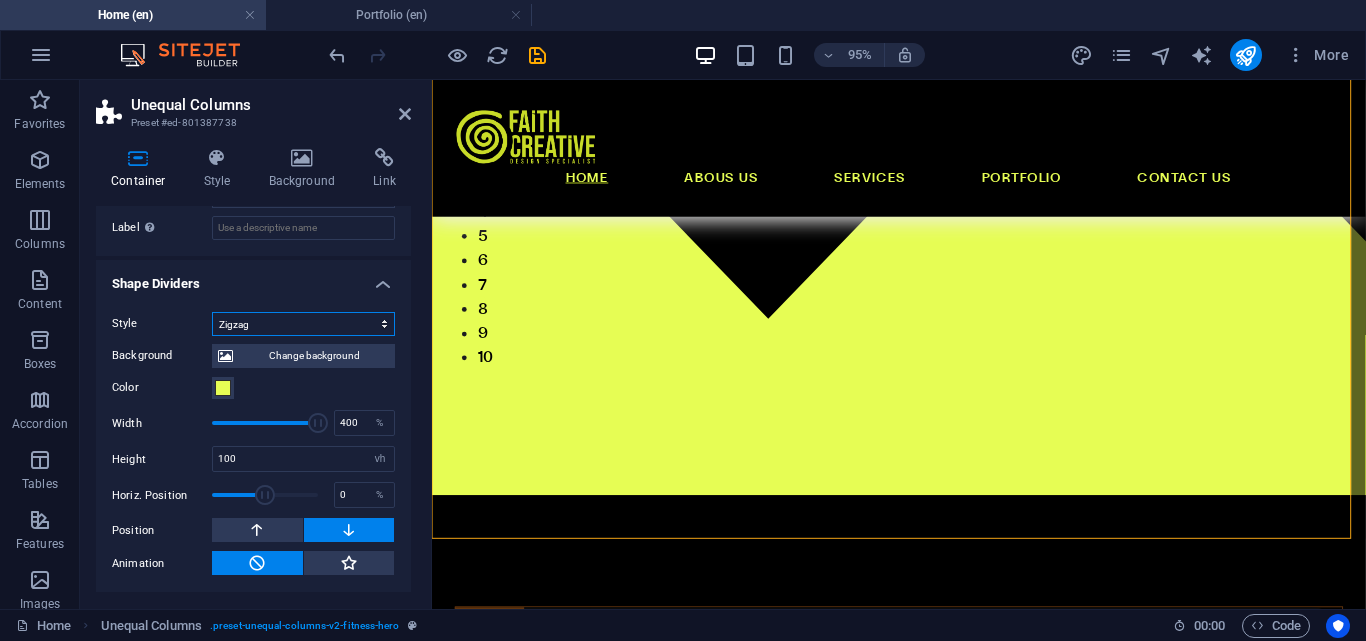click on "None Triangle Square Diagonal Polygon 1 Polygon 2 Zigzag Multiple Zigzags Waves Multiple Waves Half Circle Circle Circle Shadow Blocks Hexagons Clouds Multiple Clouds Fan Pyramids Book Paint Drip Fire Shredded Paper Arrow" at bounding box center [303, 324] 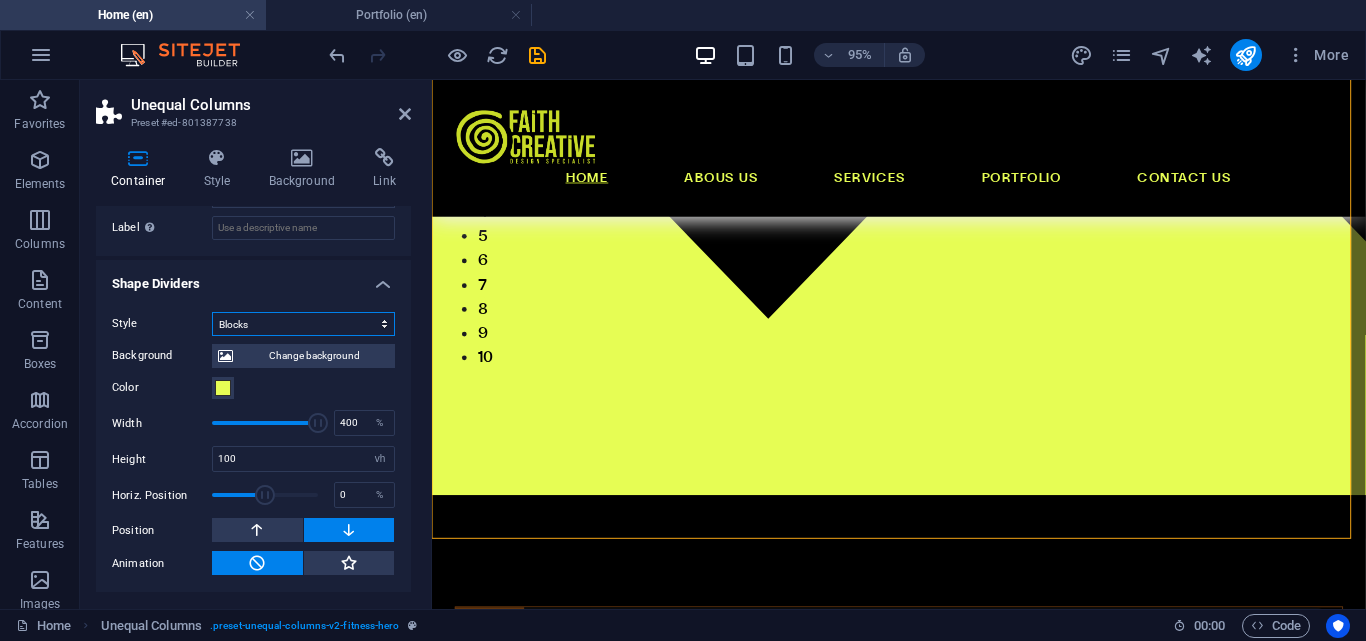 click on "None Triangle Square Diagonal Polygon 1 Polygon 2 Zigzag Multiple Zigzags Waves Multiple Waves Half Circle Circle Circle Shadow Blocks Hexagons Clouds Multiple Clouds Fan Pyramids Book Paint Drip Fire Shredded Paper Arrow" at bounding box center (303, 324) 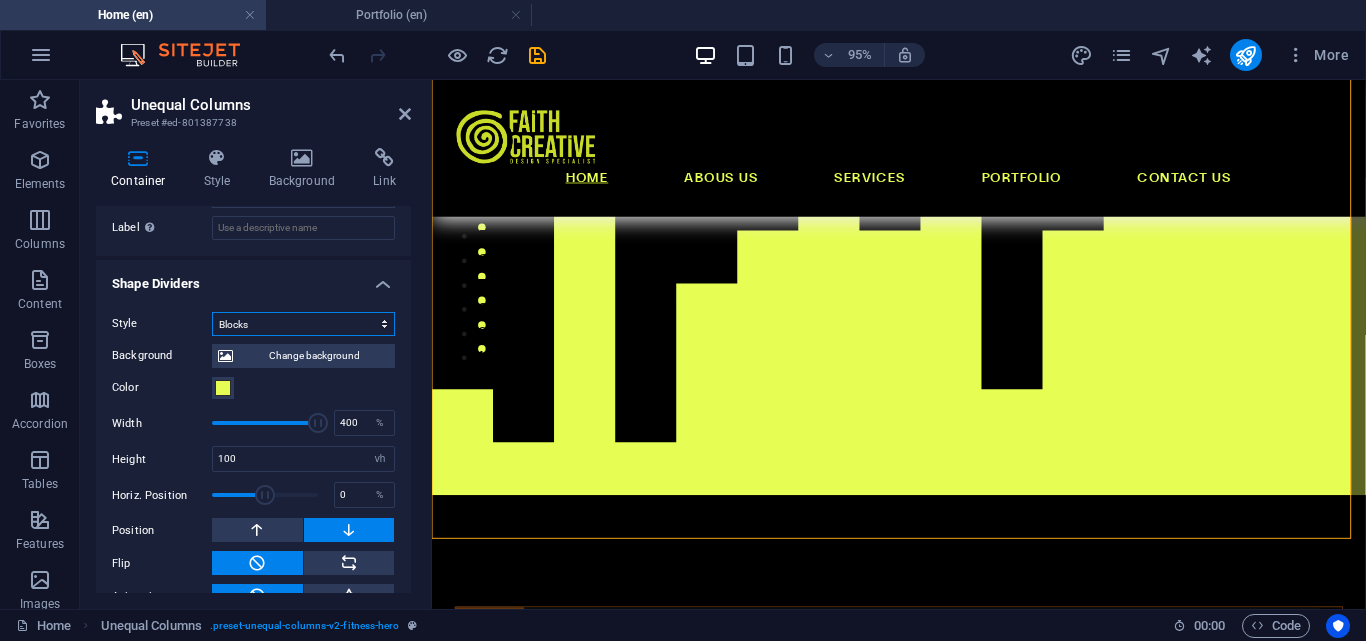 click on "None Triangle Square Diagonal Polygon 1 Polygon 2 Zigzag Multiple Zigzags Waves Multiple Waves Half Circle Circle Circle Shadow Blocks Hexagons Clouds Multiple Clouds Fan Pyramids Book Paint Drip Fire Shredded Paper Arrow" at bounding box center (303, 324) 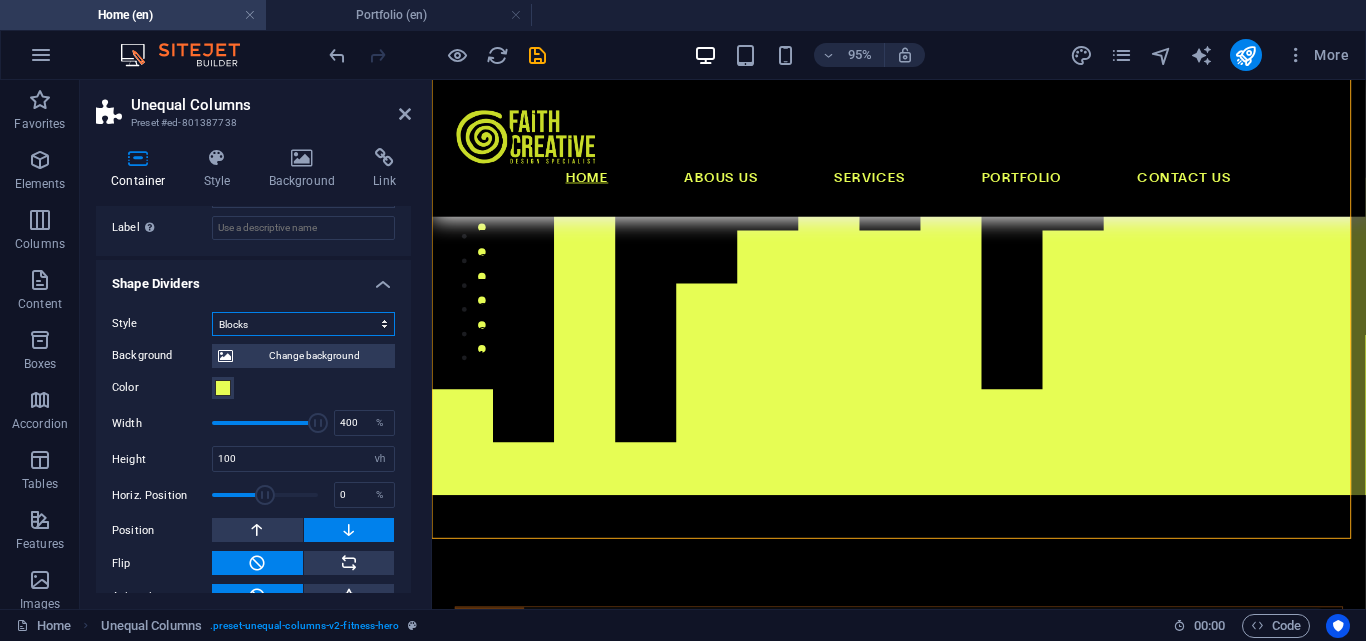 select on "clouds" 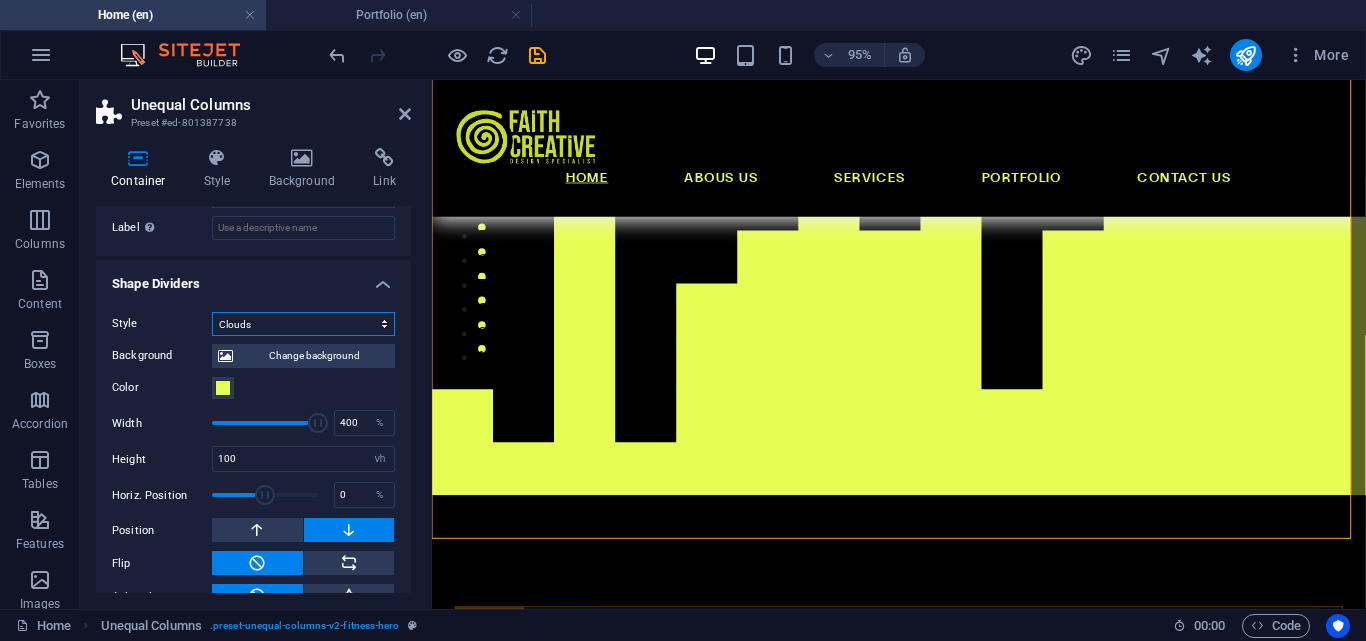 click on "None Triangle Square Diagonal Polygon 1 Polygon 2 Zigzag Multiple Zigzags Waves Multiple Waves Half Circle Circle Circle Shadow Blocks Hexagons Clouds Multiple Clouds Fan Pyramids Book Paint Drip Fire Shredded Paper Arrow" at bounding box center (303, 324) 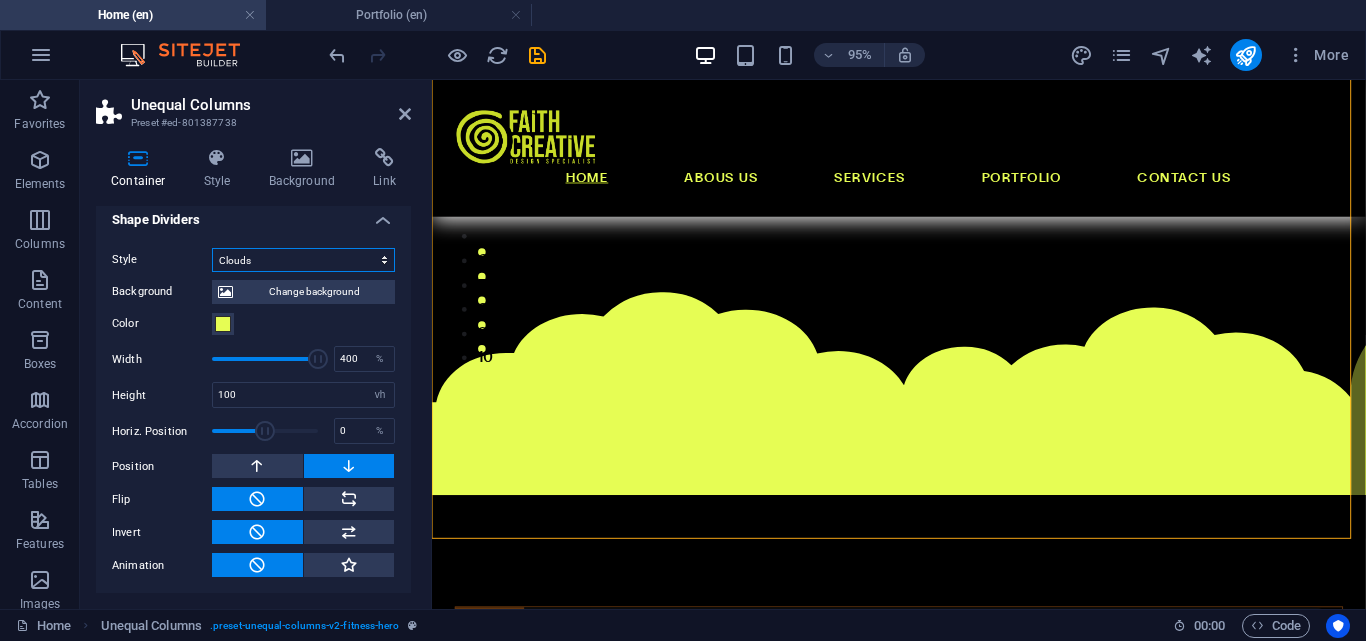 scroll, scrollTop: 694, scrollLeft: 0, axis: vertical 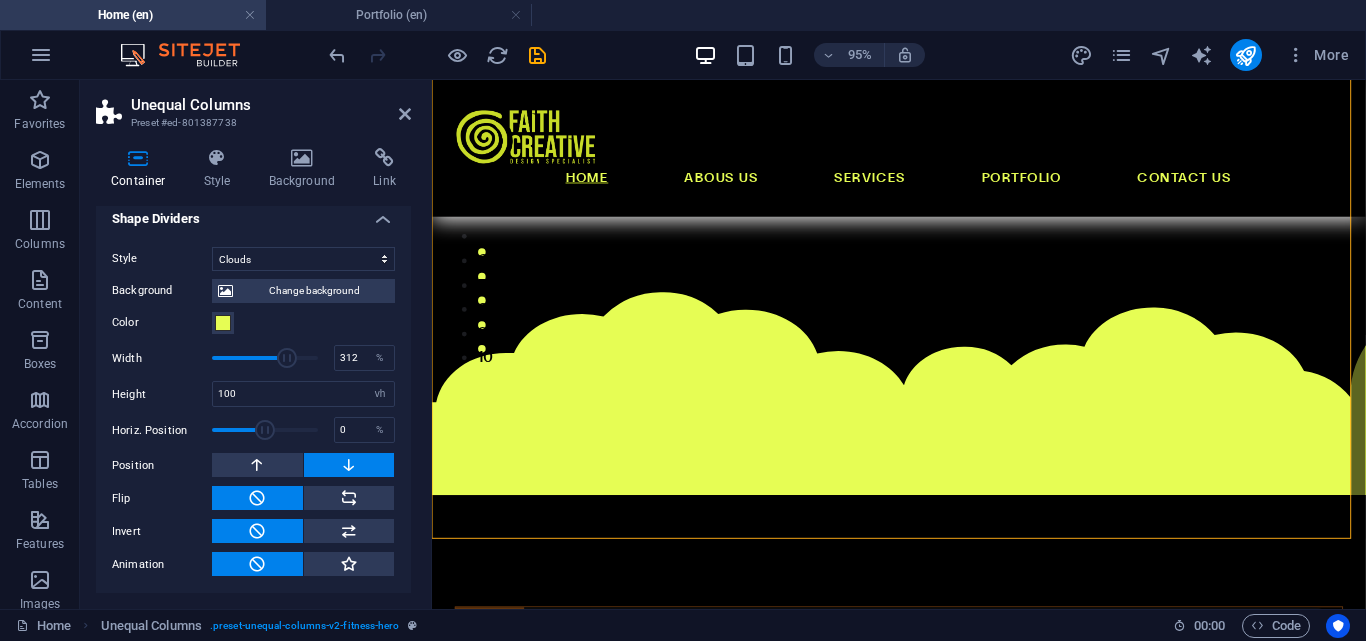 click at bounding box center [265, 358] 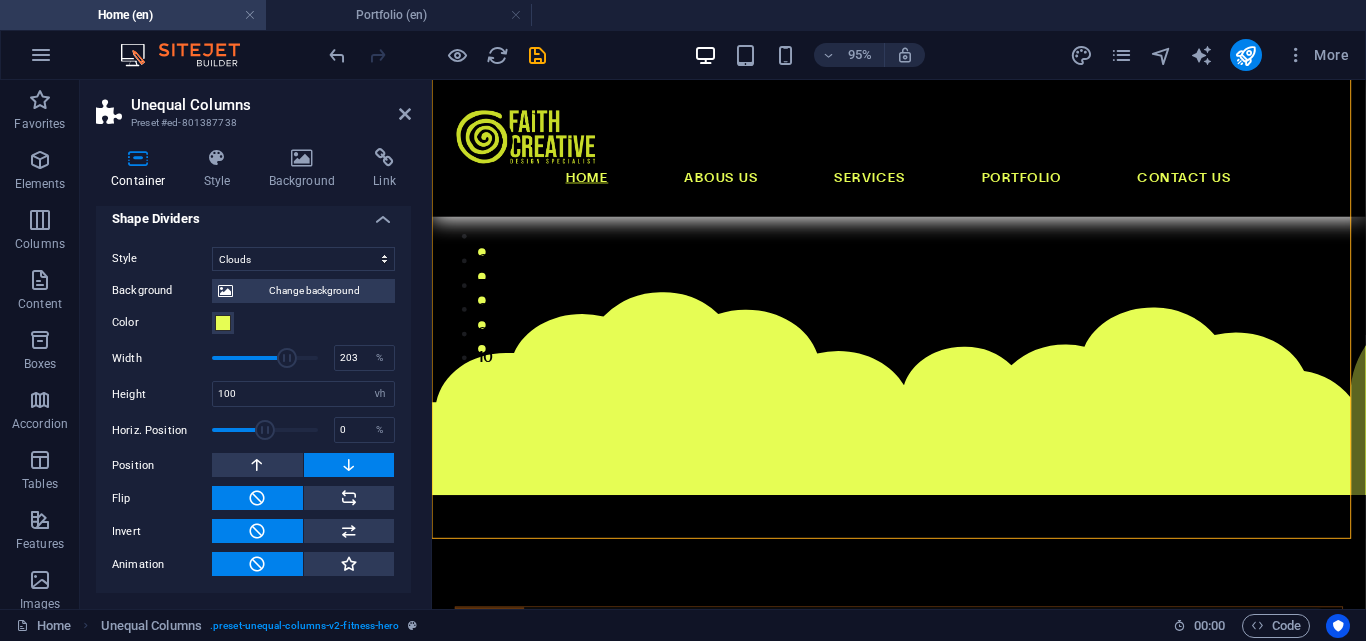 click at bounding box center [265, 358] 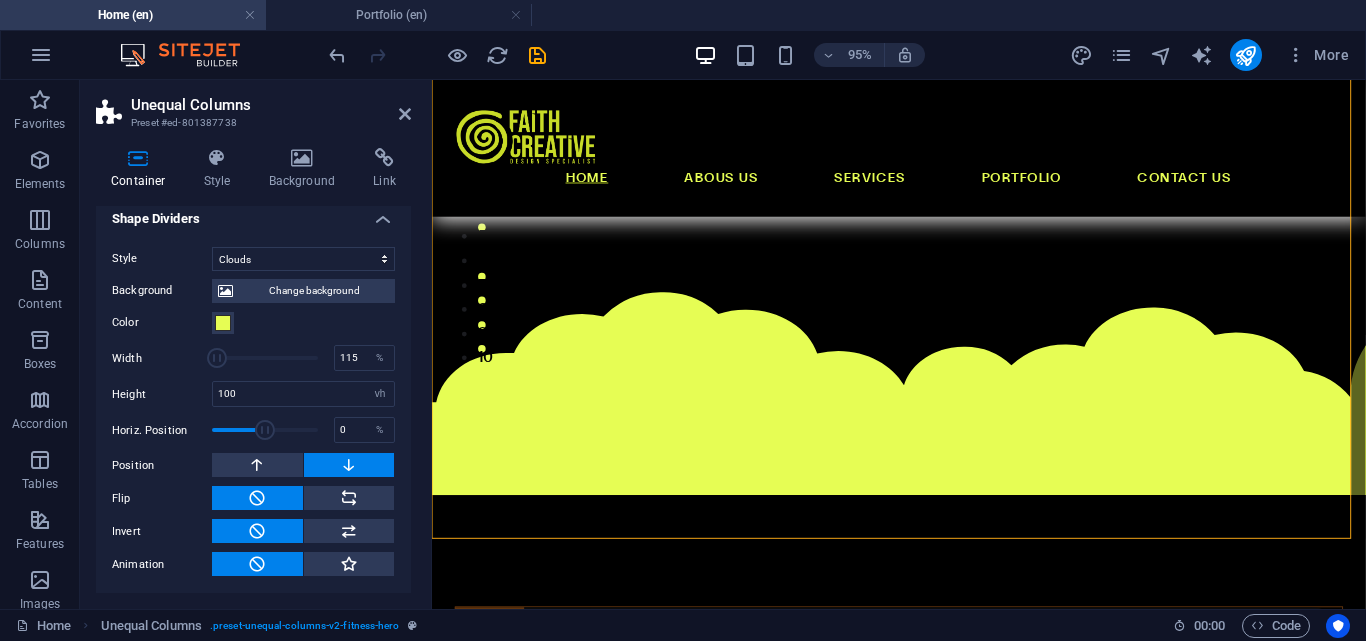 click at bounding box center (265, 358) 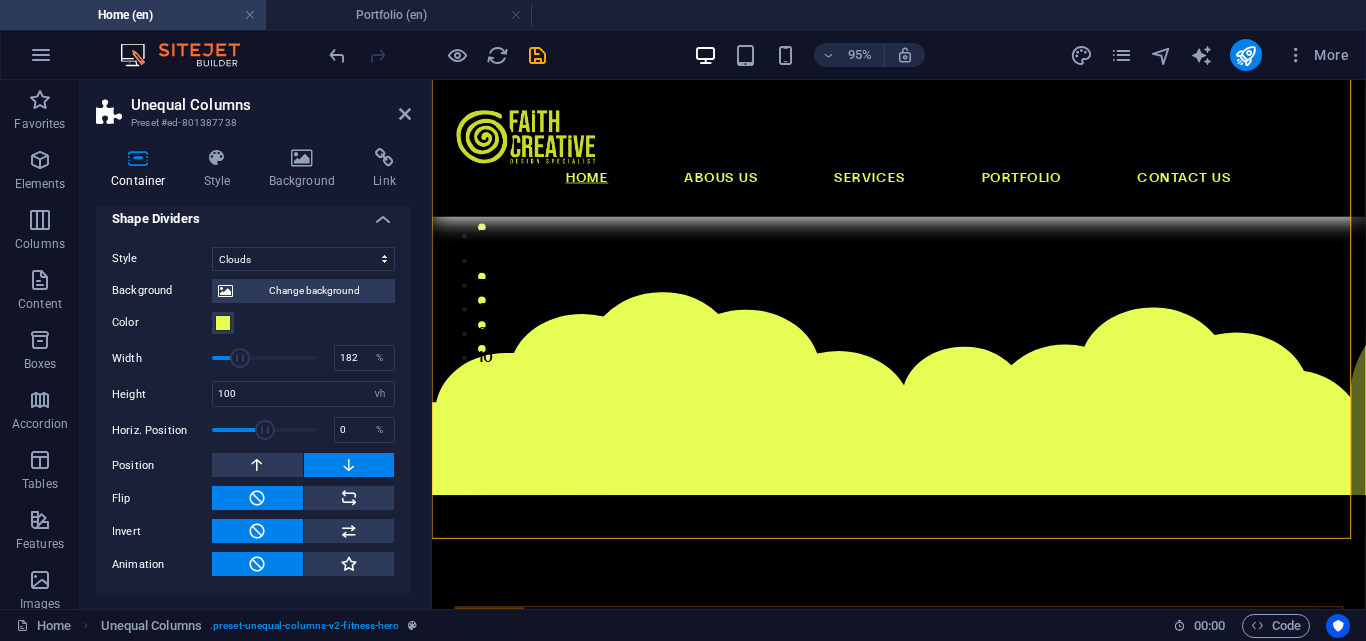 drag, startPoint x: 217, startPoint y: 355, endPoint x: 240, endPoint y: 355, distance: 23 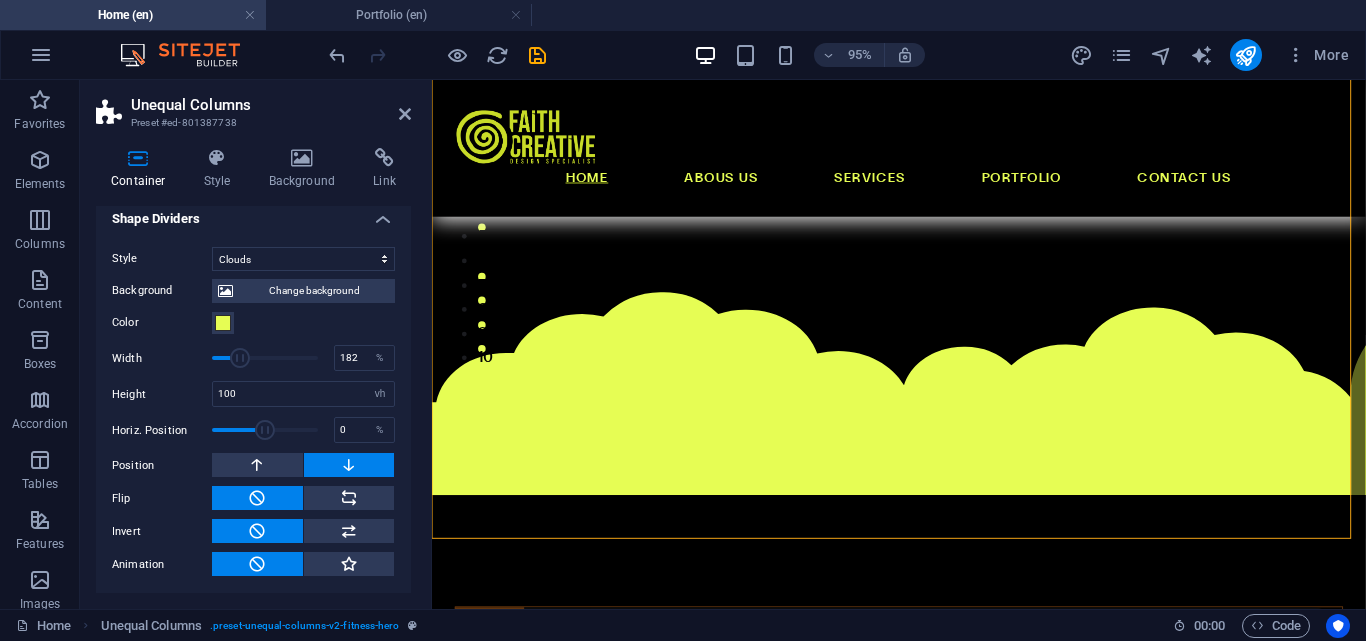 click at bounding box center (240, 358) 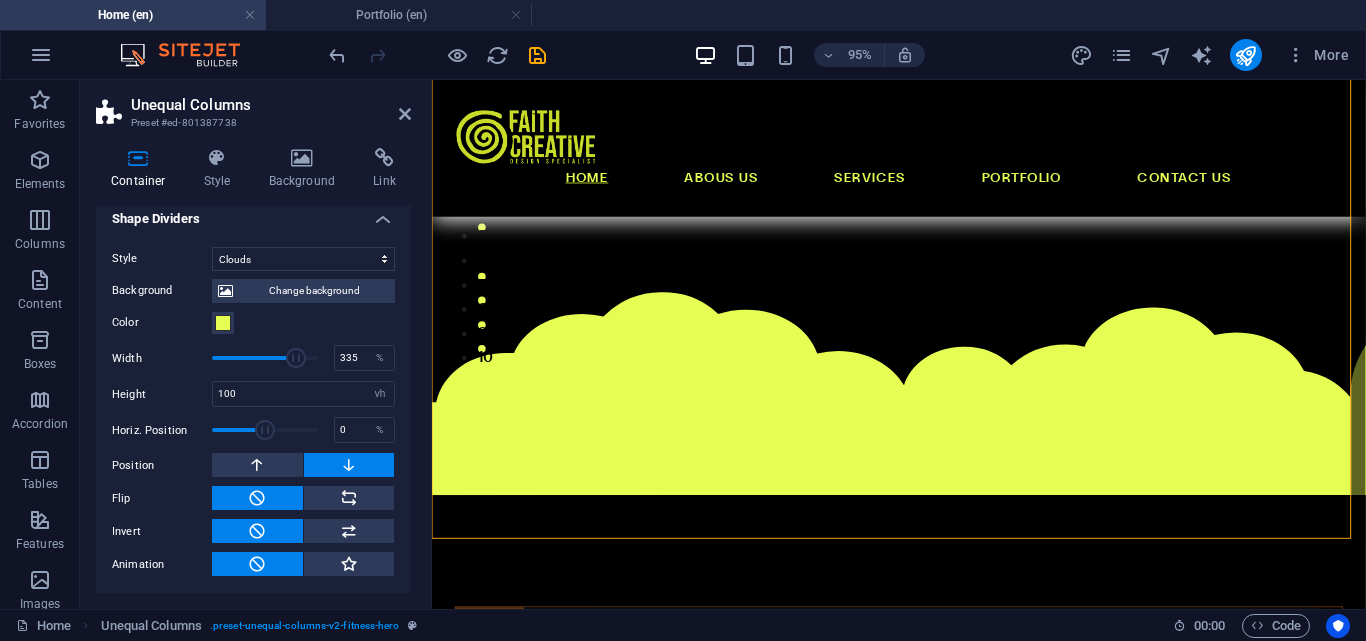 type on "338" 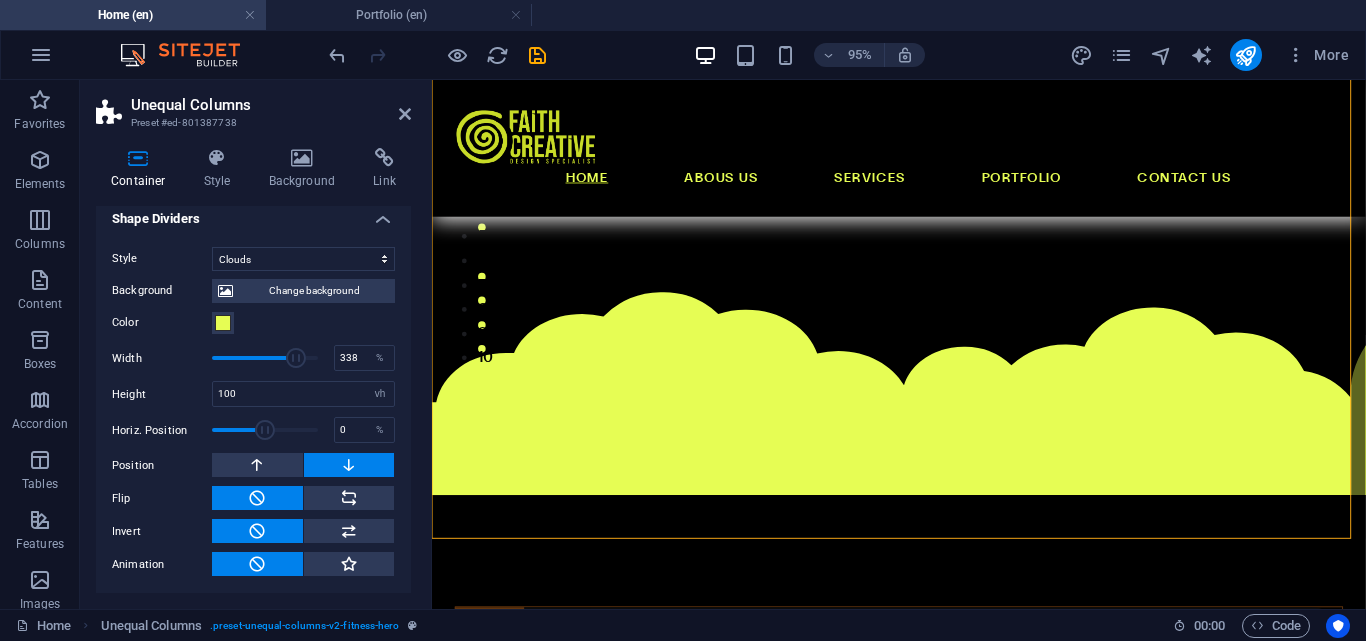 drag, startPoint x: 240, startPoint y: 355, endPoint x: 293, endPoint y: 356, distance: 53.009434 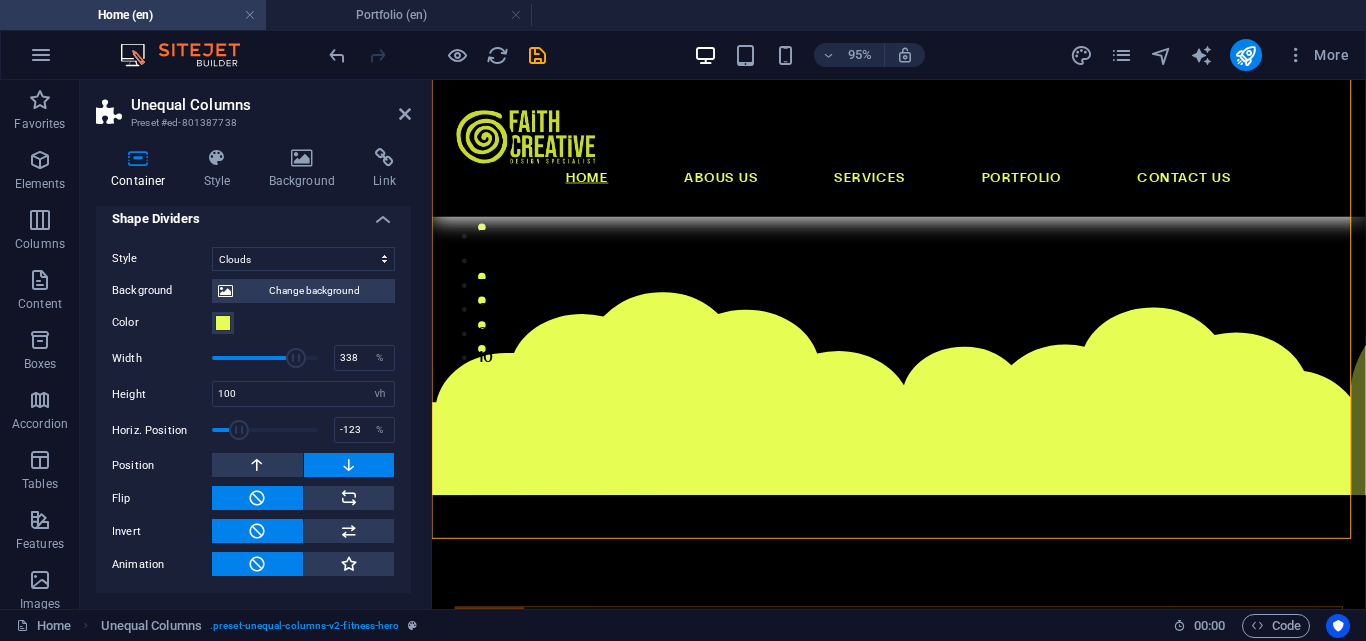 drag, startPoint x: 272, startPoint y: 427, endPoint x: 238, endPoint y: 429, distance: 34.058773 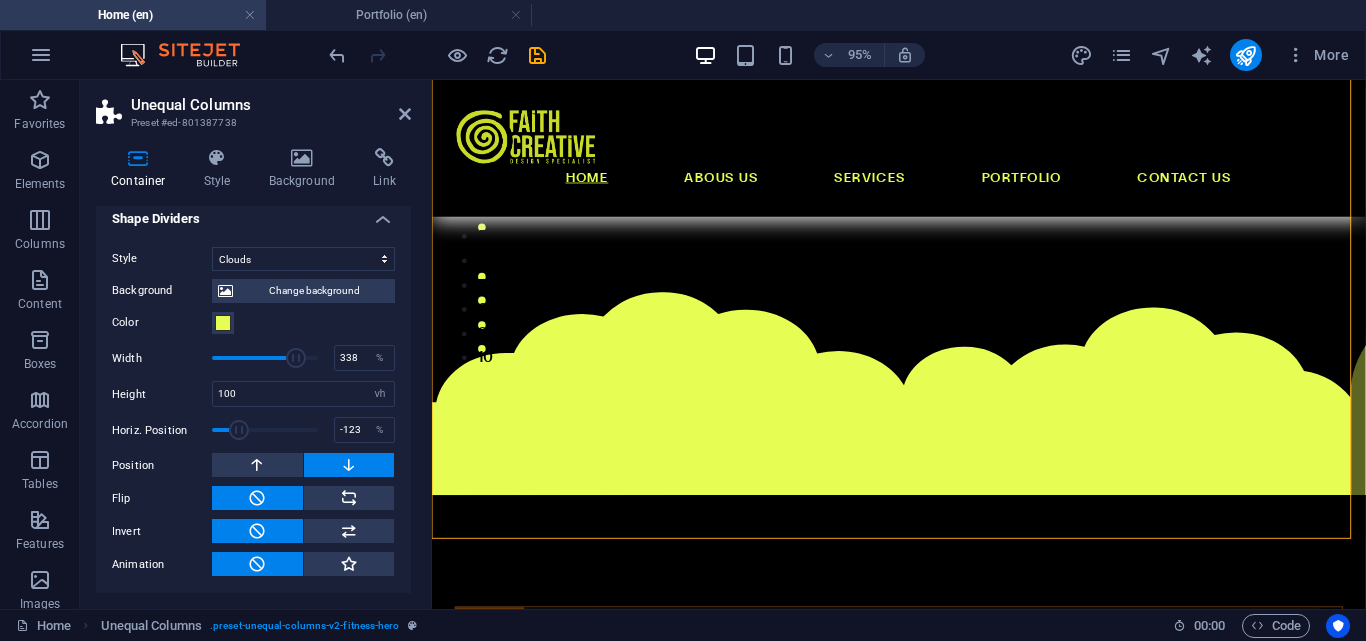 click at bounding box center (239, 430) 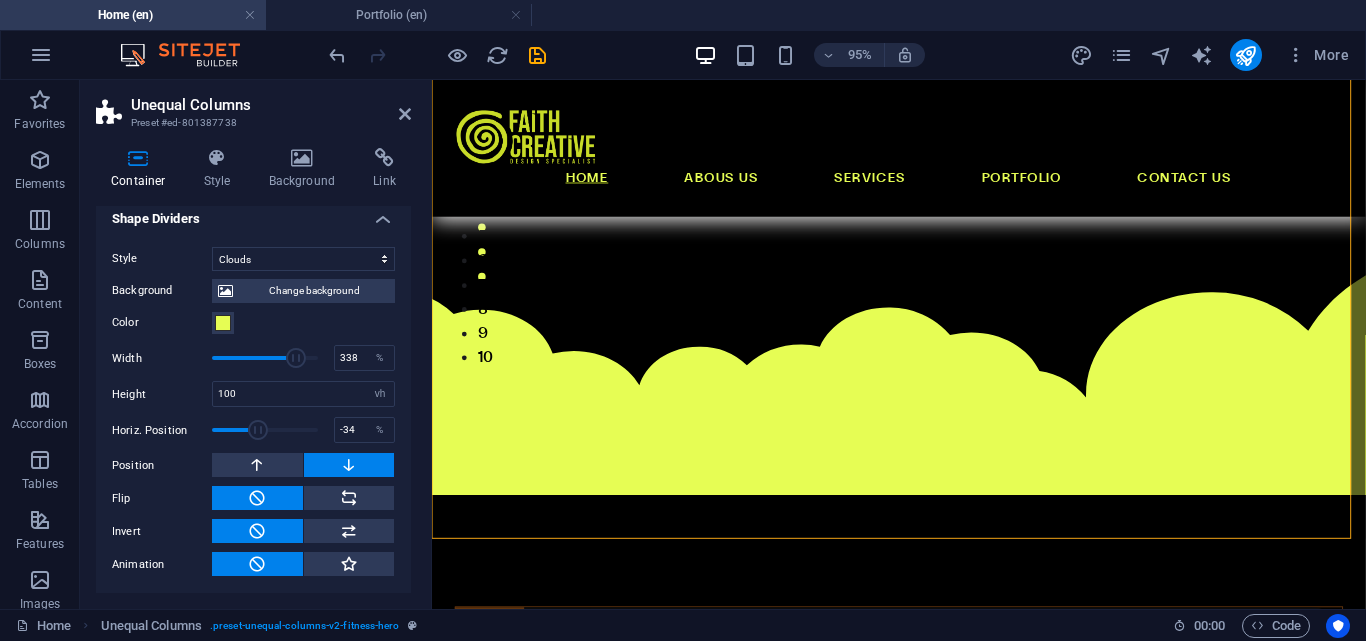 drag, startPoint x: 238, startPoint y: 429, endPoint x: 256, endPoint y: 429, distance: 18 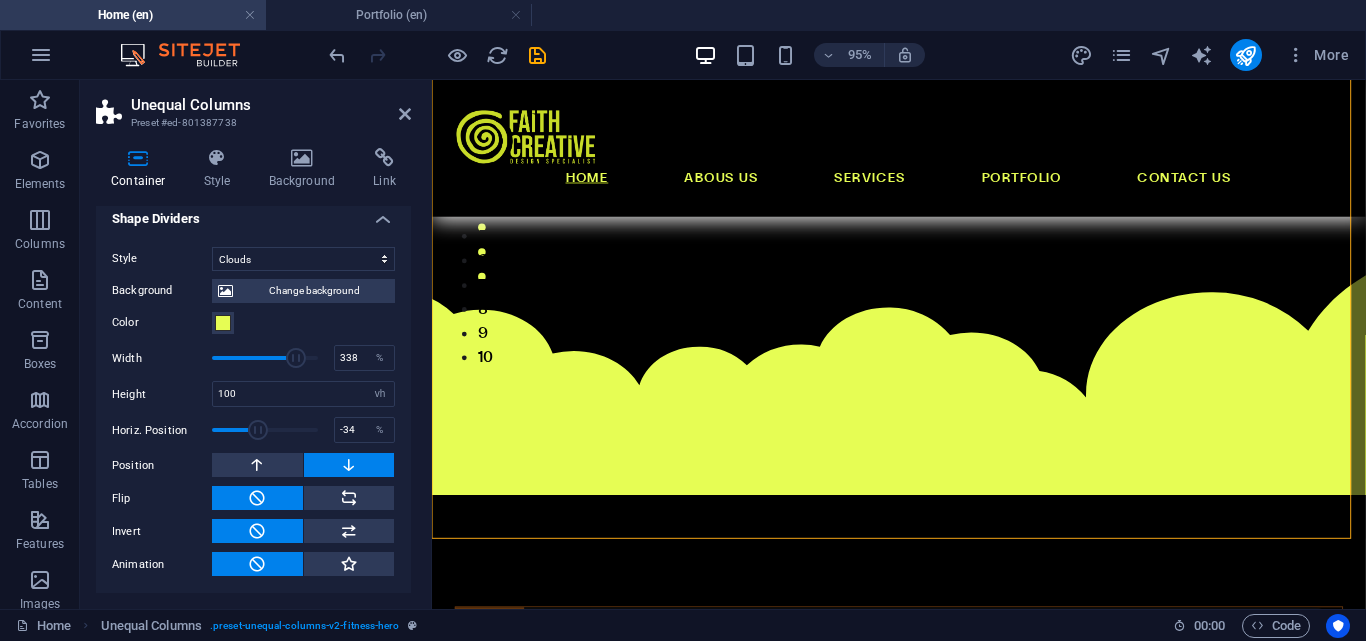 click at bounding box center (258, 430) 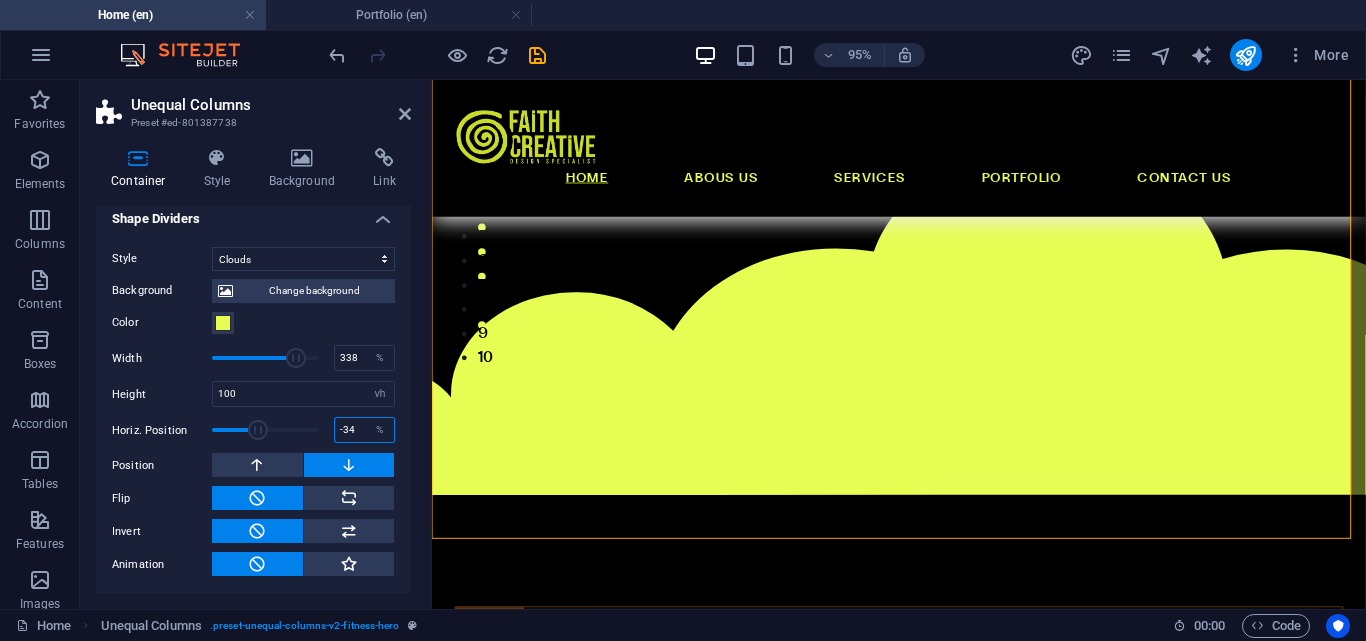 click on "-34" at bounding box center (364, 430) 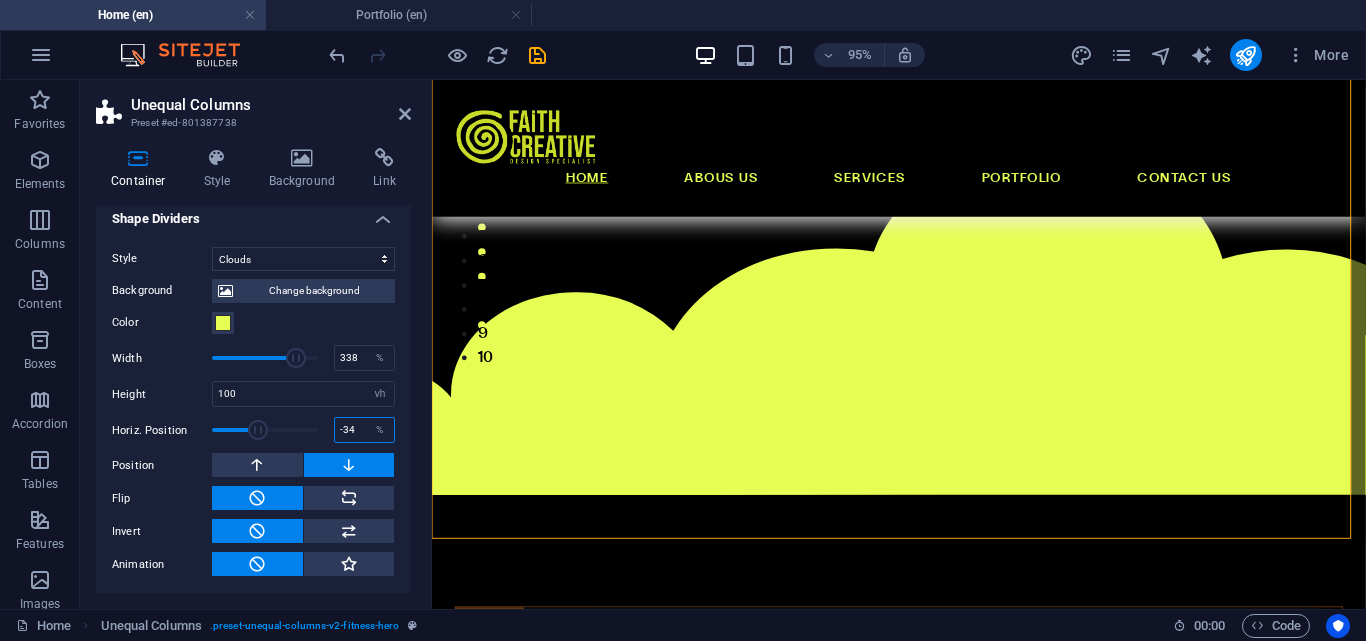 drag, startPoint x: 351, startPoint y: 440, endPoint x: 333, endPoint y: 440, distance: 18 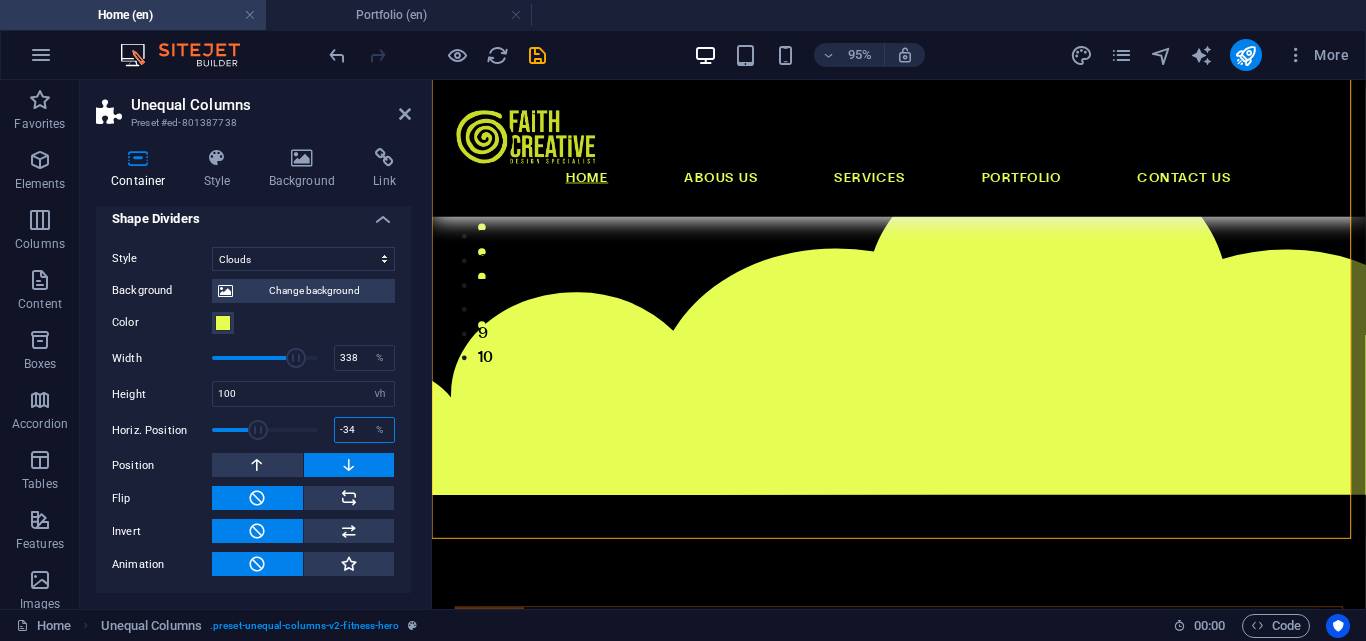 click on "-34" at bounding box center [364, 430] 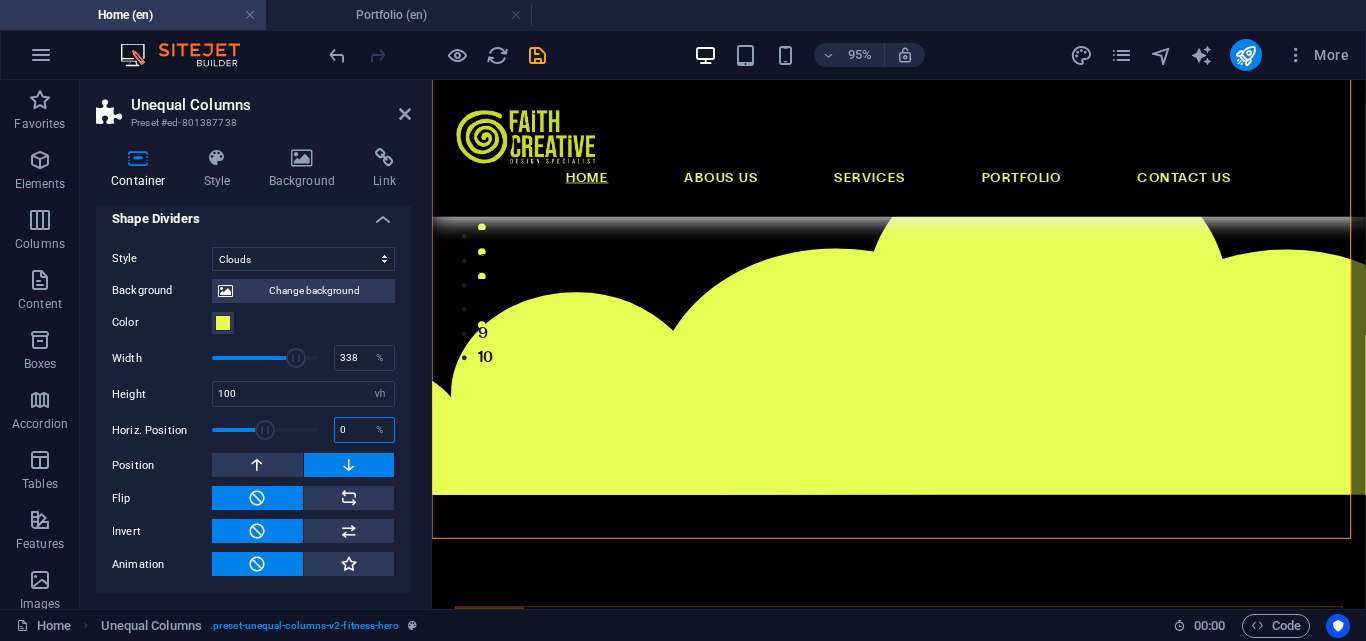type on "0" 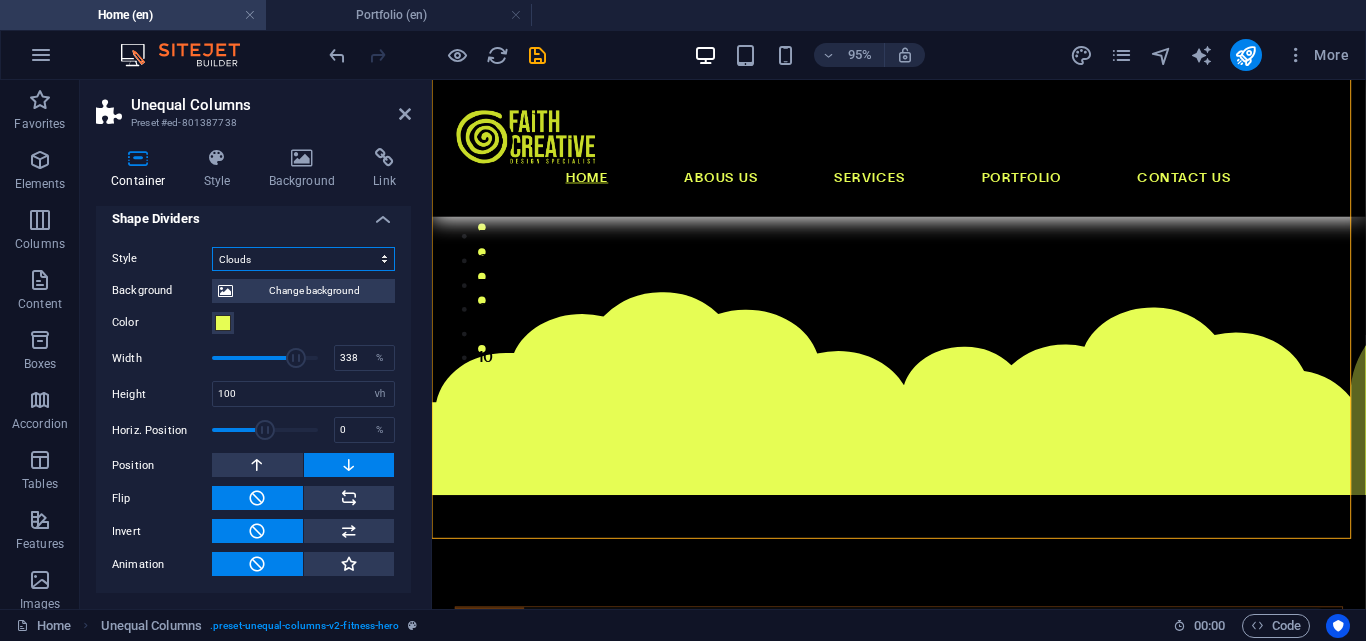 click on "None Triangle Square Diagonal Polygon 1 Polygon 2 Zigzag Multiple Zigzags Waves Multiple Waves Half Circle Circle Circle Shadow Blocks Hexagons Clouds Multiple Clouds Fan Pyramids Book Paint Drip Fire Shredded Paper Arrow" at bounding box center [303, 259] 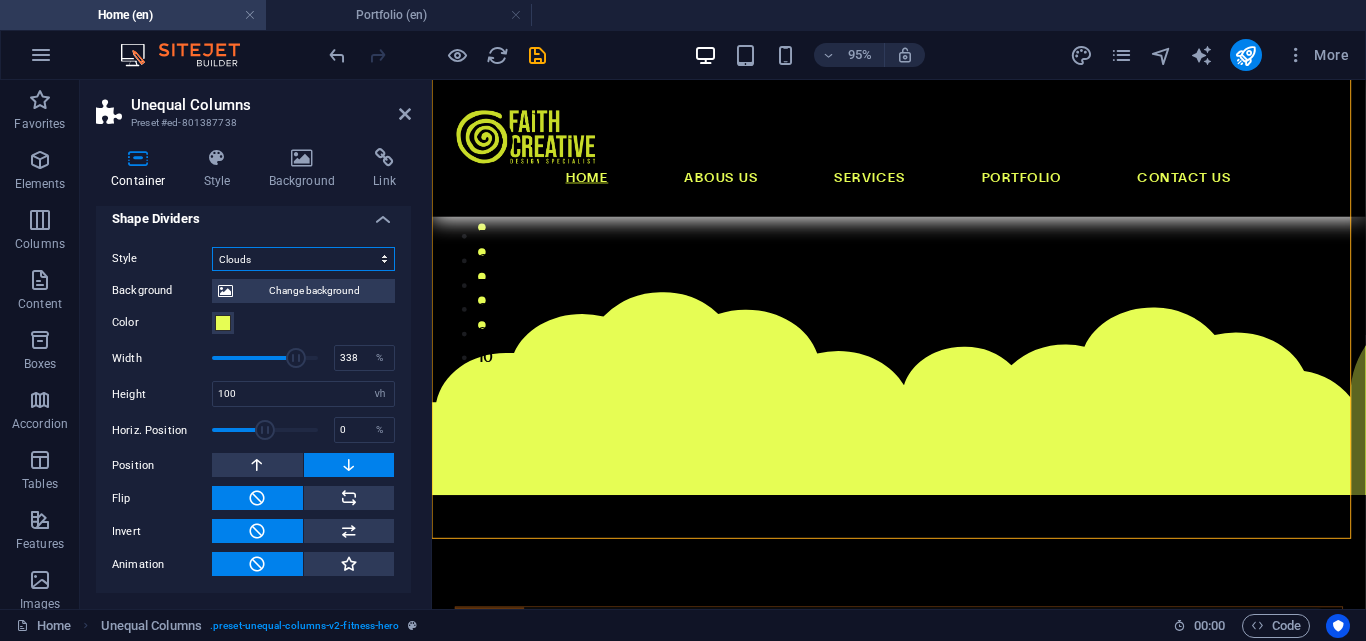 select on "fire" 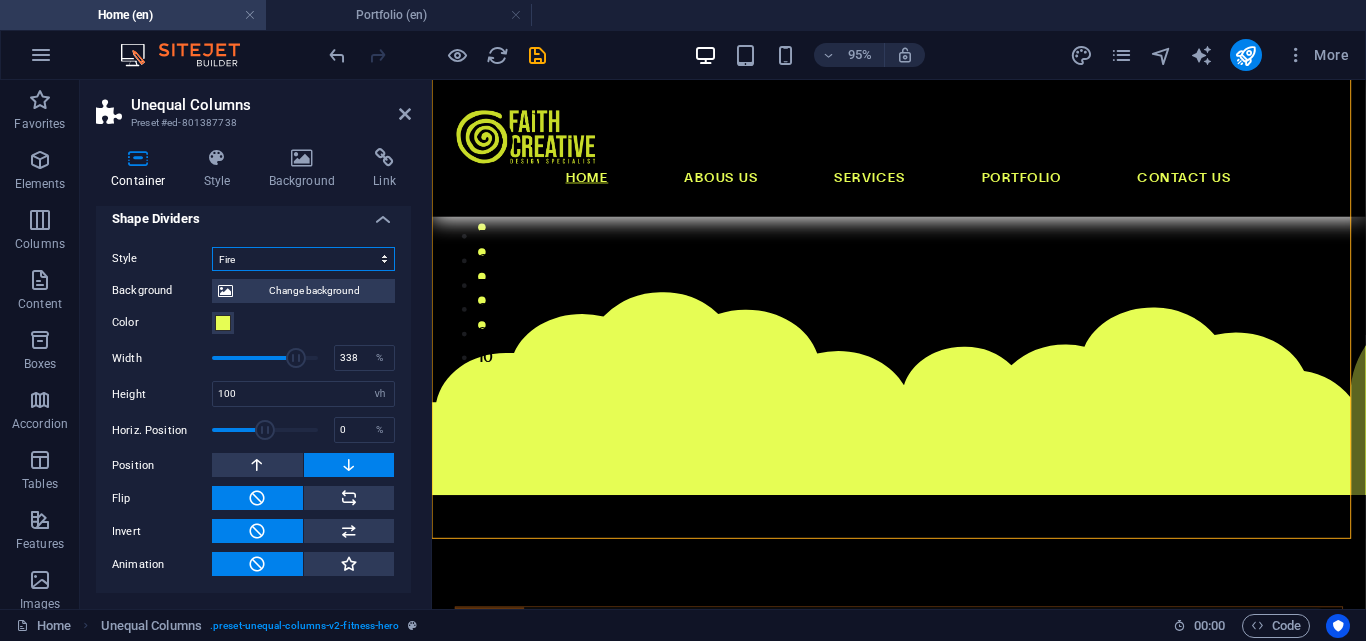 click on "None Triangle Square Diagonal Polygon 1 Polygon 2 Zigzag Multiple Zigzags Waves Multiple Waves Half Circle Circle Circle Shadow Blocks Hexagons Clouds Multiple Clouds Fan Pyramids Book Paint Drip Fire Shredded Paper Arrow" at bounding box center [303, 259] 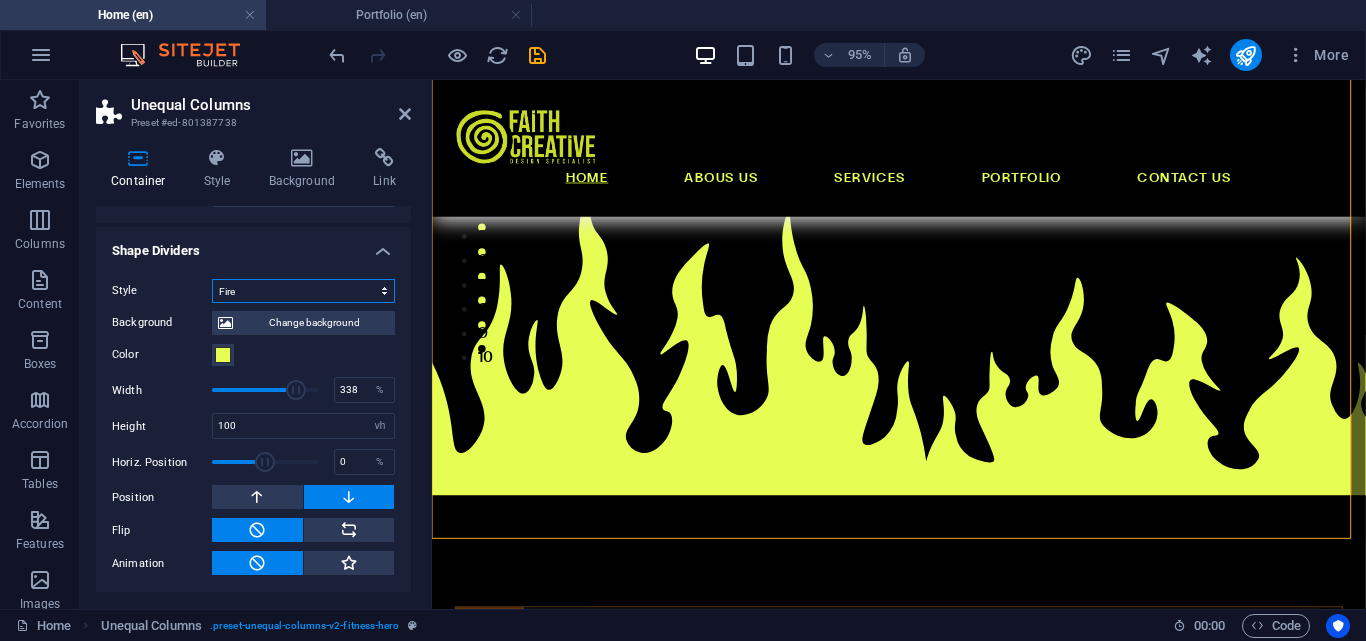 scroll, scrollTop: 662, scrollLeft: 0, axis: vertical 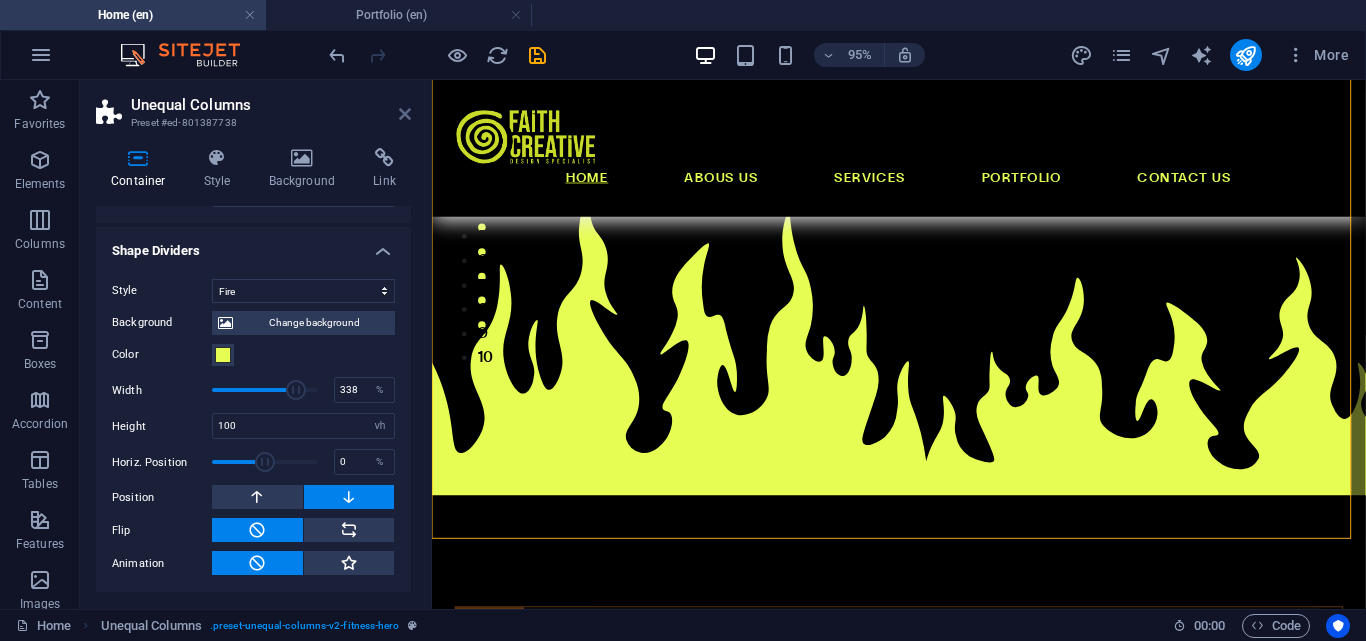 click at bounding box center [405, 114] 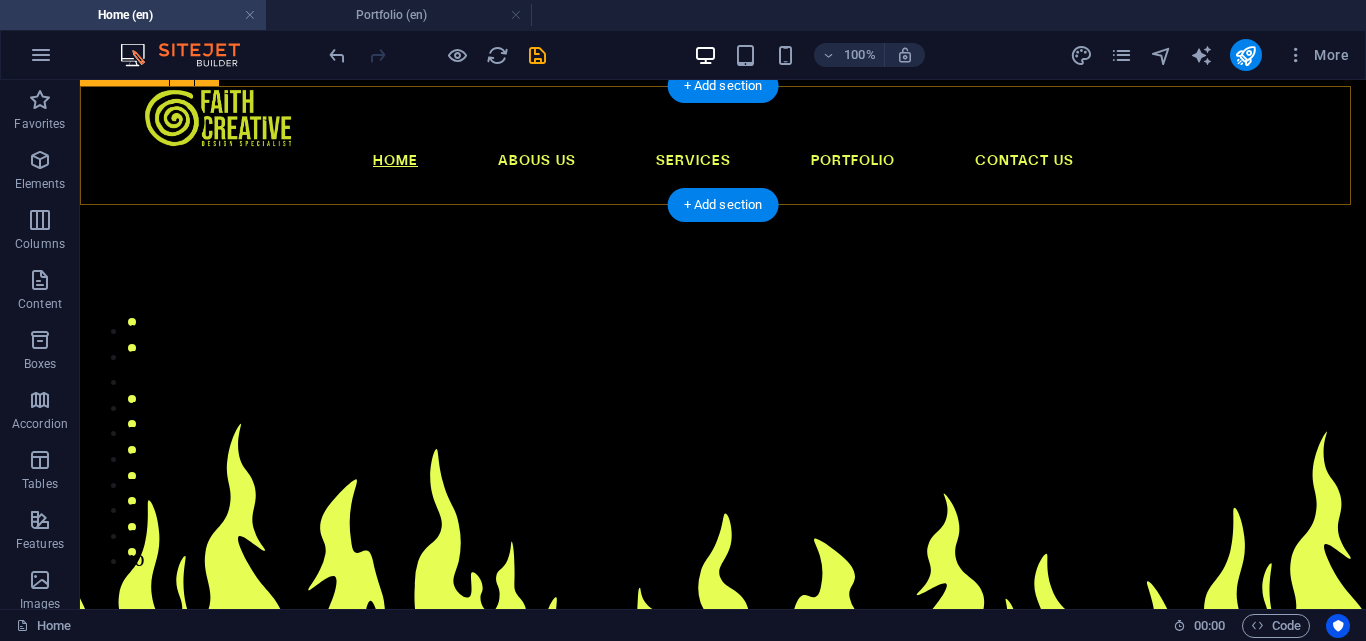 scroll, scrollTop: 0, scrollLeft: 0, axis: both 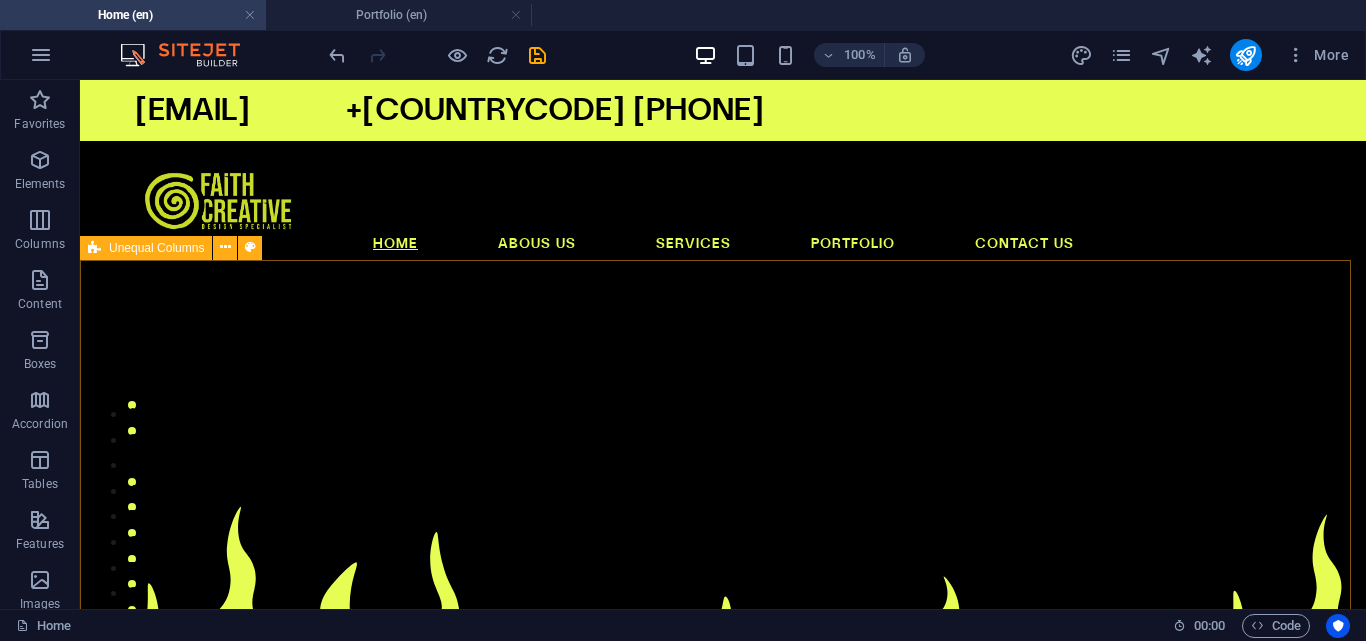 click at bounding box center (94, 248) 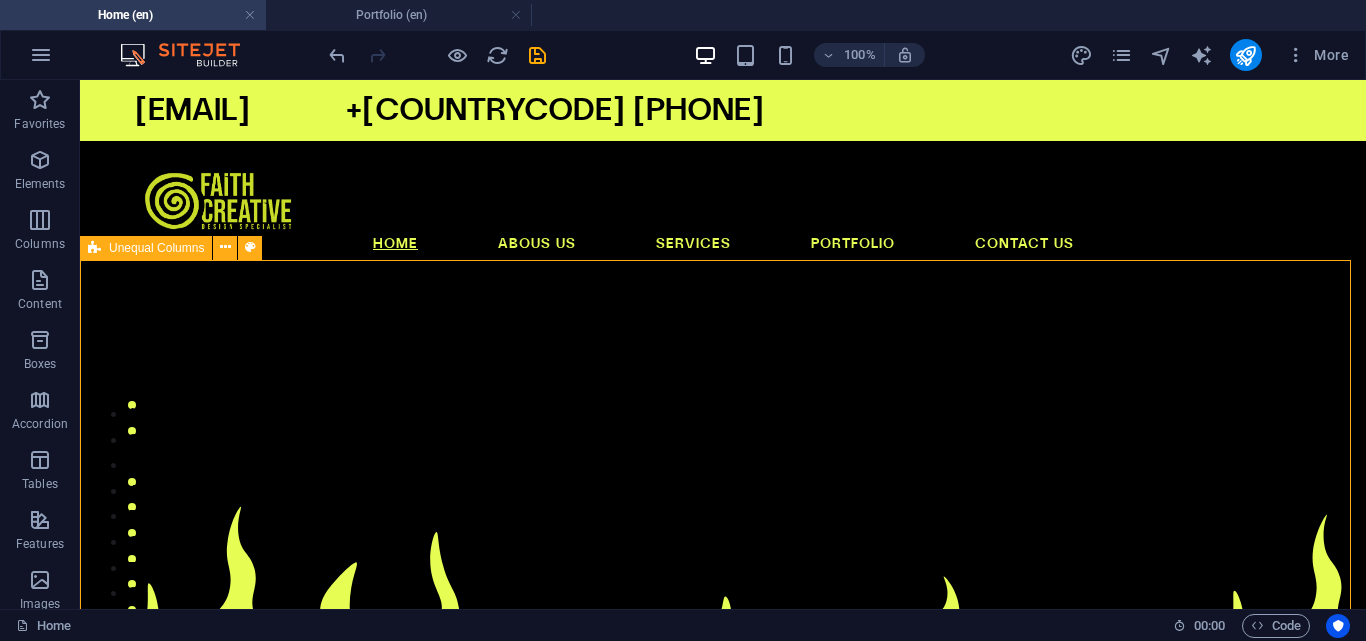 click at bounding box center (94, 248) 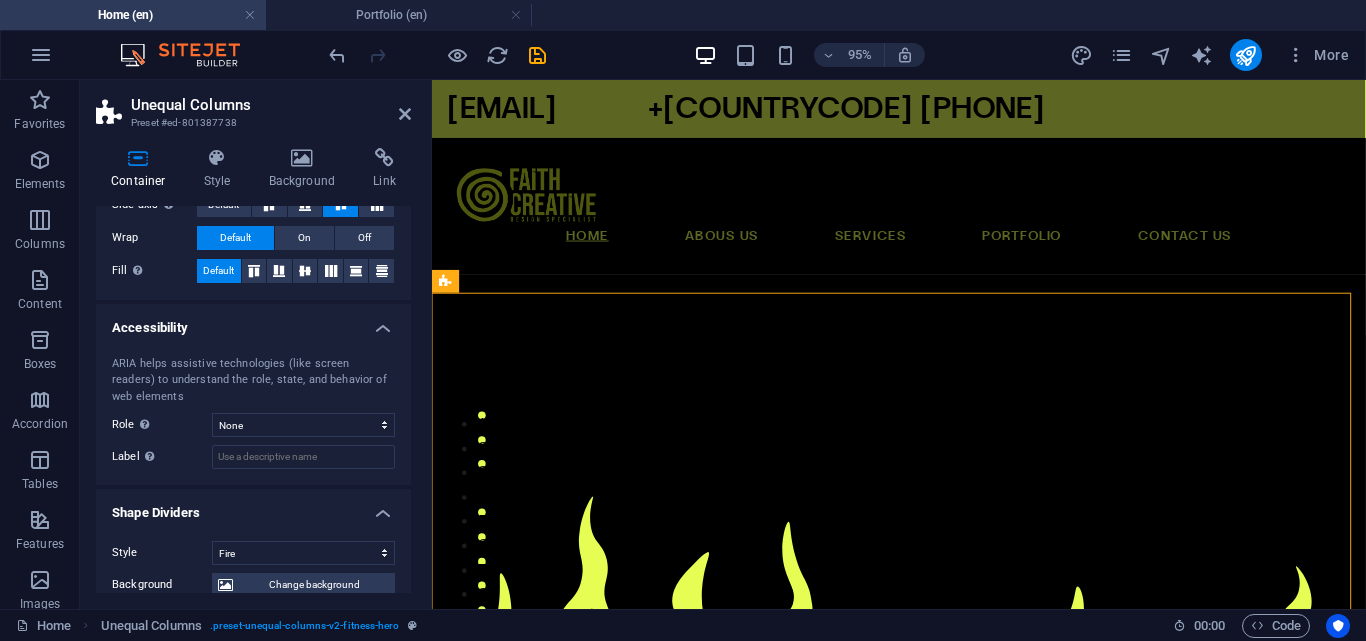 scroll, scrollTop: 661, scrollLeft: 0, axis: vertical 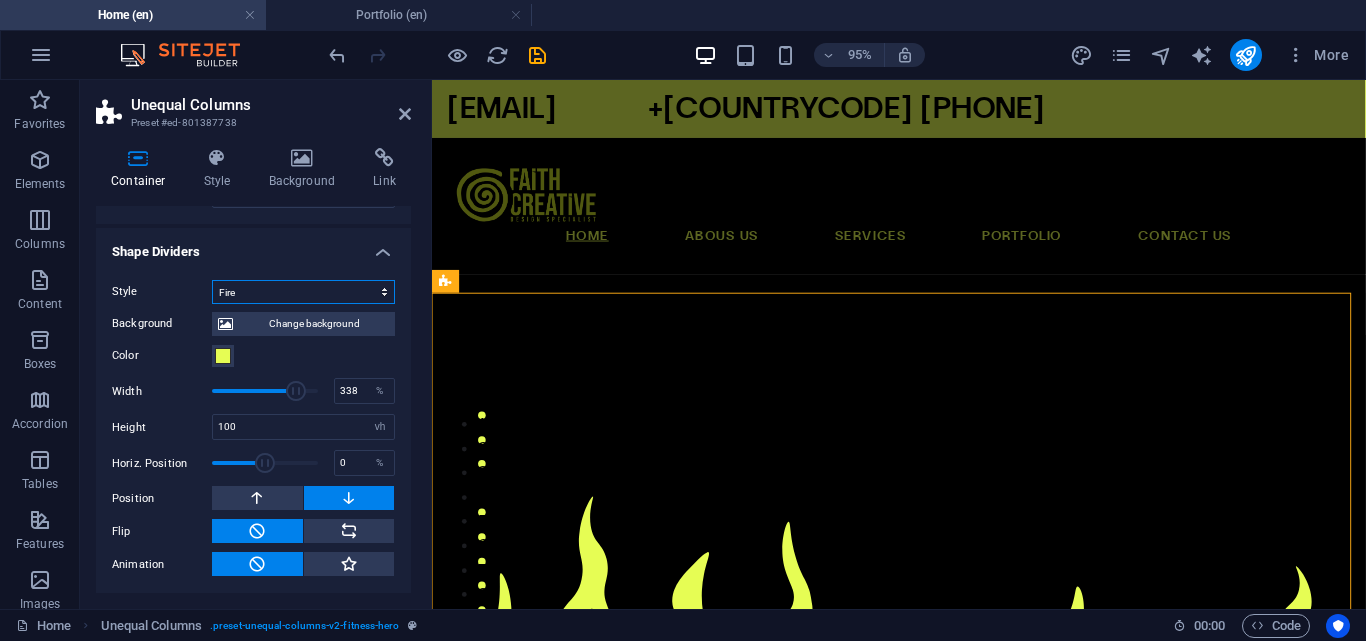 click on "None Triangle Square Diagonal Polygon 1 Polygon 2 Zigzag Multiple Zigzags Waves Multiple Waves Half Circle Circle Circle Shadow Blocks Hexagons Clouds Multiple Clouds Fan Pyramids Book Paint Drip Fire Shredded Paper Arrow" at bounding box center [303, 292] 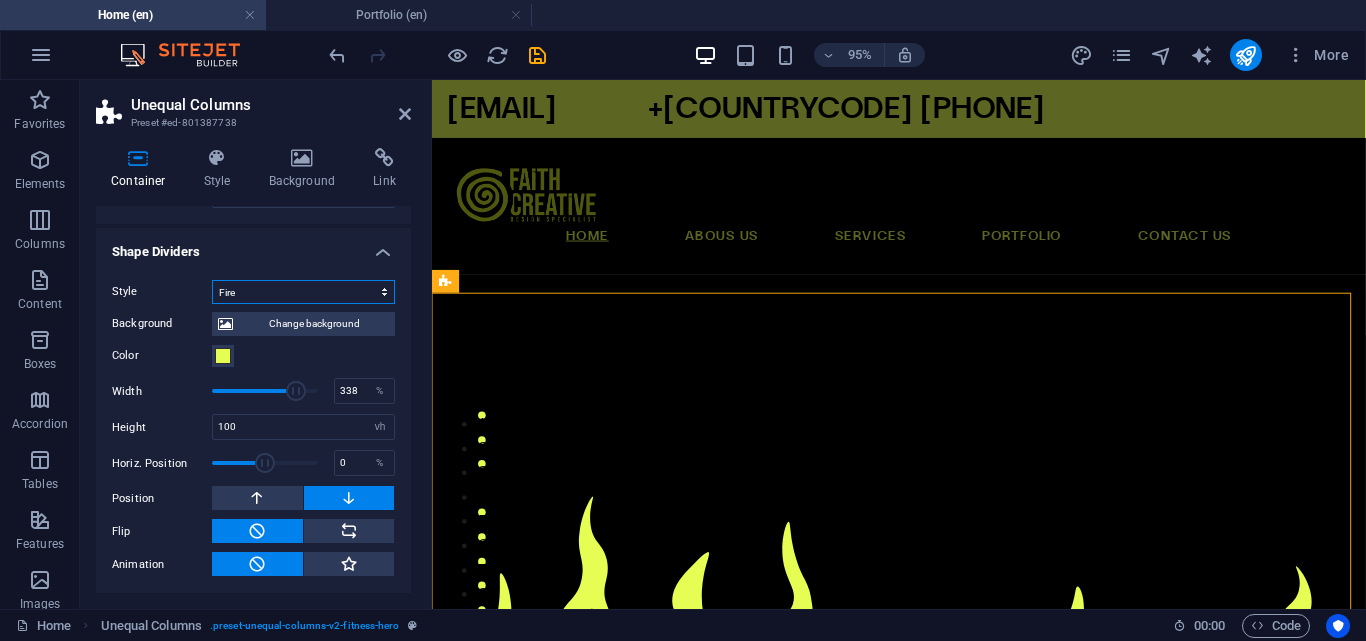 select on "paint-drip" 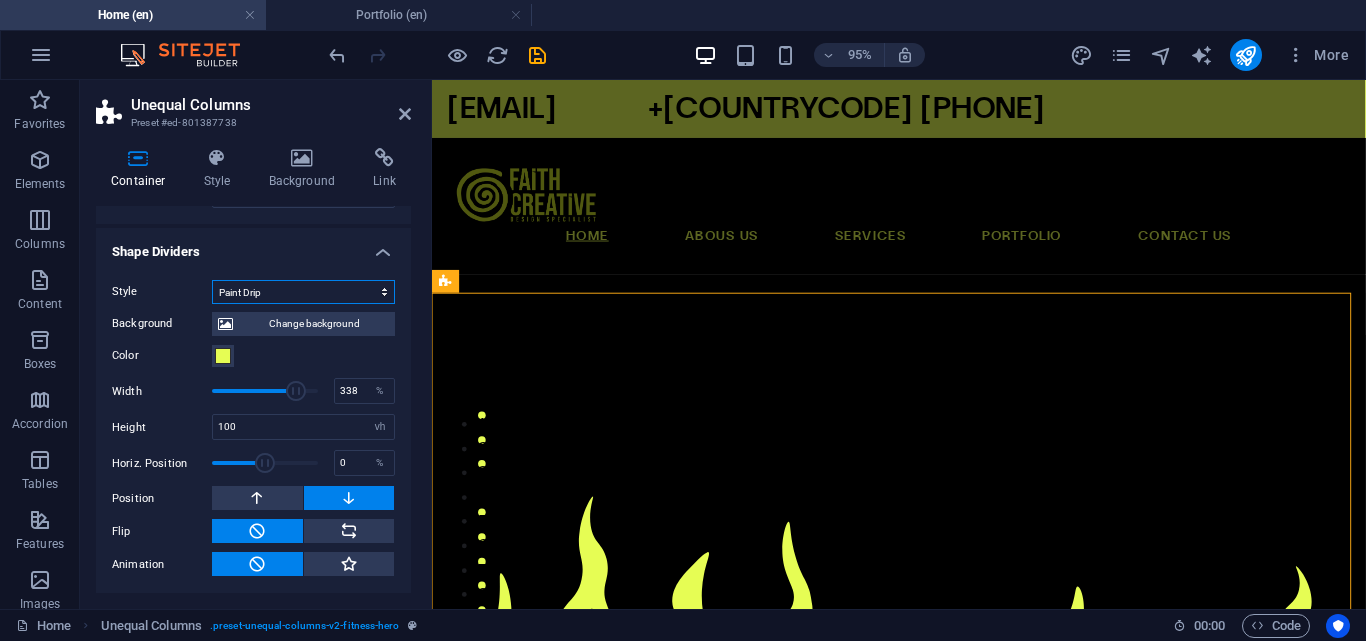 click on "None Triangle Square Diagonal Polygon 1 Polygon 2 Zigzag Multiple Zigzags Waves Multiple Waves Half Circle Circle Circle Shadow Blocks Hexagons Clouds Multiple Clouds Fan Pyramids Book Paint Drip Fire Shredded Paper Arrow" at bounding box center (303, 292) 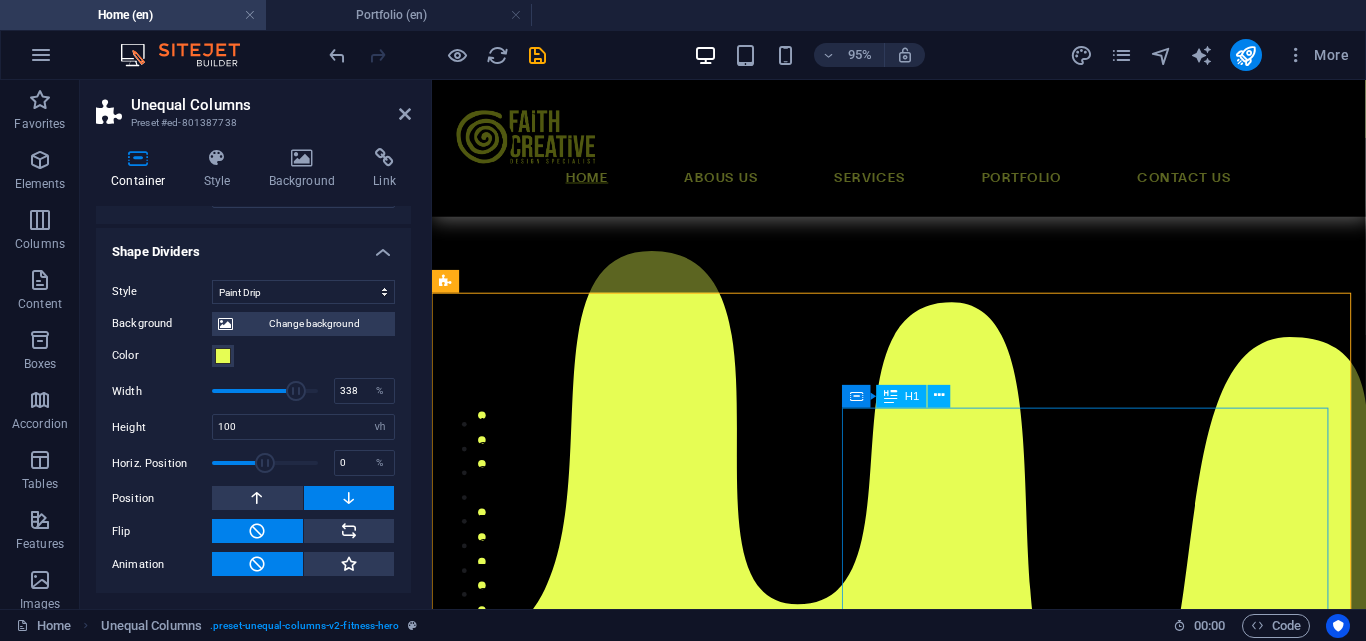 scroll, scrollTop: 400, scrollLeft: 0, axis: vertical 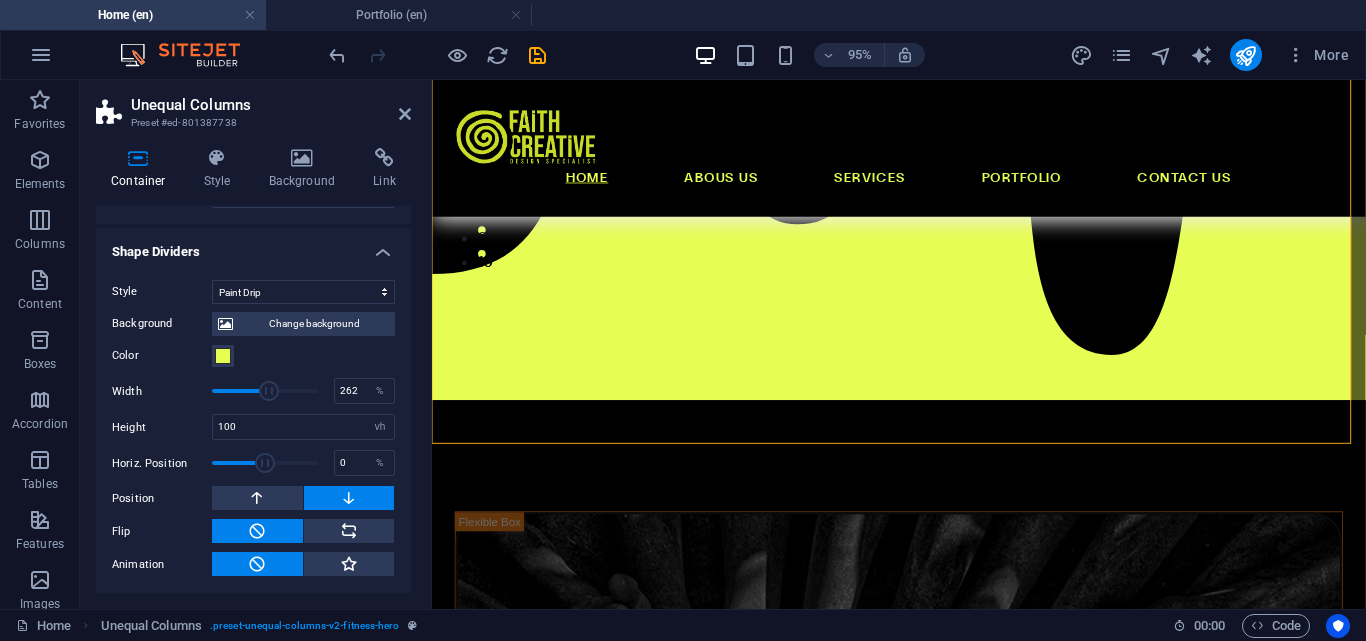 click at bounding box center [265, 391] 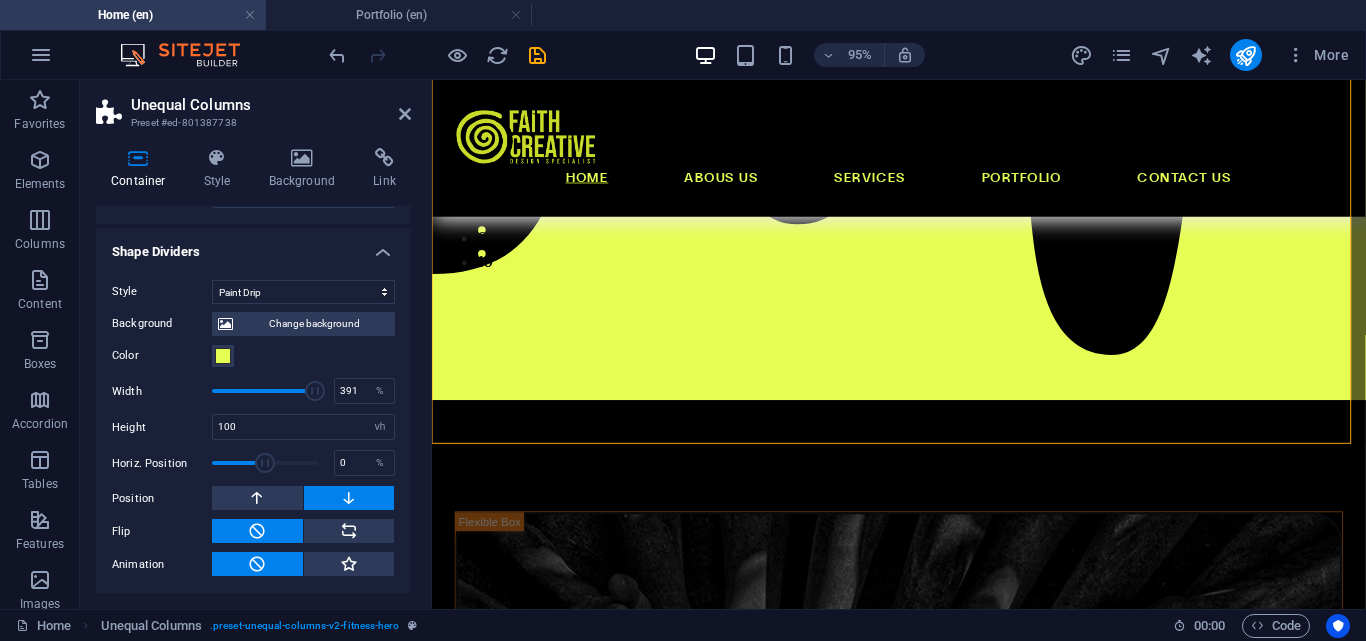 drag, startPoint x: 271, startPoint y: 389, endPoint x: 311, endPoint y: 393, distance: 40.1995 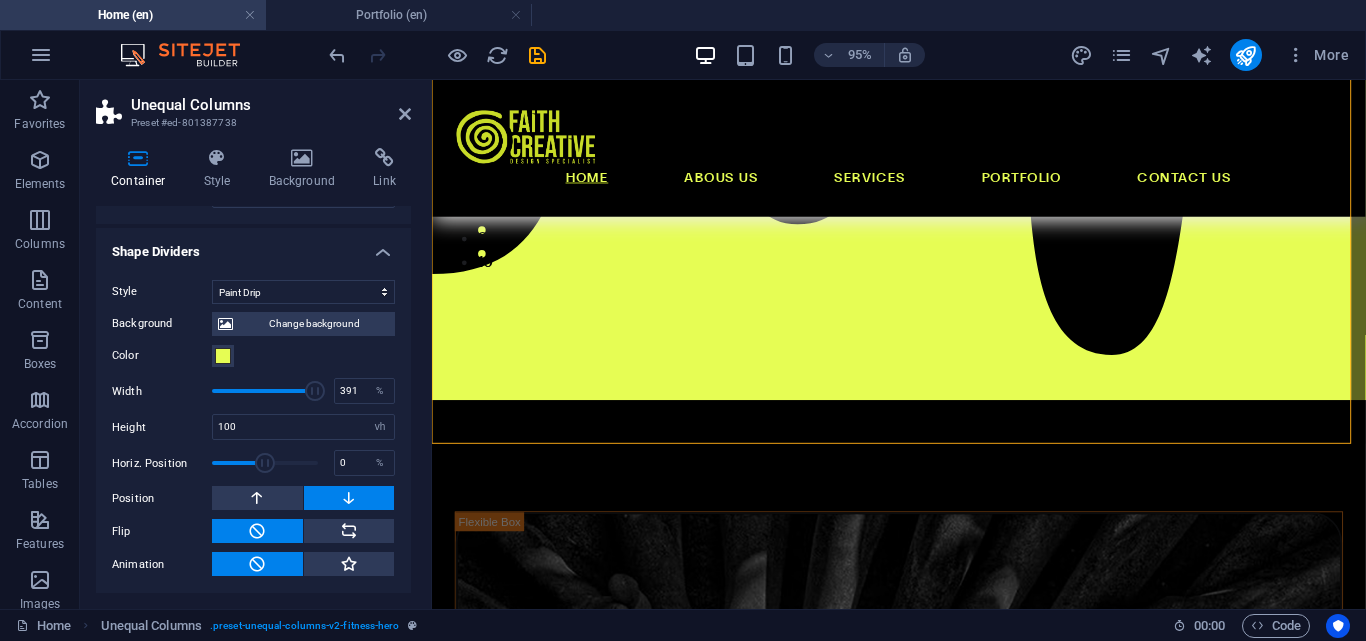 click at bounding box center (315, 391) 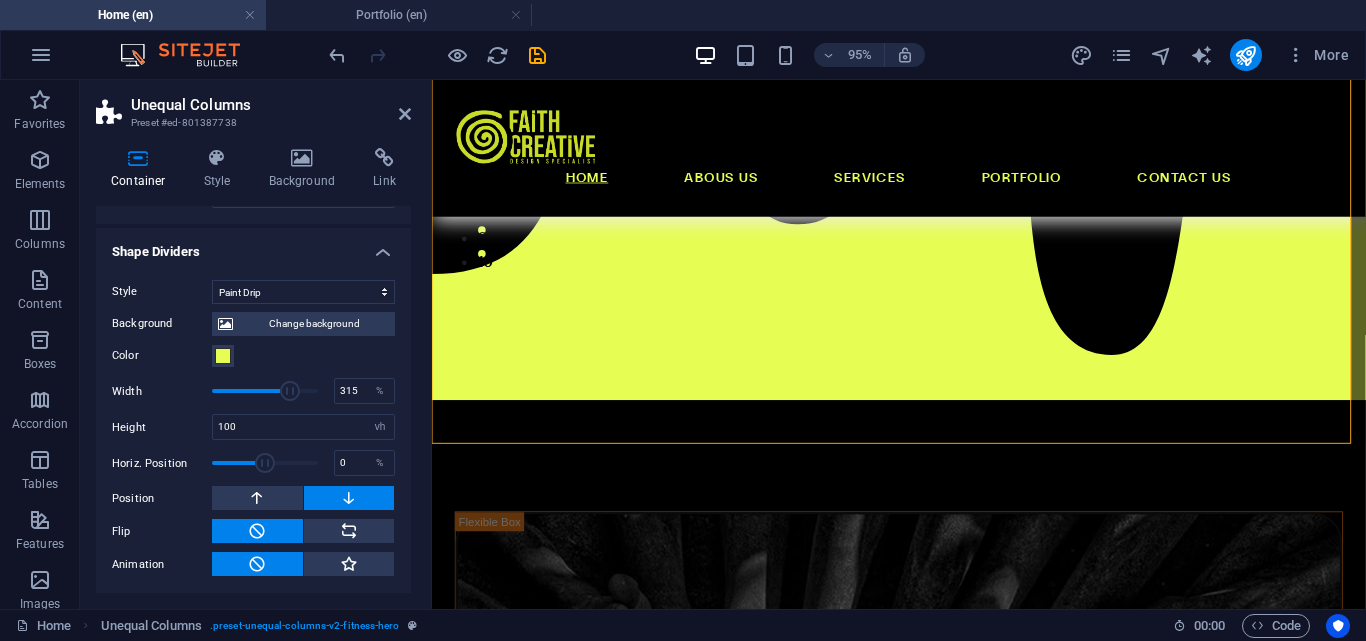 type on "312" 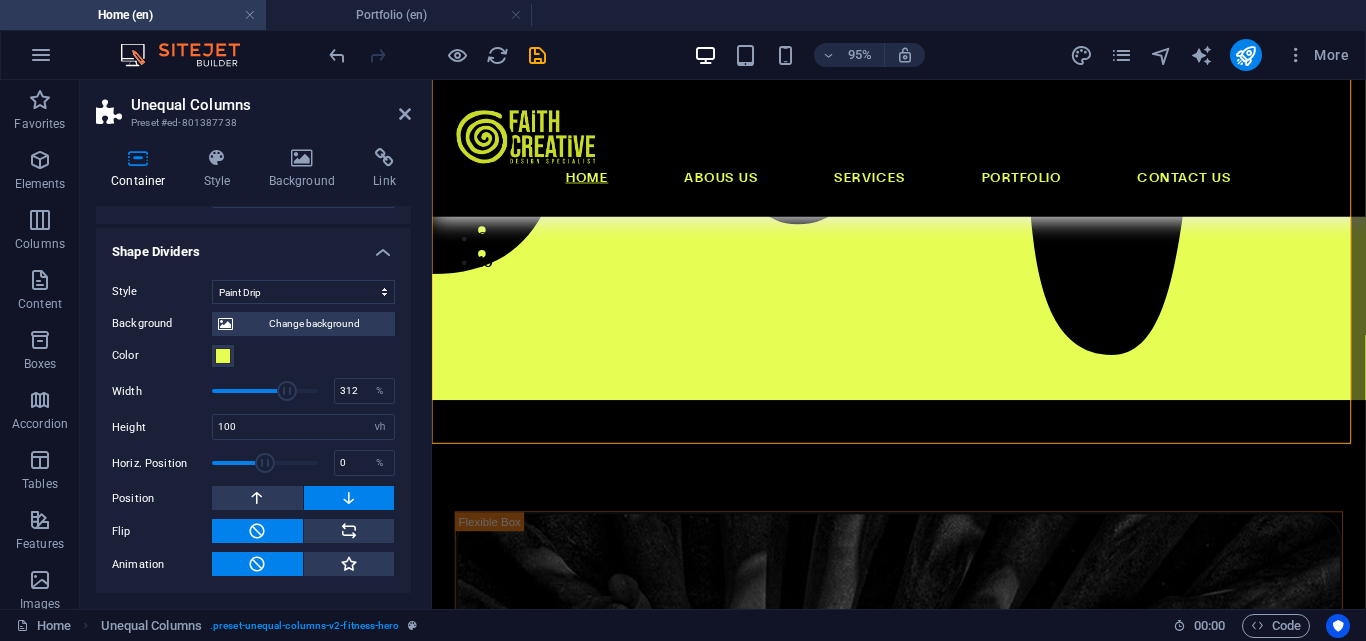 drag, startPoint x: 311, startPoint y: 393, endPoint x: 284, endPoint y: 389, distance: 27.294687 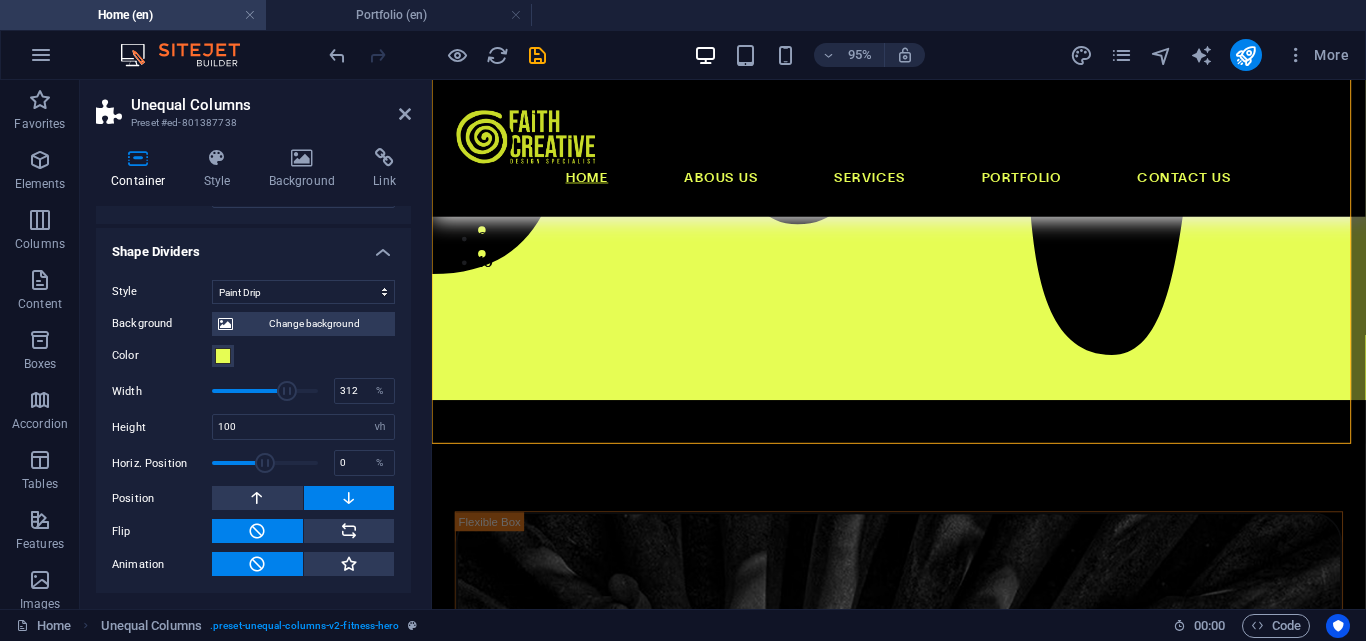 click at bounding box center (287, 391) 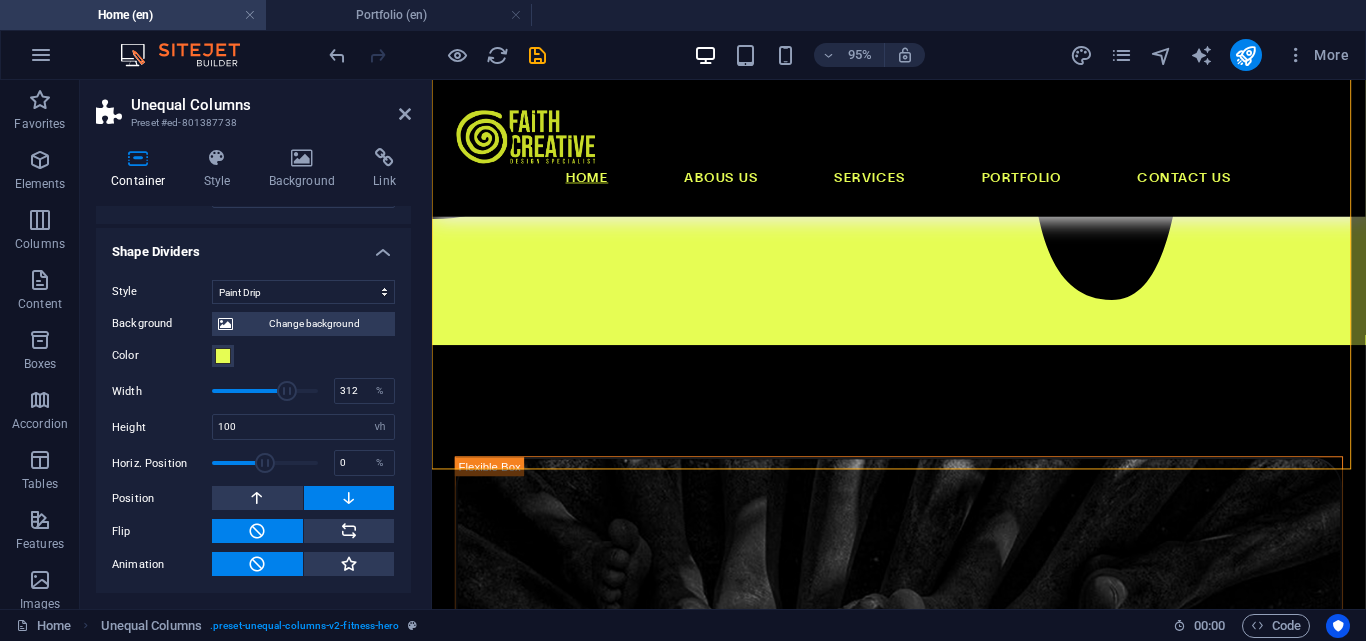 scroll, scrollTop: 500, scrollLeft: 0, axis: vertical 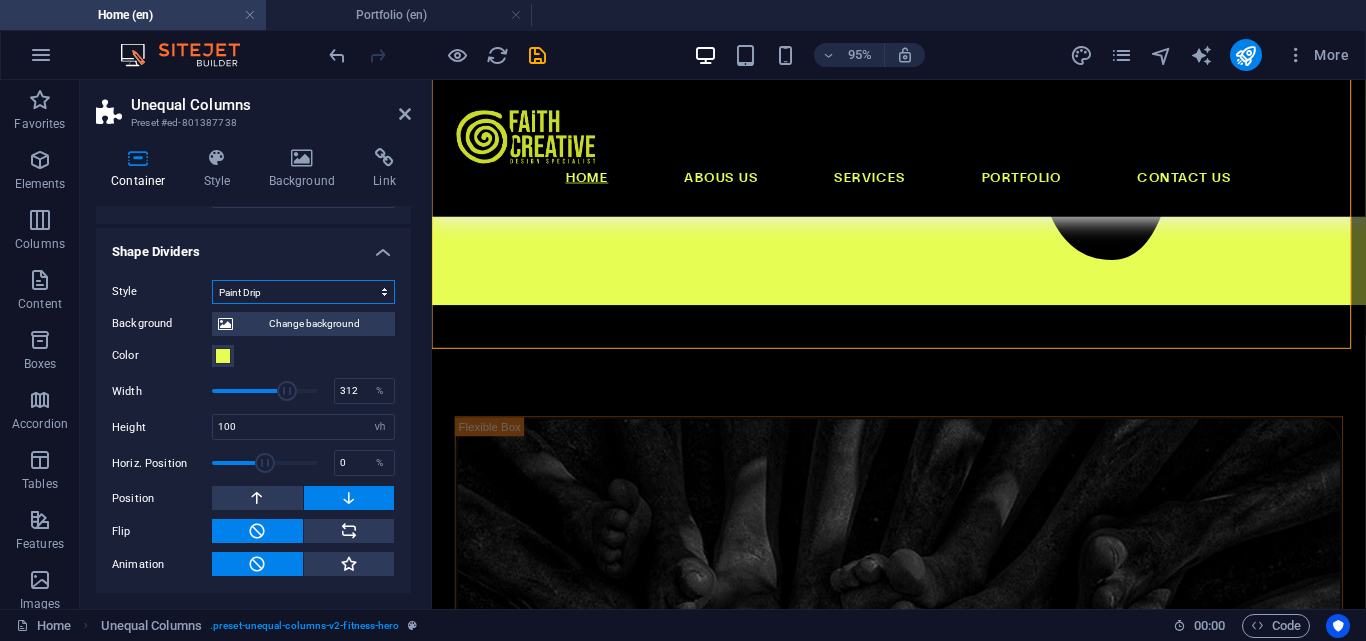 click on "None Triangle Square Diagonal Polygon 1 Polygon 2 Zigzag Multiple Zigzags Waves Multiple Waves Half Circle Circle Circle Shadow Blocks Hexagons Clouds Multiple Clouds Fan Pyramids Book Paint Drip Fire Shredded Paper Arrow" at bounding box center [303, 292] 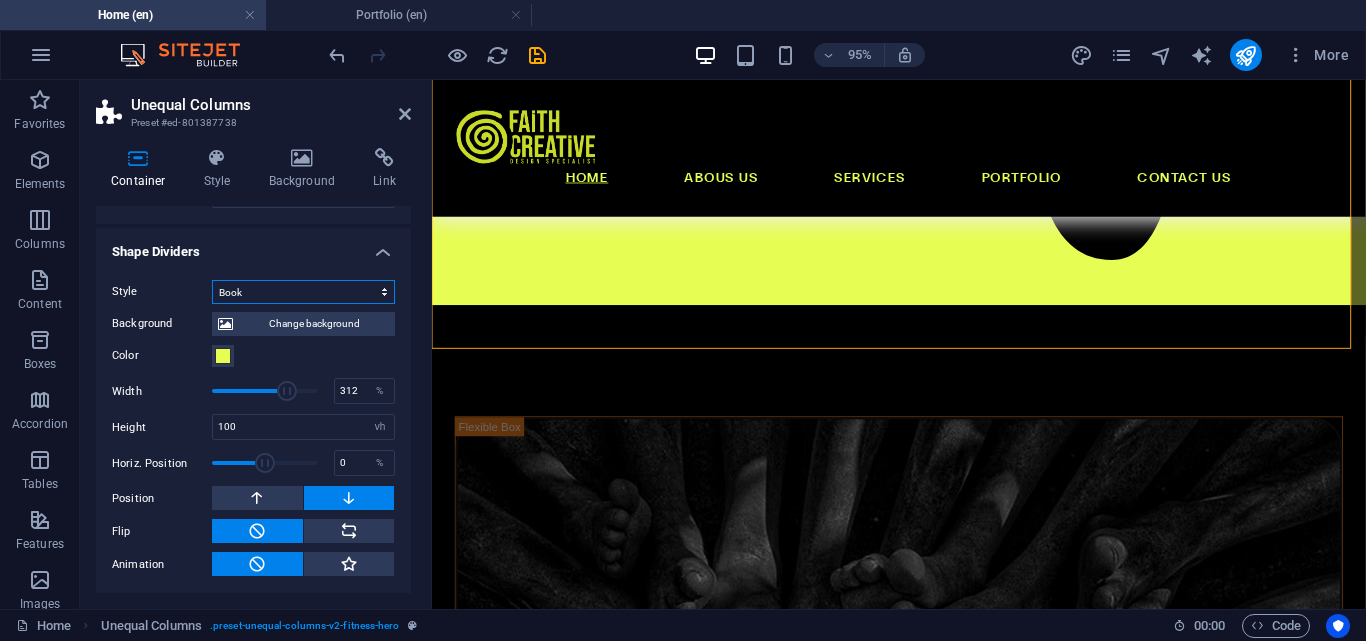 click on "None Triangle Square Diagonal Polygon 1 Polygon 2 Zigzag Multiple Zigzags Waves Multiple Waves Half Circle Circle Circle Shadow Blocks Hexagons Clouds Multiple Clouds Fan Pyramids Book Paint Drip Fire Shredded Paper Arrow" at bounding box center [303, 292] 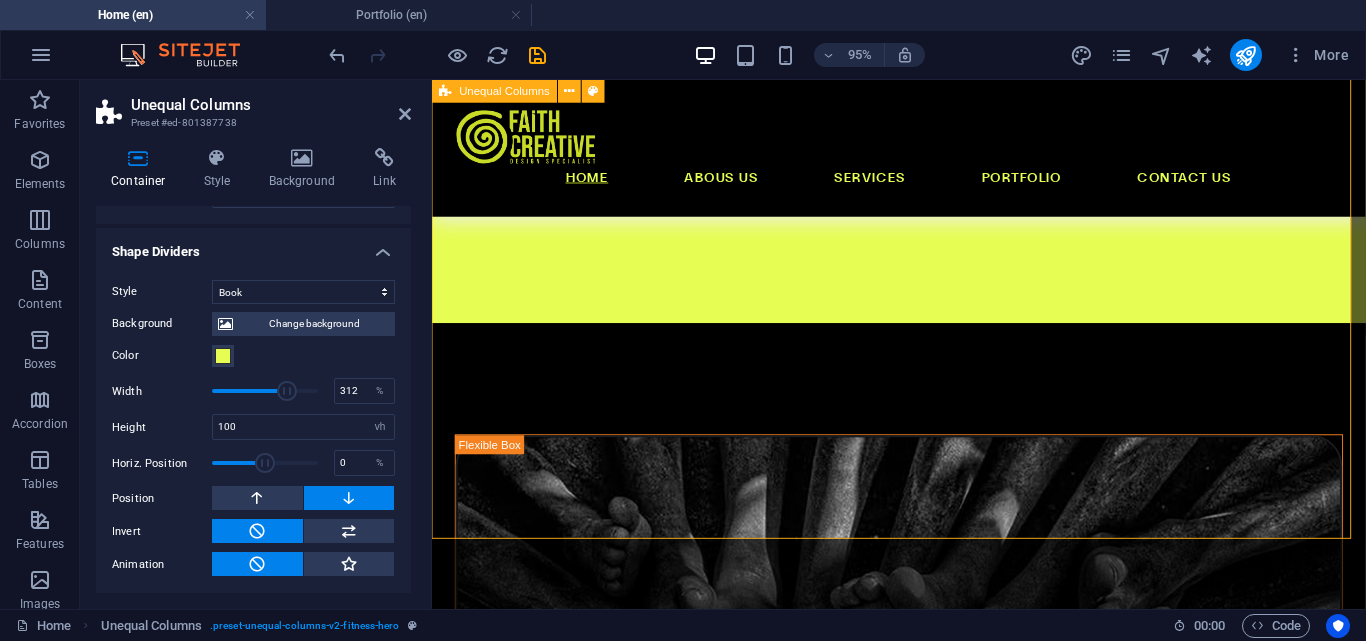 scroll, scrollTop: 500, scrollLeft: 0, axis: vertical 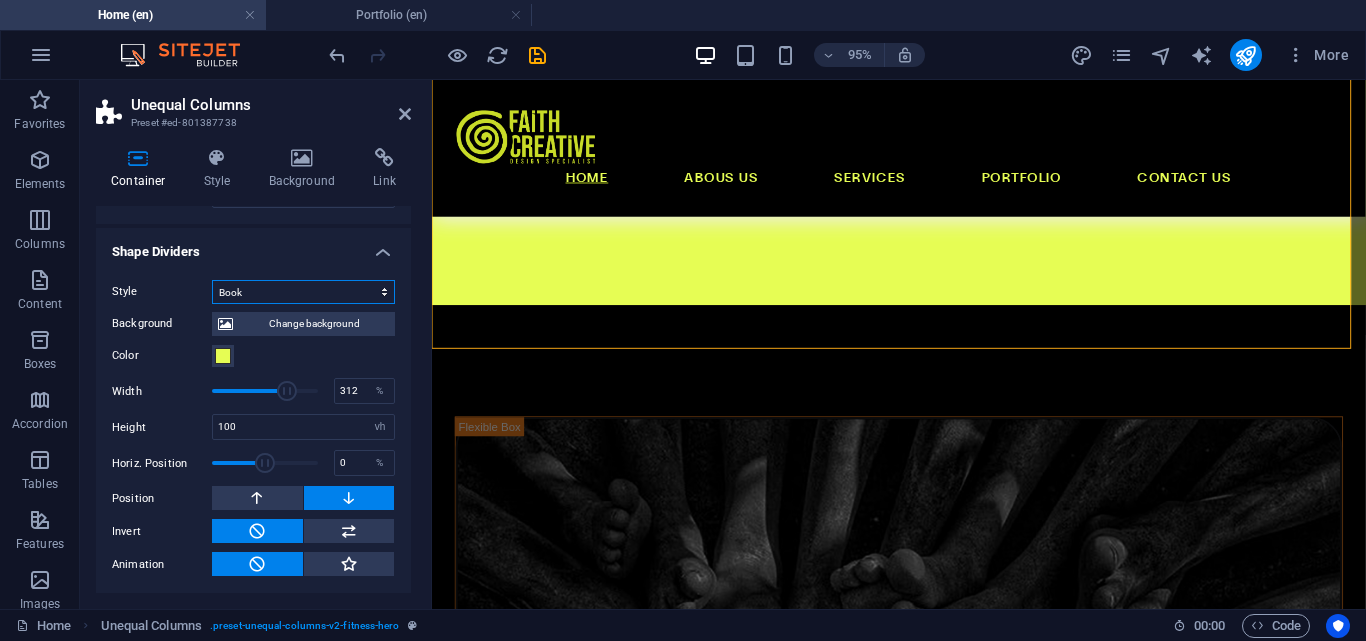 click on "None Triangle Square Diagonal Polygon 1 Polygon 2 Zigzag Multiple Zigzags Waves Multiple Waves Half Circle Circle Circle Shadow Blocks Hexagons Clouds Multiple Clouds Fan Pyramids Book Paint Drip Fire Shredded Paper Arrow" at bounding box center [303, 292] 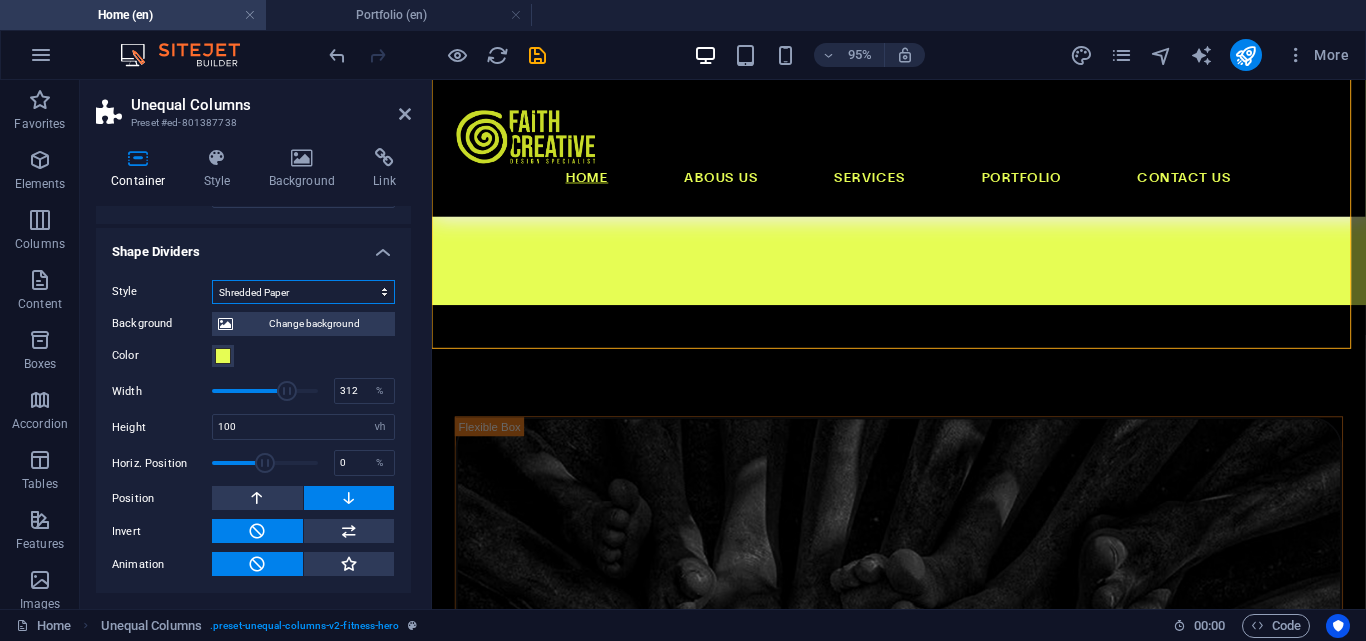 click on "None Triangle Square Diagonal Polygon 1 Polygon 2 Zigzag Multiple Zigzags Waves Multiple Waves Half Circle Circle Circle Shadow Blocks Hexagons Clouds Multiple Clouds Fan Pyramids Book Paint Drip Fire Shredded Paper Arrow" at bounding box center [303, 292] 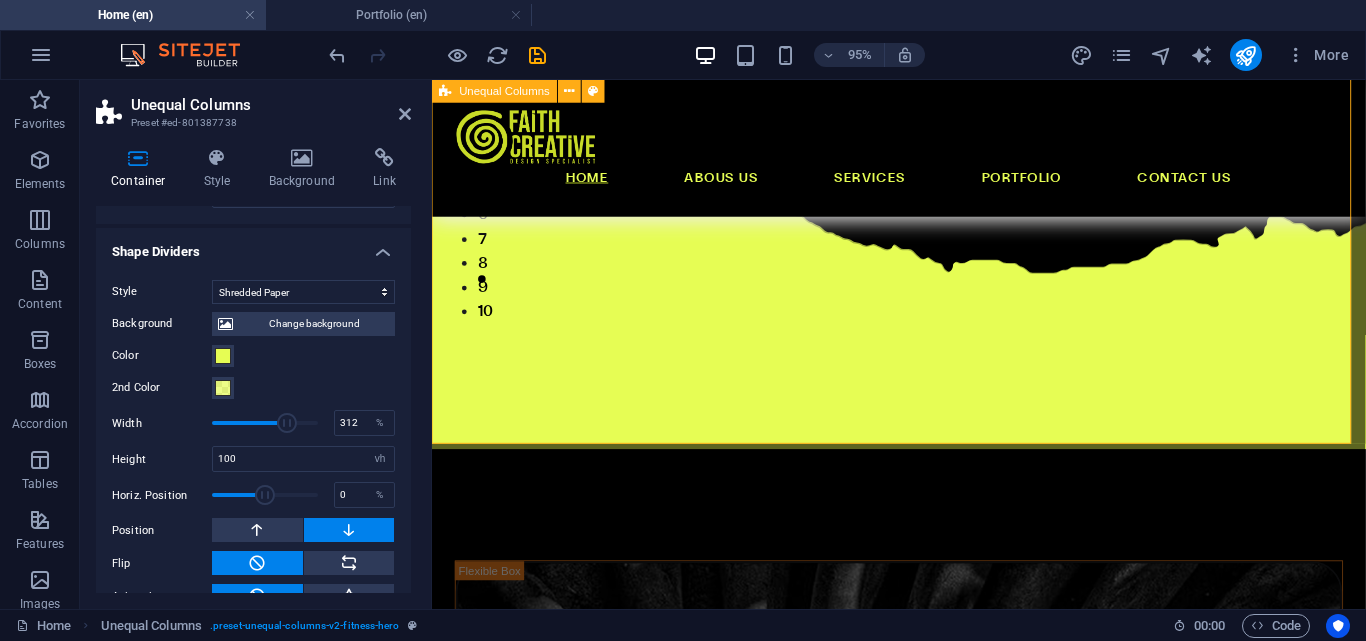 scroll, scrollTop: 400, scrollLeft: 0, axis: vertical 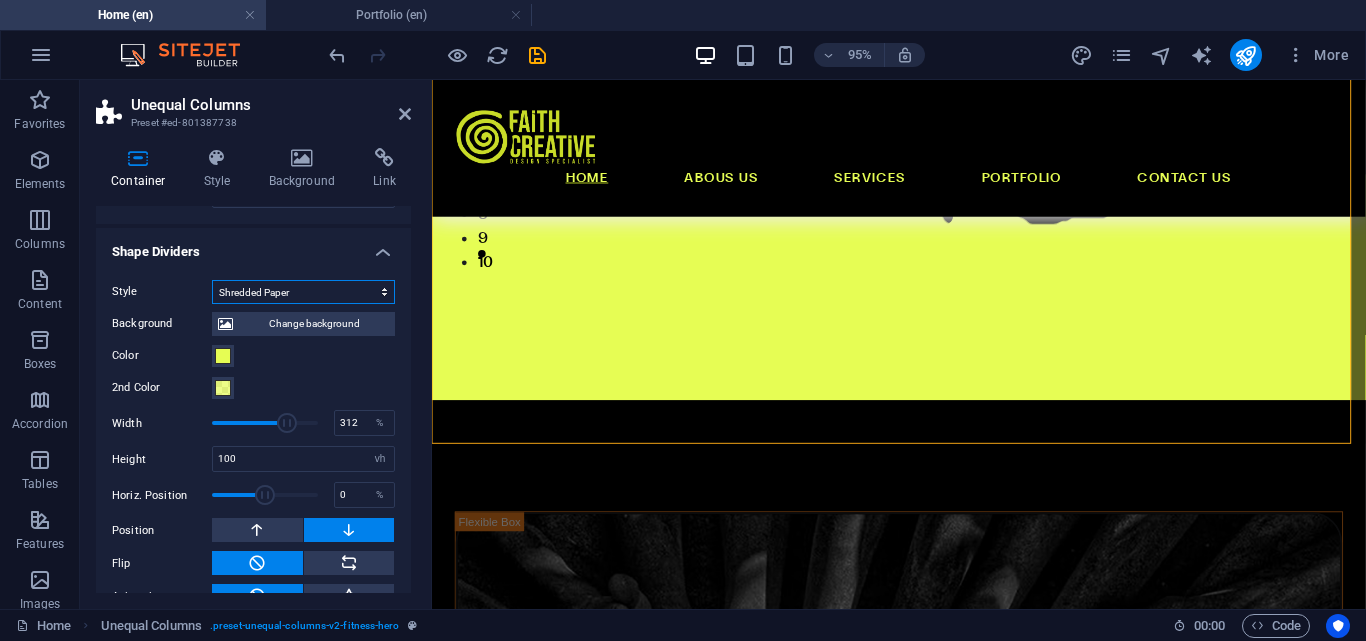 click on "None Triangle Square Diagonal Polygon 1 Polygon 2 Zigzag Multiple Zigzags Waves Multiple Waves Half Circle Circle Circle Shadow Blocks Hexagons Clouds Multiple Clouds Fan Pyramids Book Paint Drip Fire Shredded Paper Arrow" at bounding box center (303, 292) 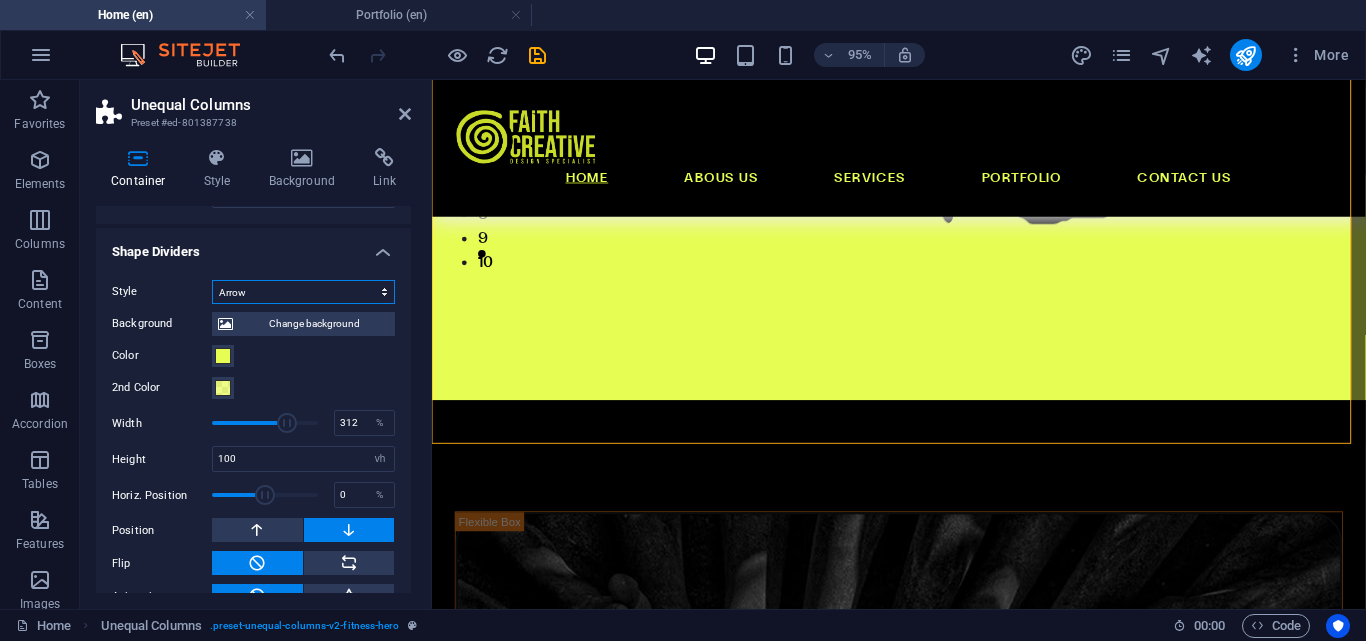 click on "None Triangle Square Diagonal Polygon 1 Polygon 2 Zigzag Multiple Zigzags Waves Multiple Waves Half Circle Circle Circle Shadow Blocks Hexagons Clouds Multiple Clouds Fan Pyramids Book Paint Drip Fire Shredded Paper Arrow" at bounding box center (303, 292) 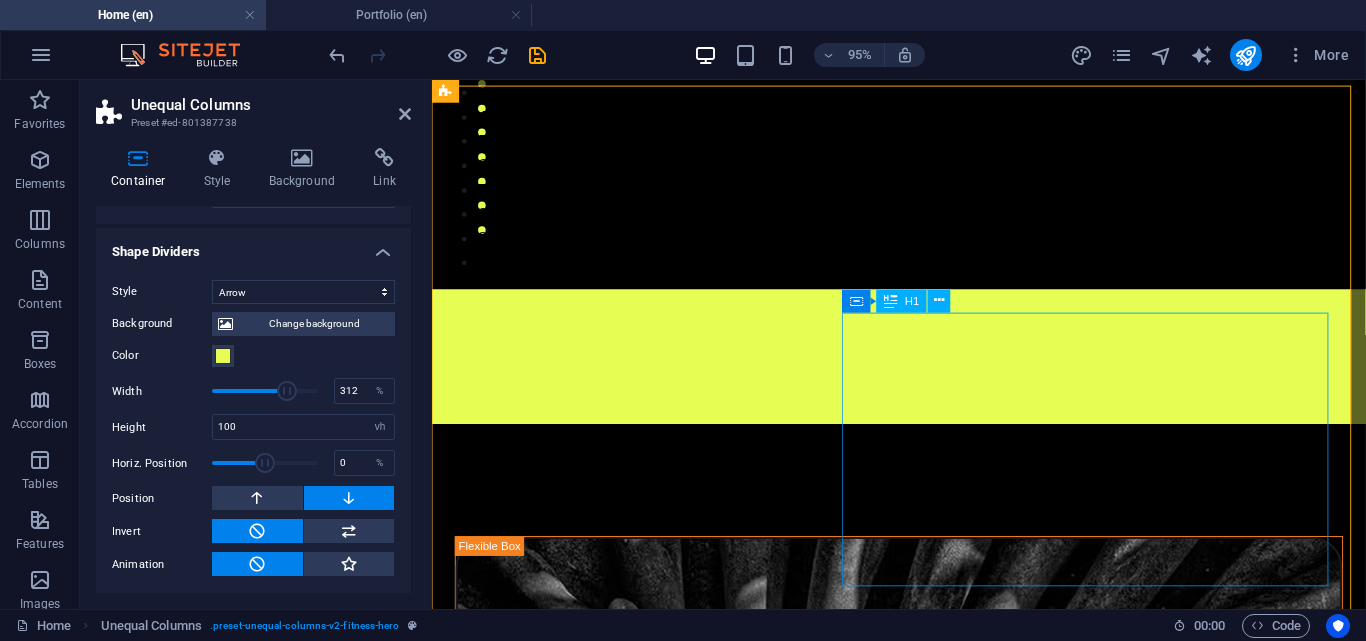 scroll, scrollTop: 100, scrollLeft: 0, axis: vertical 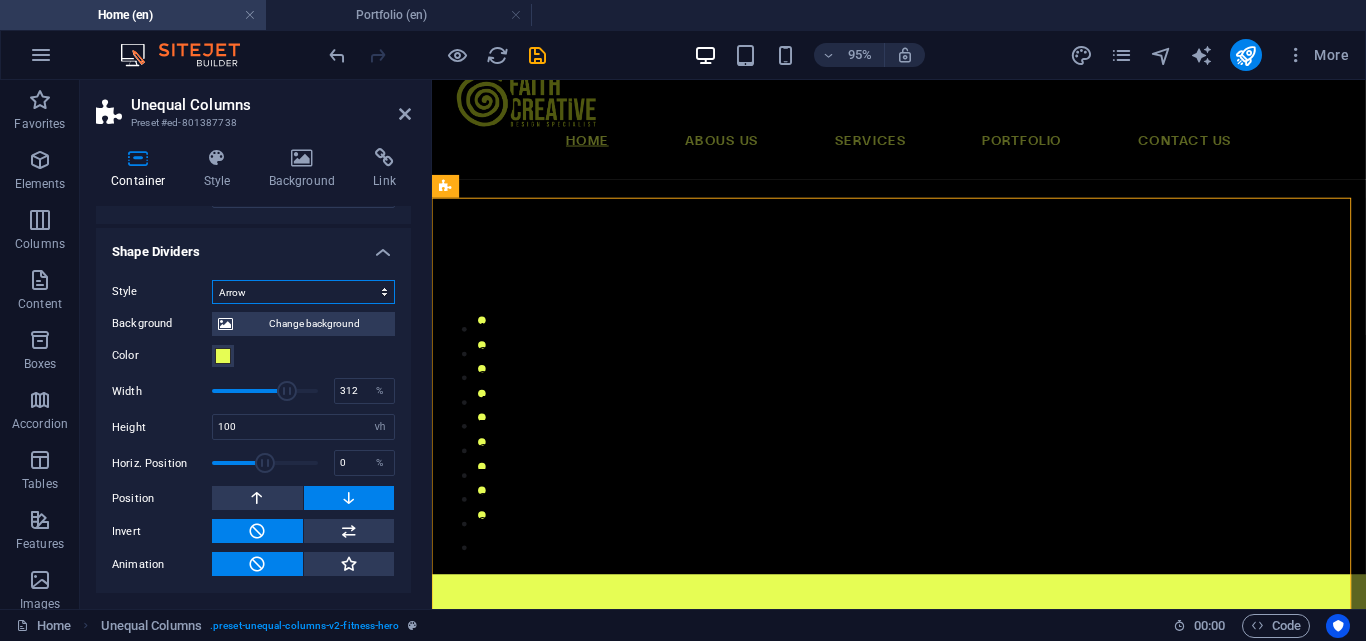 click on "None Triangle Square Diagonal Polygon 1 Polygon 2 Zigzag Multiple Zigzags Waves Multiple Waves Half Circle Circle Circle Shadow Blocks Hexagons Clouds Multiple Clouds Fan Pyramids Book Paint Drip Fire Shredded Paper Arrow" at bounding box center [303, 292] 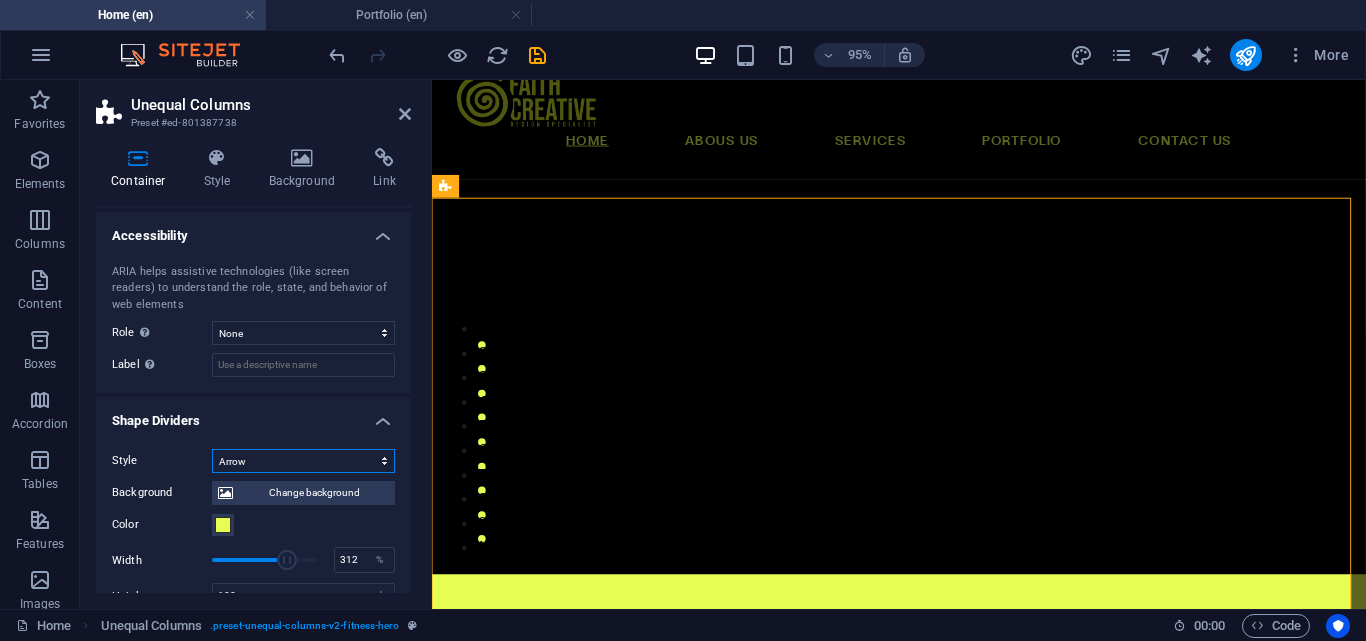 scroll, scrollTop: 661, scrollLeft: 0, axis: vertical 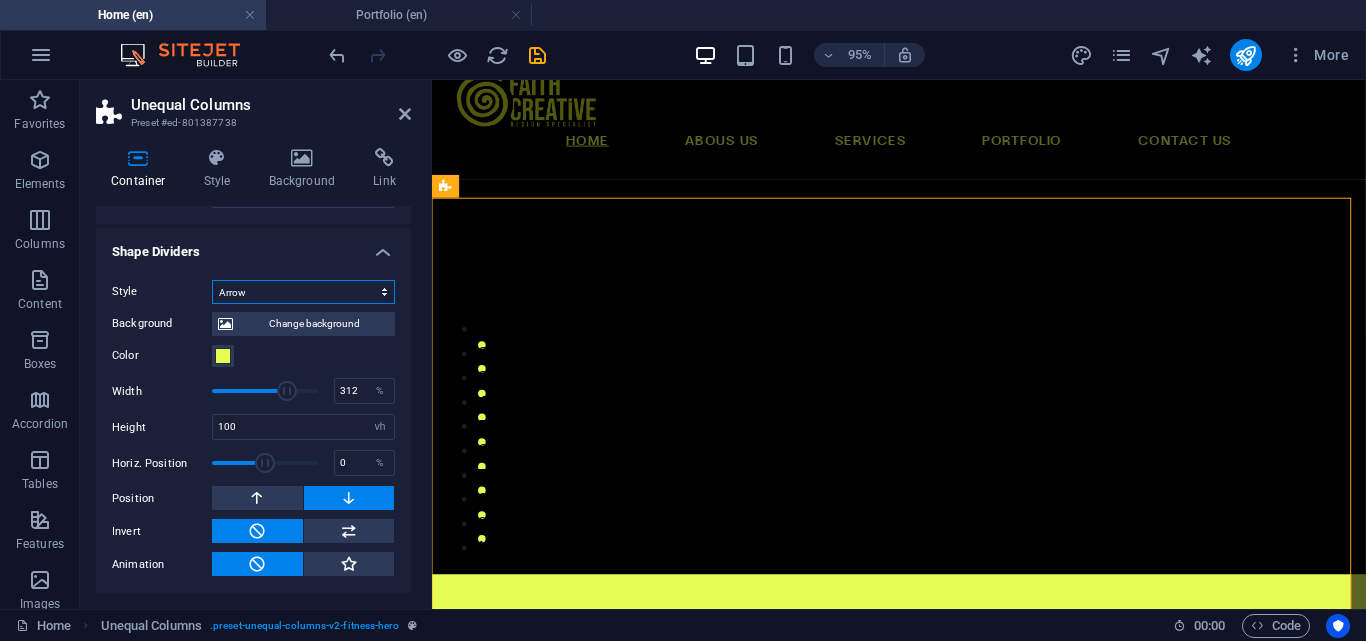 click on "None Triangle Square Diagonal Polygon 1 Polygon 2 Zigzag Multiple Zigzags Waves Multiple Waves Half Circle Circle Circle Shadow Blocks Hexagons Clouds Multiple Clouds Fan Pyramids Book Paint Drip Fire Shredded Paper Arrow" at bounding box center (303, 292) 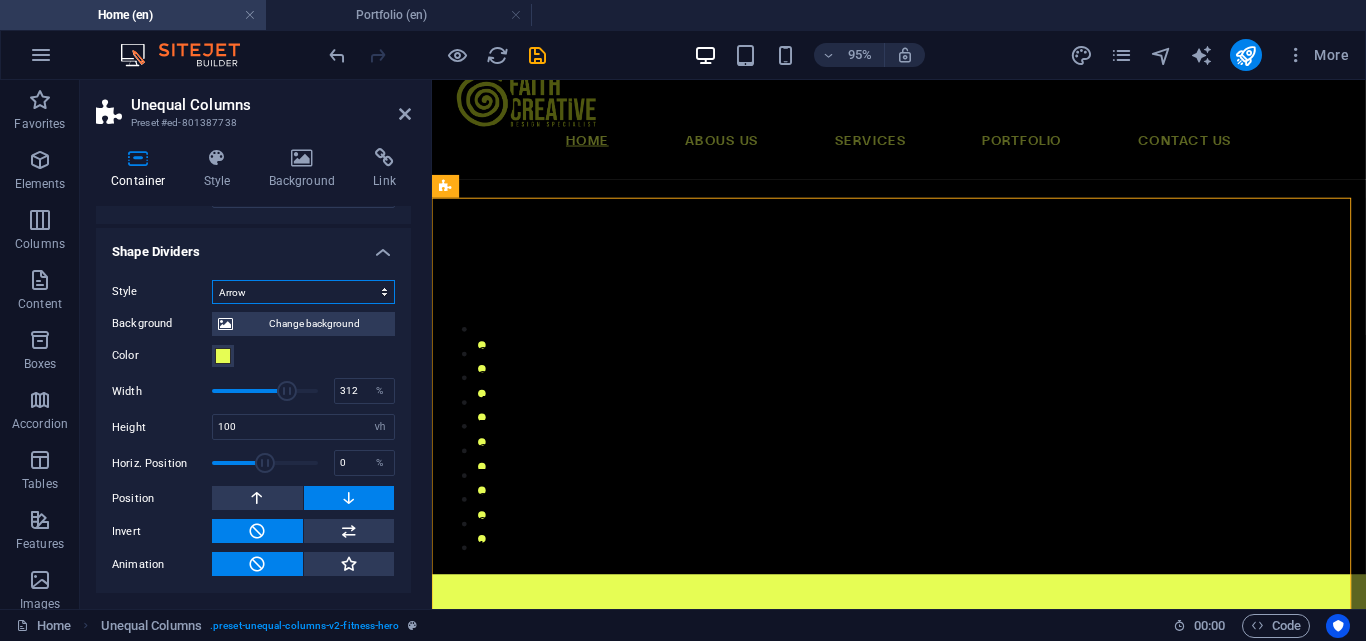 select on "pyramids" 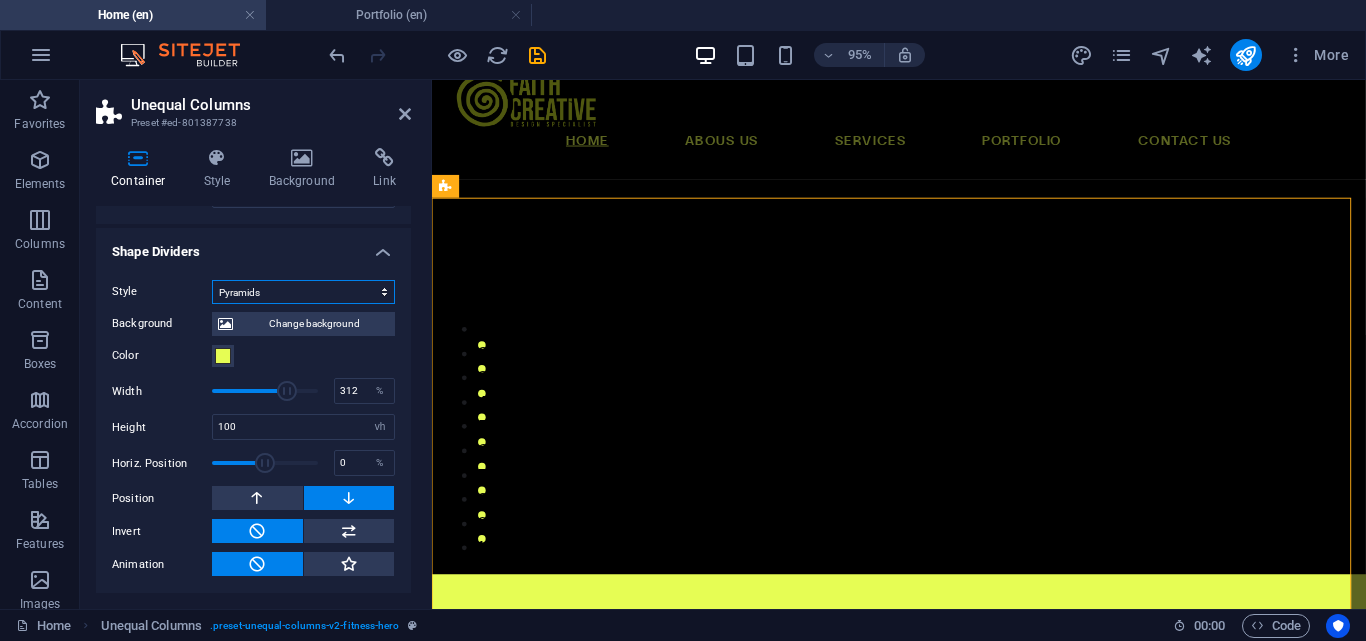 click on "None Triangle Square Diagonal Polygon 1 Polygon 2 Zigzag Multiple Zigzags Waves Multiple Waves Half Circle Circle Circle Shadow Blocks Hexagons Clouds Multiple Clouds Fan Pyramids Book Paint Drip Fire Shredded Paper Arrow" at bounding box center (303, 292) 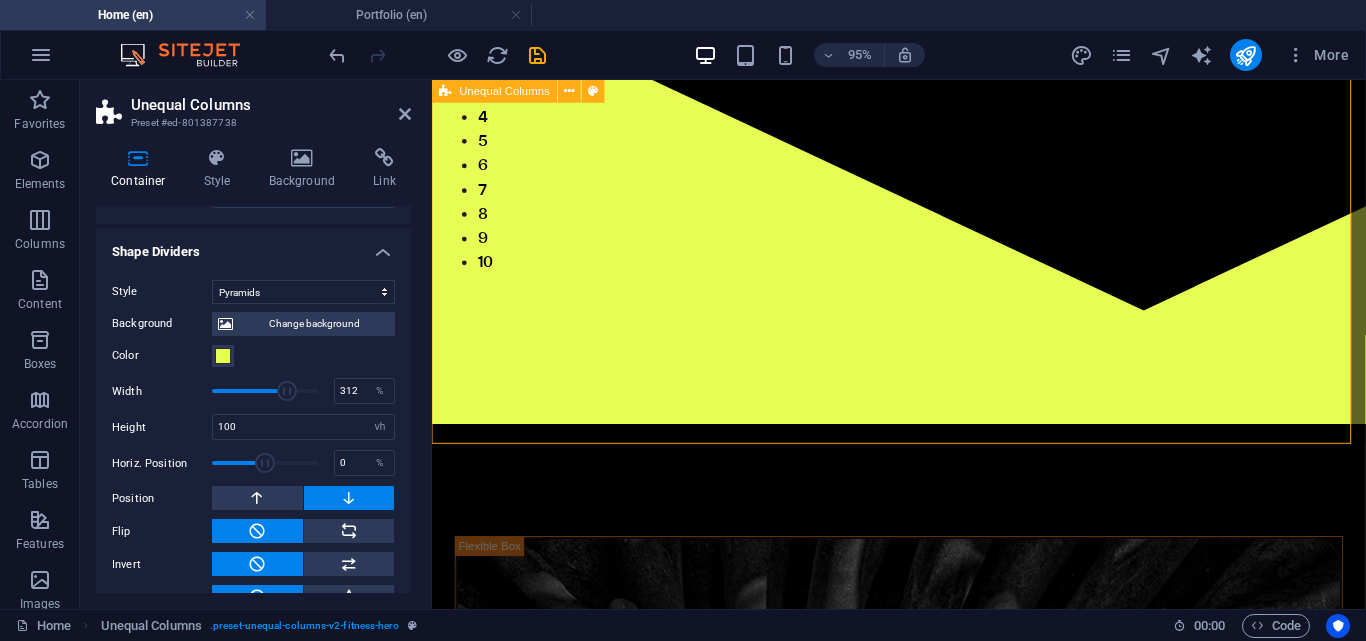 scroll, scrollTop: 100, scrollLeft: 0, axis: vertical 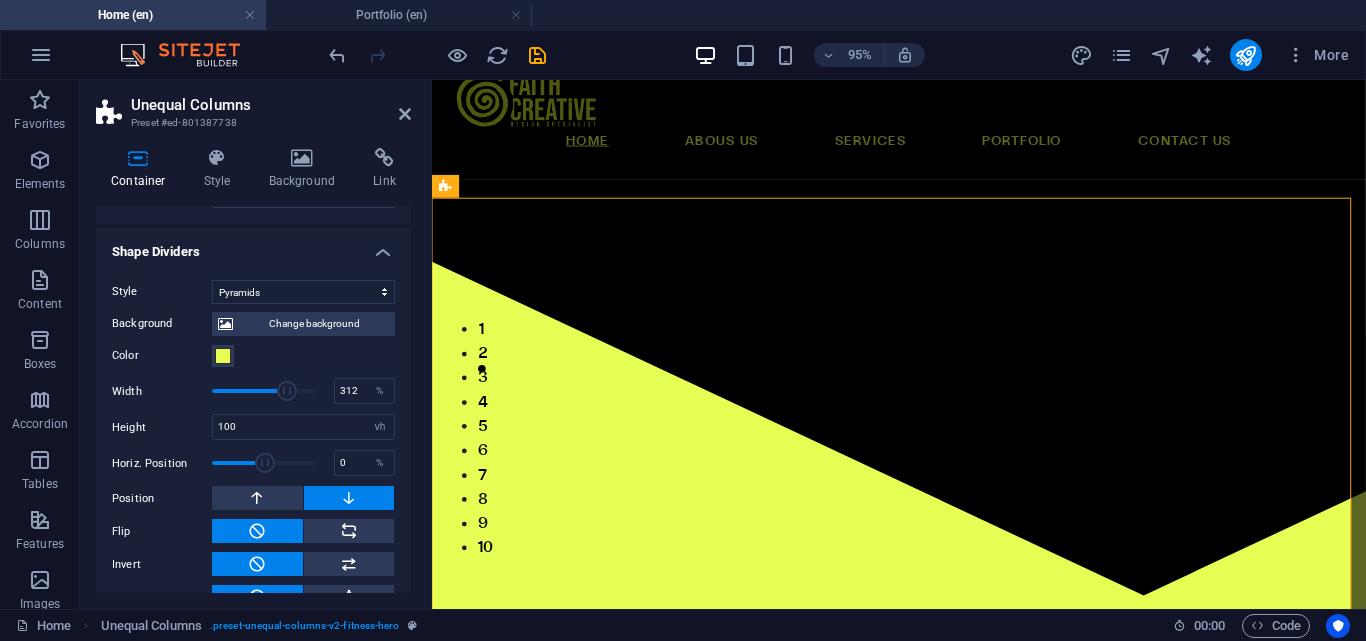 click on "Unequal Columns" at bounding box center [271, 105] 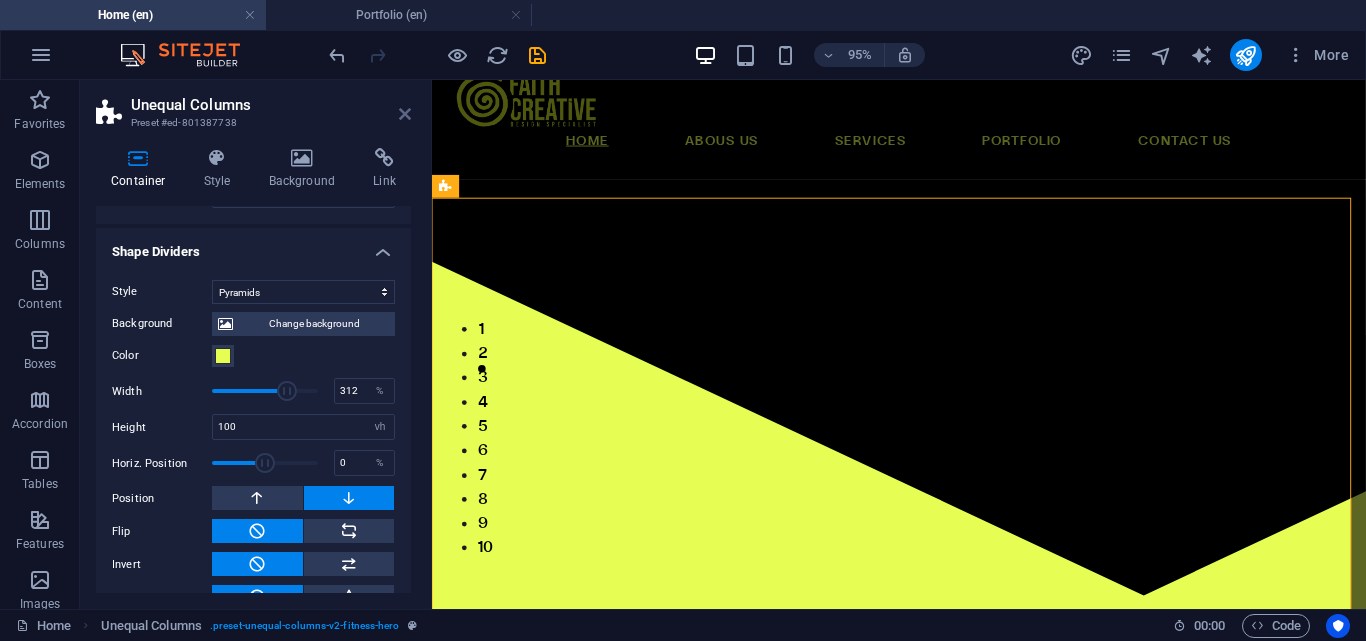 click at bounding box center (405, 114) 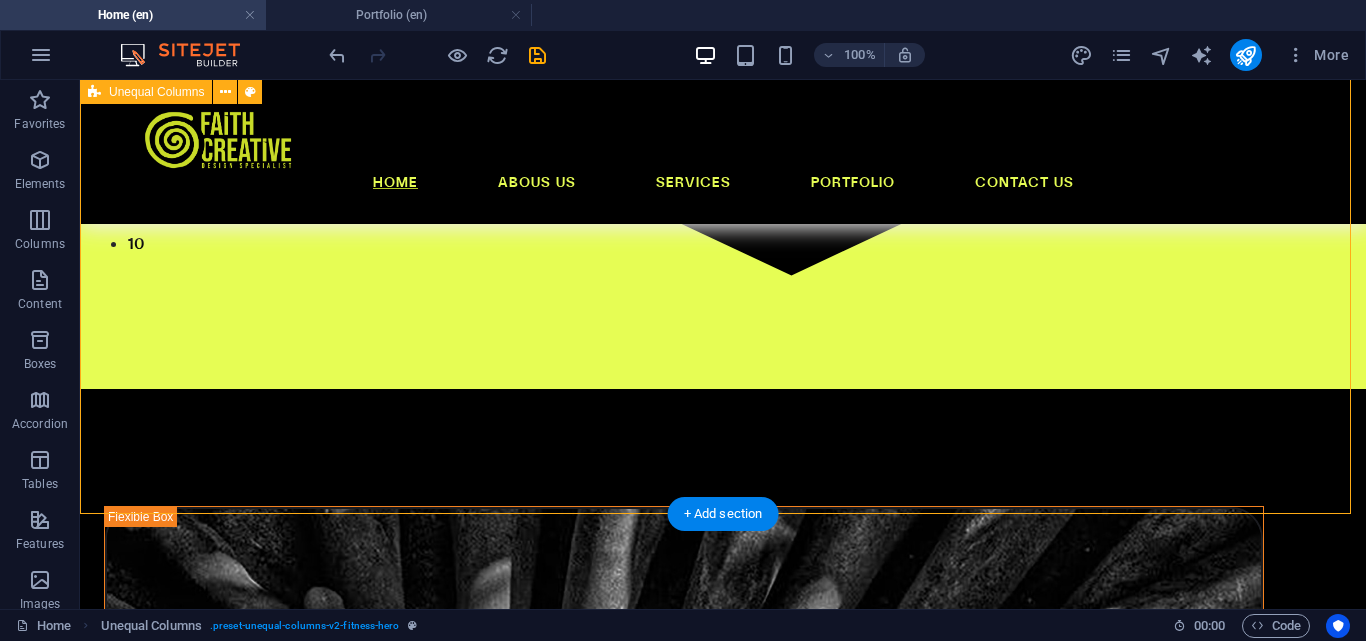 scroll, scrollTop: 200, scrollLeft: 0, axis: vertical 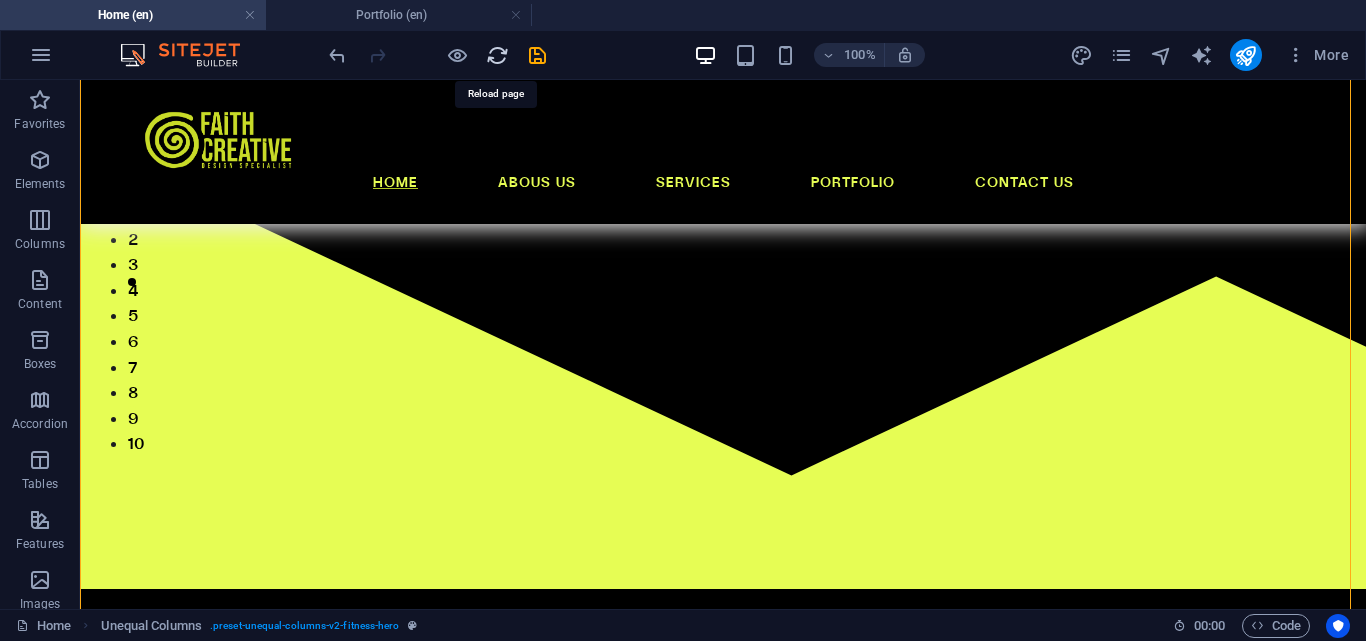 drag, startPoint x: 501, startPoint y: 65, endPoint x: 683, endPoint y: 17, distance: 188.22327 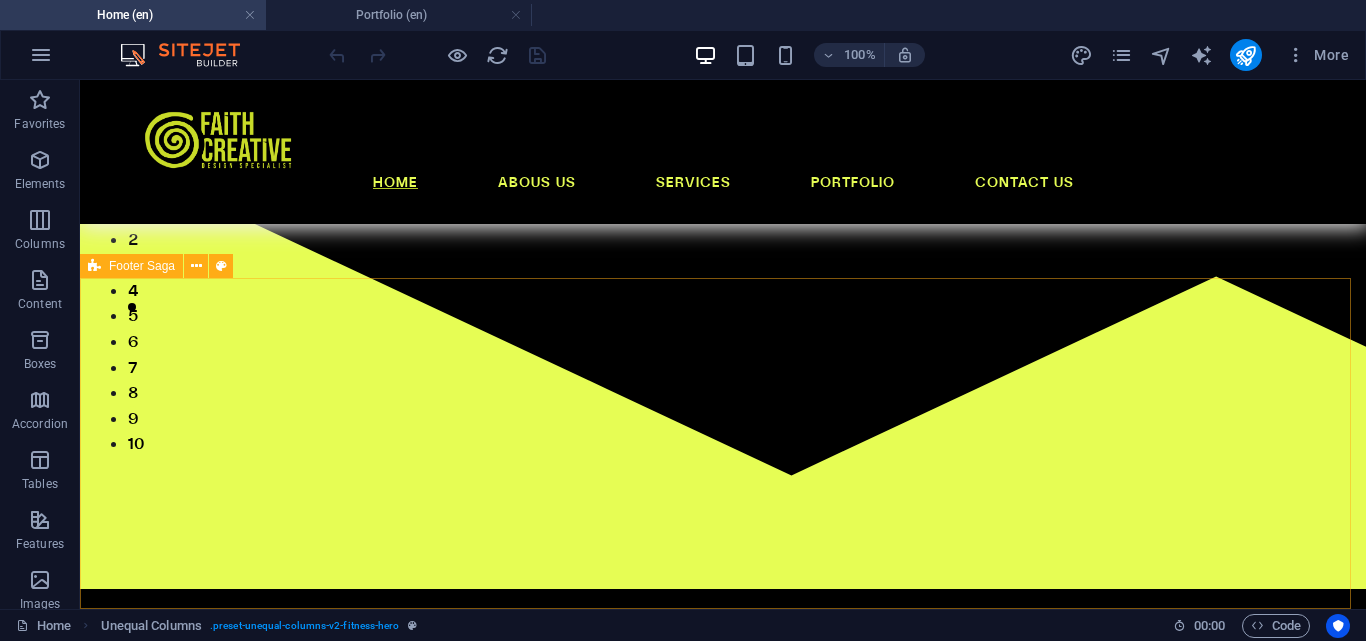 click on "Footer Saga" at bounding box center (142, 266) 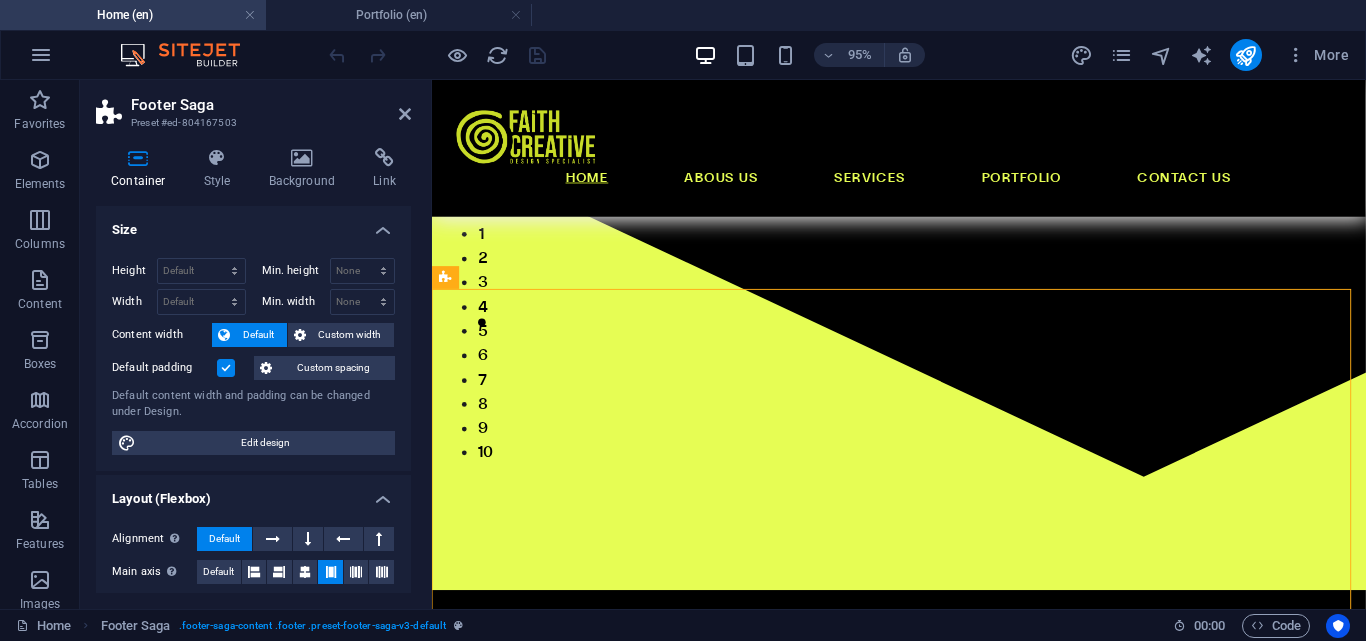 scroll, scrollTop: 628, scrollLeft: 0, axis: vertical 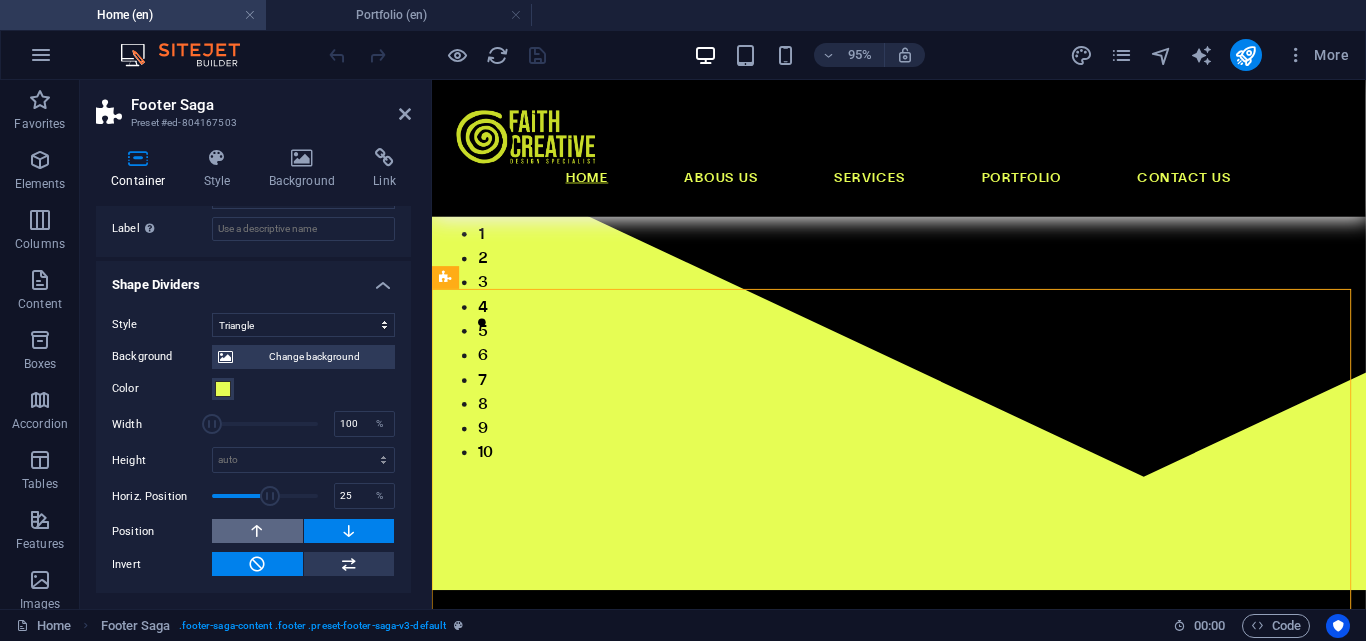 click at bounding box center (257, 531) 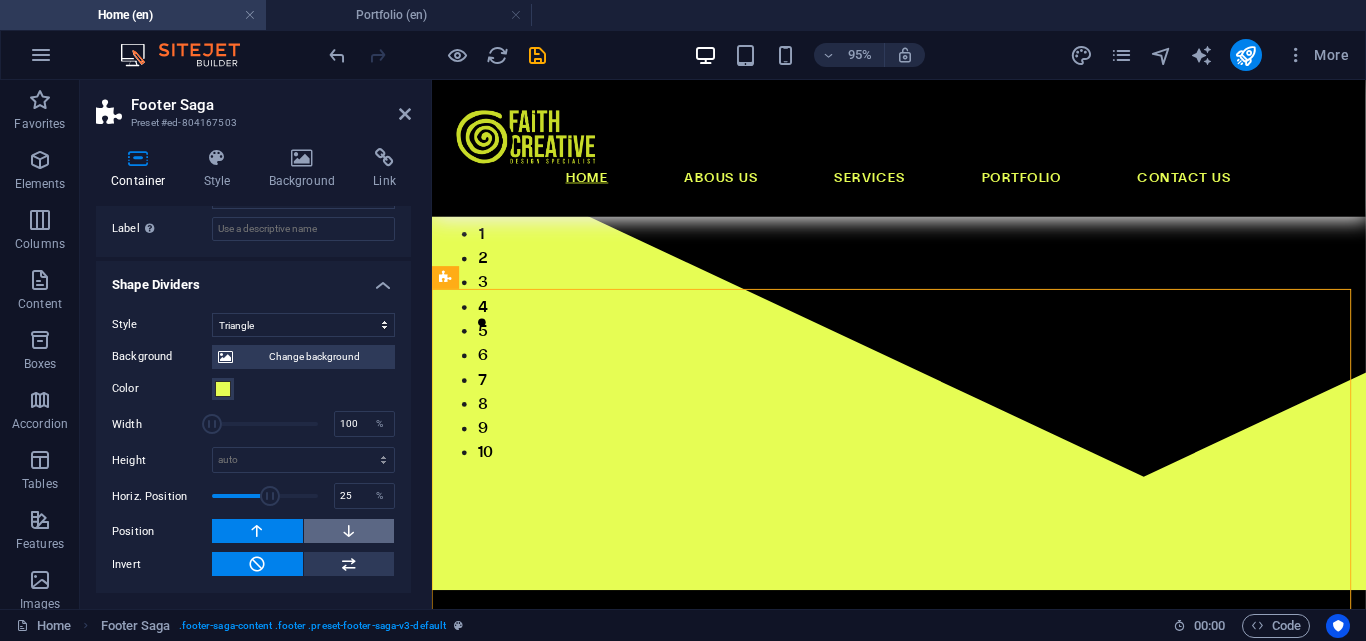 click at bounding box center (349, 531) 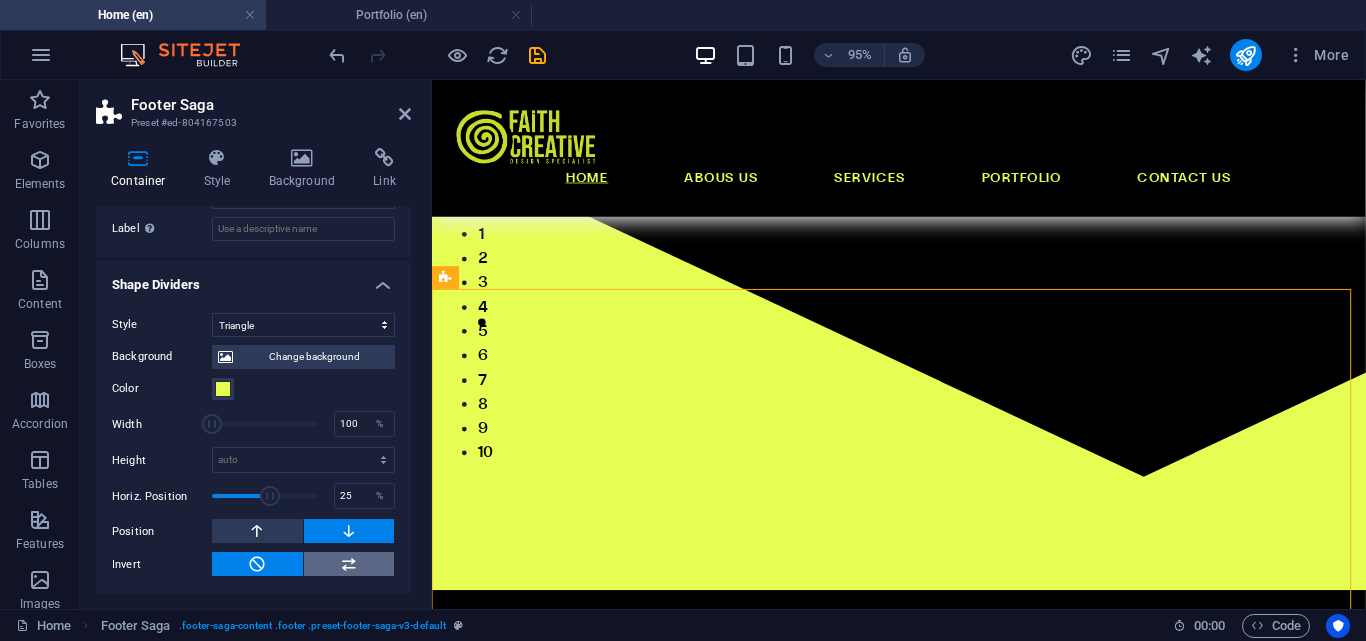 click at bounding box center (349, 564) 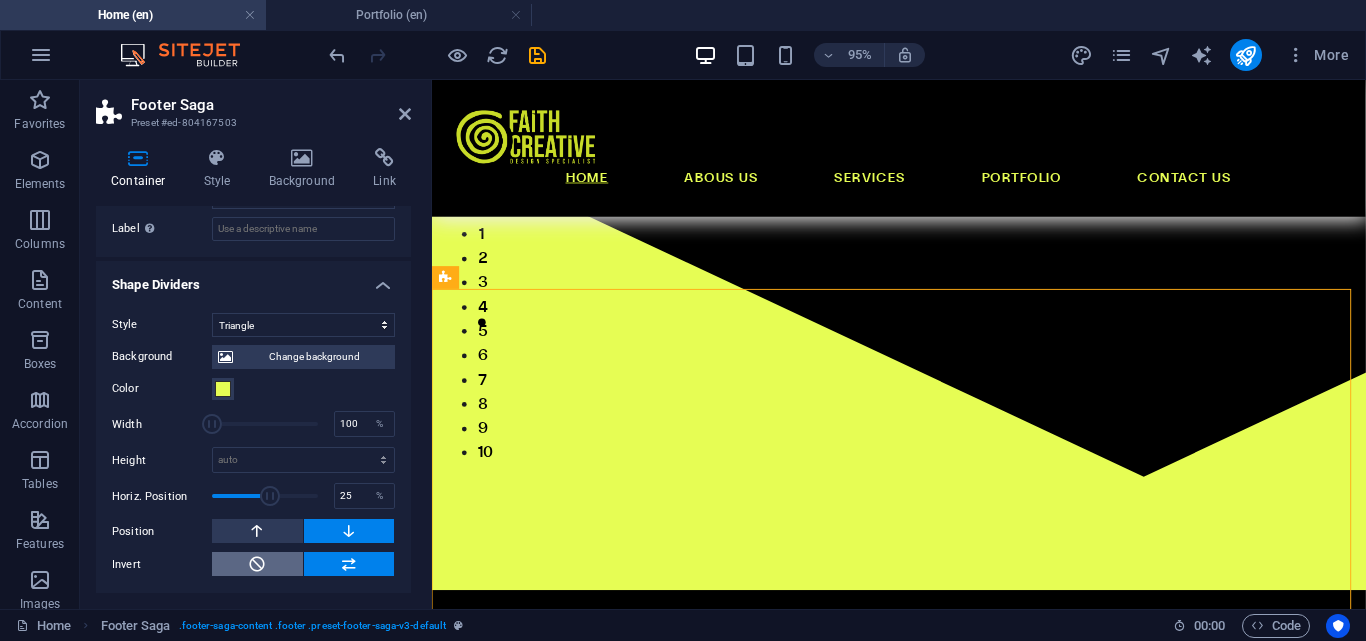 click at bounding box center (257, 564) 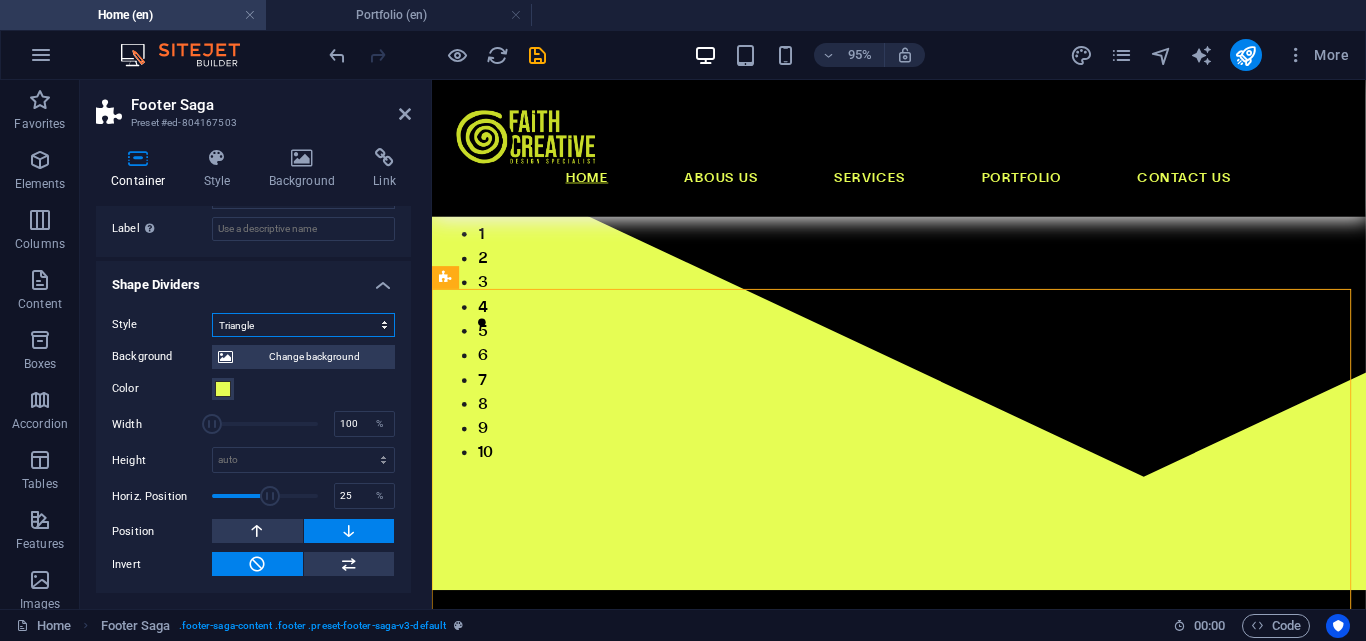 click on "None Triangle Square Diagonal Polygon 1 Polygon 2 Zigzag Multiple Zigzags Waves Multiple Waves Half Circle Circle Circle Shadow Blocks Hexagons Clouds Multiple Clouds Fan Pyramids Book Paint Drip Fire Shredded Paper Arrow" at bounding box center [303, 325] 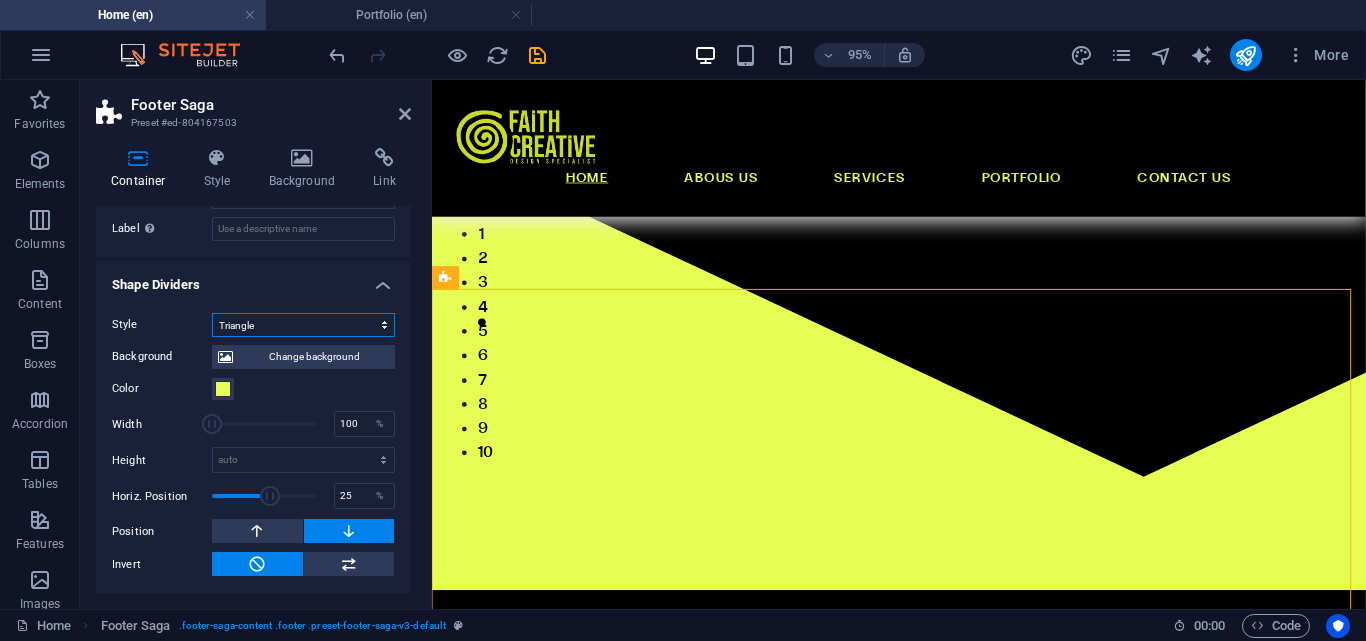 select on "circle" 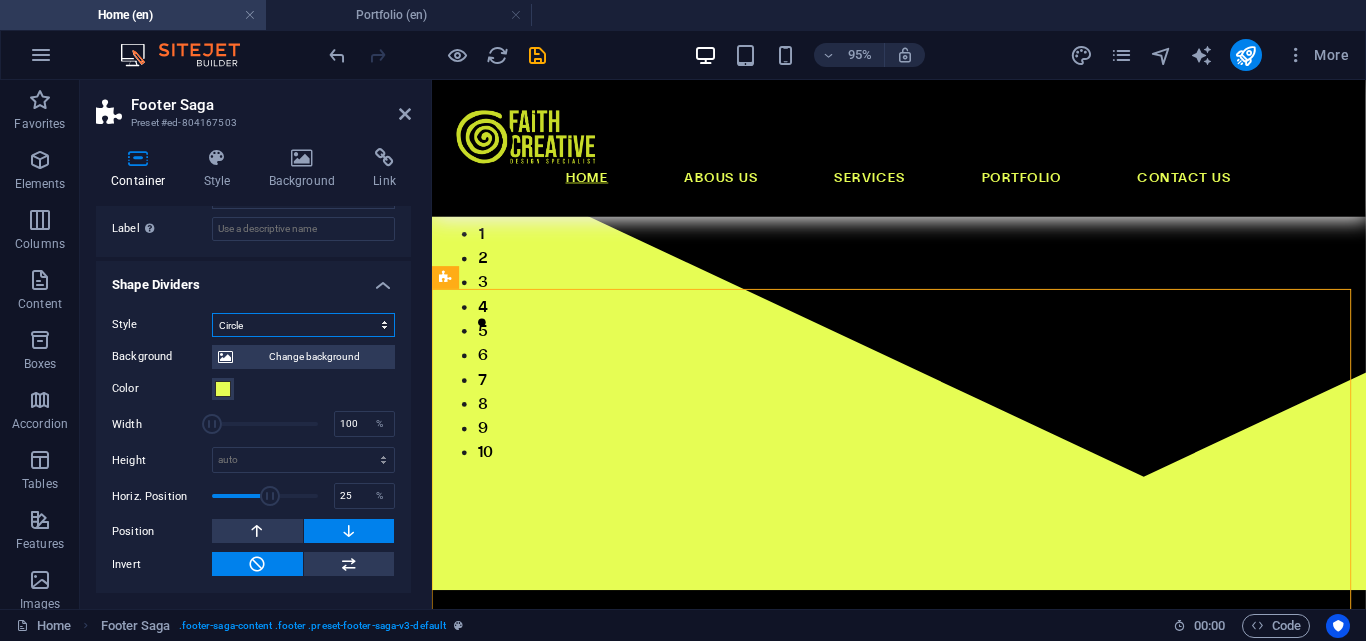 click on "None Triangle Square Diagonal Polygon 1 Polygon 2 Zigzag Multiple Zigzags Waves Multiple Waves Half Circle Circle Circle Shadow Blocks Hexagons Clouds Multiple Clouds Fan Pyramids Book Paint Drip Fire Shredded Paper Arrow" at bounding box center (303, 325) 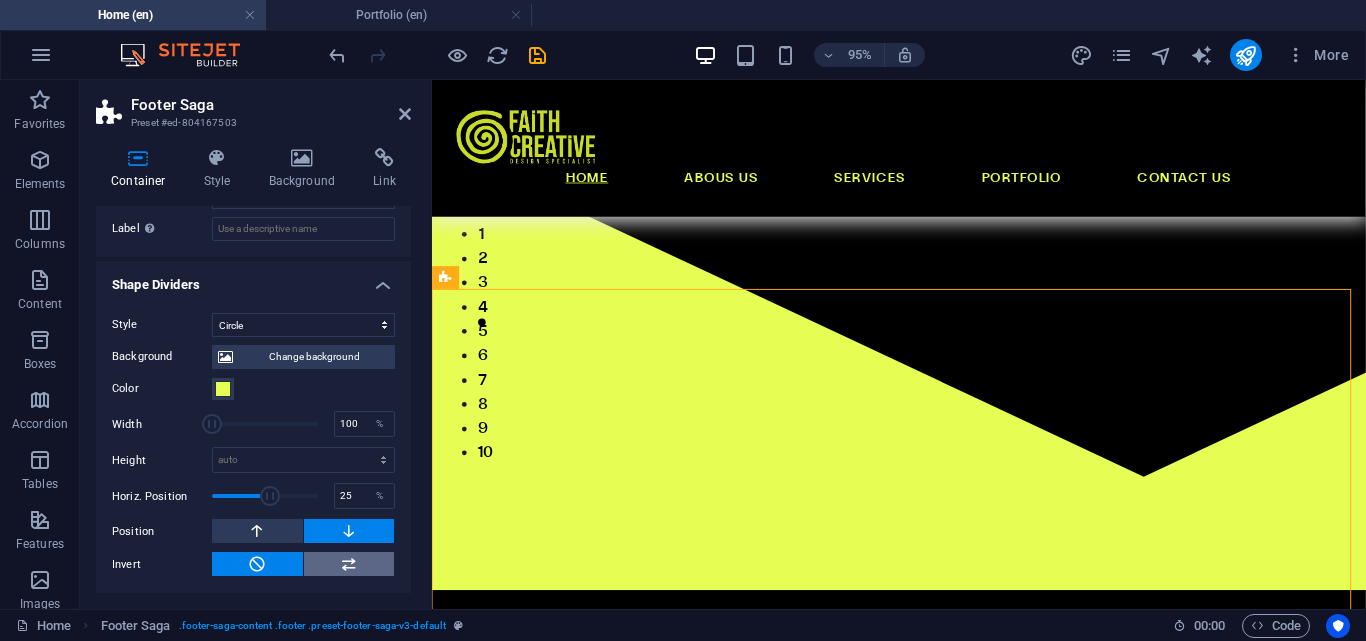 click at bounding box center [349, 564] 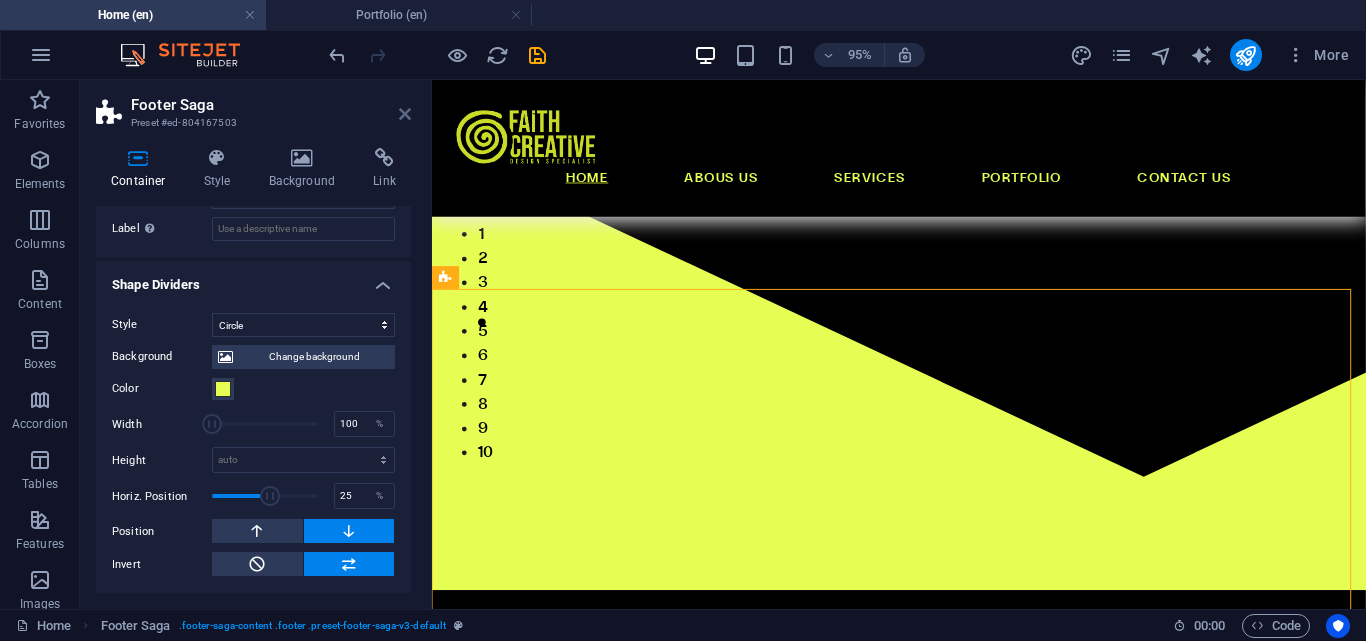 click at bounding box center [405, 114] 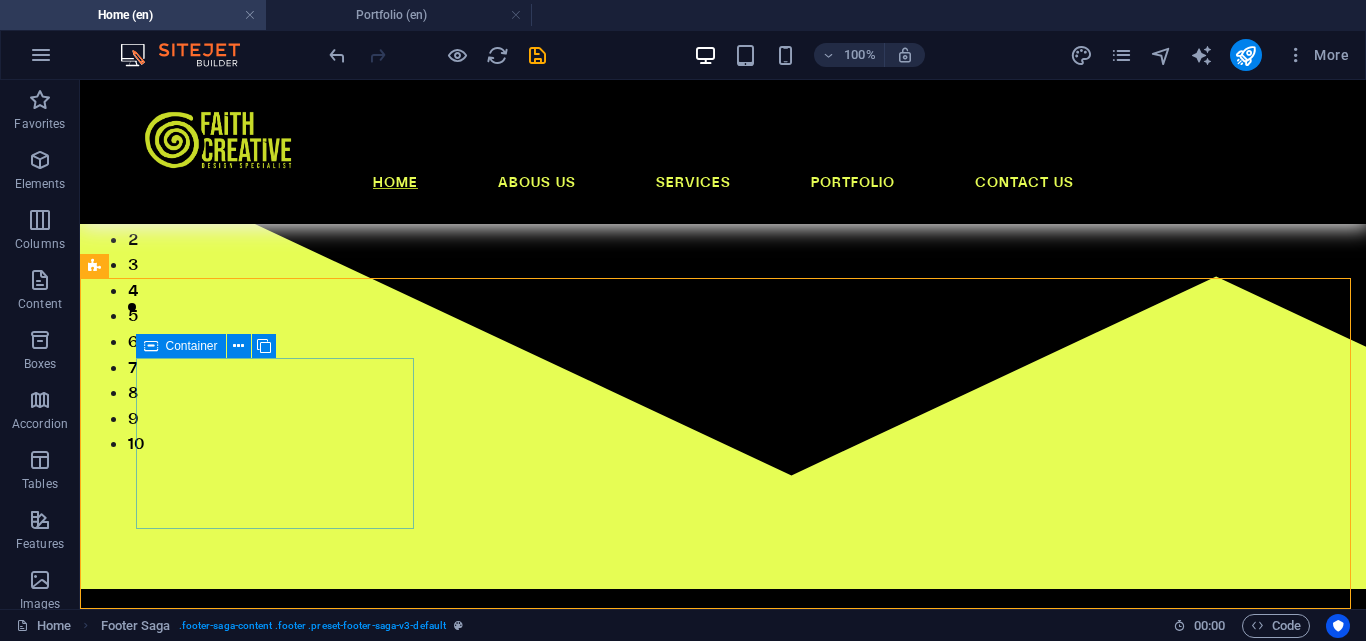 click on "Container" at bounding box center (181, 346) 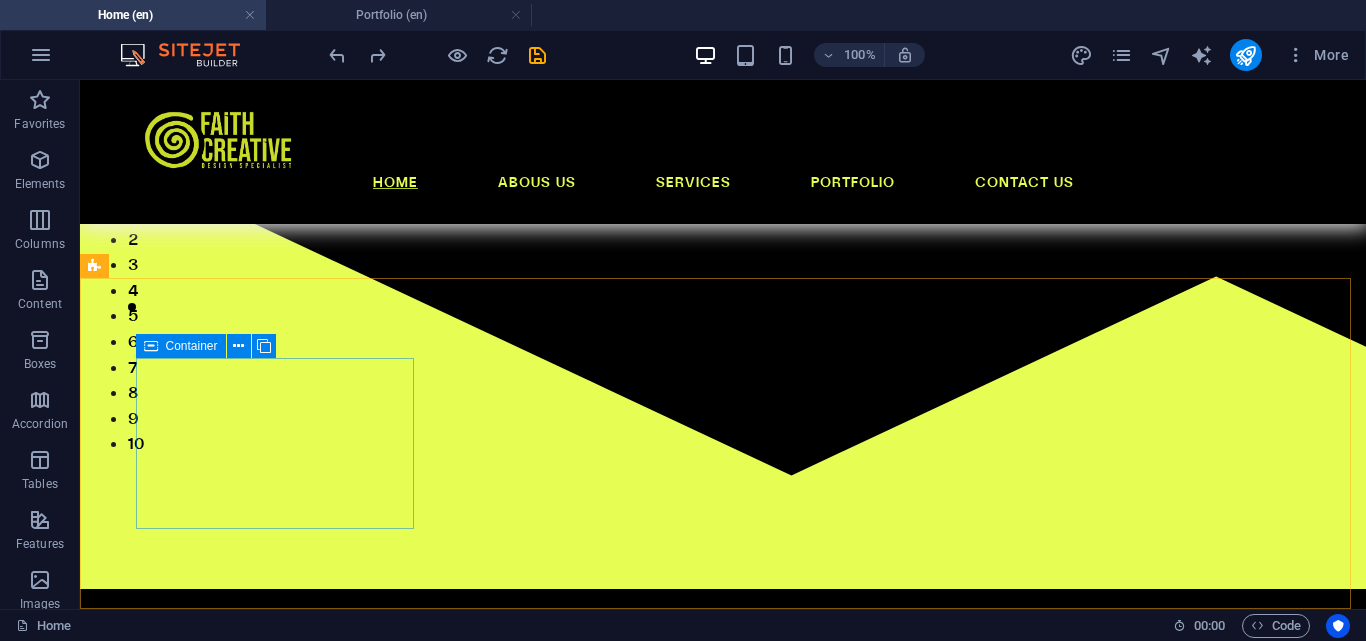 click at bounding box center [151, 346] 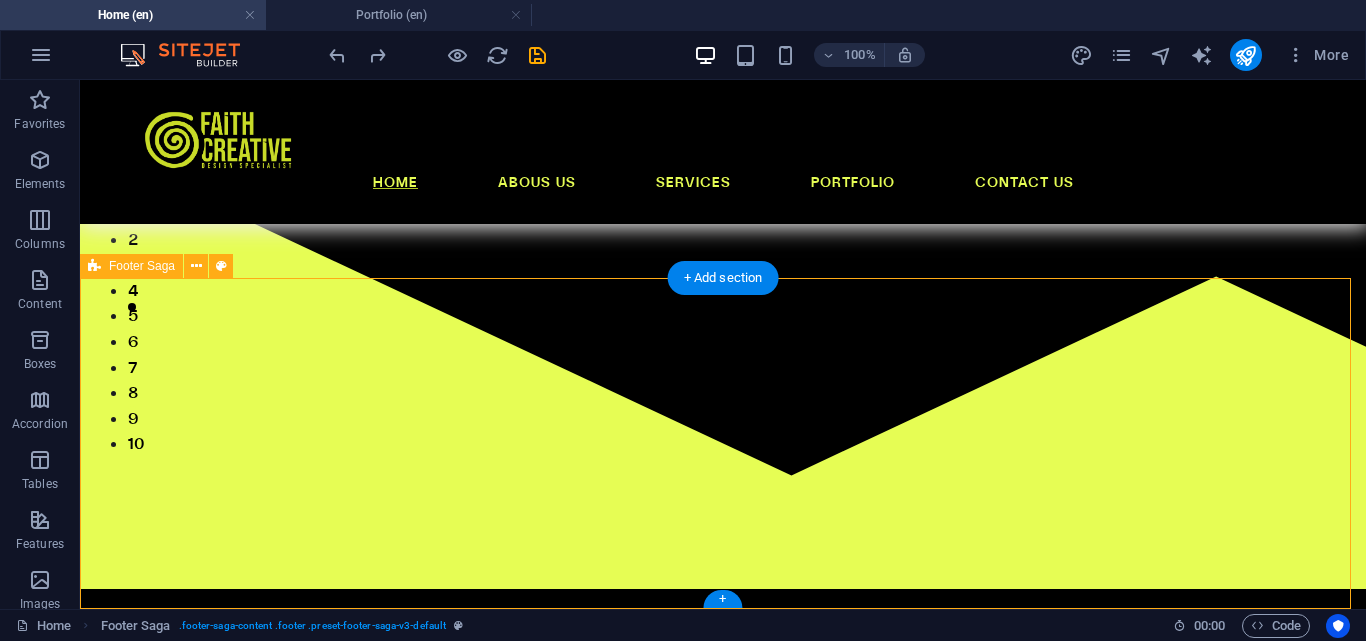 select on "circle" 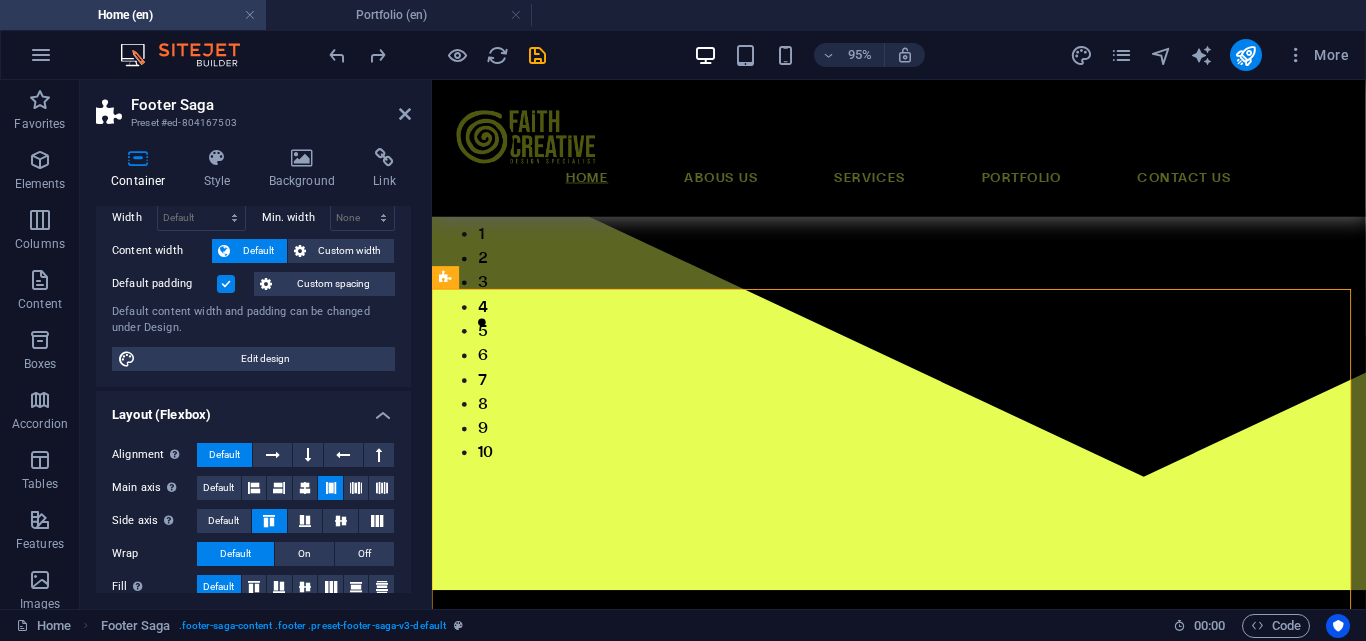 scroll, scrollTop: 0, scrollLeft: 0, axis: both 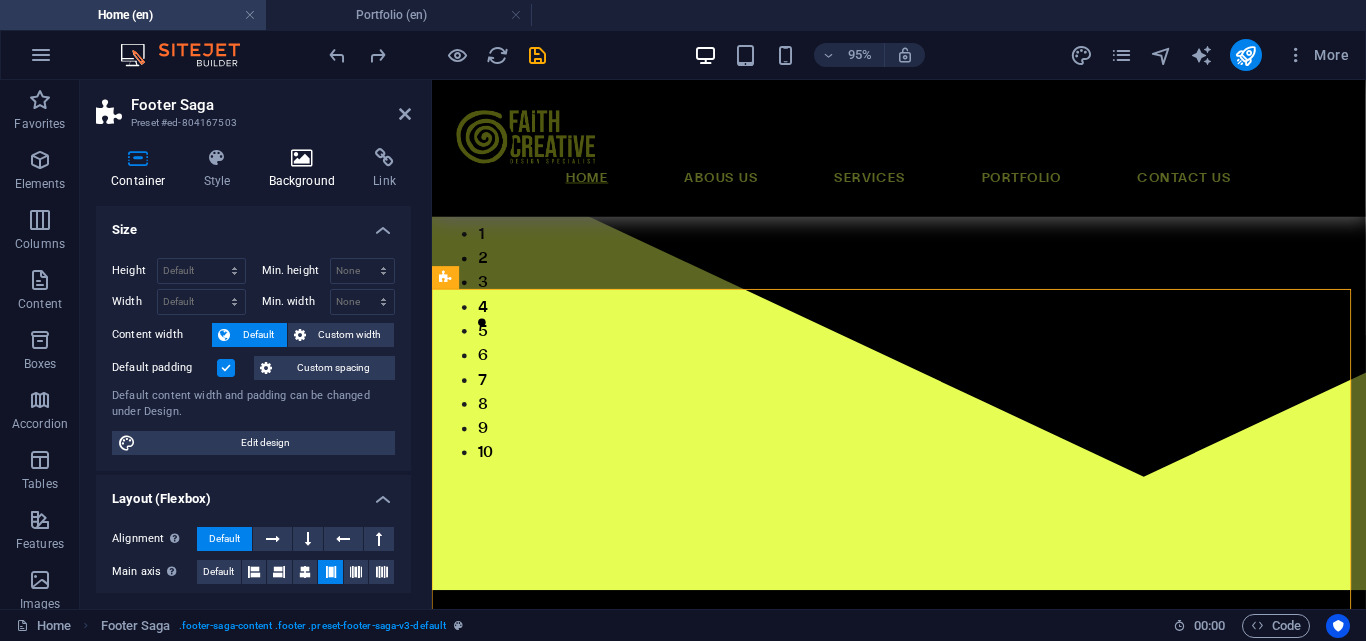 click at bounding box center [302, 158] 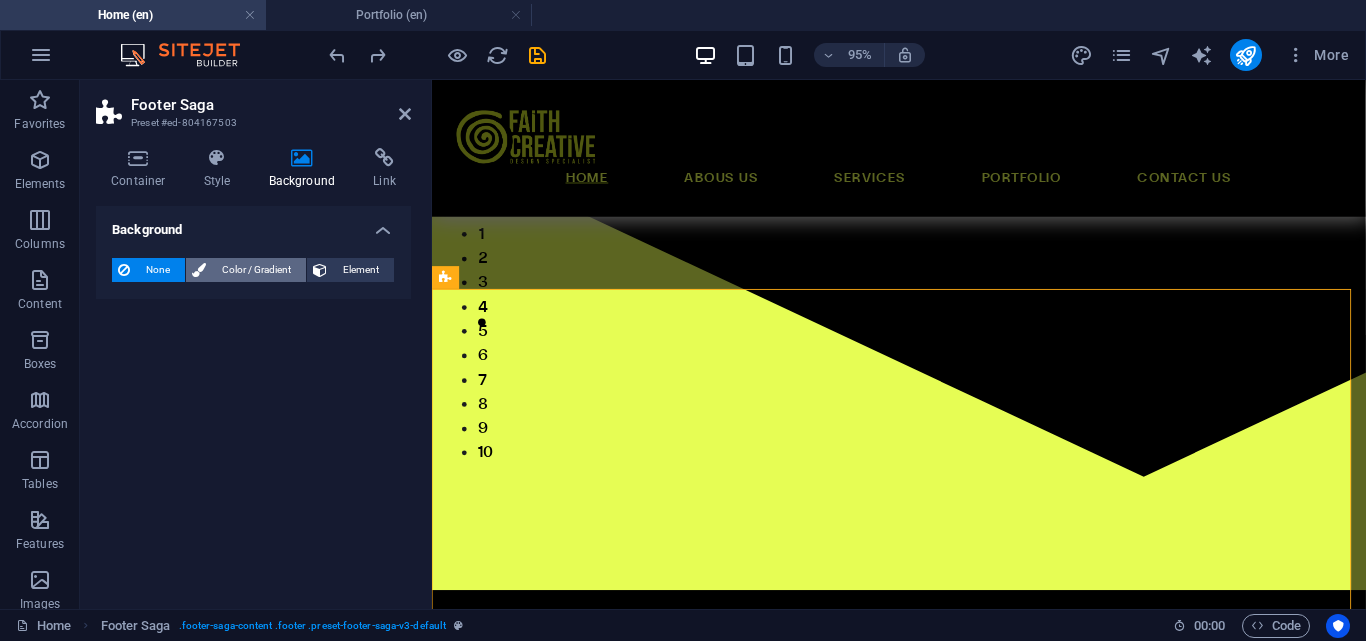 click on "Color / Gradient" at bounding box center [256, 270] 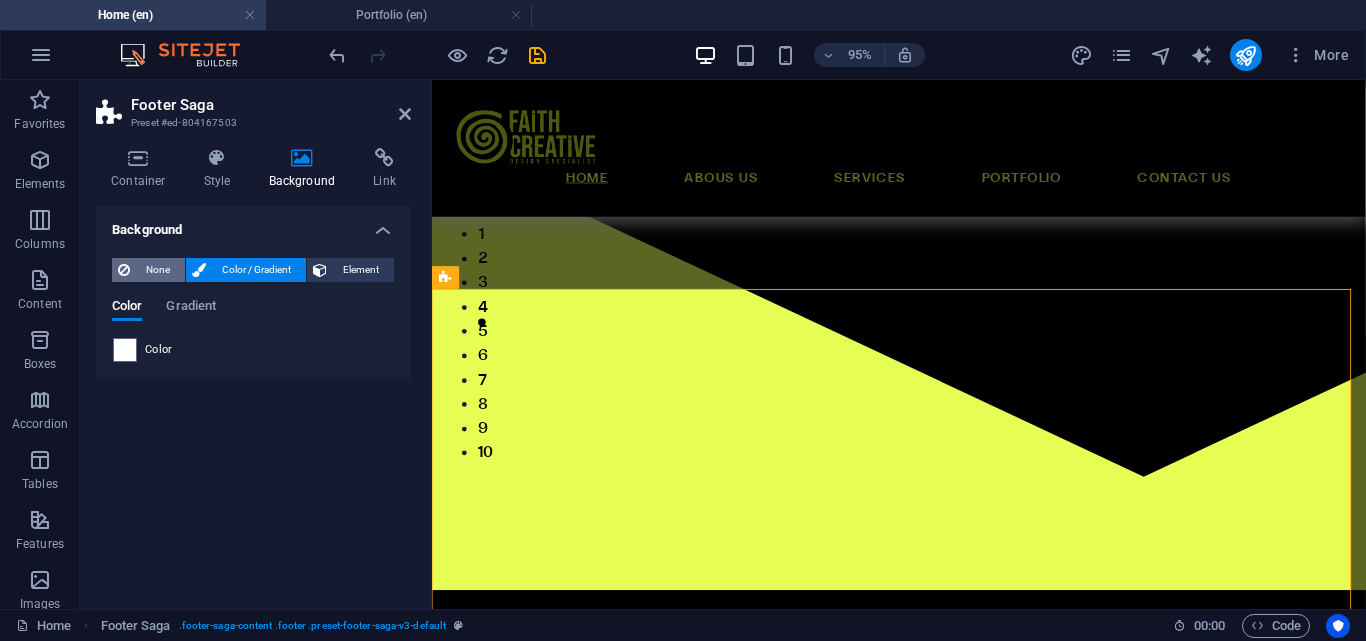 click on "None" at bounding box center [157, 270] 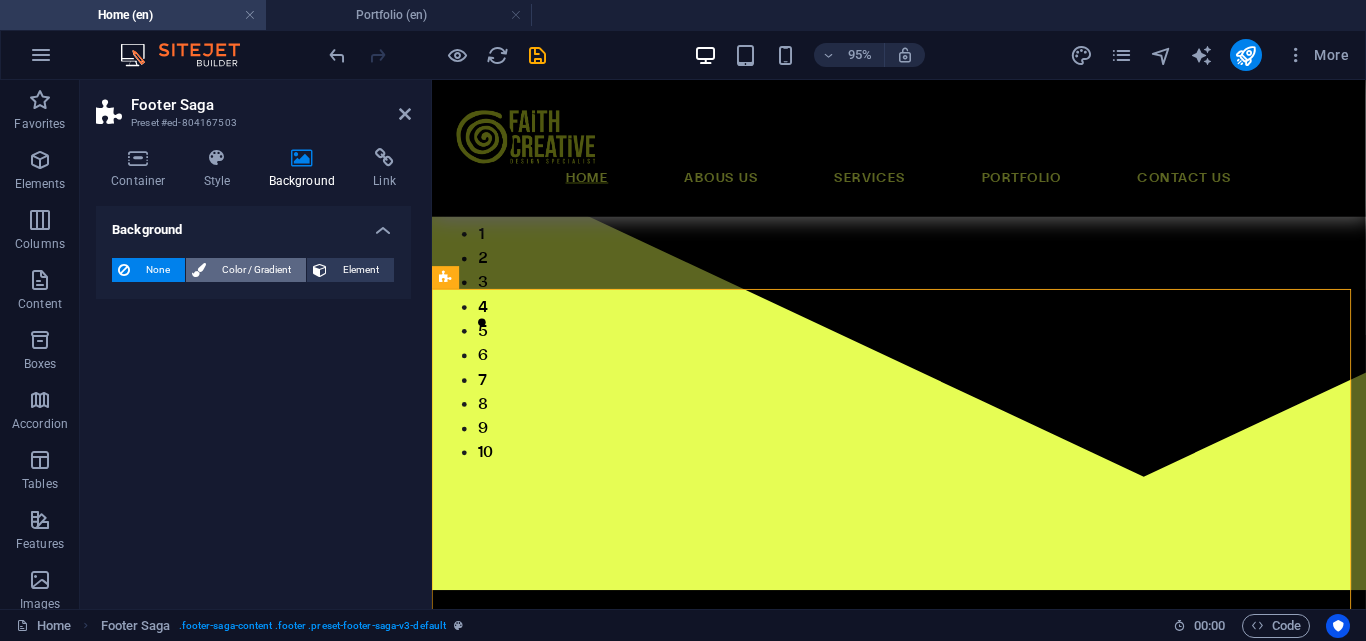 click on "Color / Gradient" at bounding box center (256, 270) 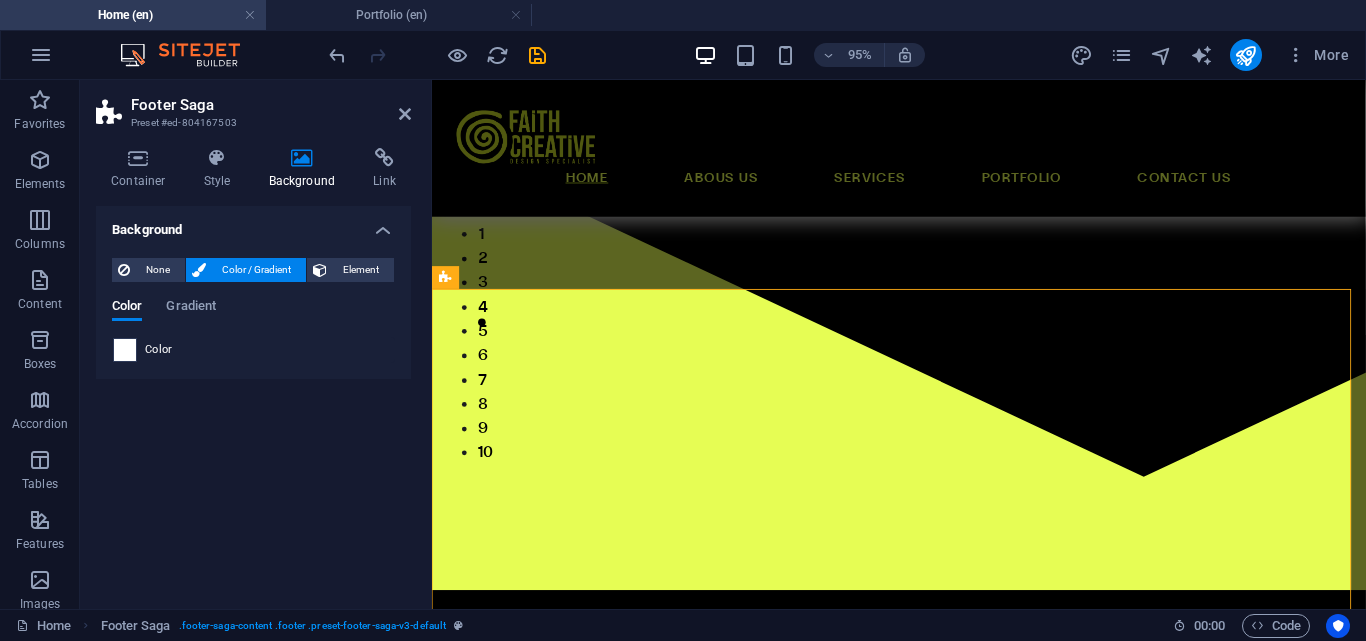 click at bounding box center (125, 350) 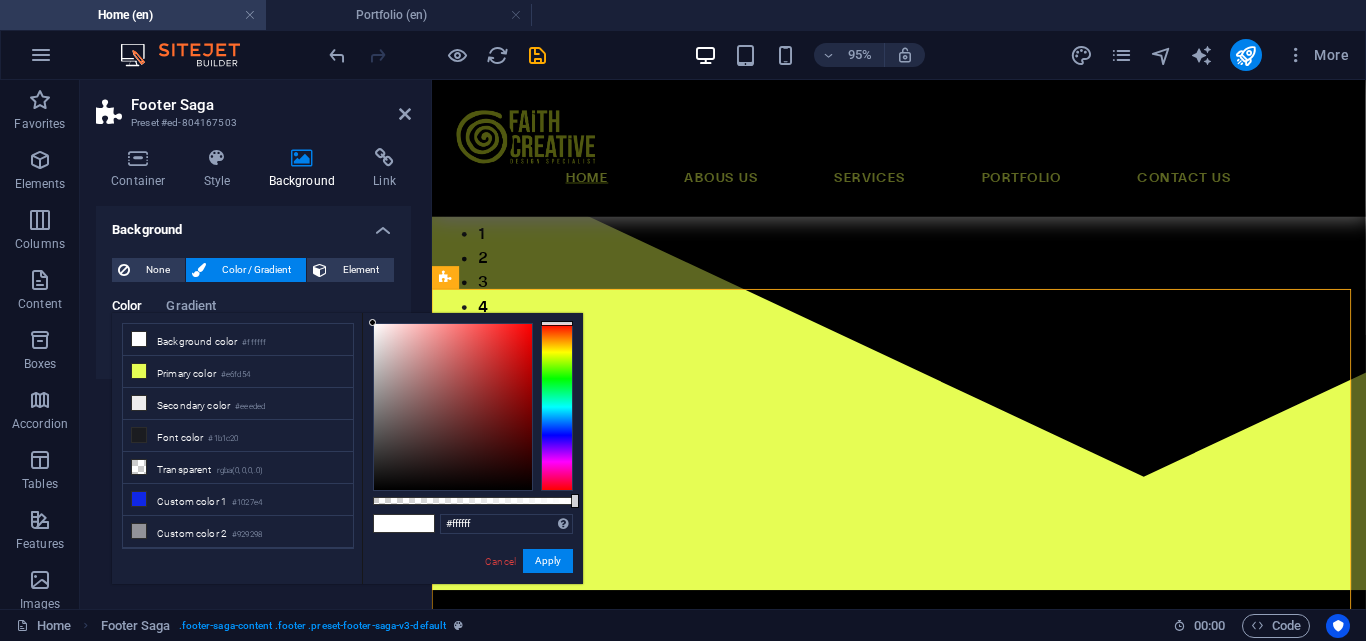 type on "#000000" 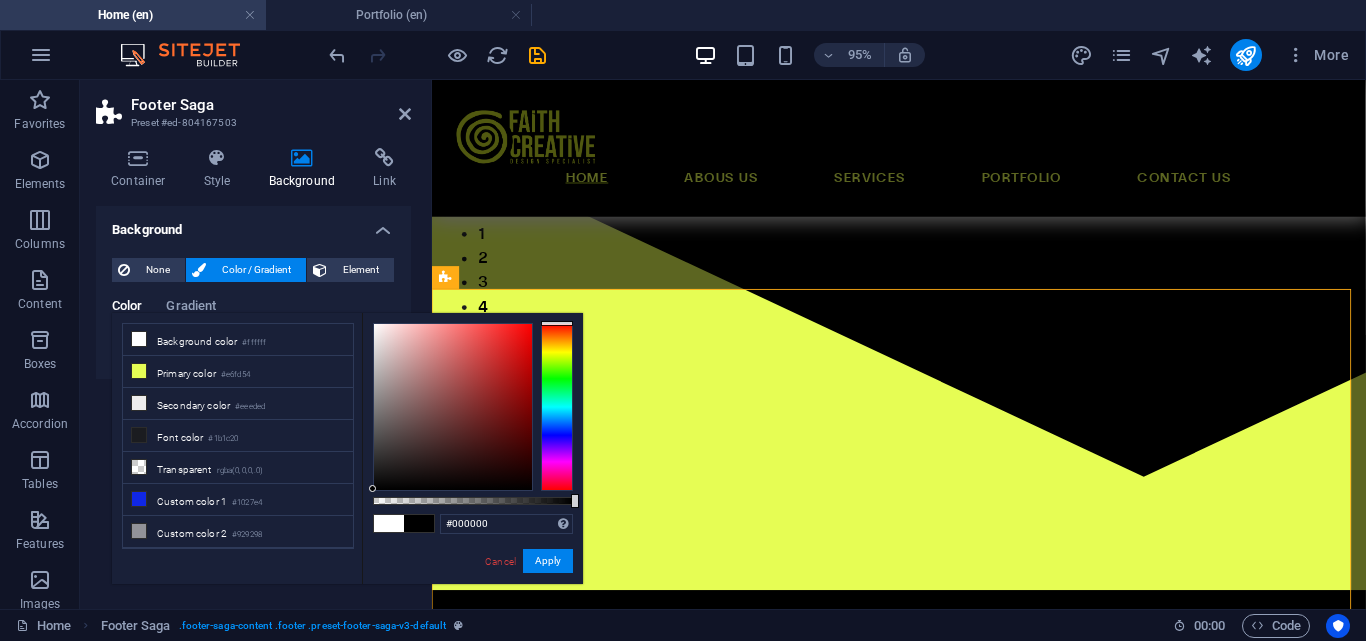 click on "less
Background color
#ffffff
Primary color
#e6fd54
Secondary color
#eeeded
Font color
#000000" at bounding box center [347, 448] 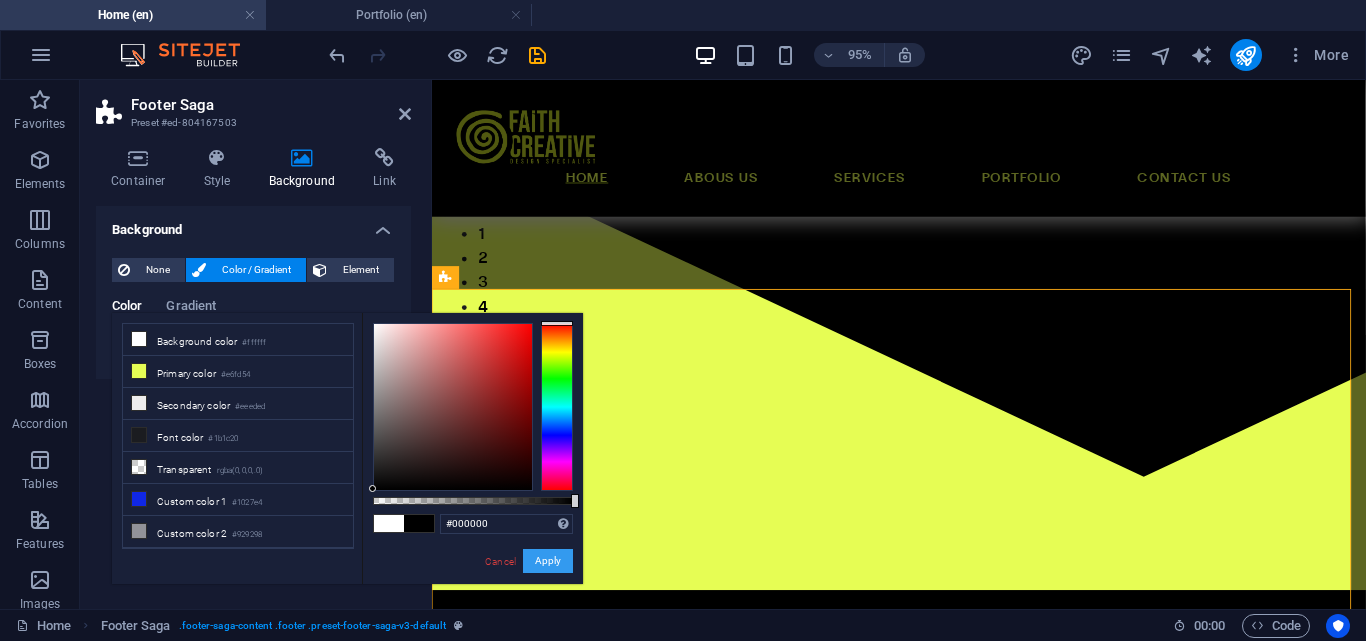 click on "Apply" at bounding box center (548, 561) 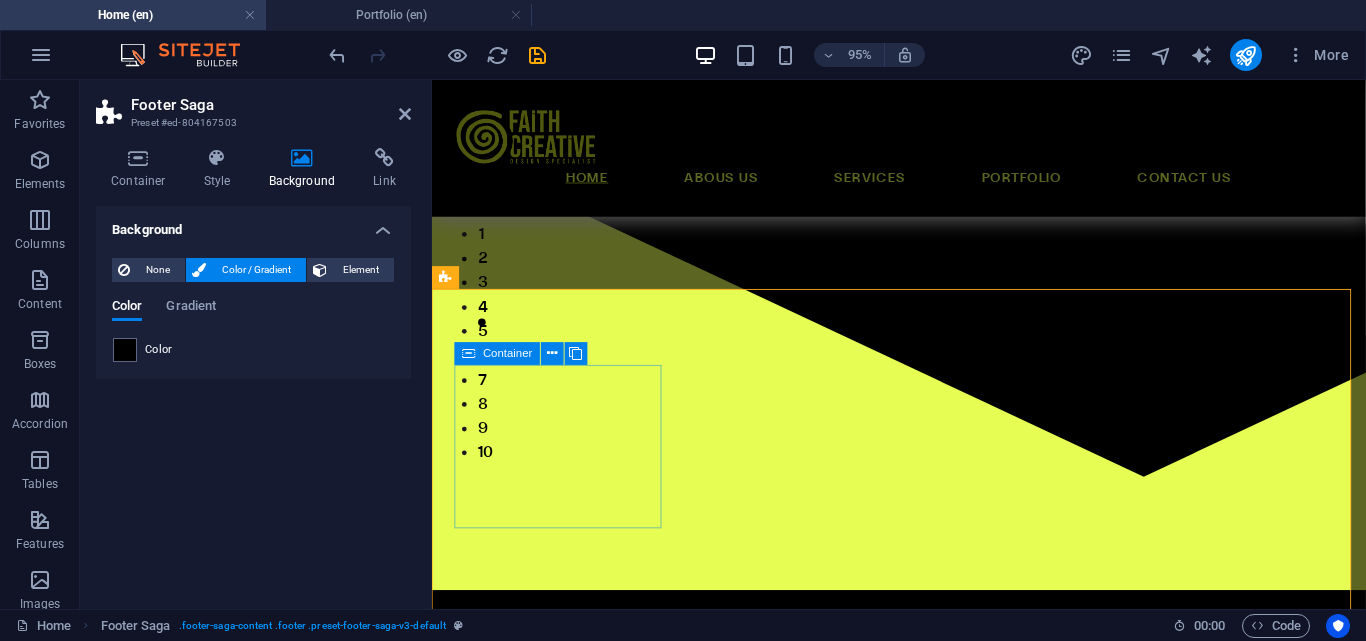 click at bounding box center [468, 354] 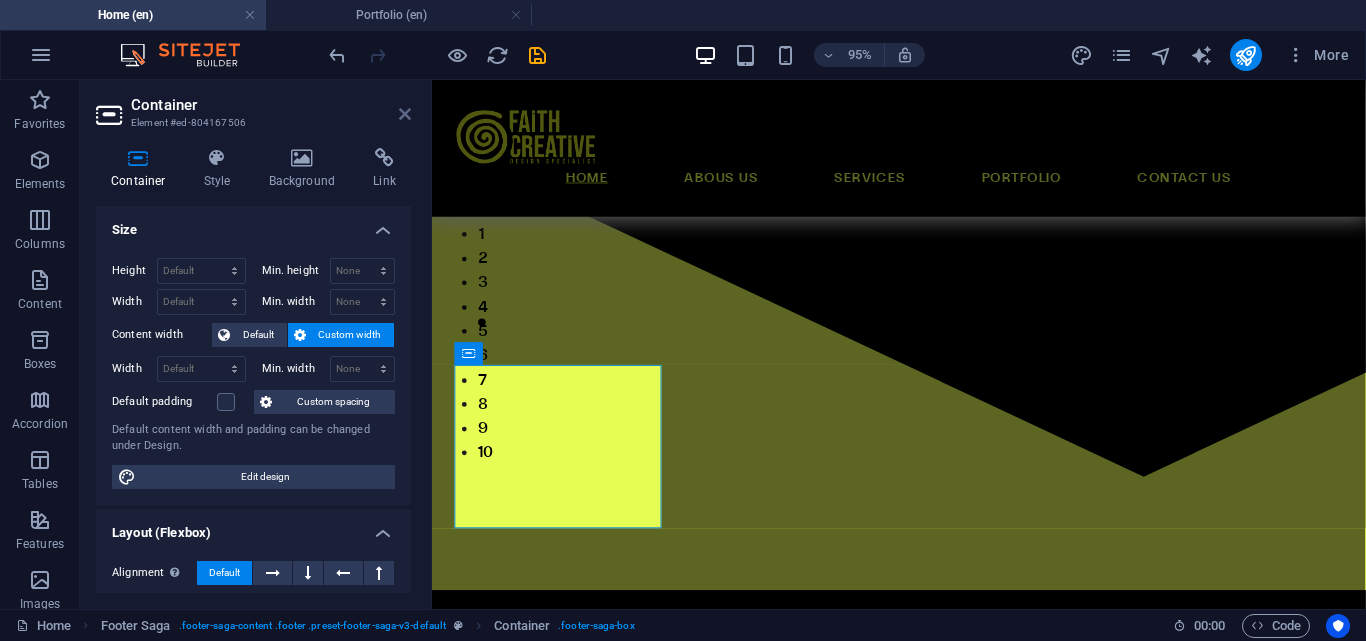 click at bounding box center (405, 114) 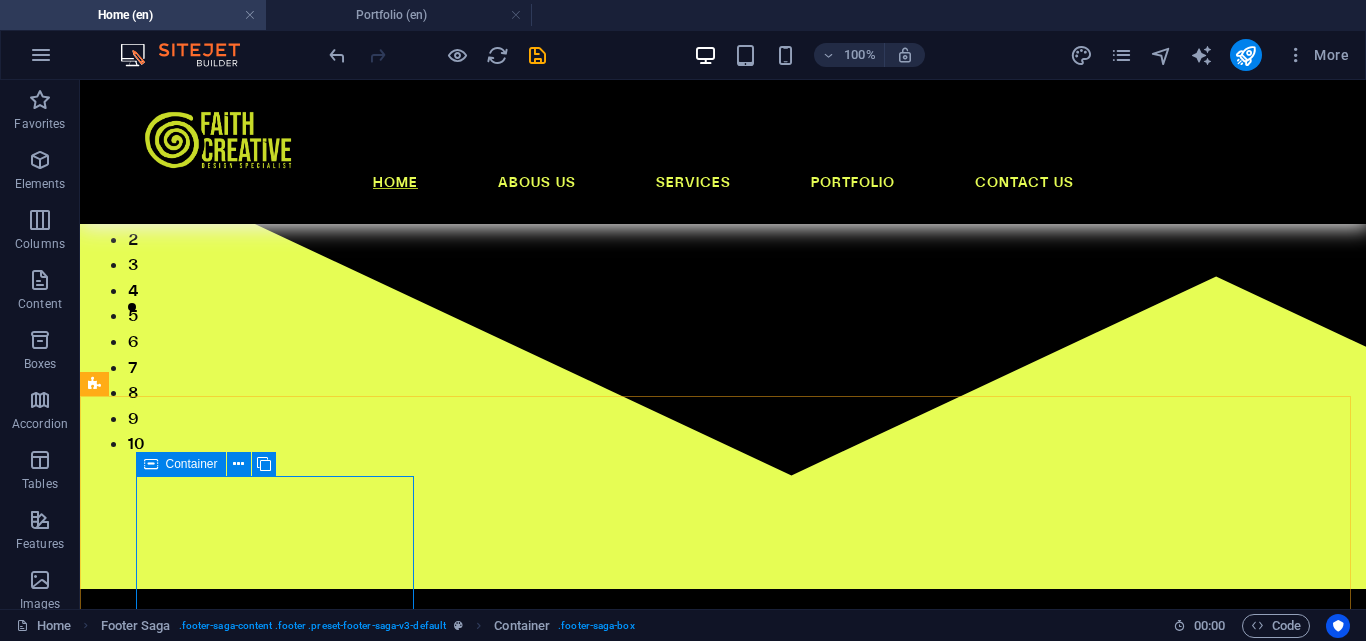 click on "Container" at bounding box center (192, 464) 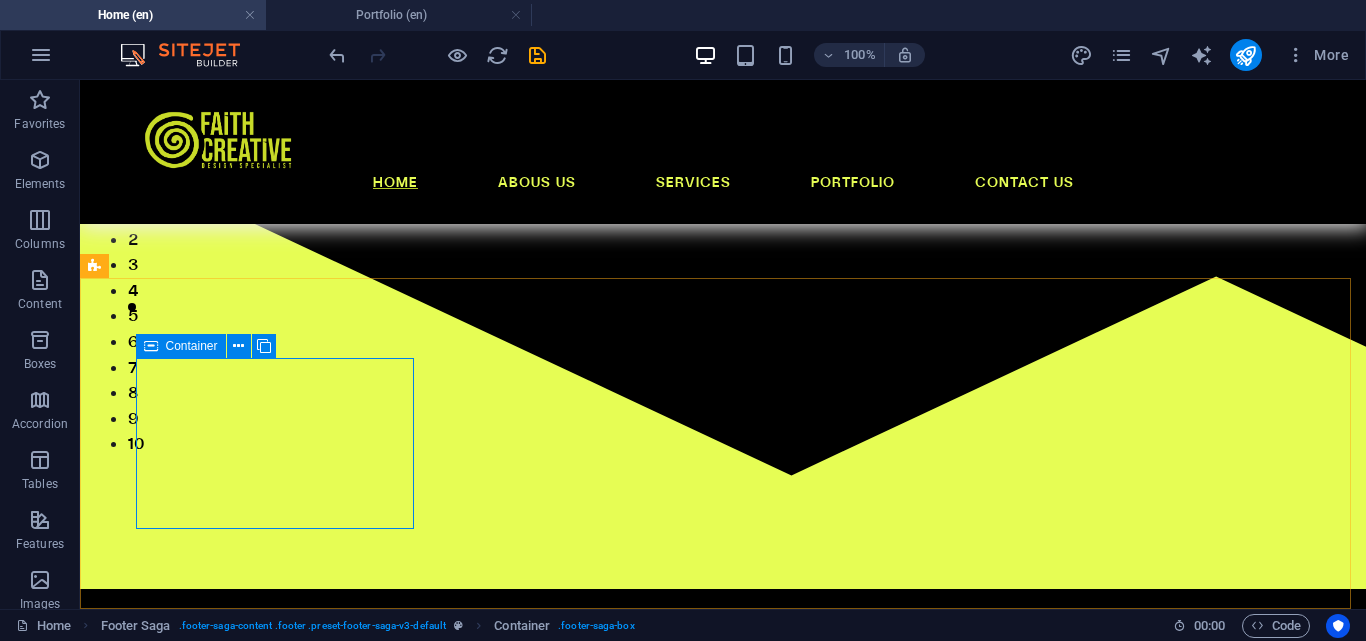click on "Container" at bounding box center [181, 346] 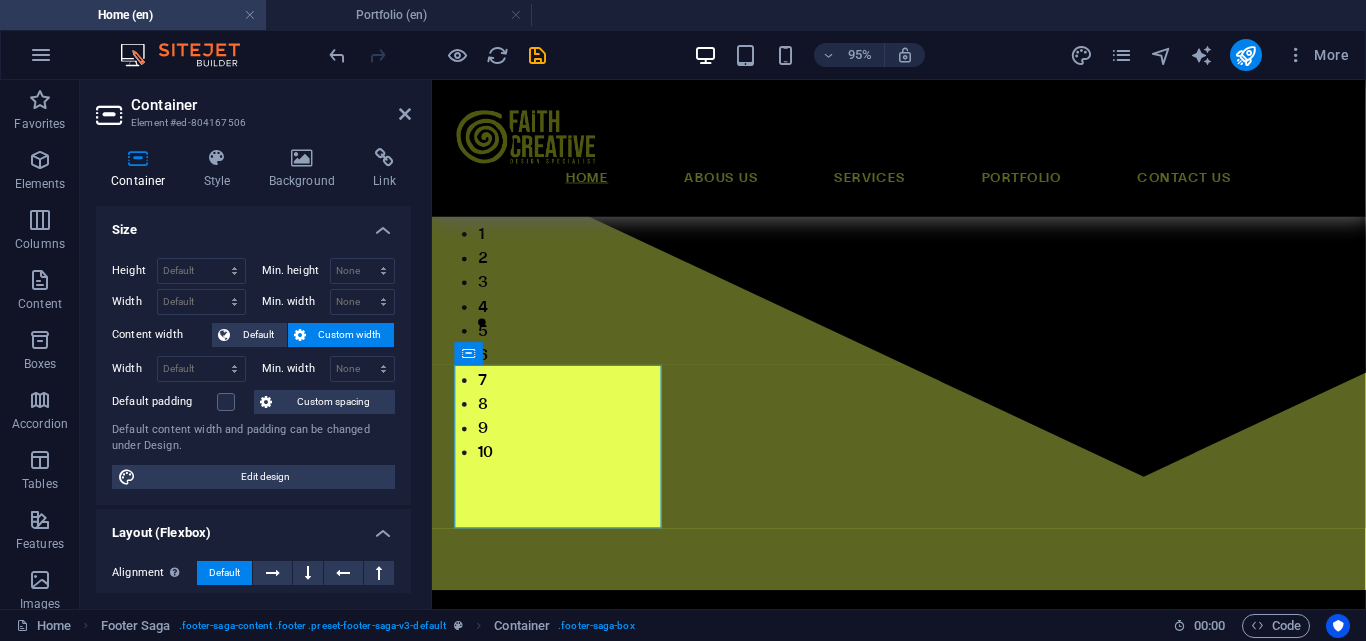 scroll, scrollTop: 422, scrollLeft: 0, axis: vertical 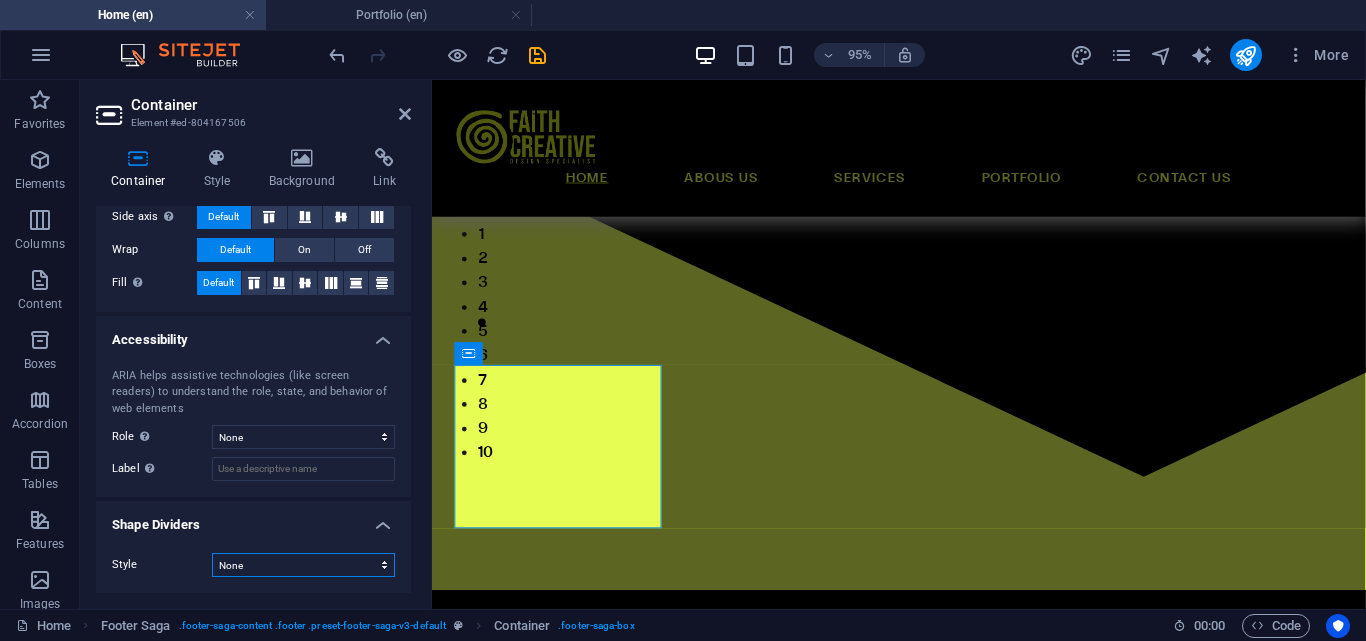 click on "None Triangle Square Diagonal Polygon 1 Polygon 2 Zigzag Multiple Zigzags Waves Multiple Waves Half Circle Circle Circle Shadow Blocks Hexagons Clouds Multiple Clouds Fan Pyramids Book Paint Drip Fire Shredded Paper Arrow" at bounding box center [303, 565] 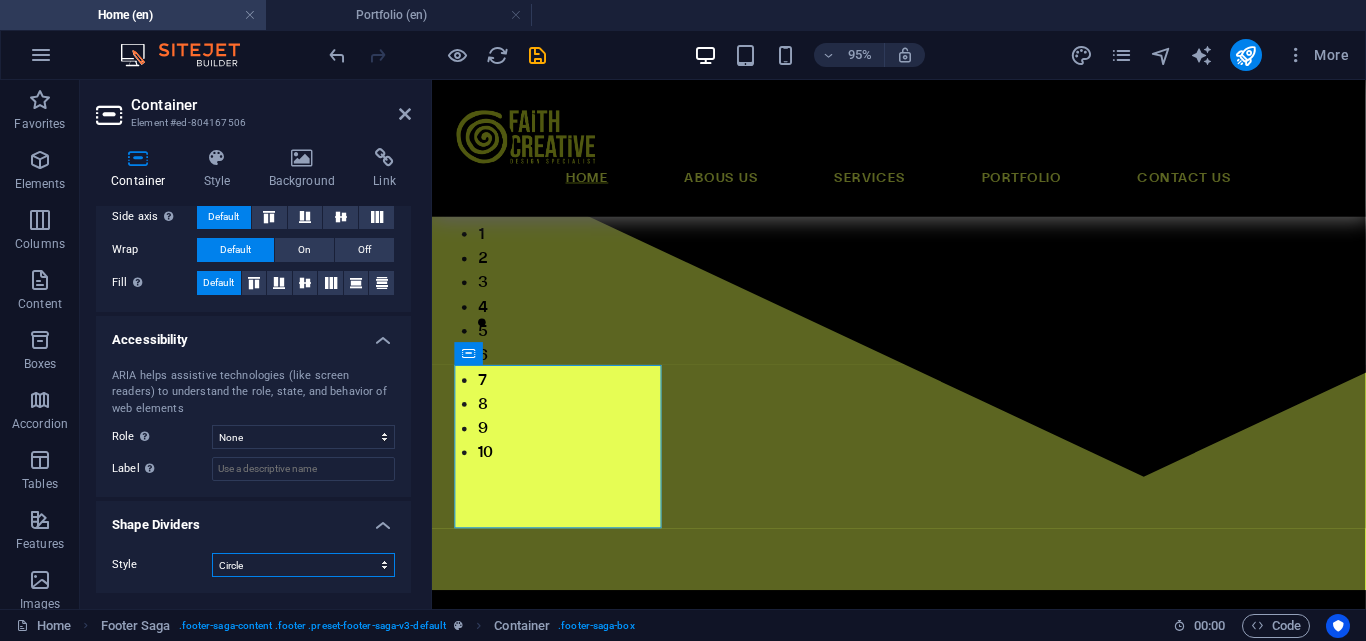 click on "None Triangle Square Diagonal Polygon 1 Polygon 2 Zigzag Multiple Zigzags Waves Multiple Waves Half Circle Circle Circle Shadow Blocks Hexagons Clouds Multiple Clouds Fan Pyramids Book Paint Drip Fire Shredded Paper Arrow" at bounding box center [303, 565] 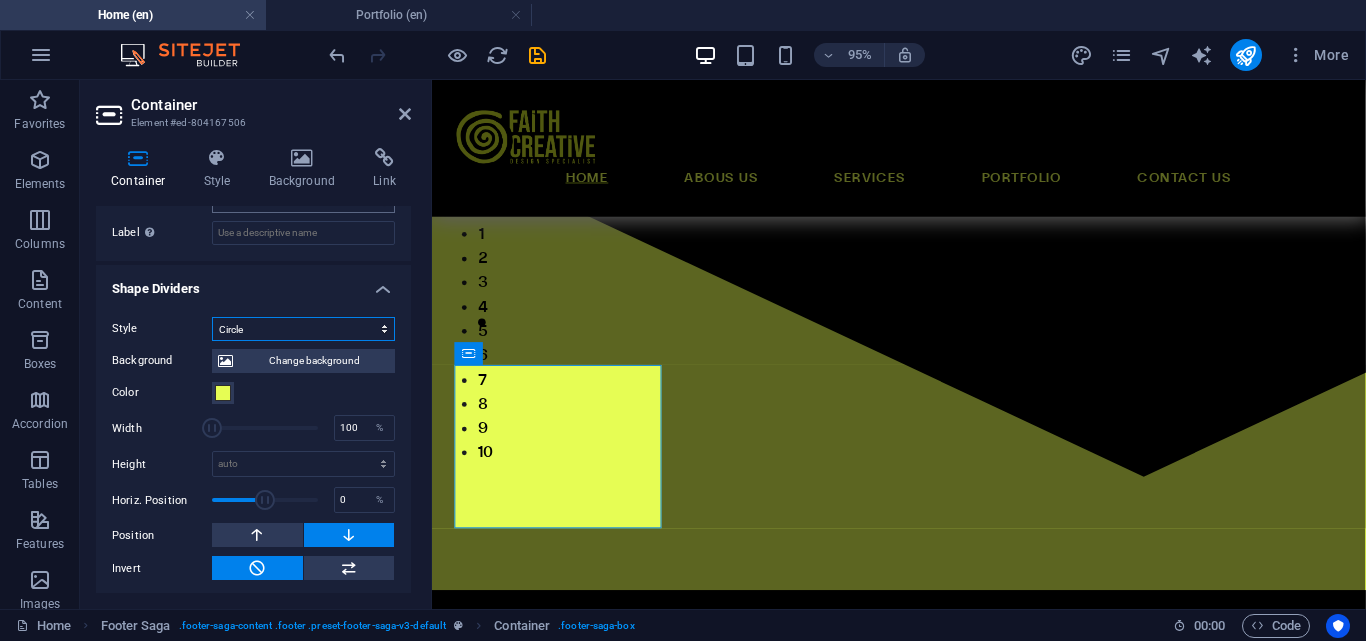 scroll, scrollTop: 662, scrollLeft: 0, axis: vertical 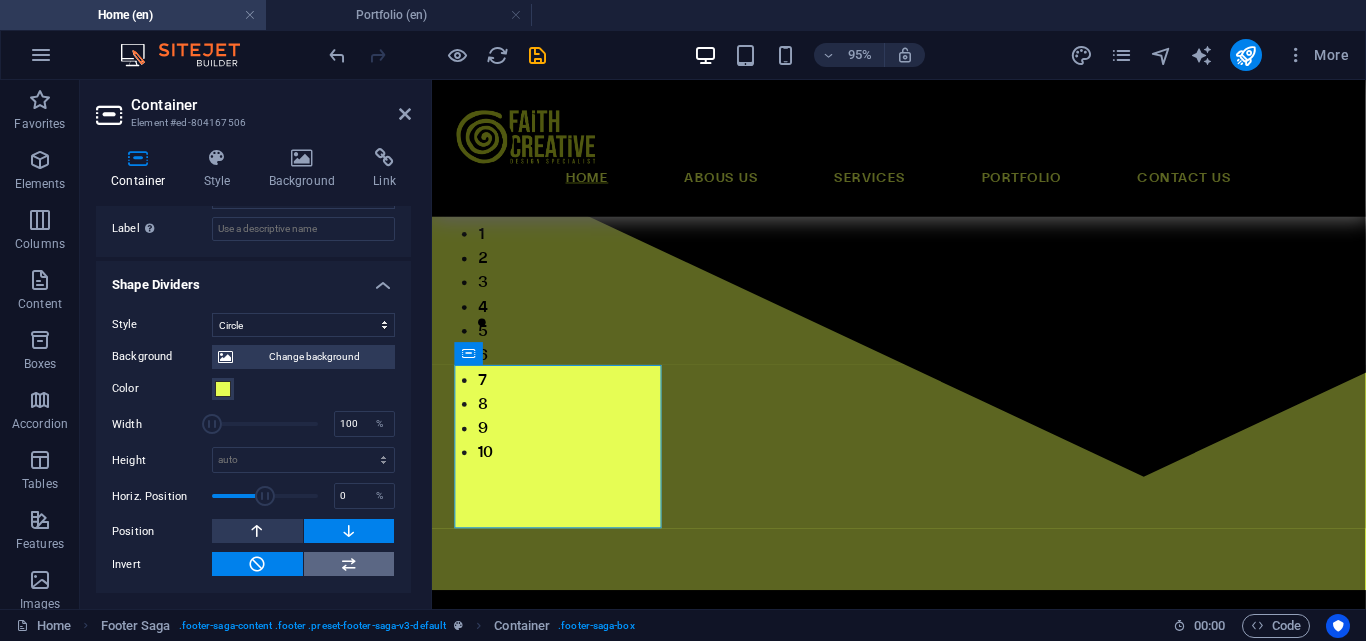 click at bounding box center (349, 564) 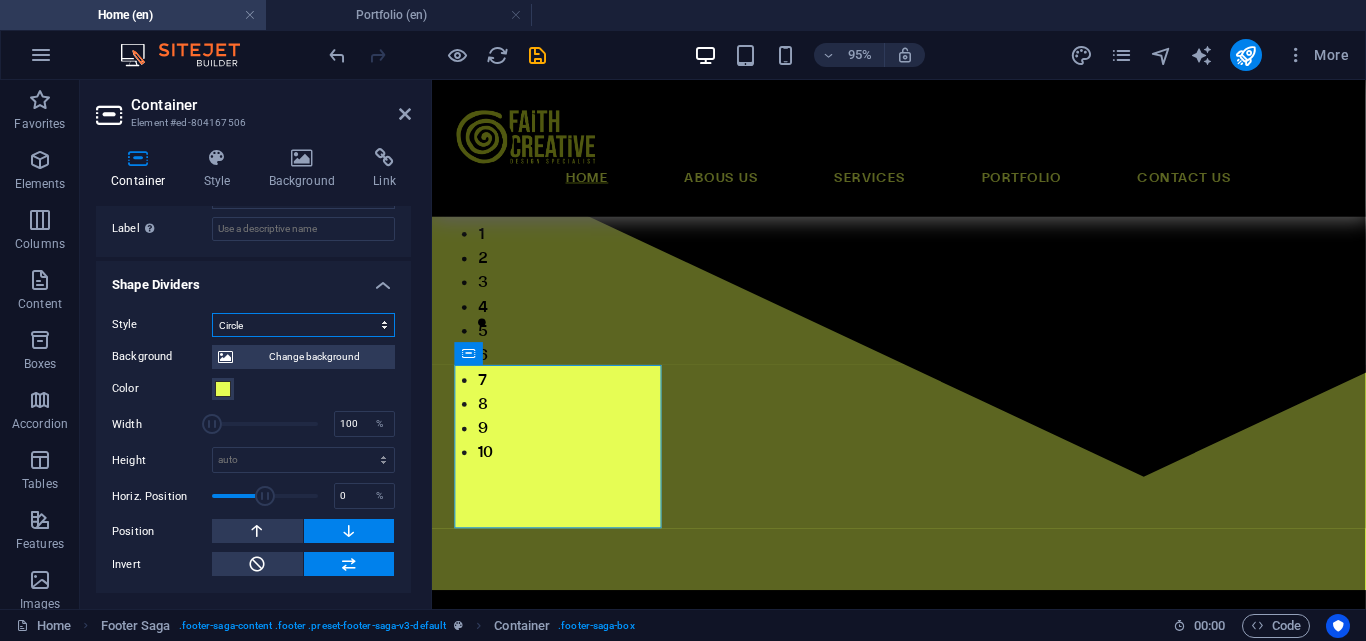 click on "None Triangle Square Diagonal Polygon 1 Polygon 2 Zigzag Multiple Zigzags Waves Multiple Waves Half Circle Circle Circle Shadow Blocks Hexagons Clouds Multiple Clouds Fan Pyramids Book Paint Drip Fire Shredded Paper Arrow" at bounding box center (303, 325) 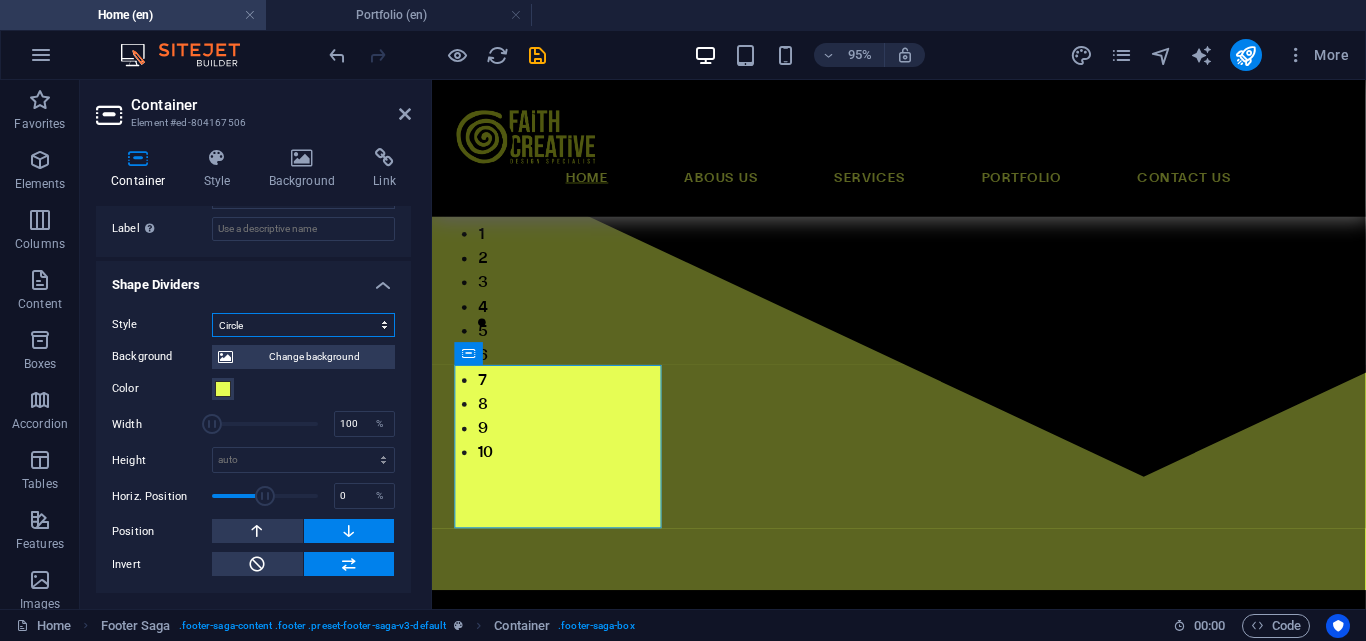 select on "none" 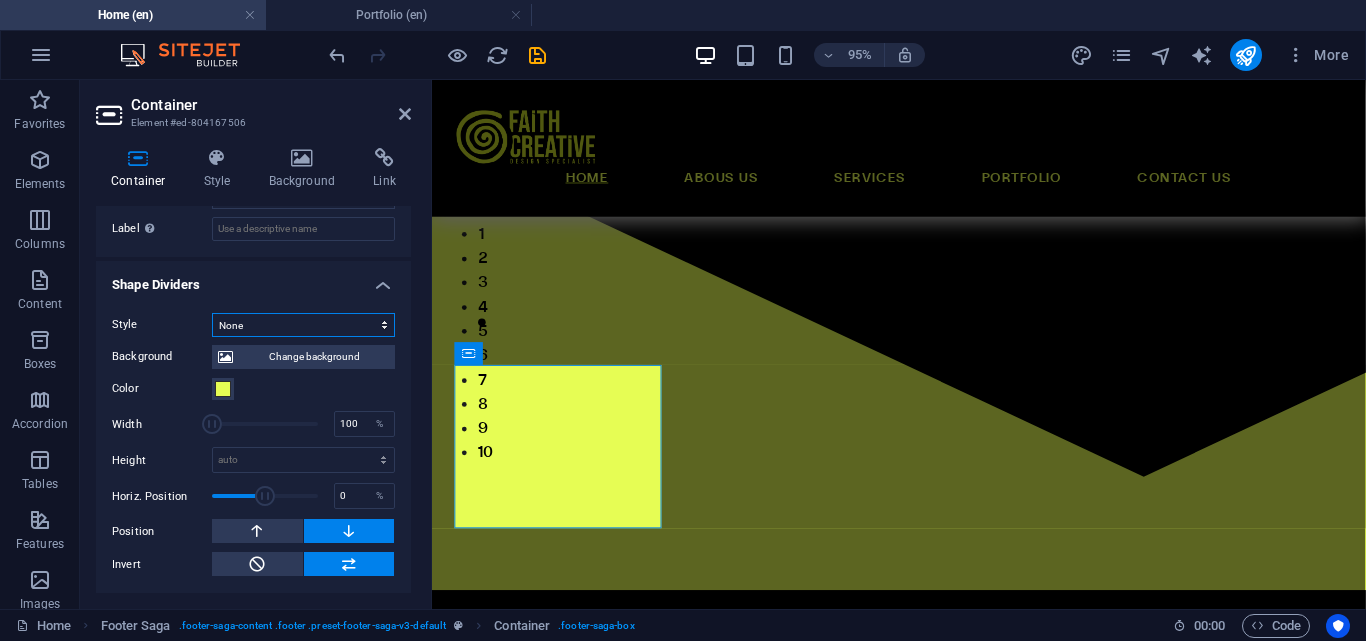 click on "None Triangle Square Diagonal Polygon 1 Polygon 2 Zigzag Multiple Zigzags Waves Multiple Waves Half Circle Circle Circle Shadow Blocks Hexagons Clouds Multiple Clouds Fan Pyramids Book Paint Drip Fire Shredded Paper Arrow" at bounding box center (303, 325) 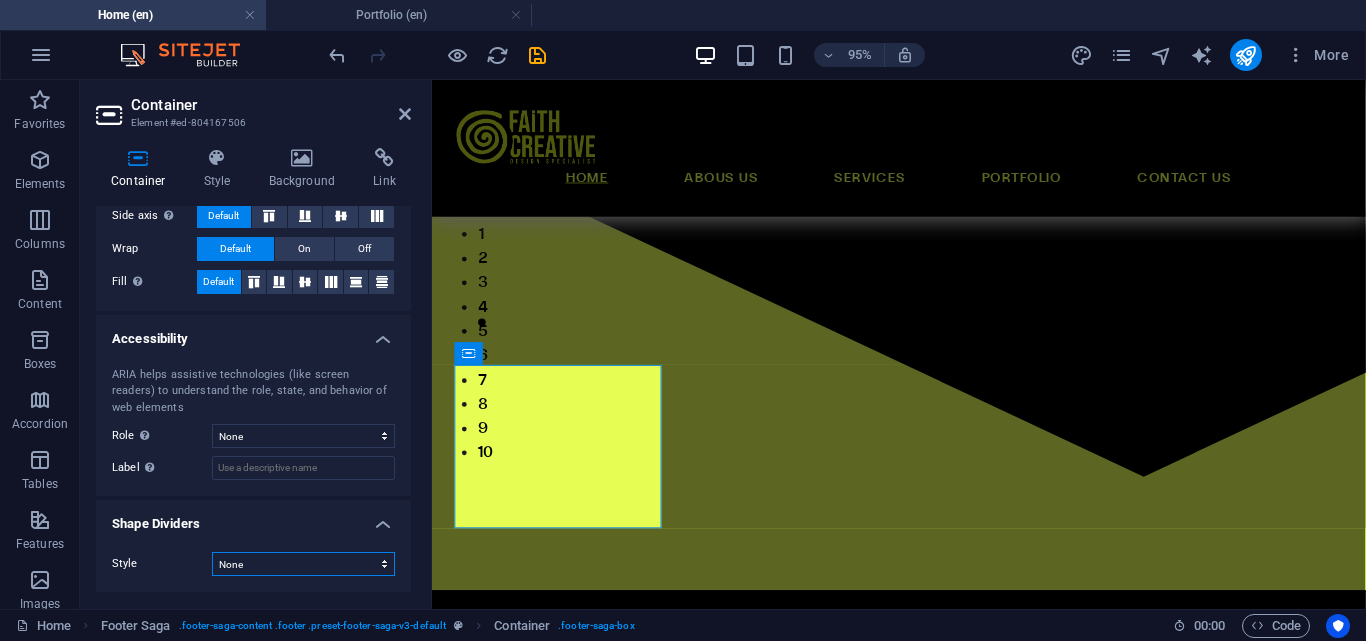 scroll, scrollTop: 423, scrollLeft: 0, axis: vertical 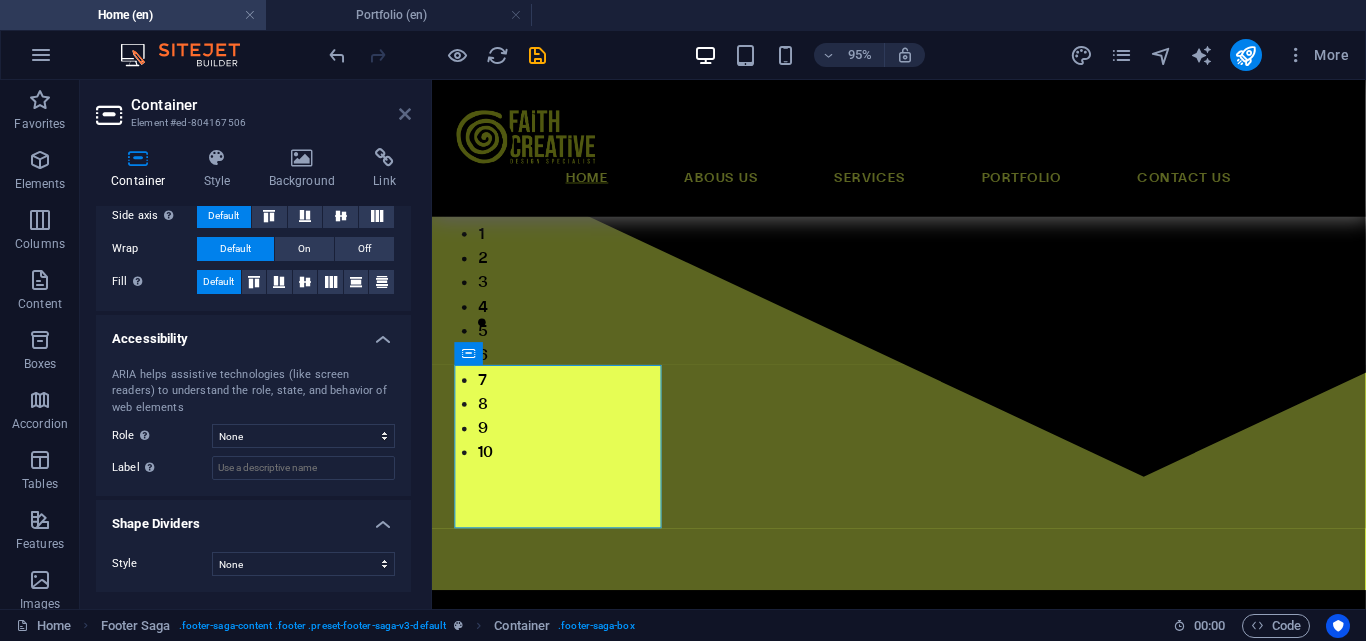 click at bounding box center (405, 114) 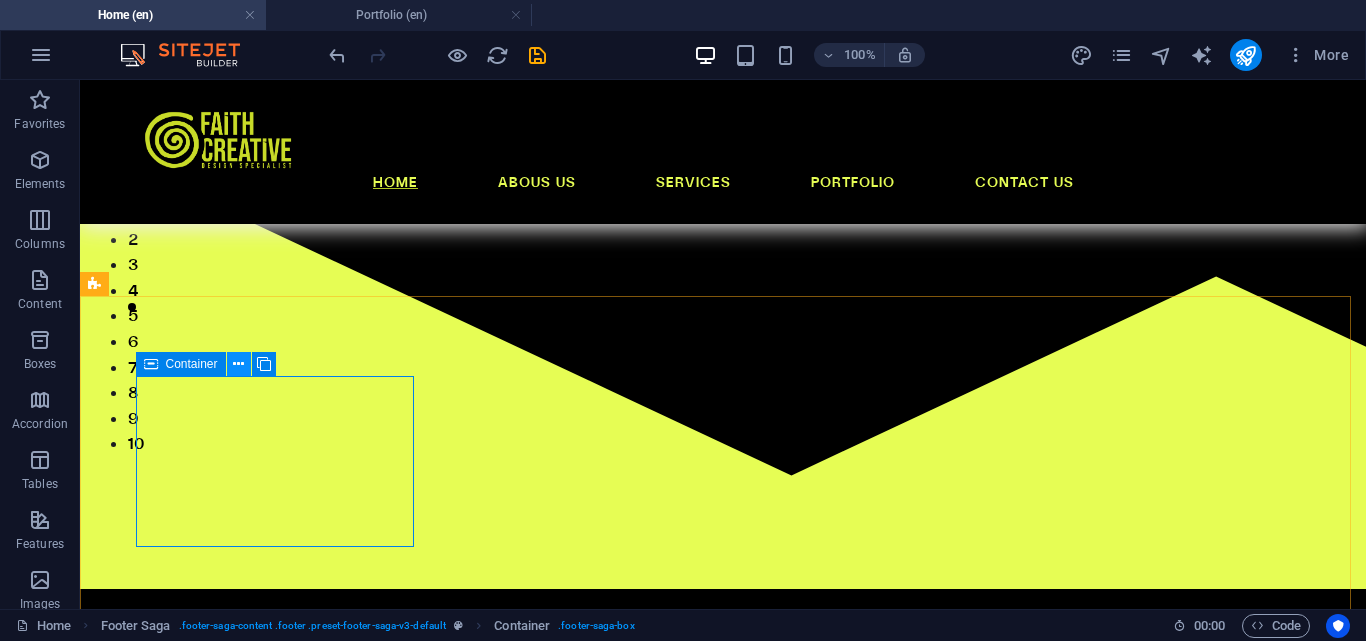 click at bounding box center [238, 364] 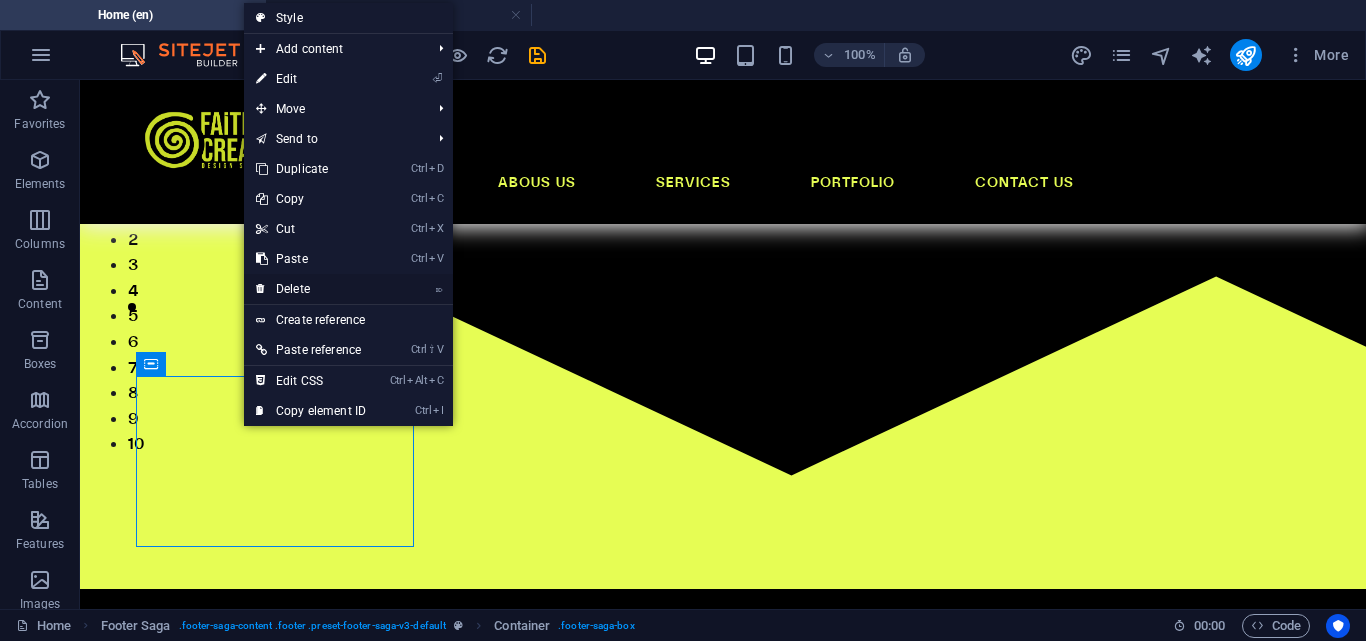 click on "⌦  Delete" at bounding box center [311, 289] 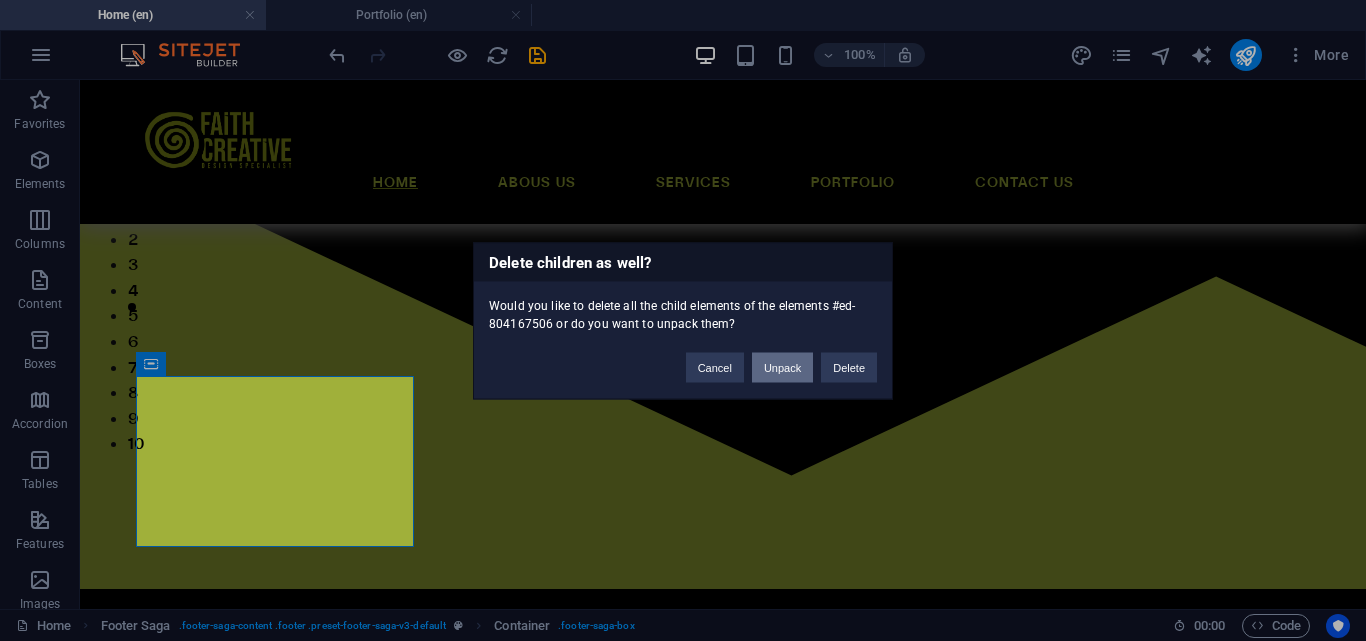 click on "Unpack" at bounding box center (782, 367) 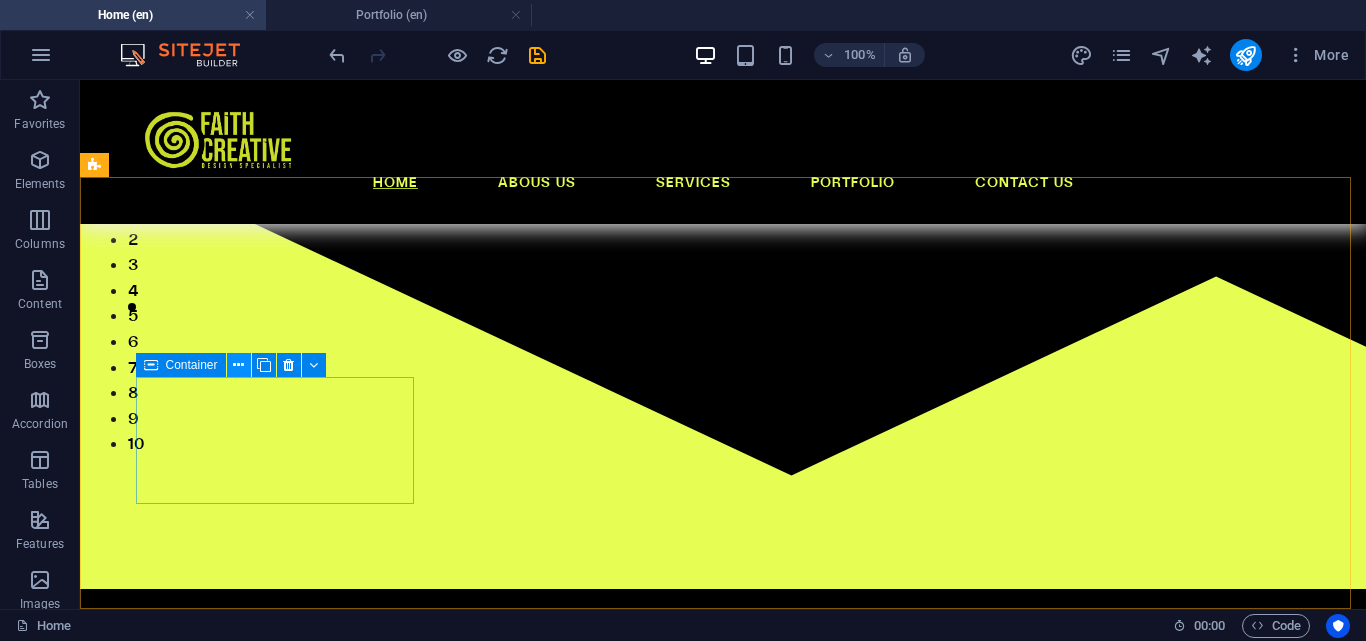 click at bounding box center [239, 365] 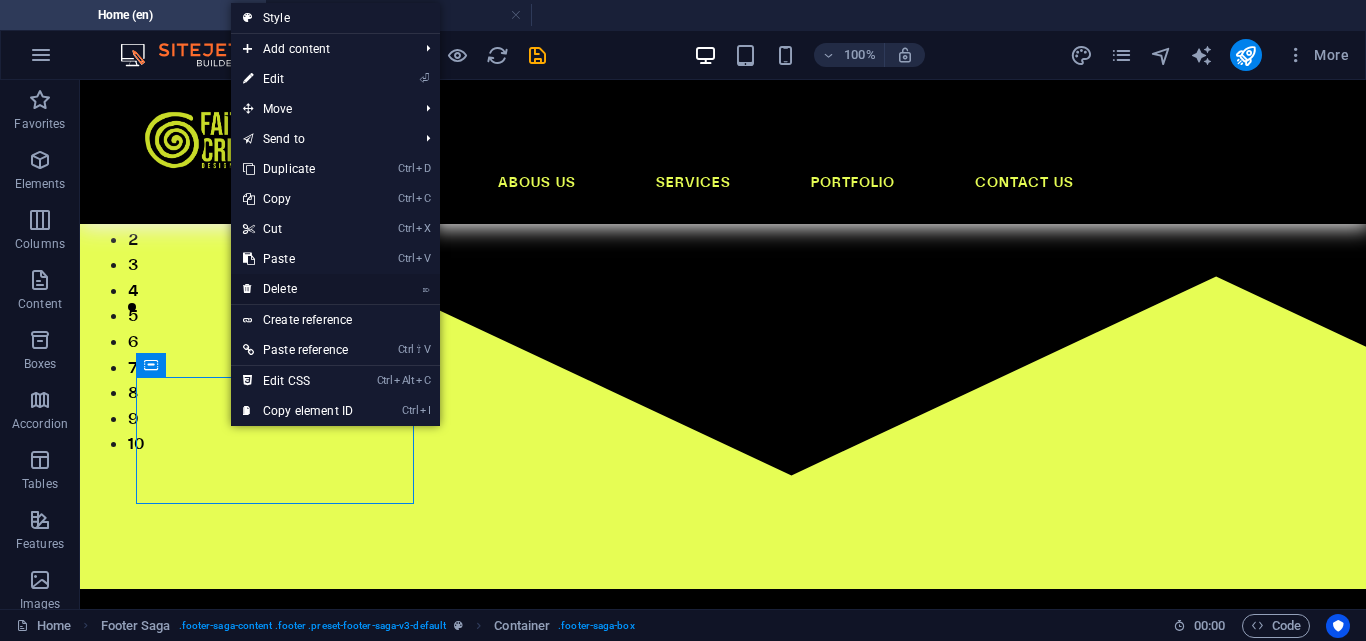 click on "⌦  Delete" at bounding box center [298, 289] 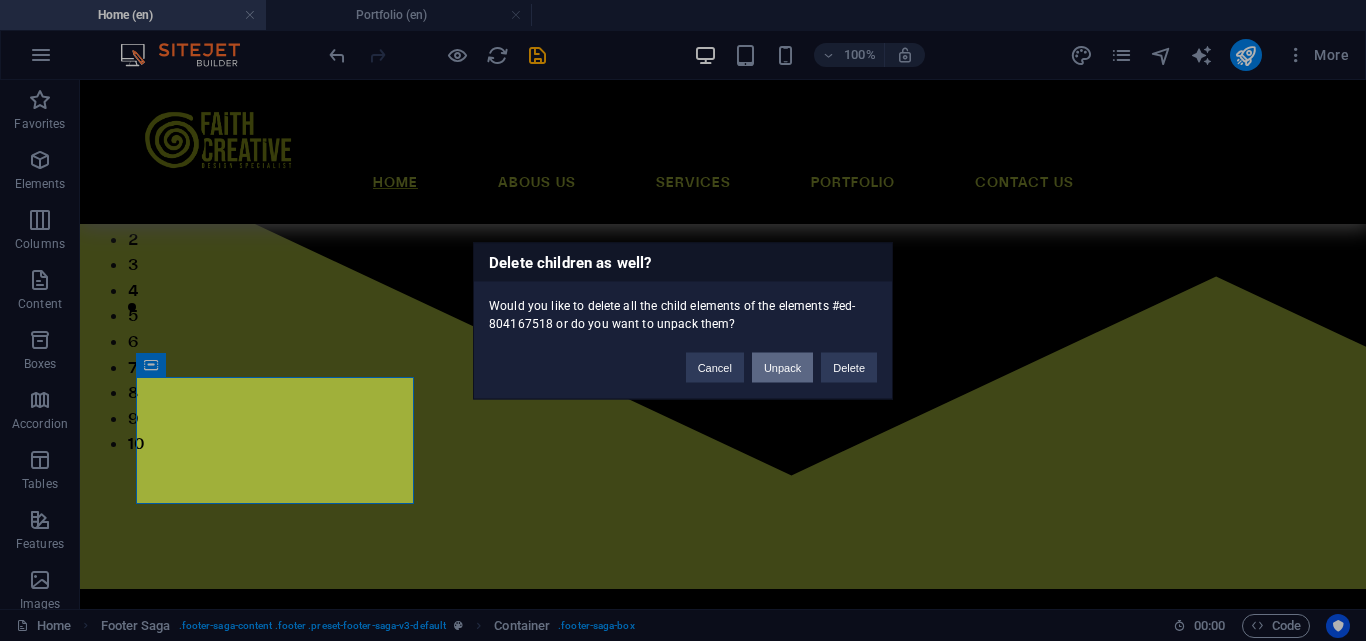 click on "Unpack" at bounding box center [782, 367] 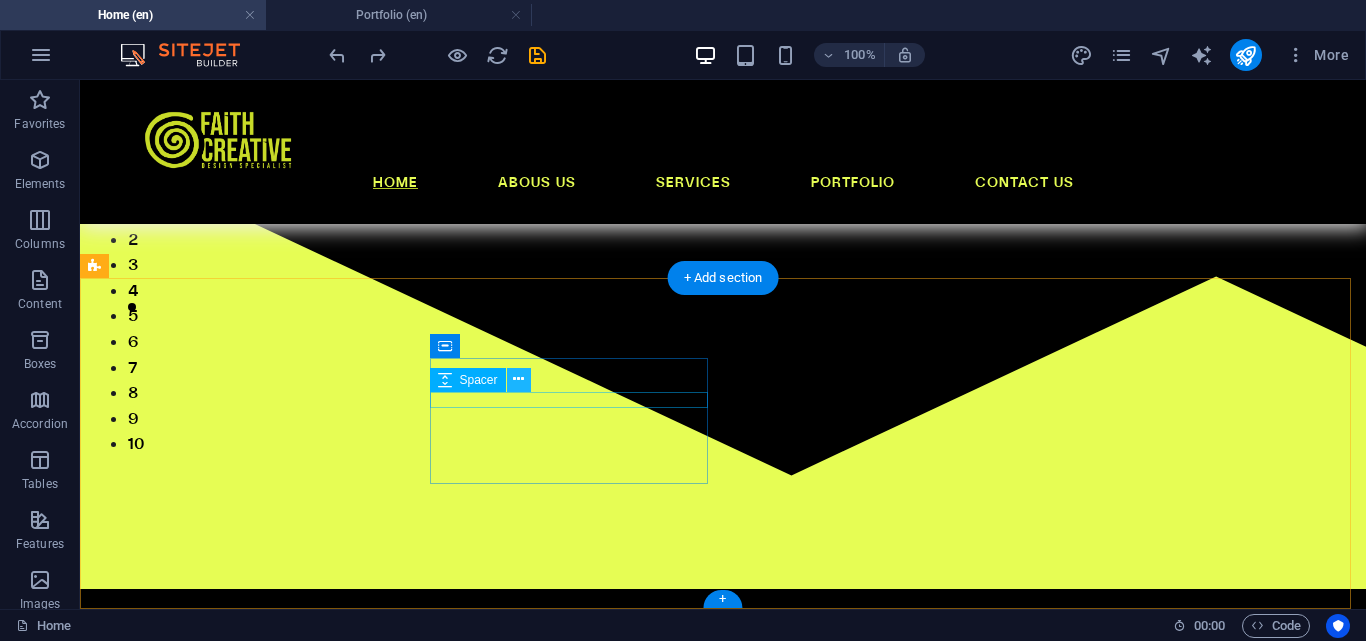 click at bounding box center (519, 380) 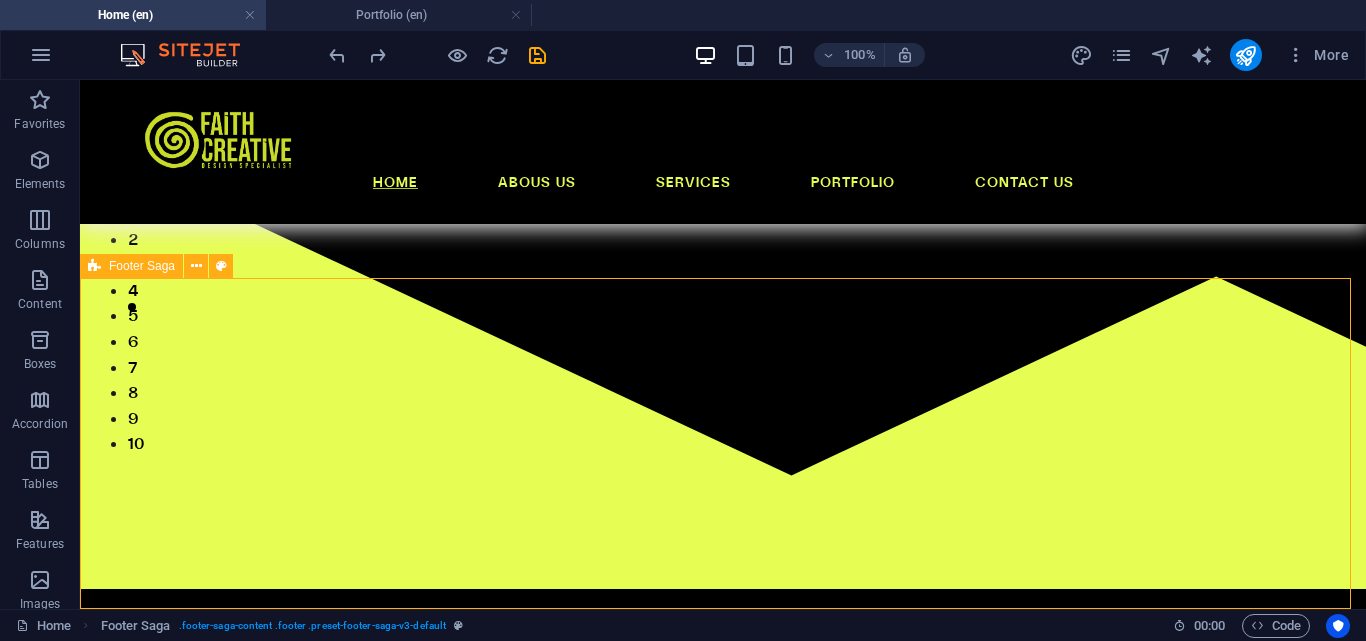 click on "Footer Saga" at bounding box center [131, 266] 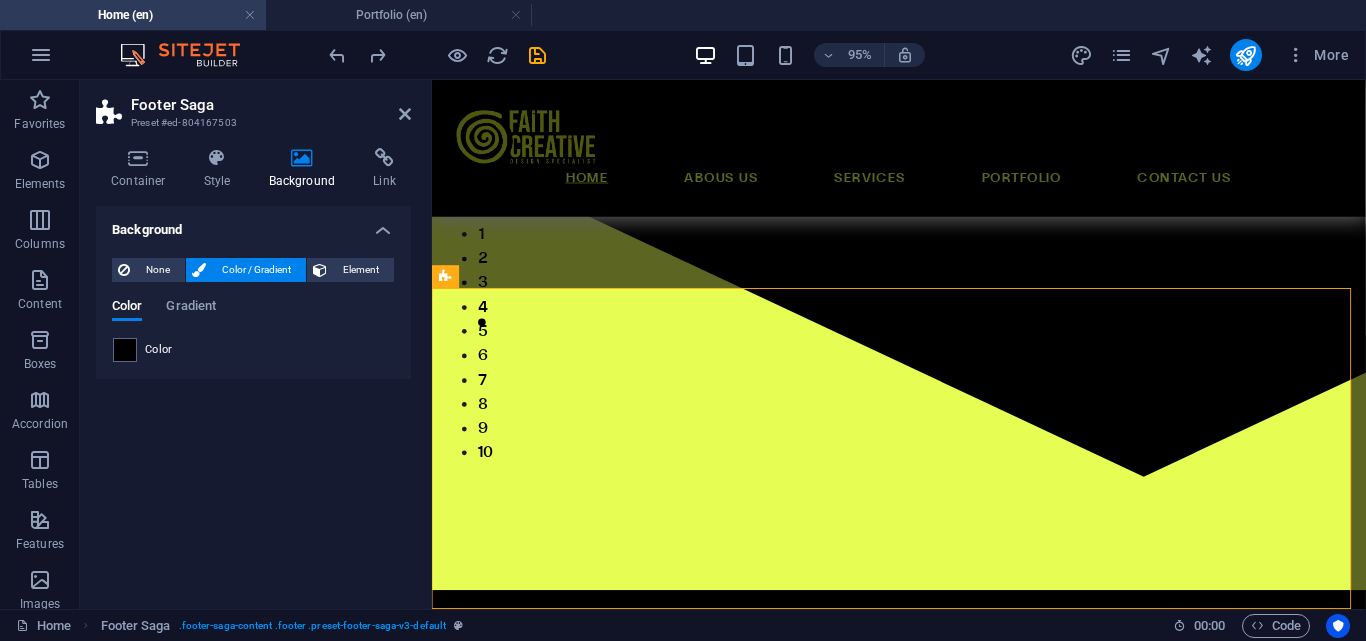 click on "Container Style Background Link Size Height Default px rem % vh vw Min. height None px rem % vh vw Width Default px rem % em vh vw Min. width None px rem % vh vw Content width Default Custom width Width Default px rem % em vh vw Min. width None px rem % vh vw Default padding Custom spacing Default content width and padding can be changed under Design. Edit design Layout (Flexbox) Alignment Determines the flex direction. Default Main axis Determine how elements should behave along the main axis inside this container (justify content). Default Side axis Control the vertical direction of the element inside of the container (align items). Default Wrap Default On Off Fill Controls the distances and direction of elements on the y-axis across several lines (align content). Default Accessibility ARIA helps assistive technologies (like screen readers) to understand the role, state, and behavior of web elements Role The ARIA role defines the purpose of an element.  None Alert Article Banner Comment Fan" at bounding box center (253, 370) 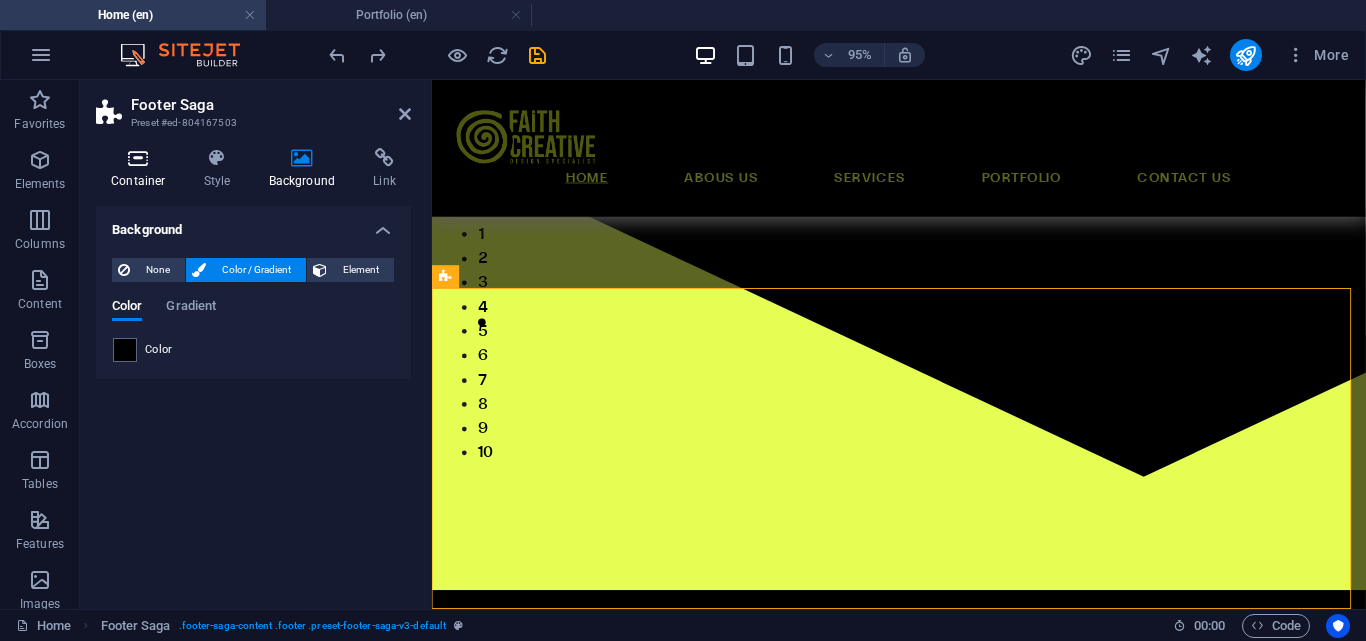 click at bounding box center (138, 158) 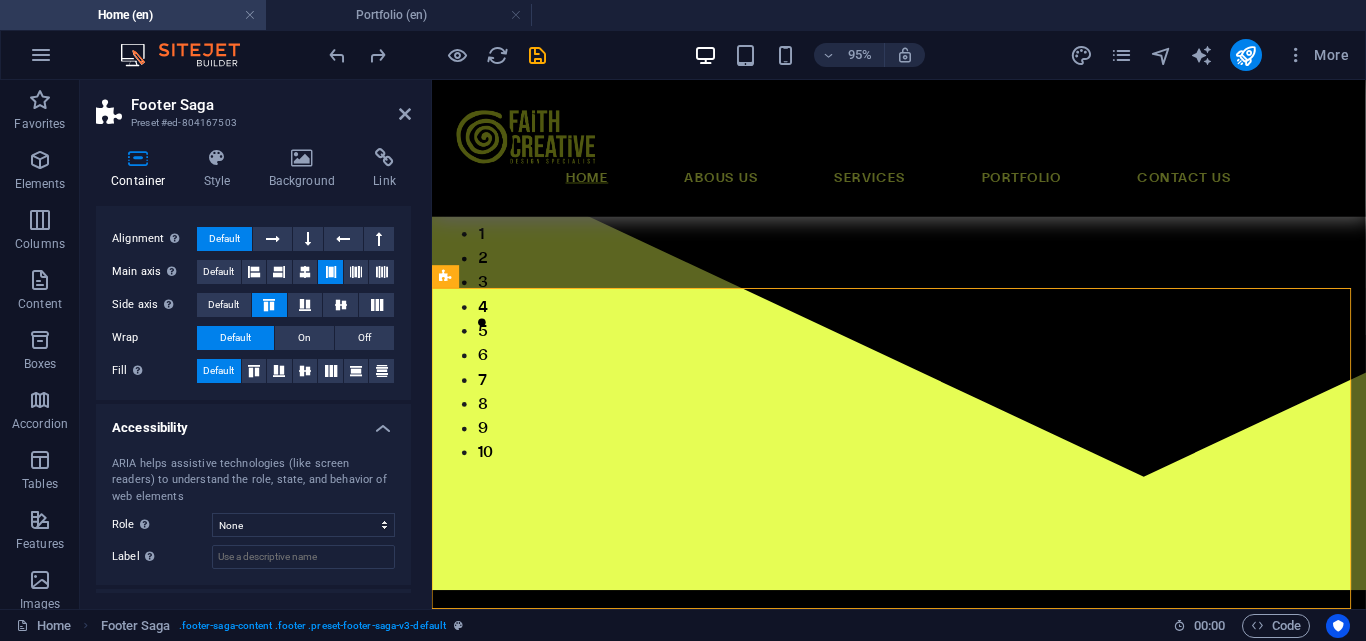 scroll, scrollTop: 628, scrollLeft: 0, axis: vertical 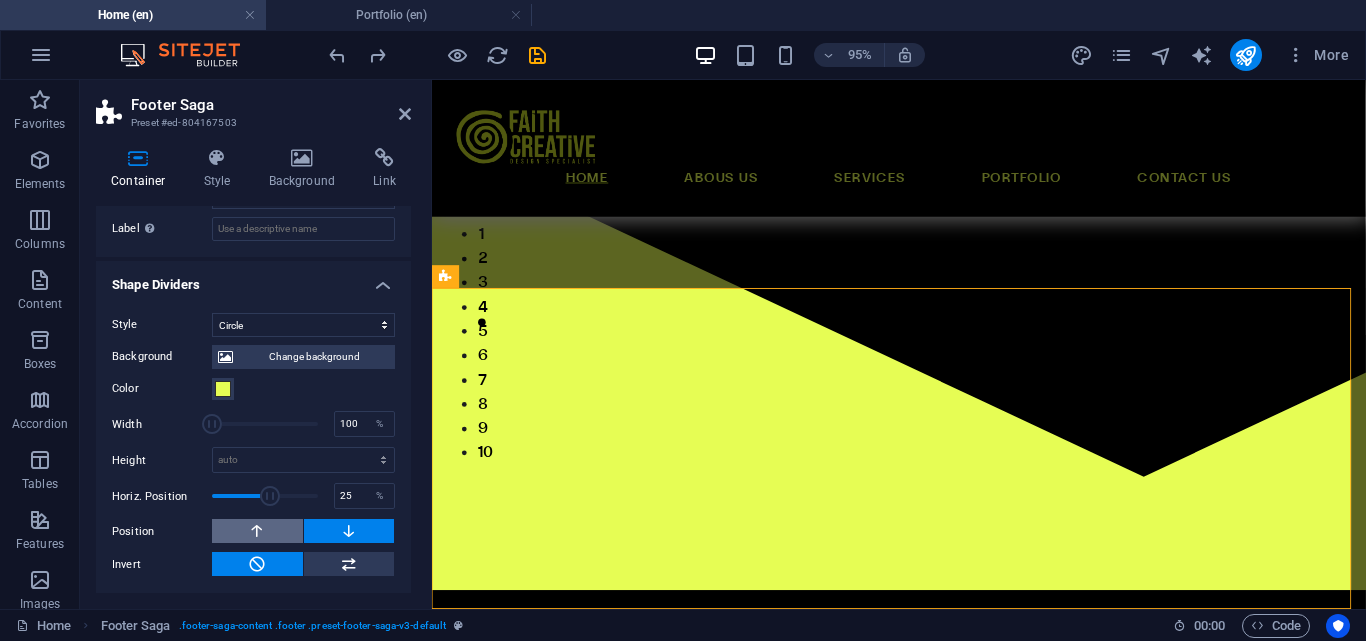 click at bounding box center (257, 531) 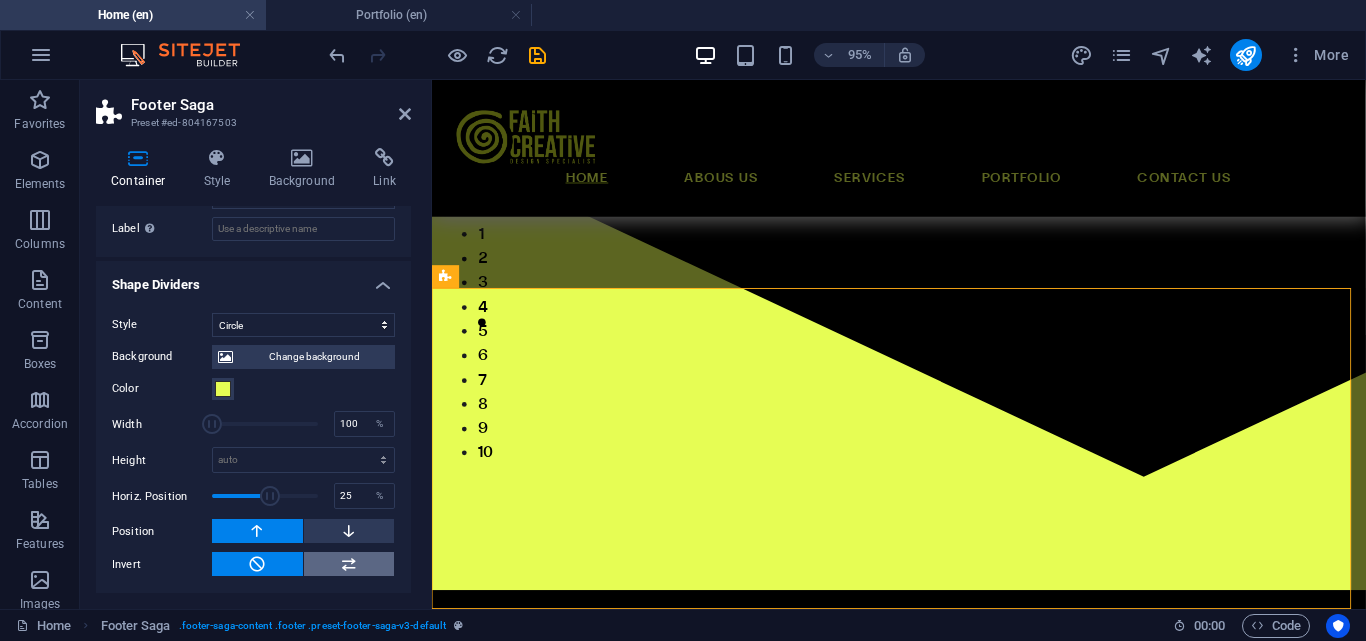 click at bounding box center [349, 564] 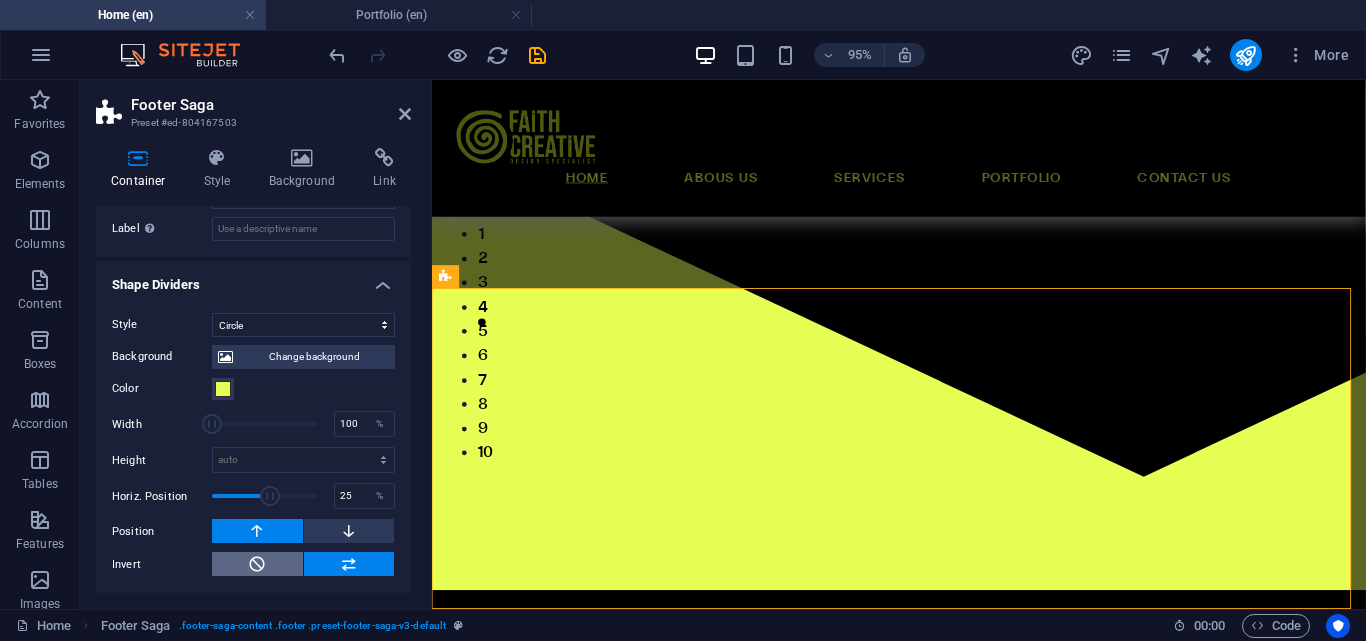 click at bounding box center [257, 564] 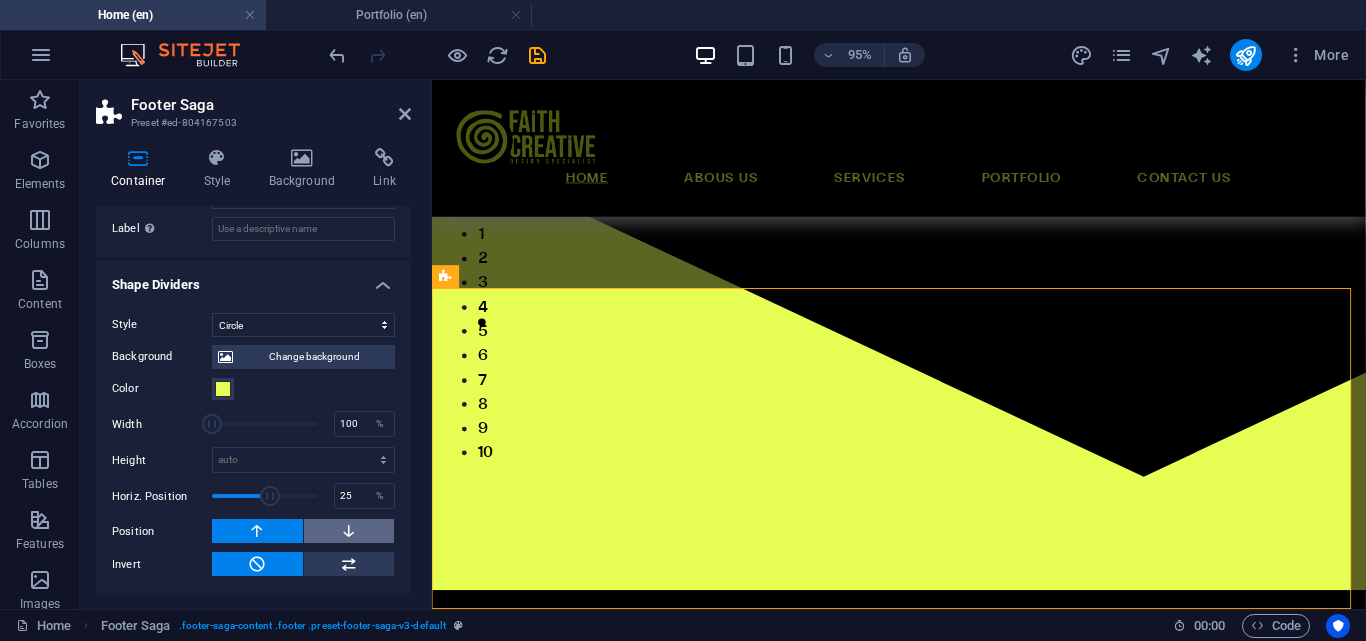 click at bounding box center [349, 531] 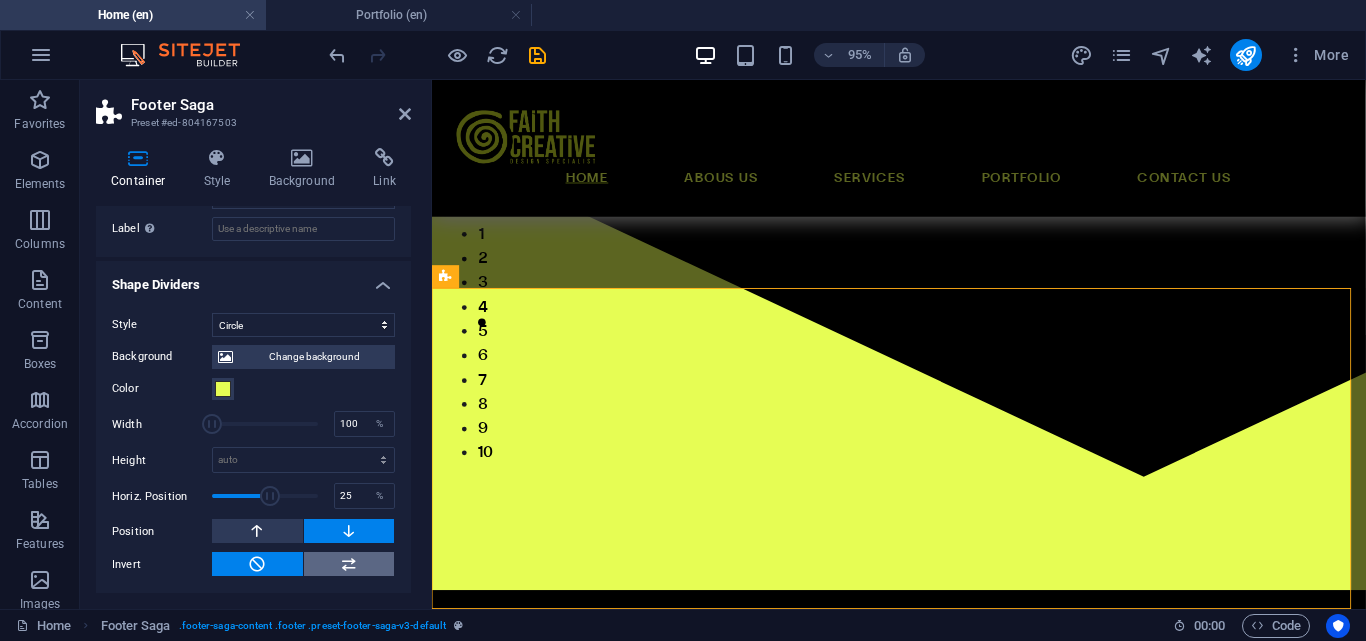 click at bounding box center [349, 564] 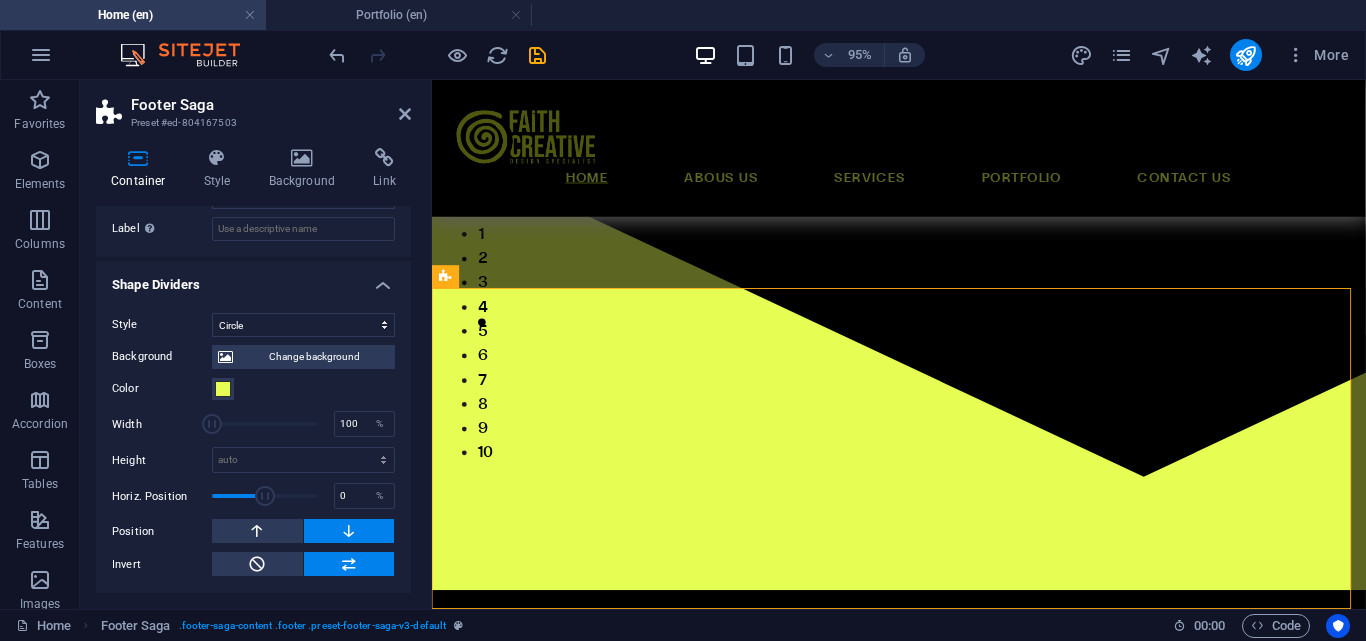 click at bounding box center (265, 496) 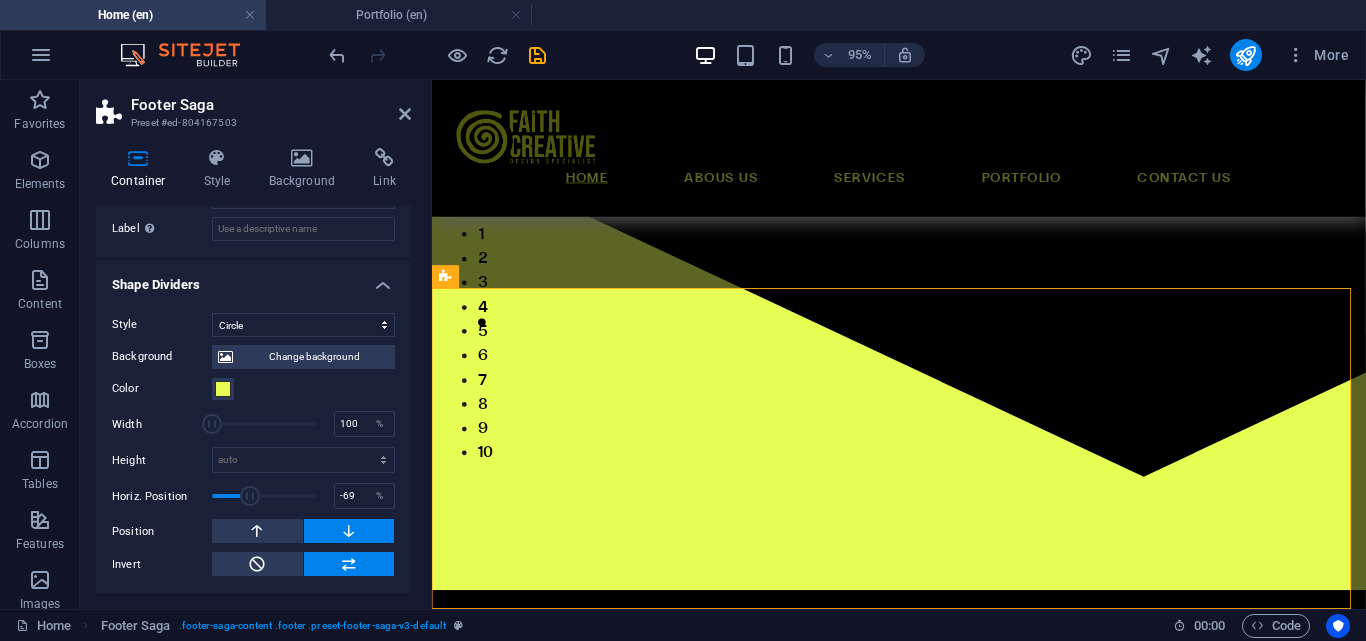 drag, startPoint x: 263, startPoint y: 490, endPoint x: 249, endPoint y: 491, distance: 14.035668 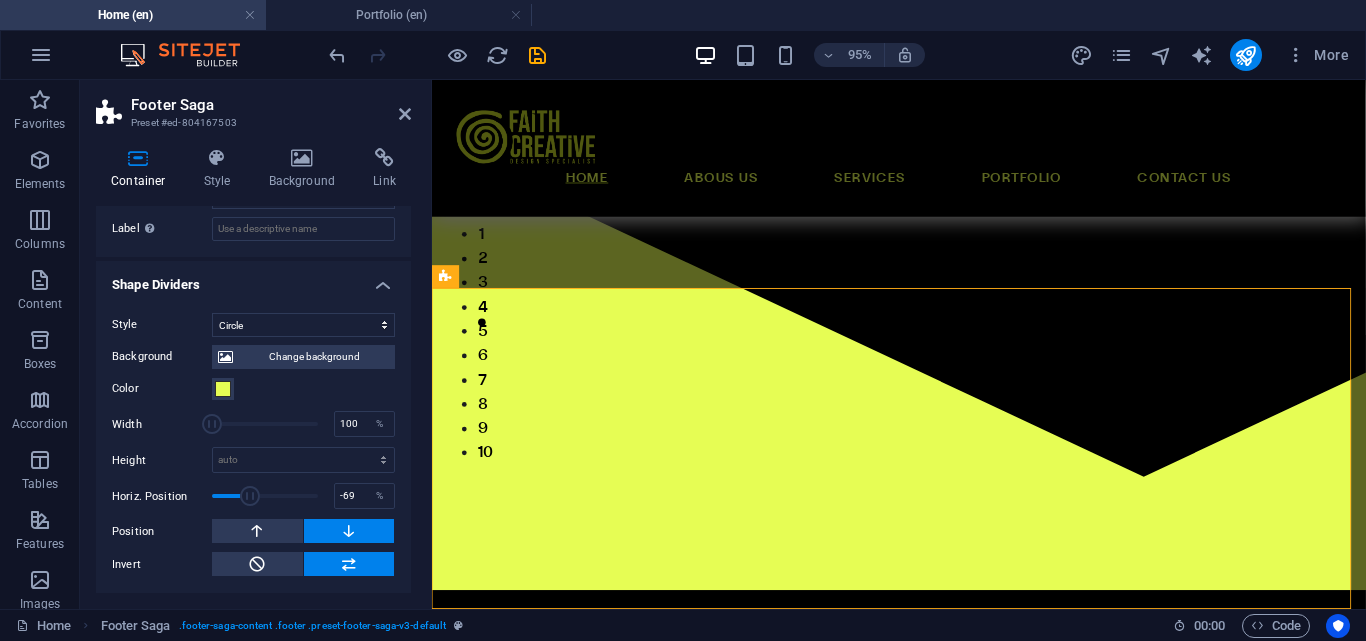 click at bounding box center [250, 496] 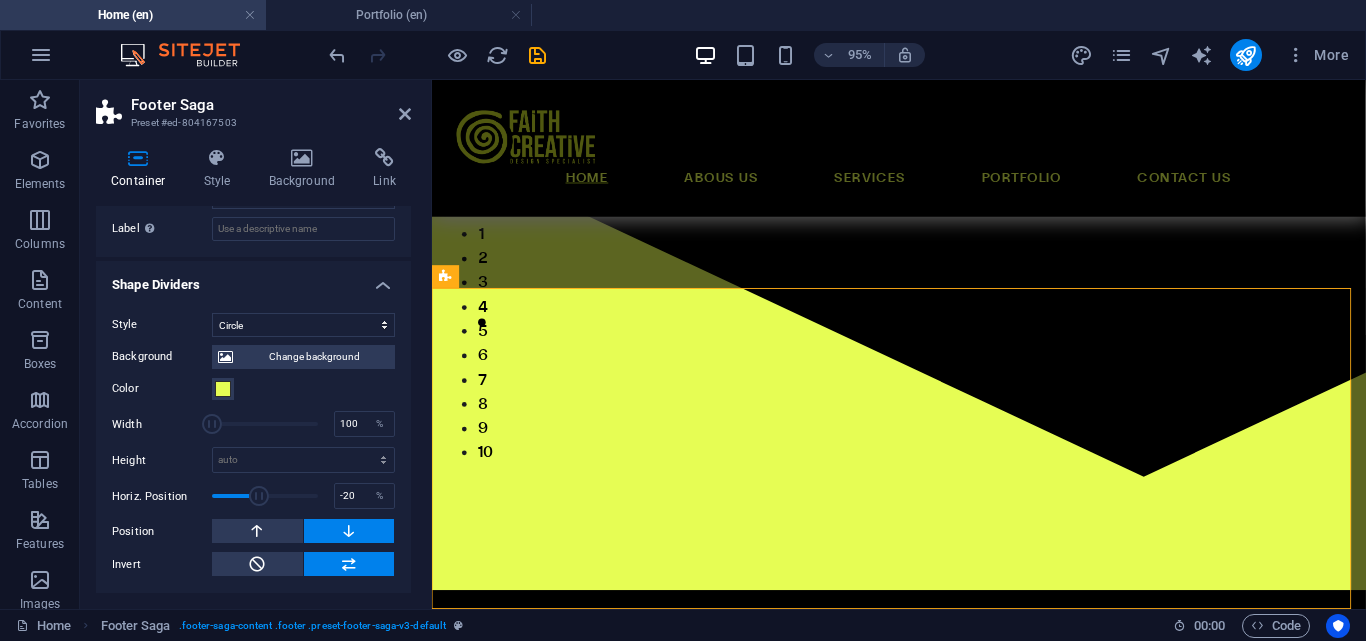 click at bounding box center (259, 496) 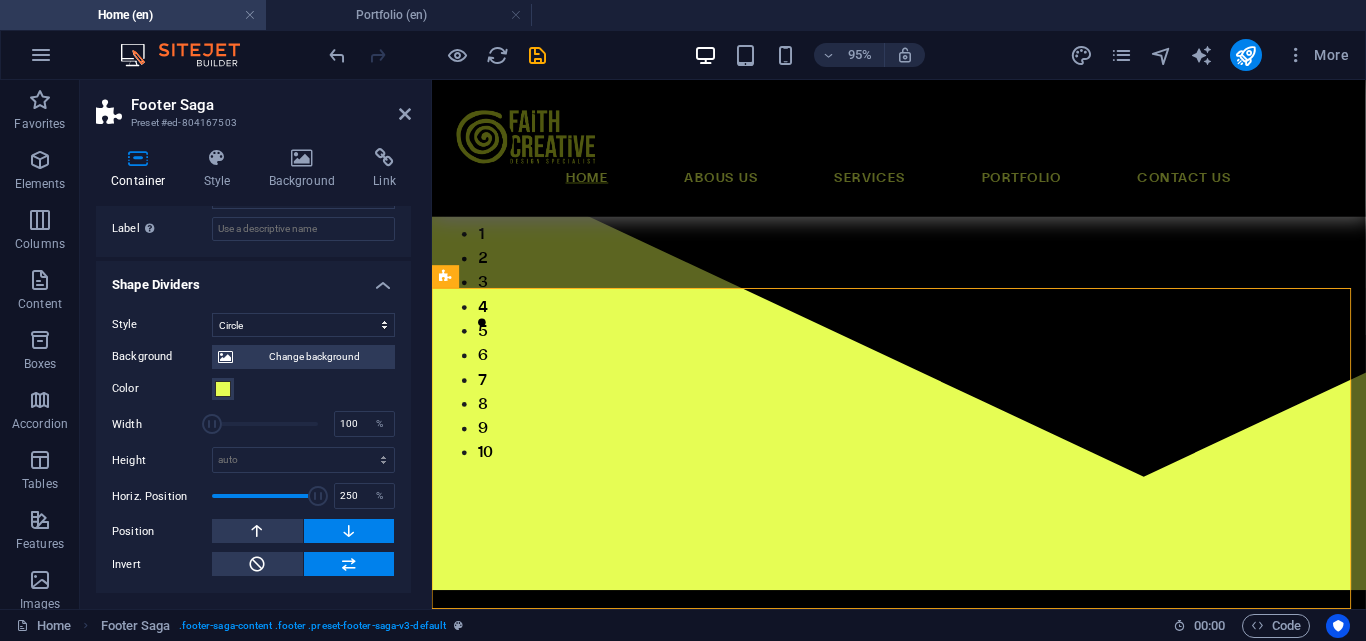 drag, startPoint x: 259, startPoint y: 491, endPoint x: 315, endPoint y: 493, distance: 56.0357 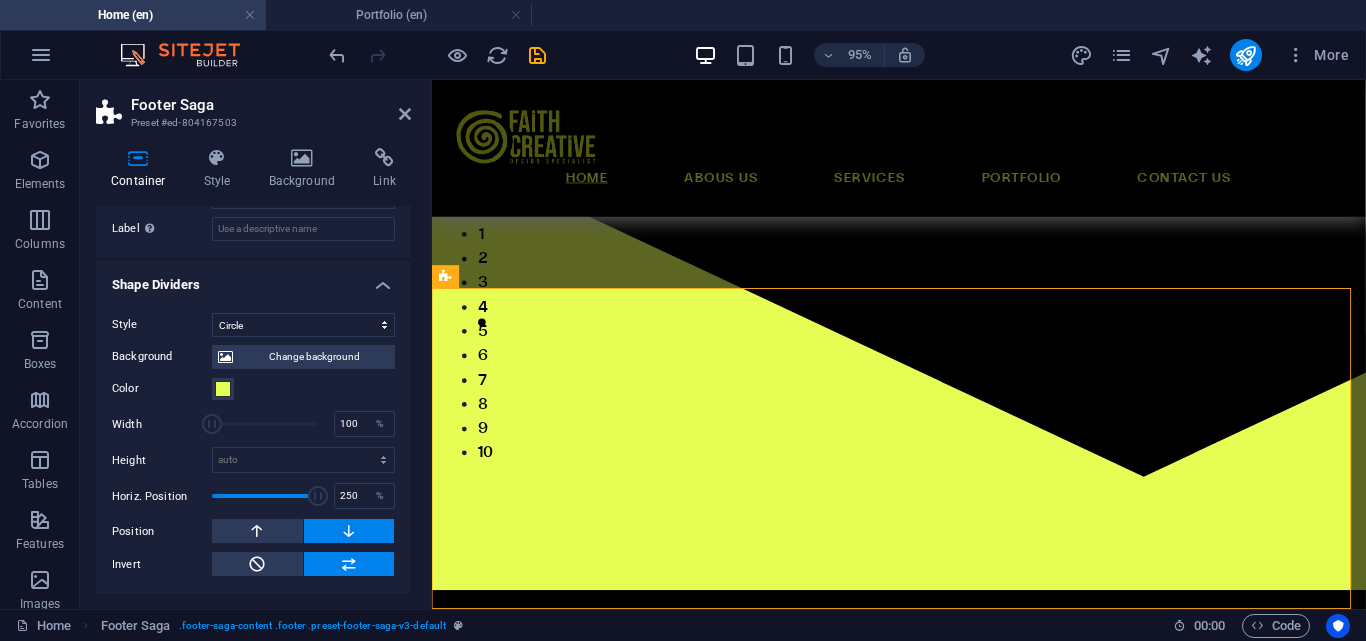 click at bounding box center (318, 496) 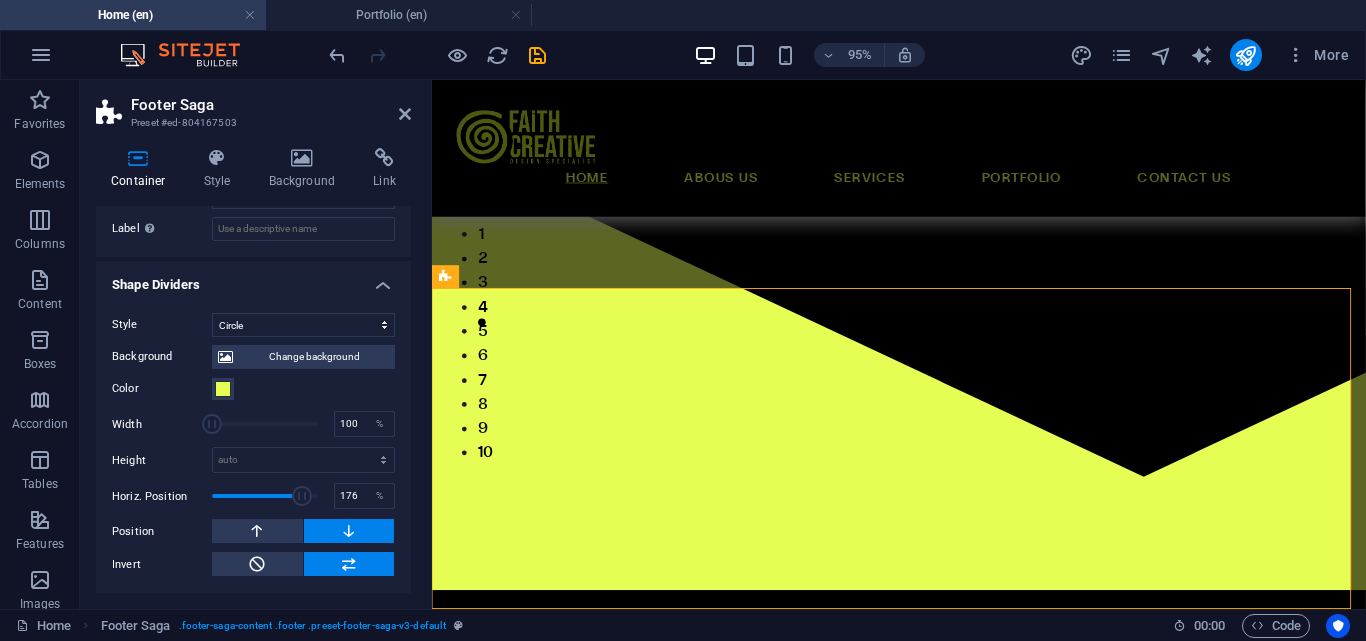 drag, startPoint x: 315, startPoint y: 493, endPoint x: 299, endPoint y: 498, distance: 16.763054 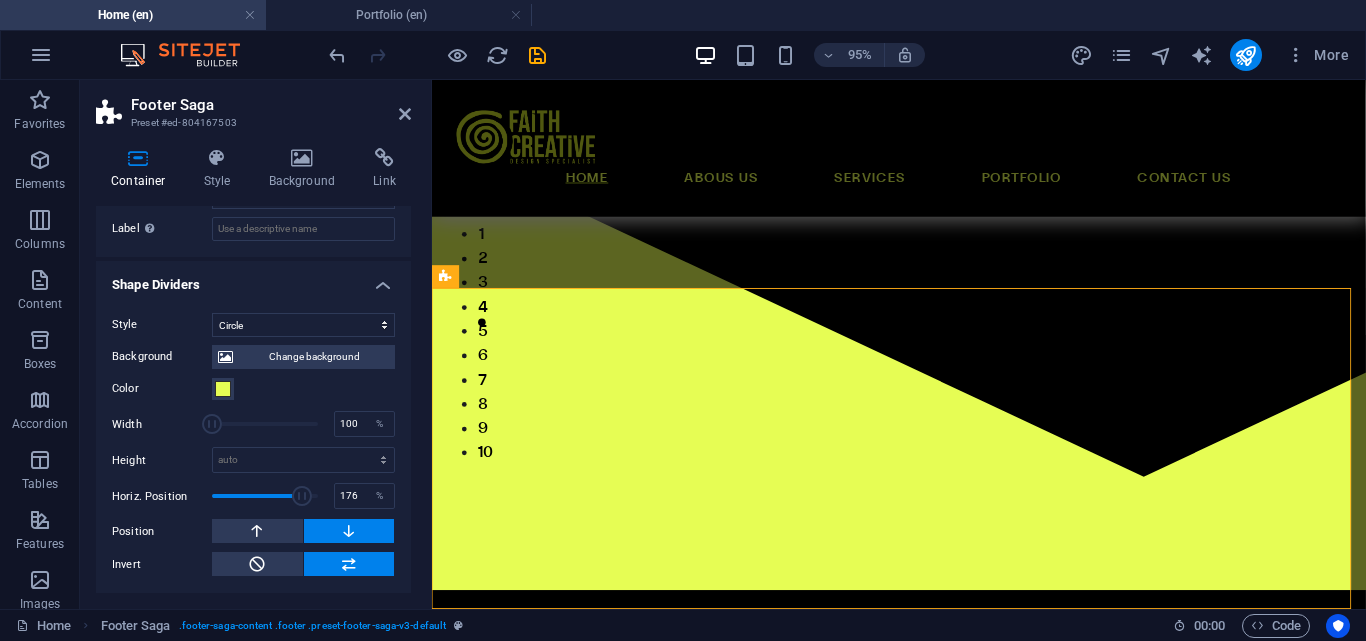 click at bounding box center (302, 496) 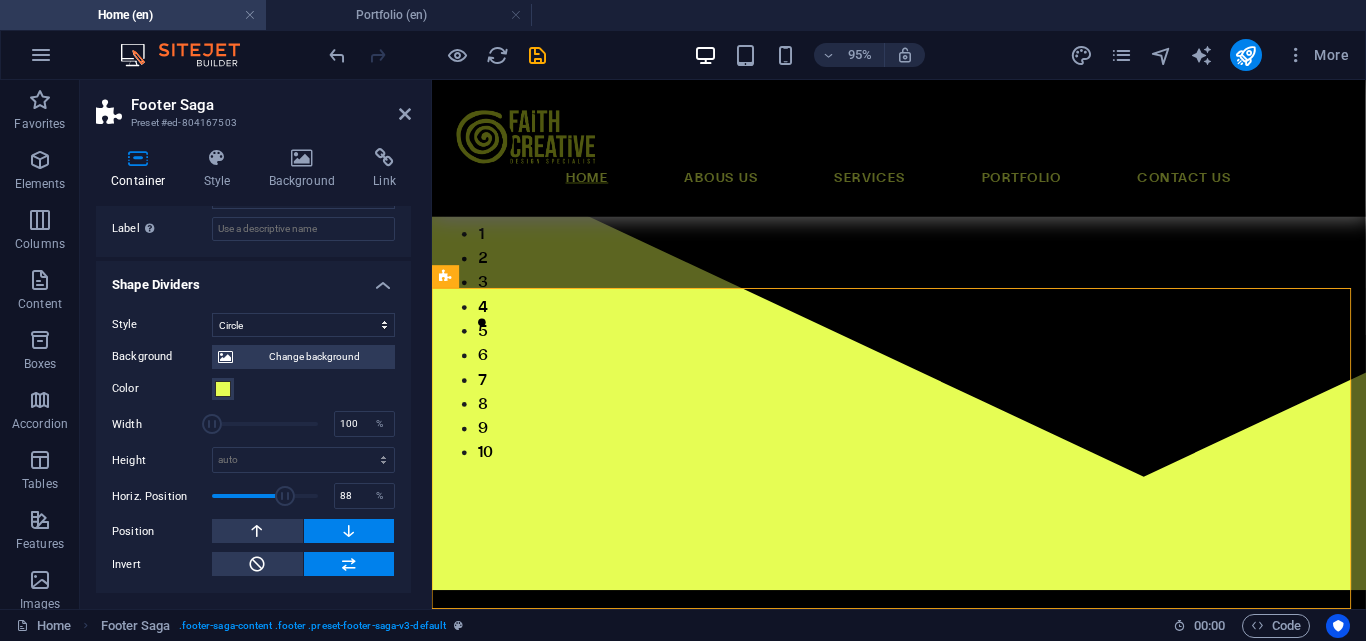 drag, startPoint x: 299, startPoint y: 498, endPoint x: 281, endPoint y: 498, distance: 18 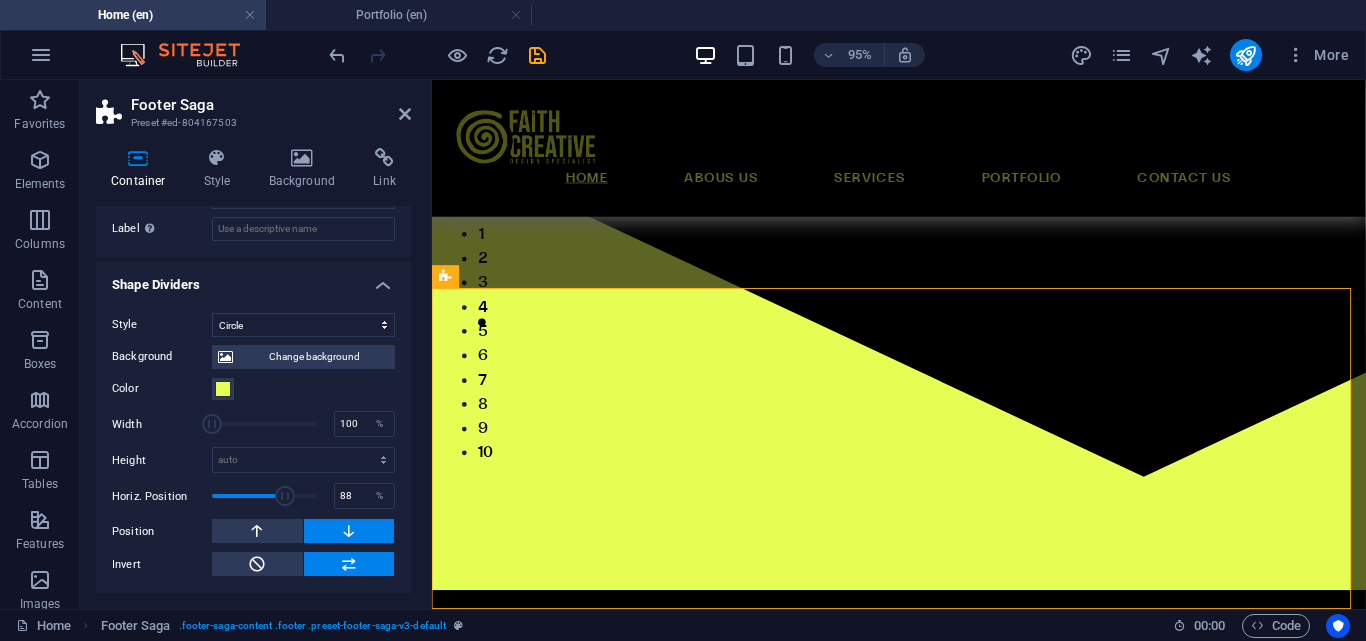 click at bounding box center (285, 496) 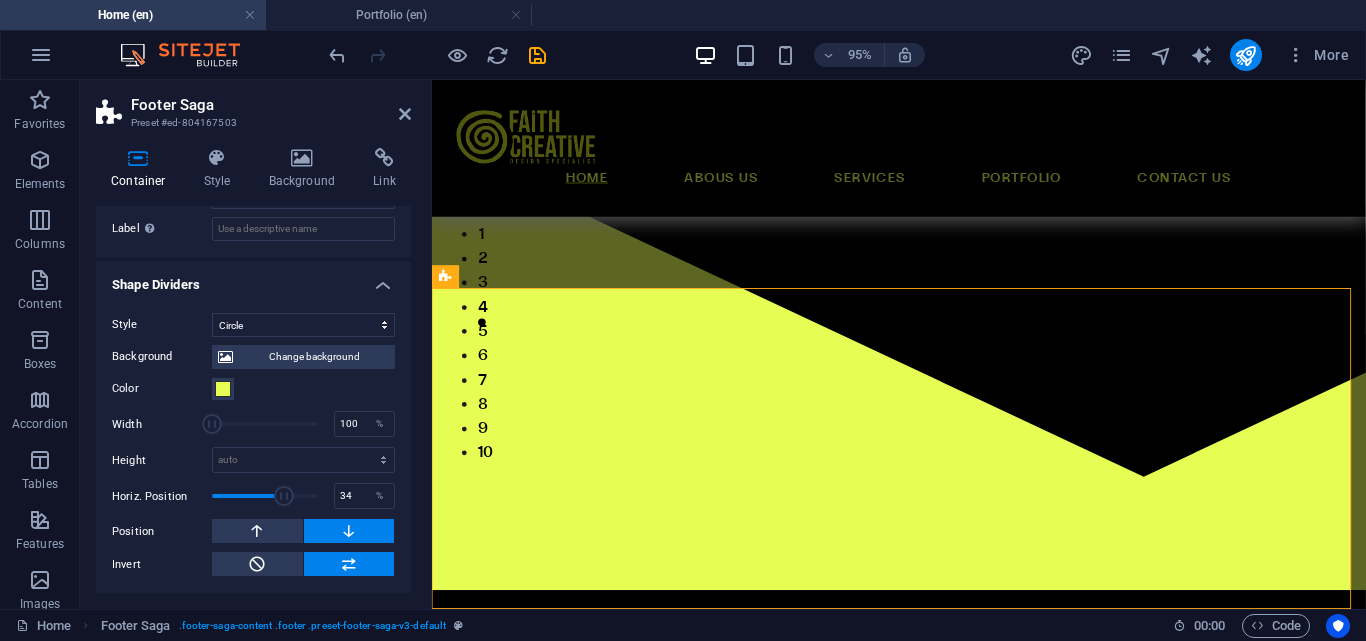 type on "15" 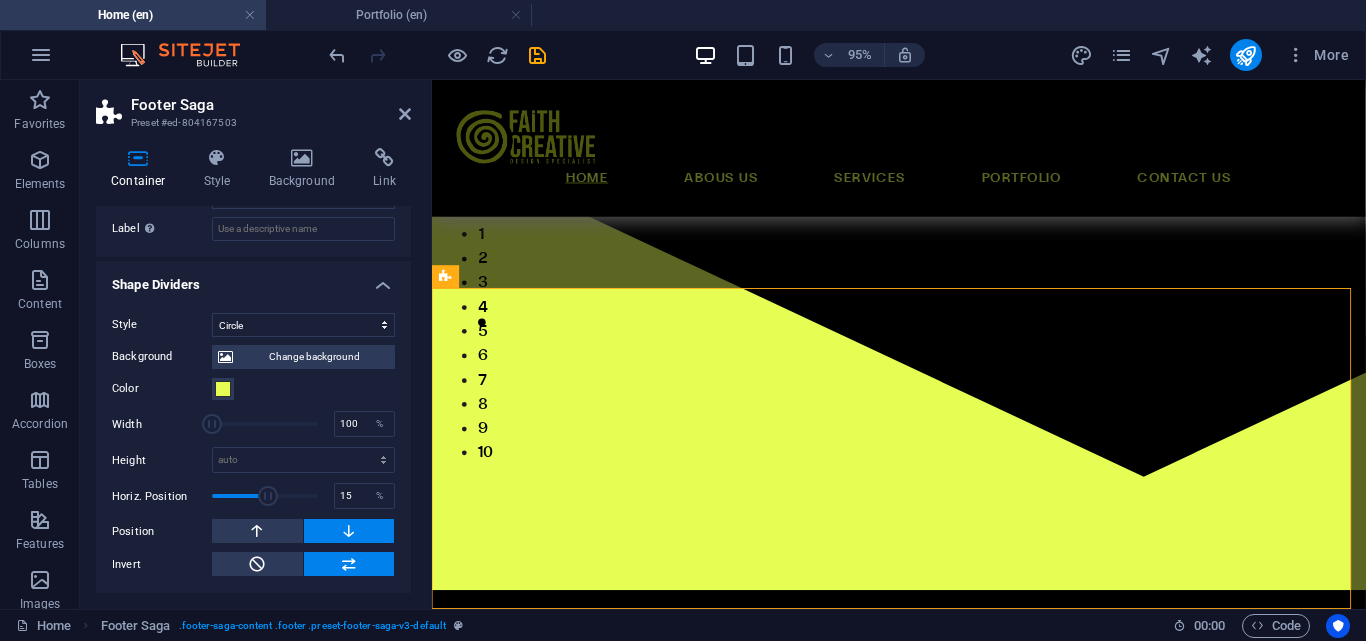 drag, startPoint x: 281, startPoint y: 498, endPoint x: 266, endPoint y: 498, distance: 15 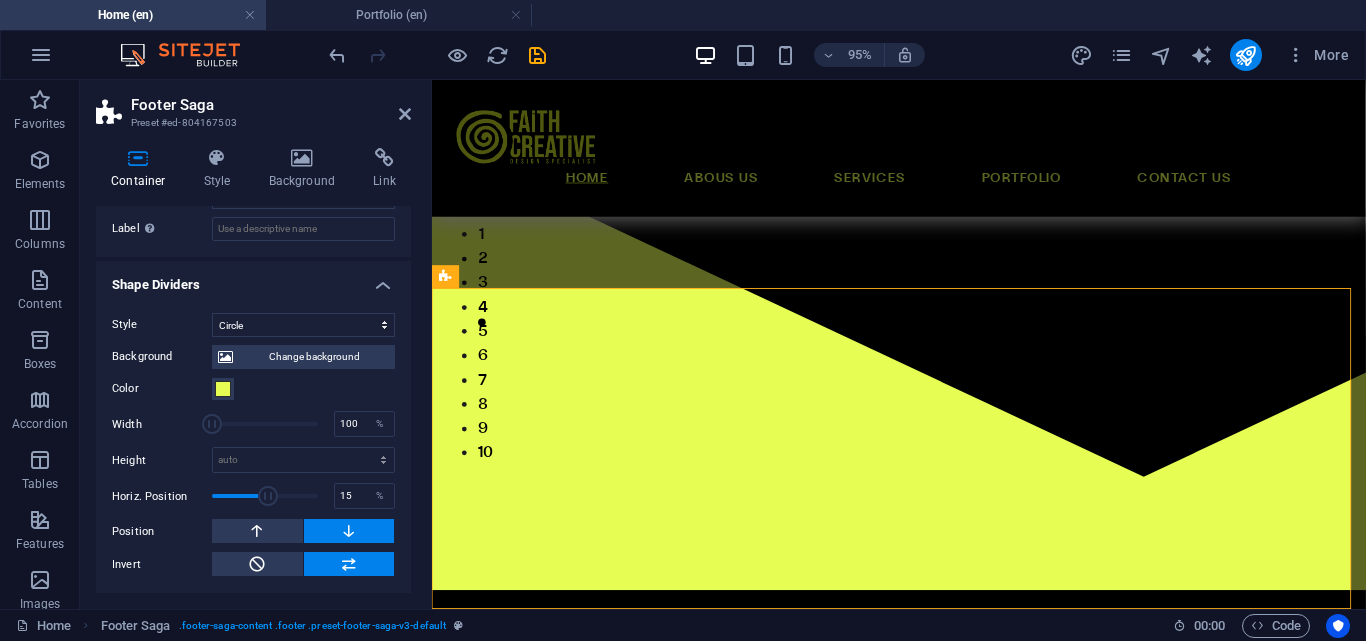 click at bounding box center (268, 496) 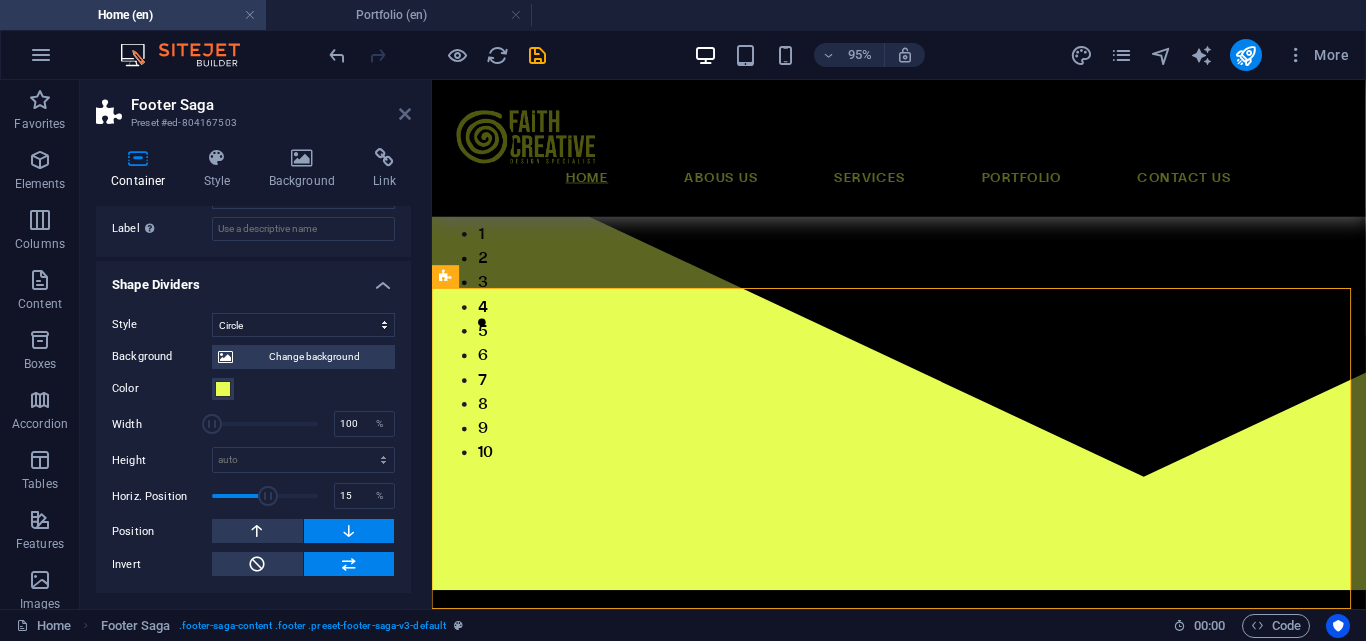 click at bounding box center (405, 114) 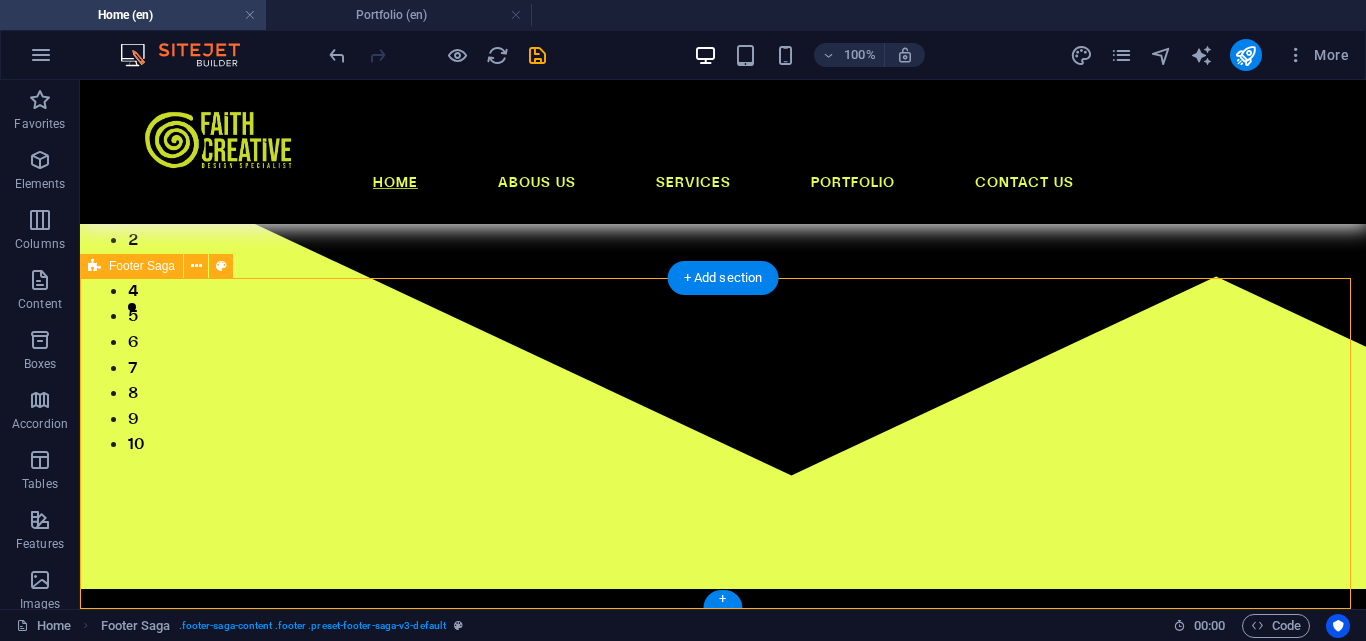 select on "circle" 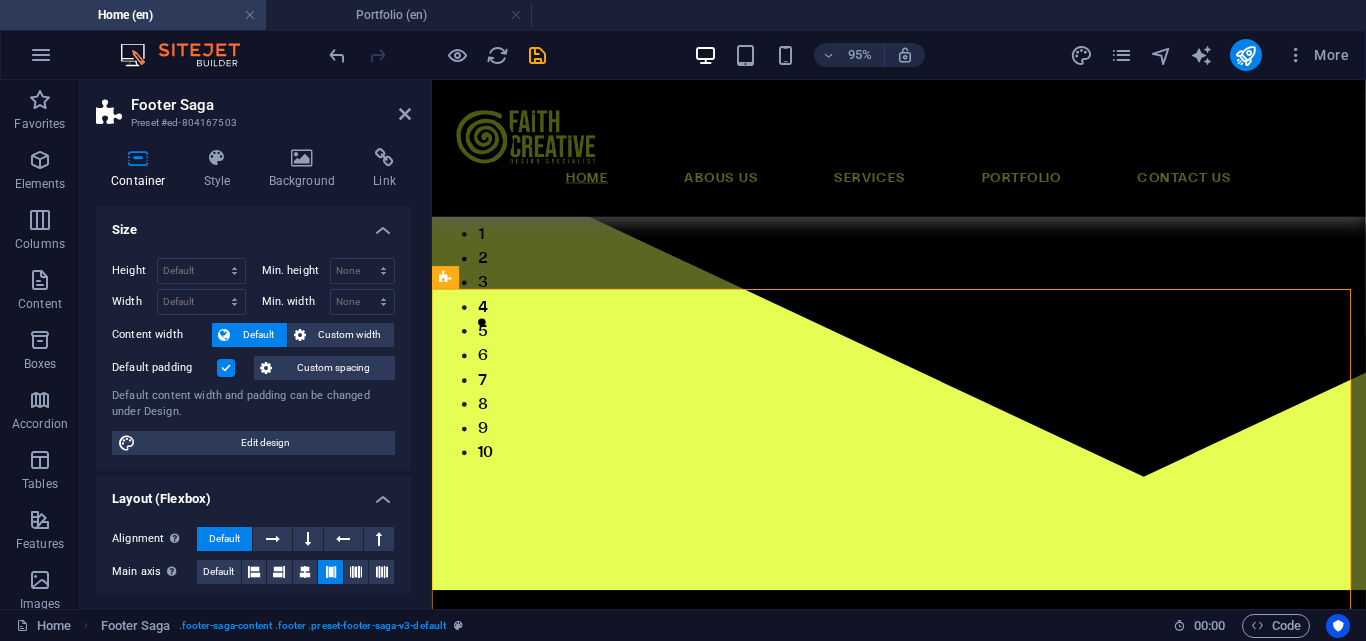 scroll, scrollTop: 600, scrollLeft: 0, axis: vertical 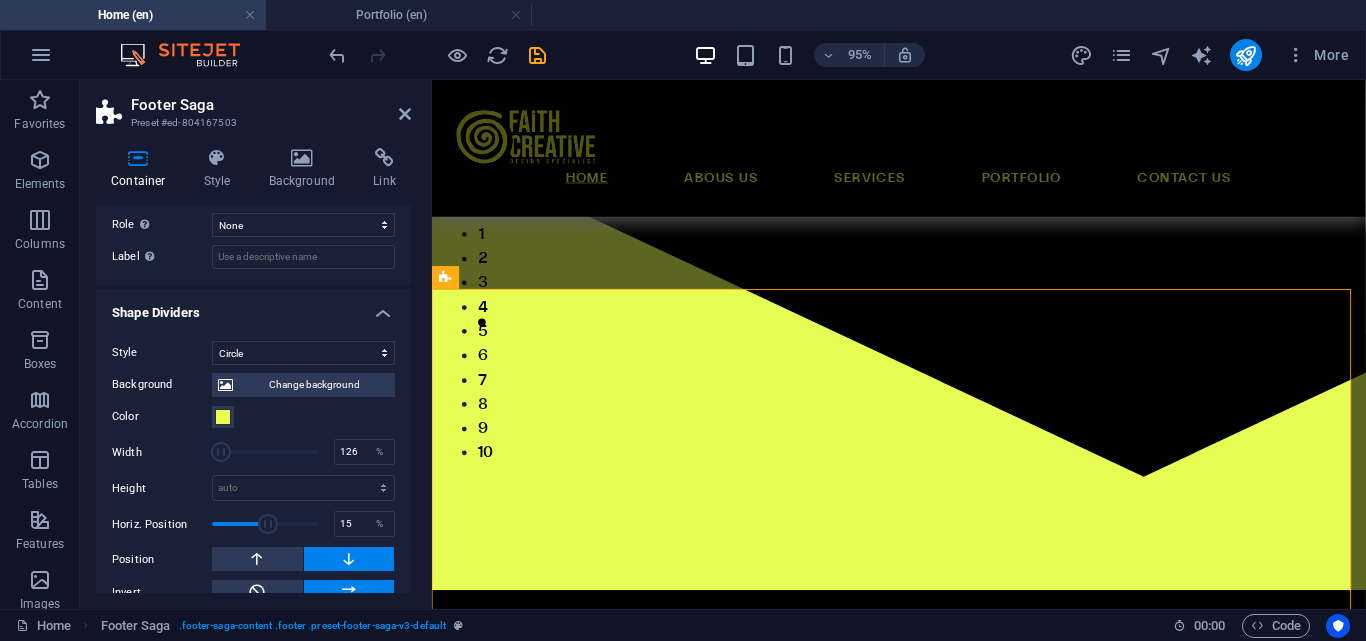 click at bounding box center (221, 452) 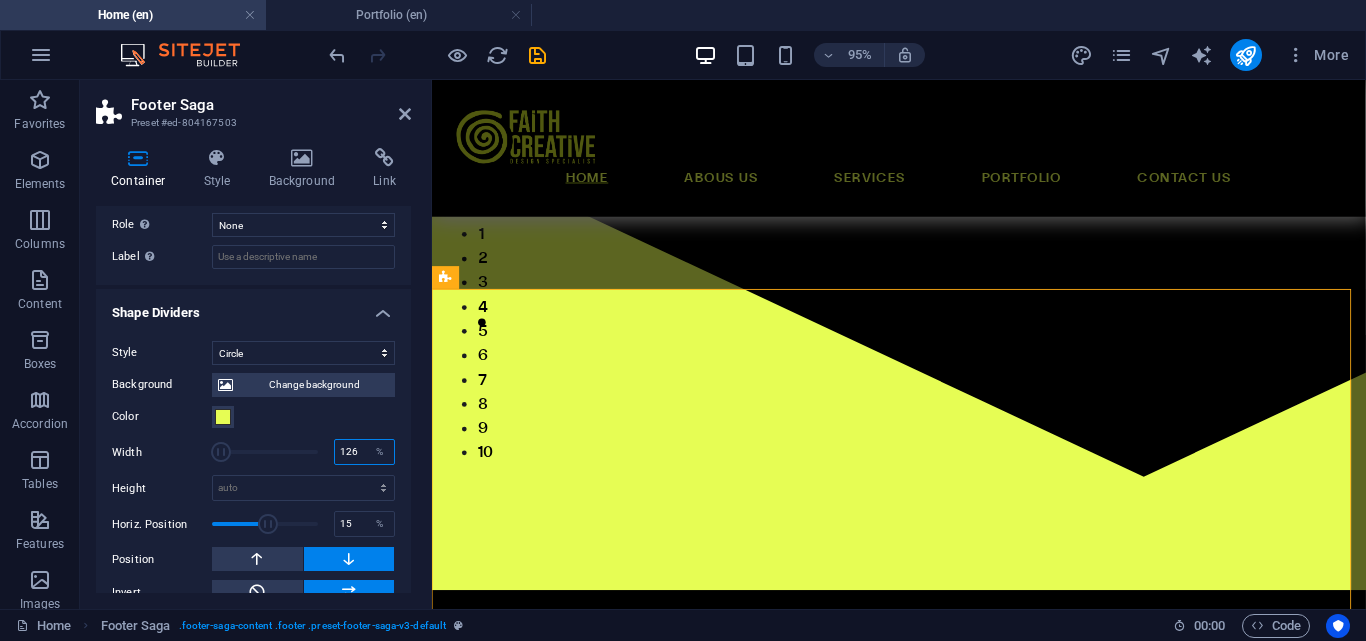 click on "126" at bounding box center (364, 452) 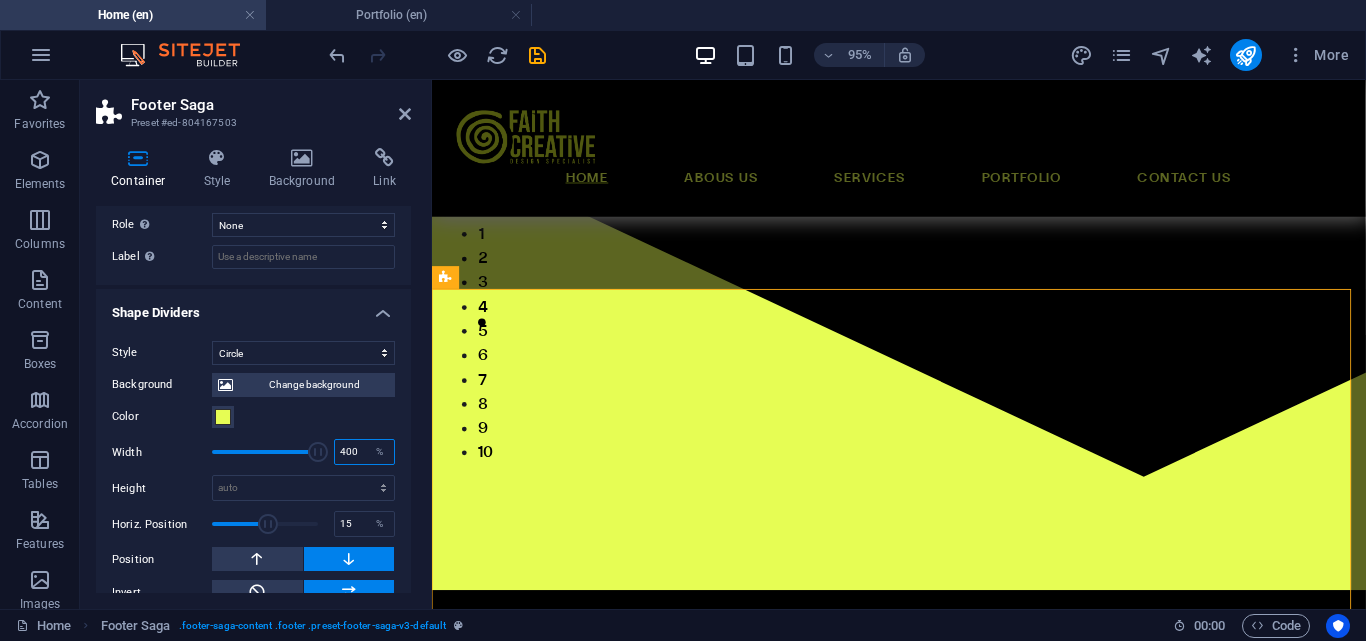 scroll, scrollTop: 0, scrollLeft: 0, axis: both 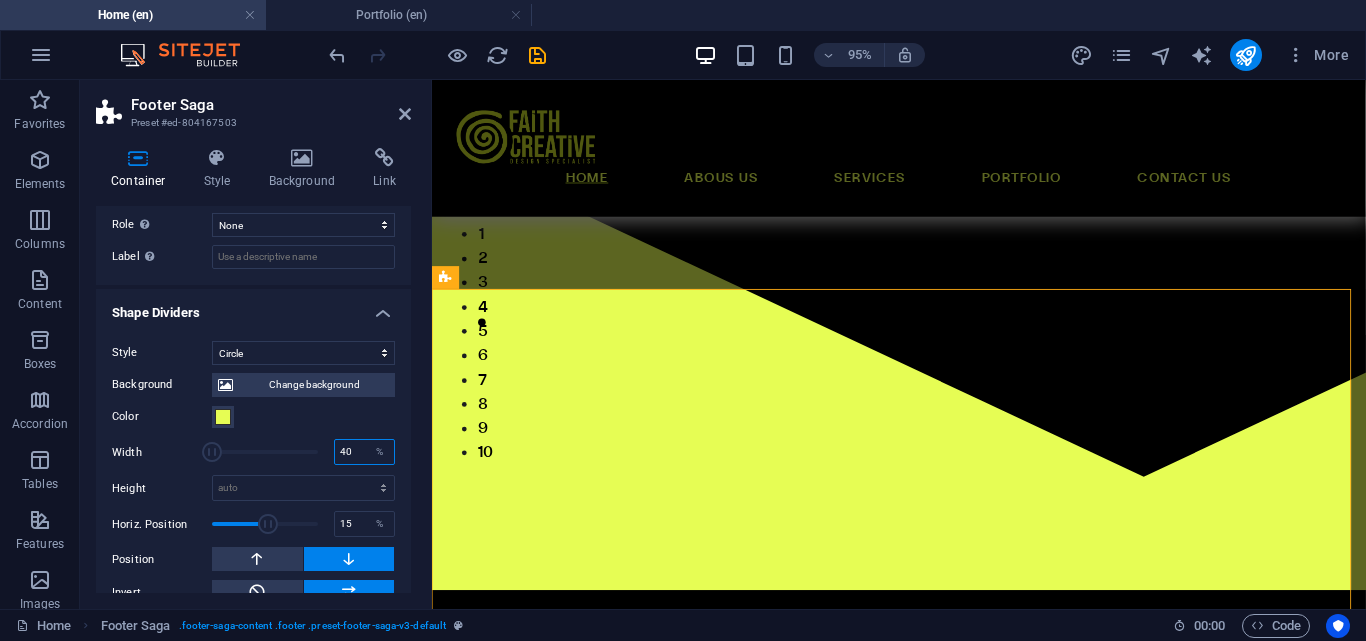 type on "4" 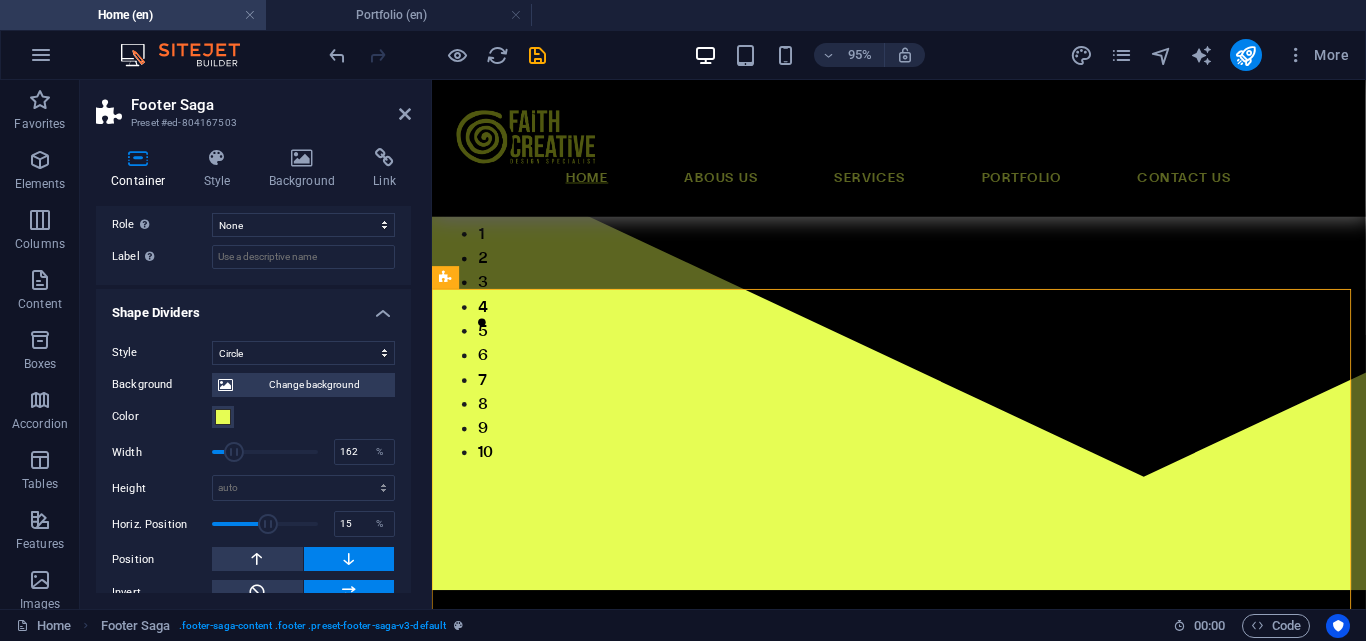 drag, startPoint x: 217, startPoint y: 451, endPoint x: 233, endPoint y: 451, distance: 16 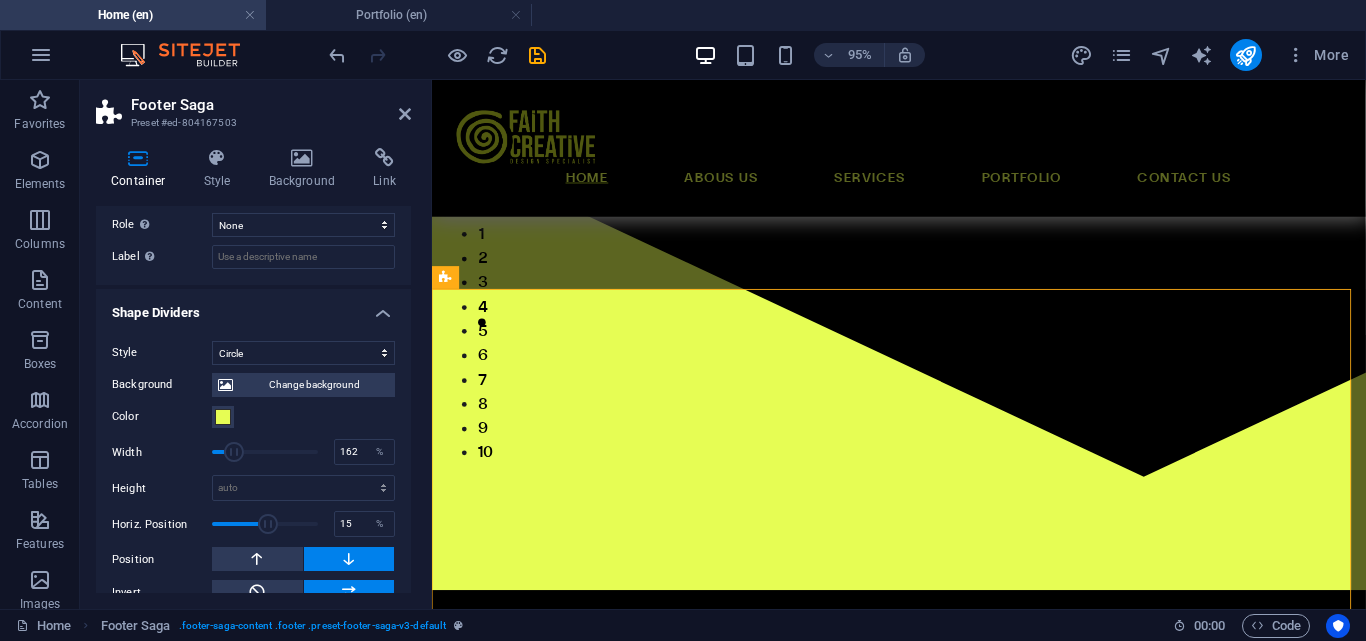 click at bounding box center [234, 452] 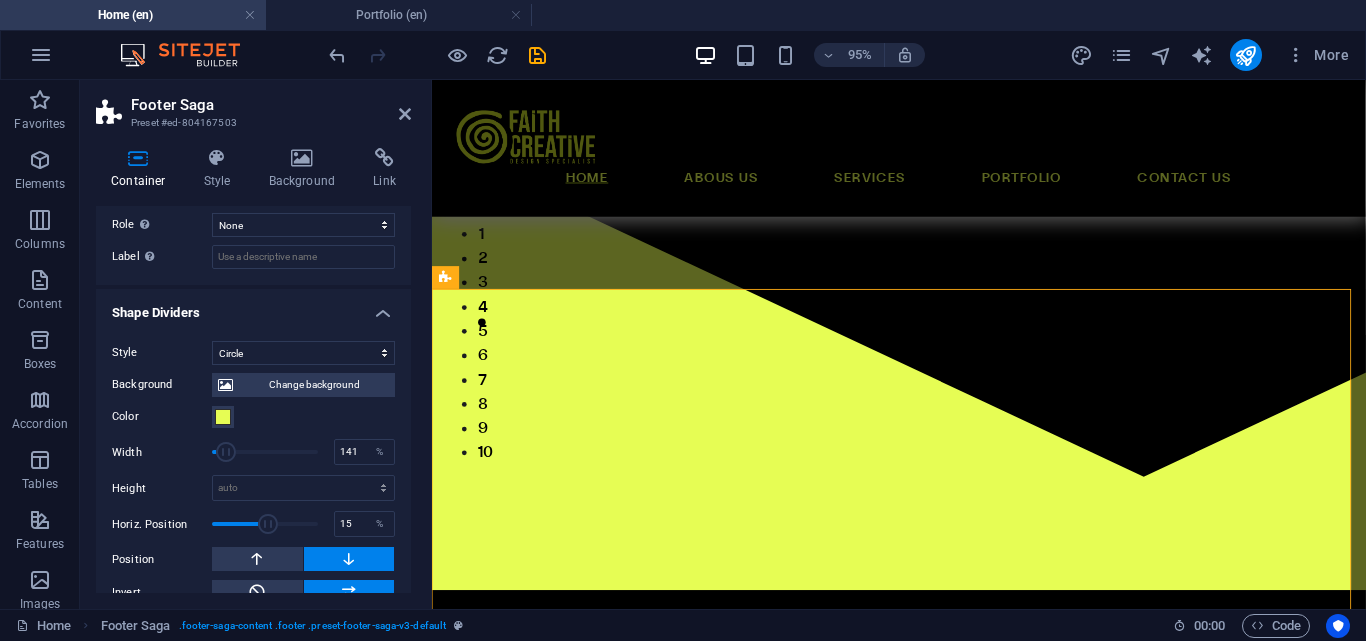 click at bounding box center (226, 452) 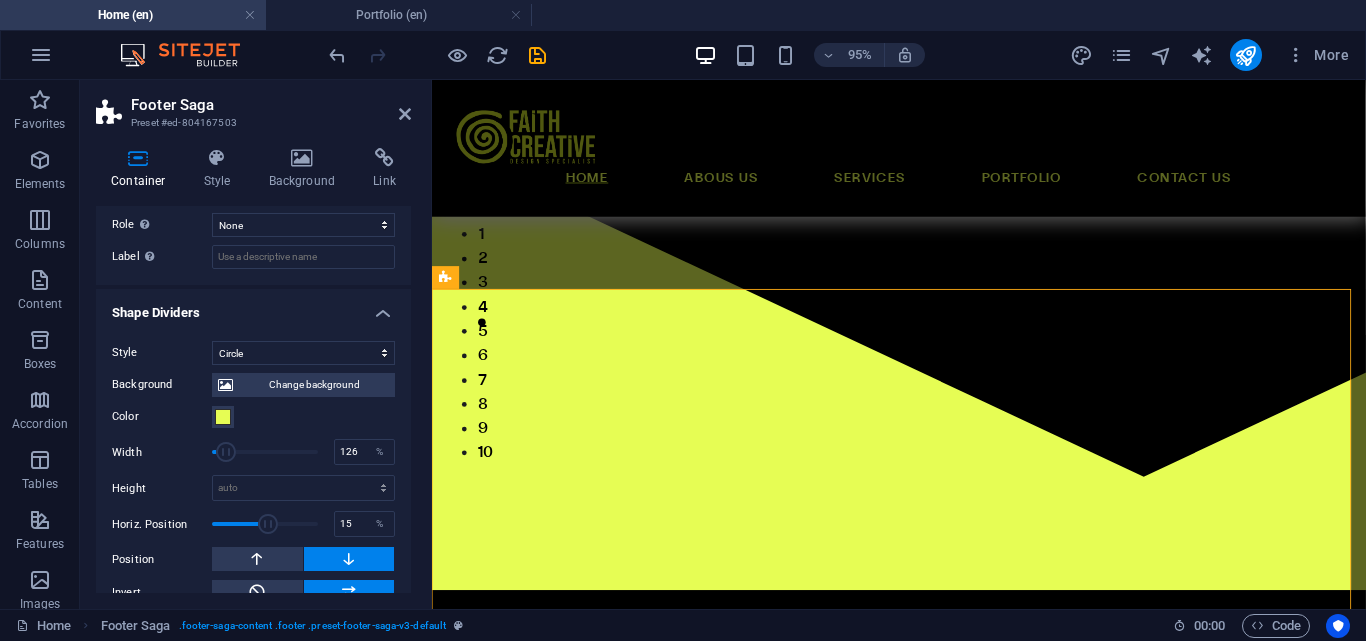 click at bounding box center [226, 452] 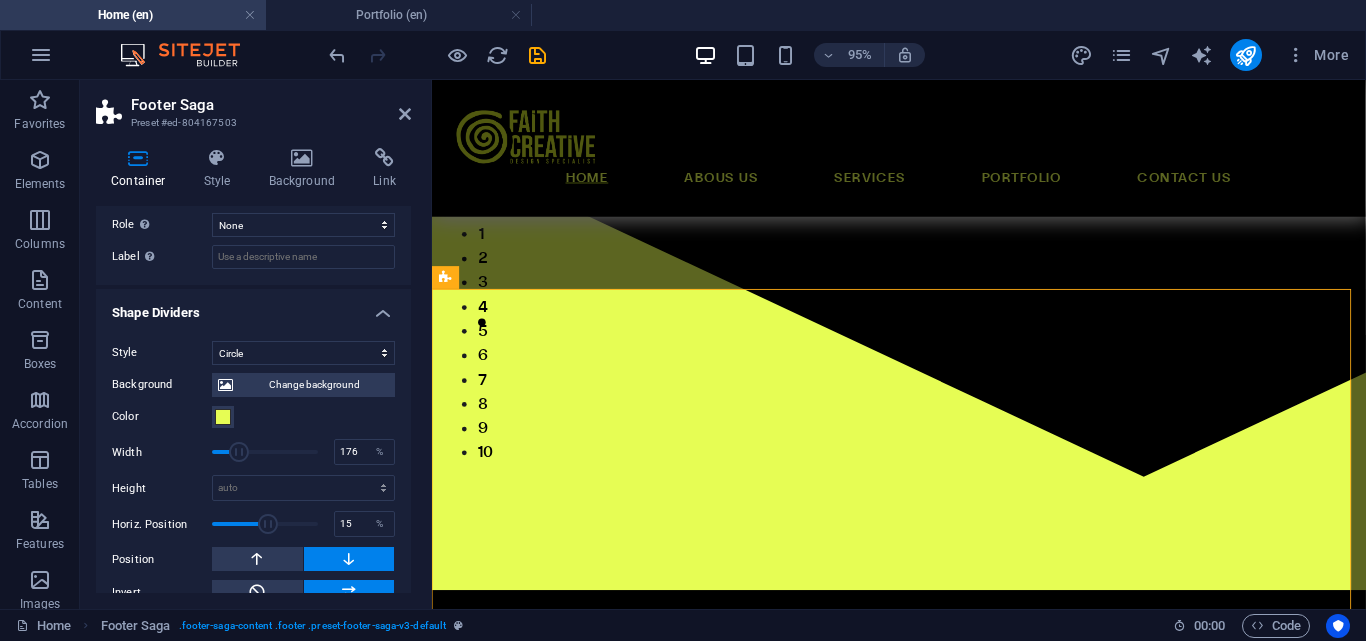 drag, startPoint x: 221, startPoint y: 451, endPoint x: 238, endPoint y: 452, distance: 17.029387 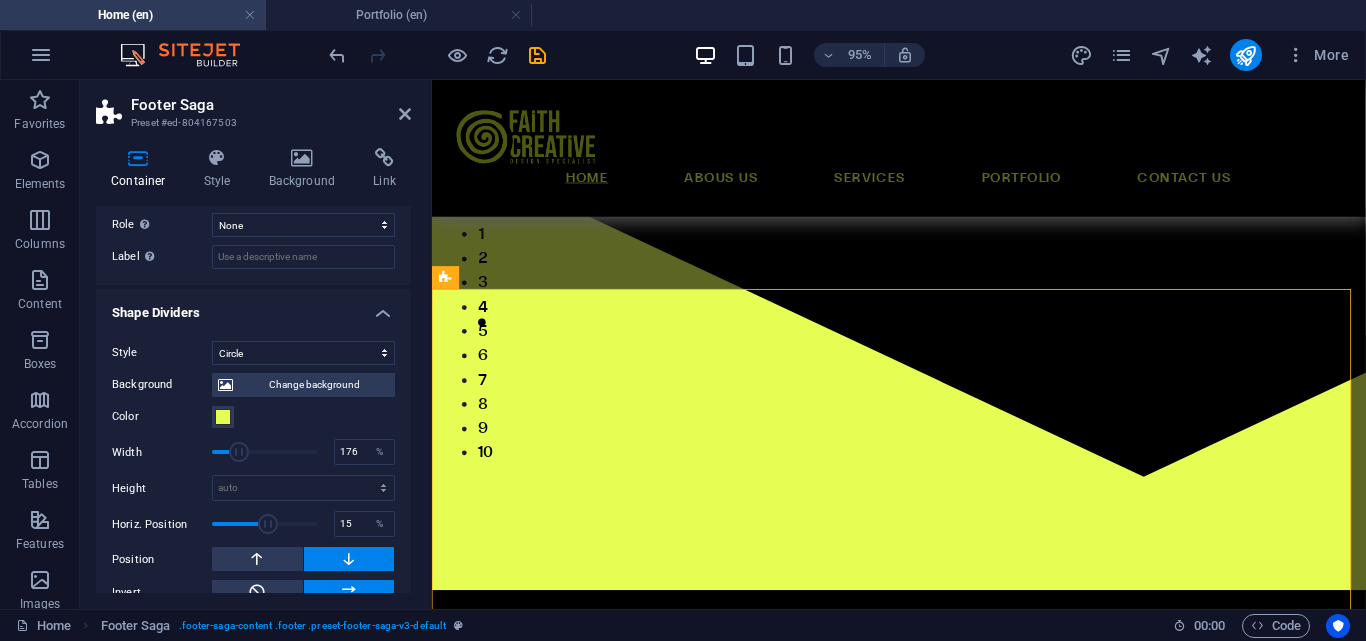 click at bounding box center [239, 452] 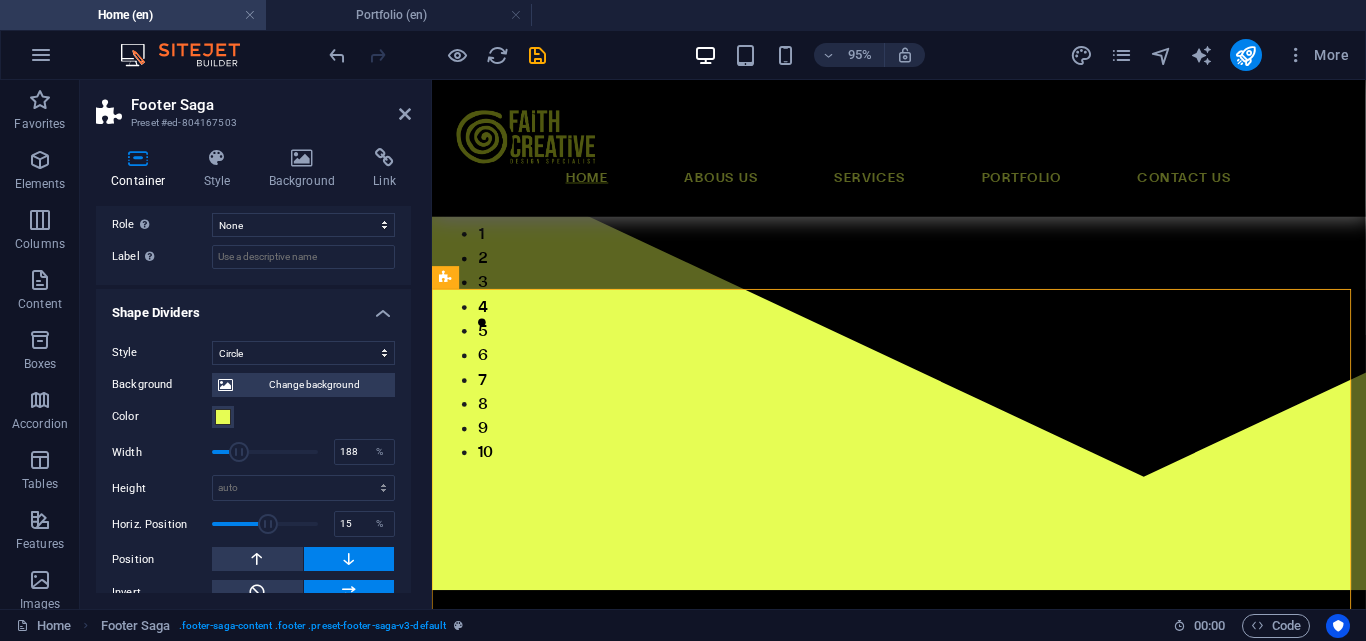 type on "191" 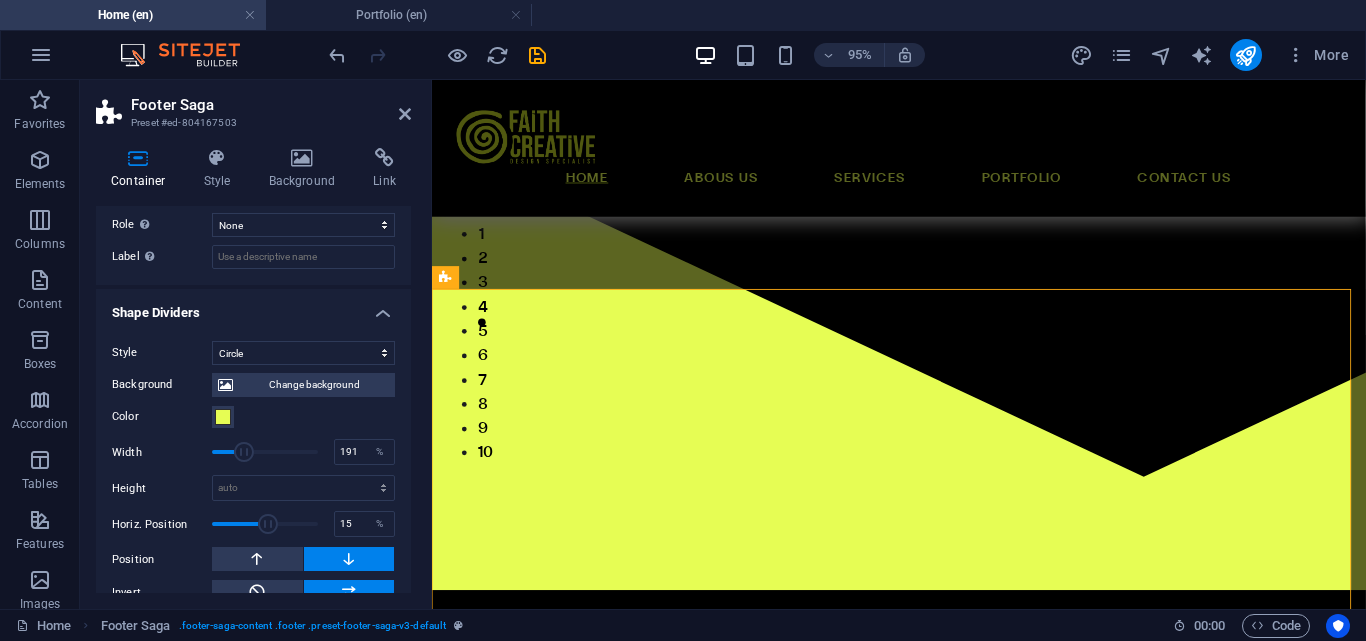 click at bounding box center (244, 452) 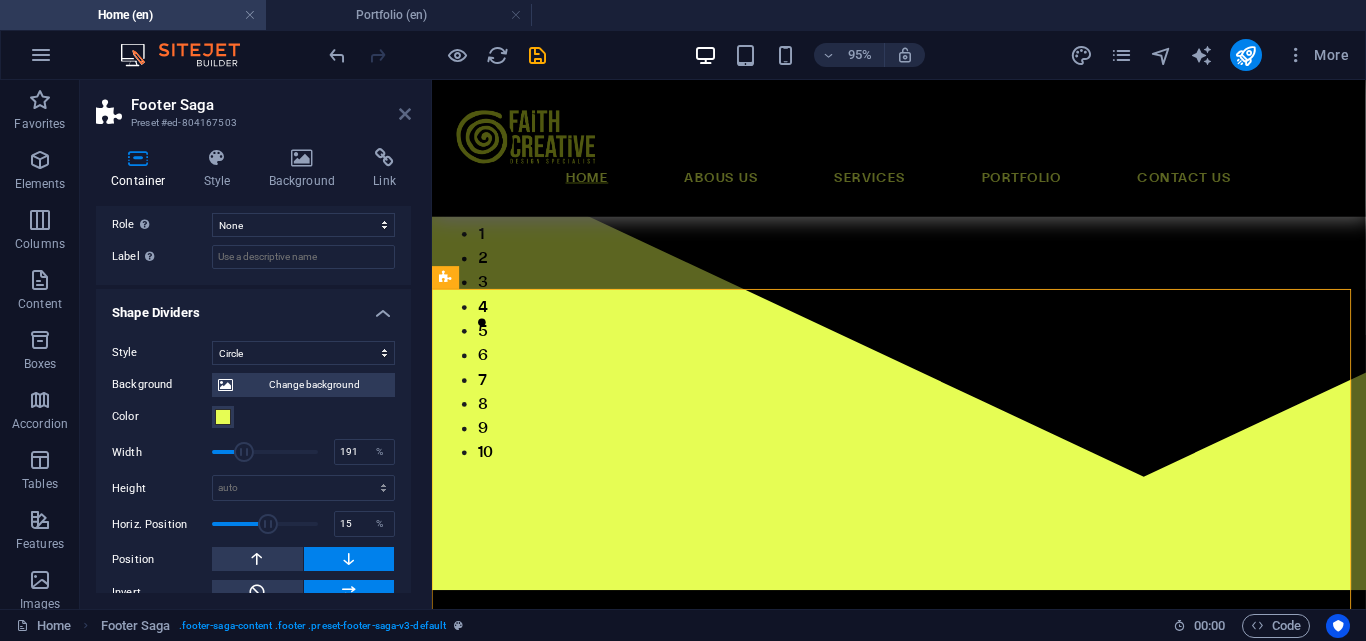 click at bounding box center (405, 114) 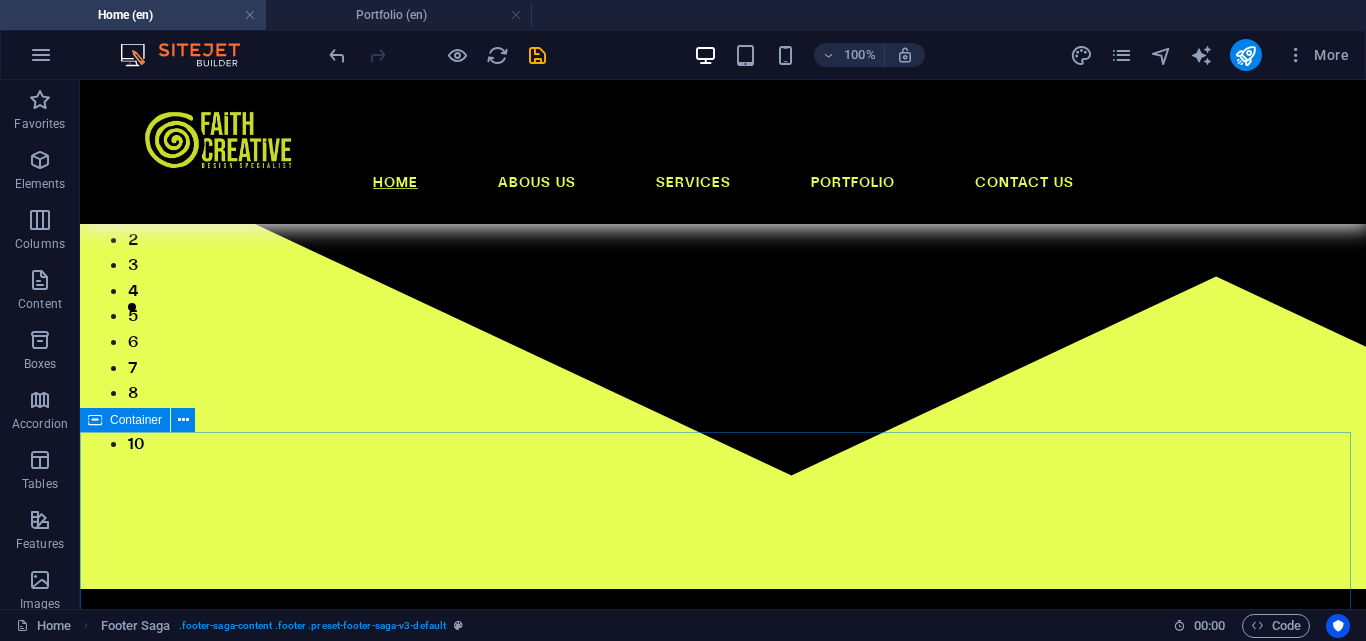 click on "Container" at bounding box center [136, 420] 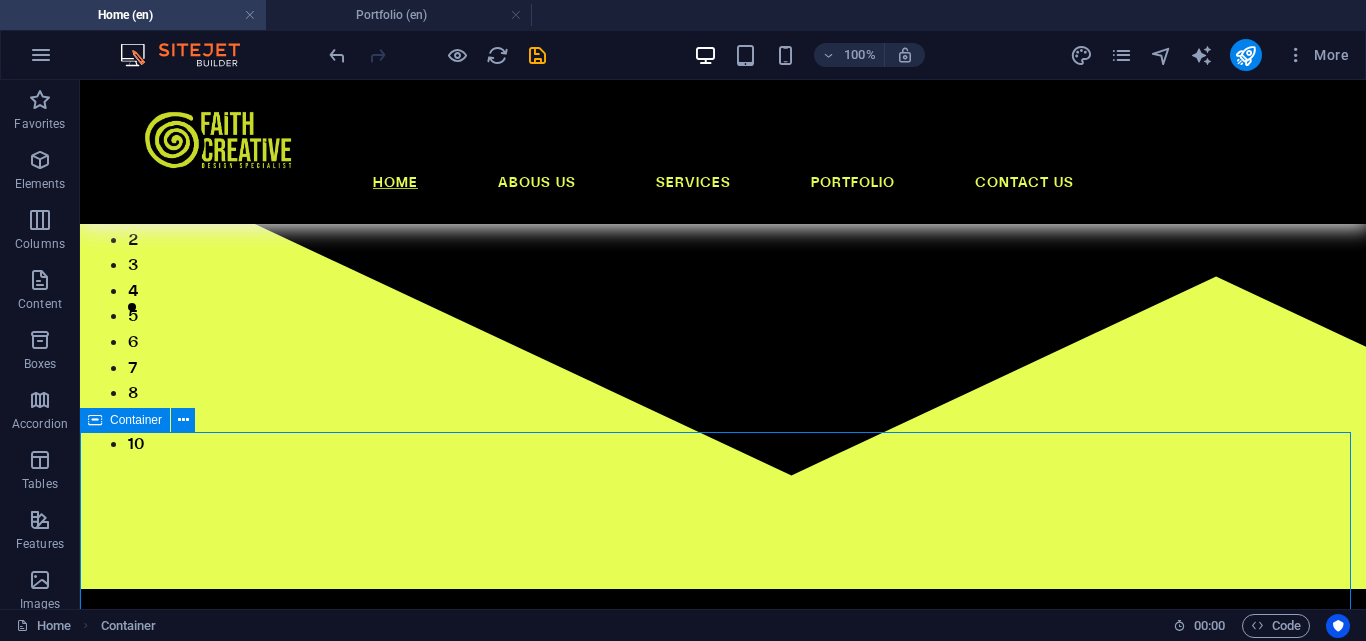 click on "Container" at bounding box center [136, 420] 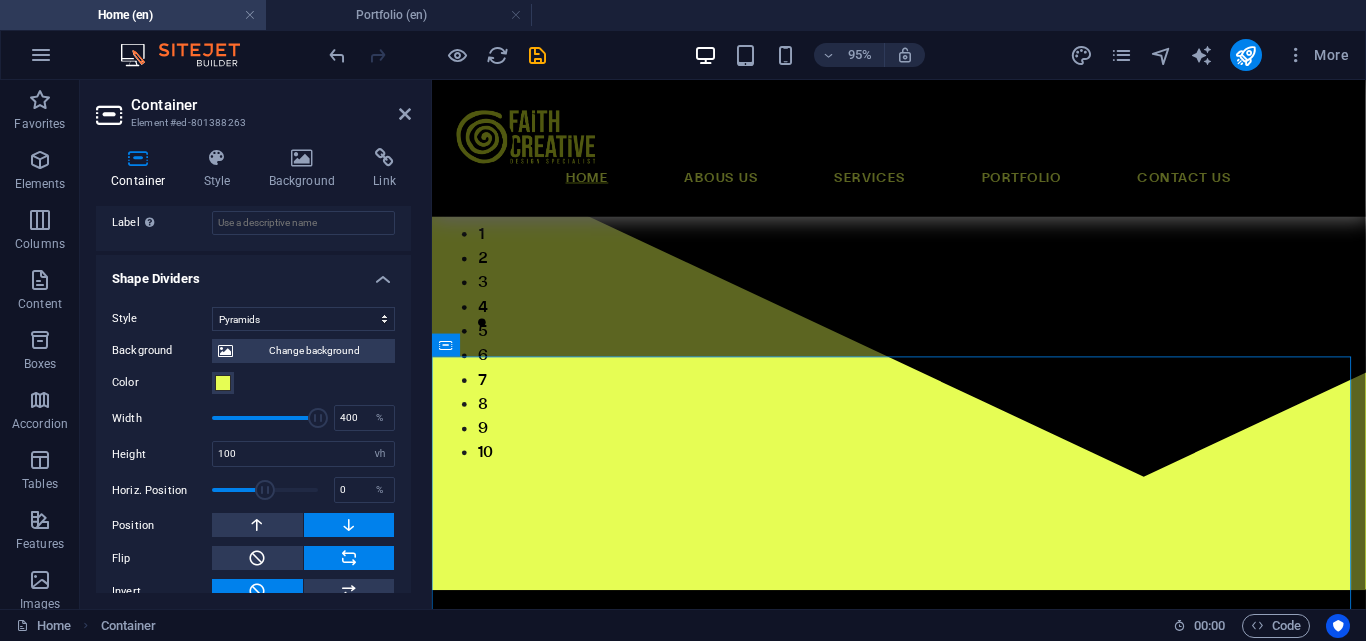scroll, scrollTop: 694, scrollLeft: 0, axis: vertical 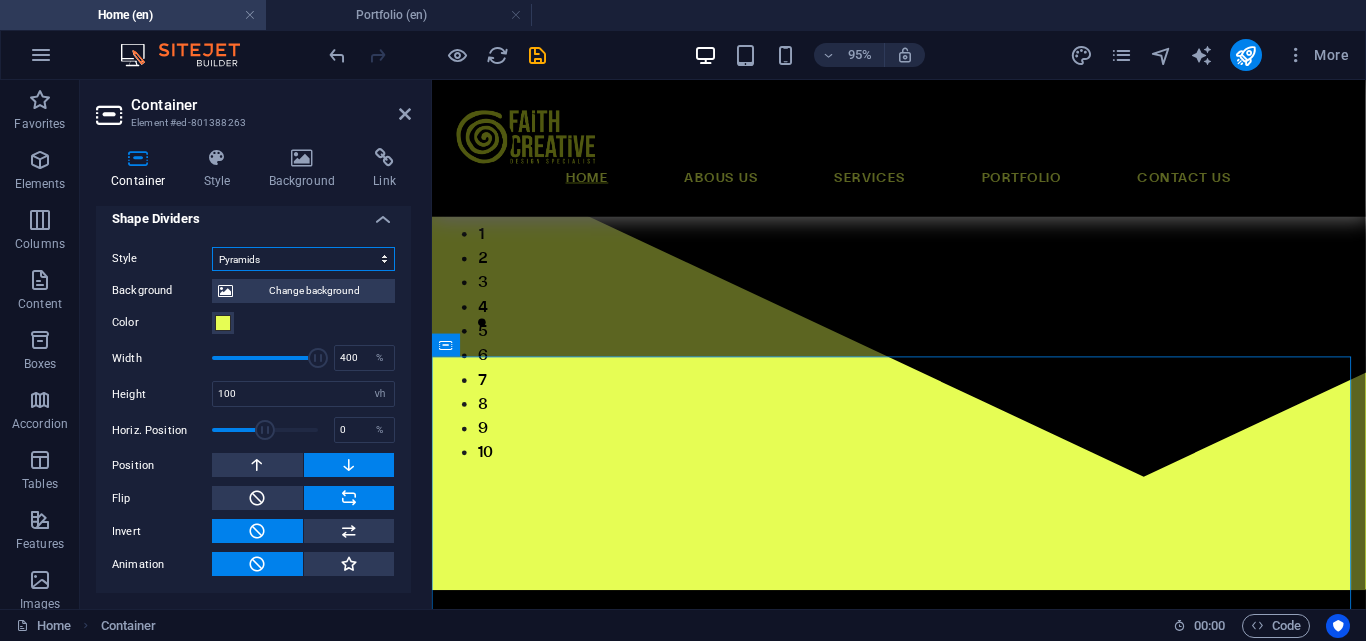 click on "None Triangle Square Diagonal Polygon 1 Polygon 2 Zigzag Multiple Zigzags Waves Multiple Waves Half Circle Circle Circle Shadow Blocks Hexagons Clouds Multiple Clouds Fan Pyramids Book Paint Drip Fire Shredded Paper Arrow" at bounding box center [303, 259] 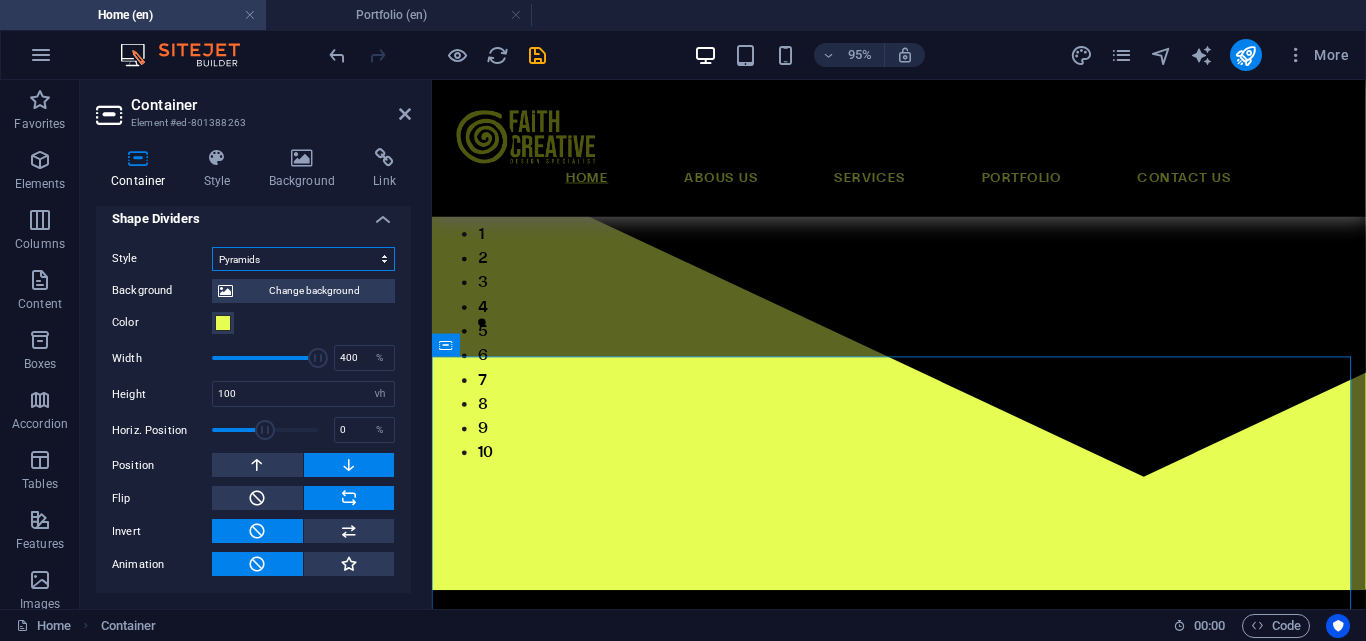 select on "circle" 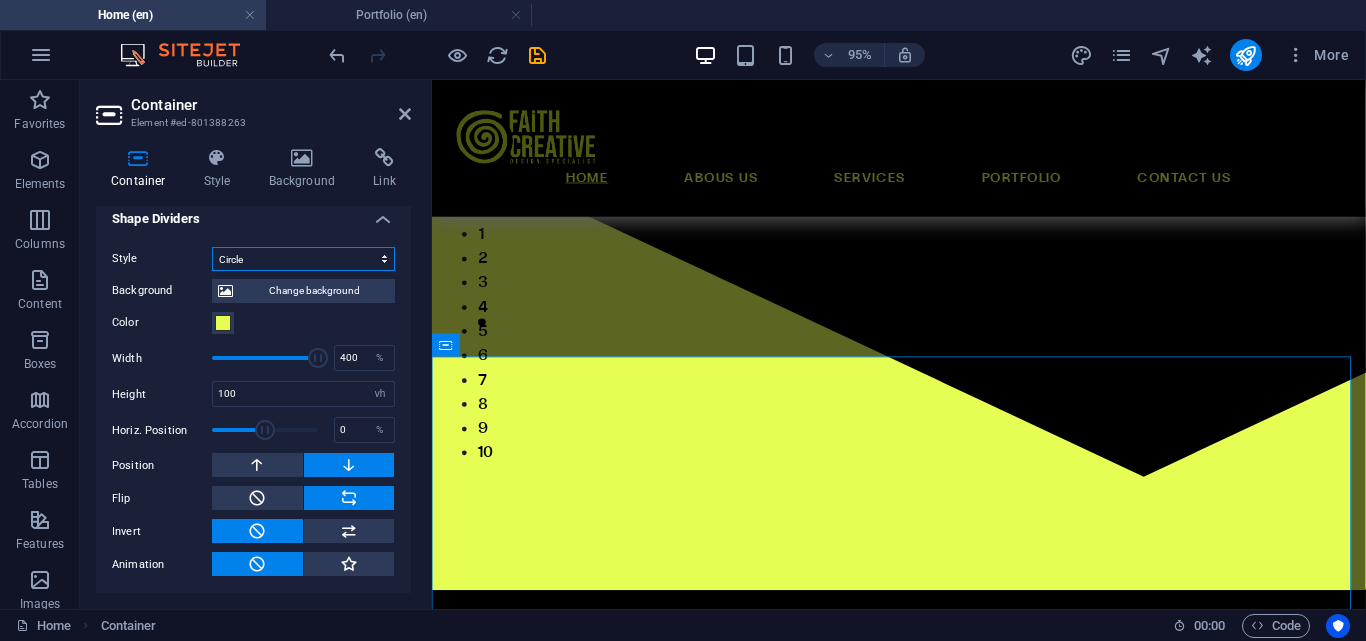 click on "None Triangle Square Diagonal Polygon 1 Polygon 2 Zigzag Multiple Zigzags Waves Multiple Waves Half Circle Circle Circle Shadow Blocks Hexagons Clouds Multiple Clouds Fan Pyramids Book Paint Drip Fire Shredded Paper Arrow" at bounding box center [303, 259] 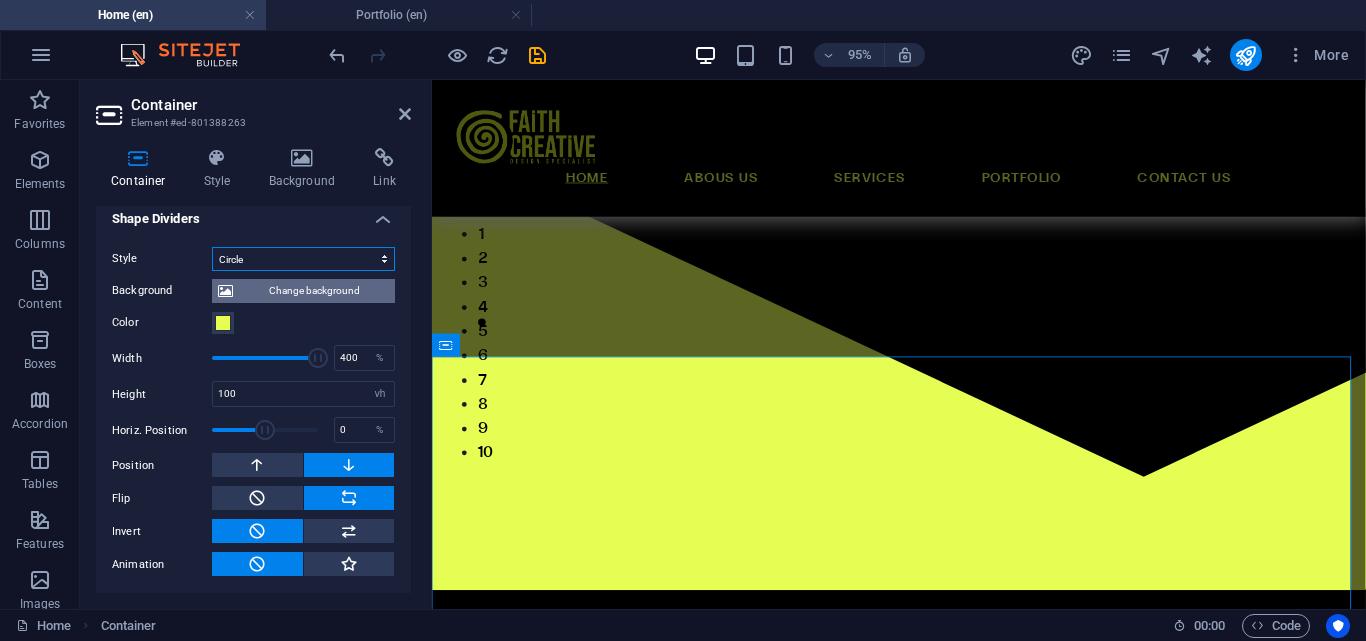 scroll, scrollTop: 629, scrollLeft: 0, axis: vertical 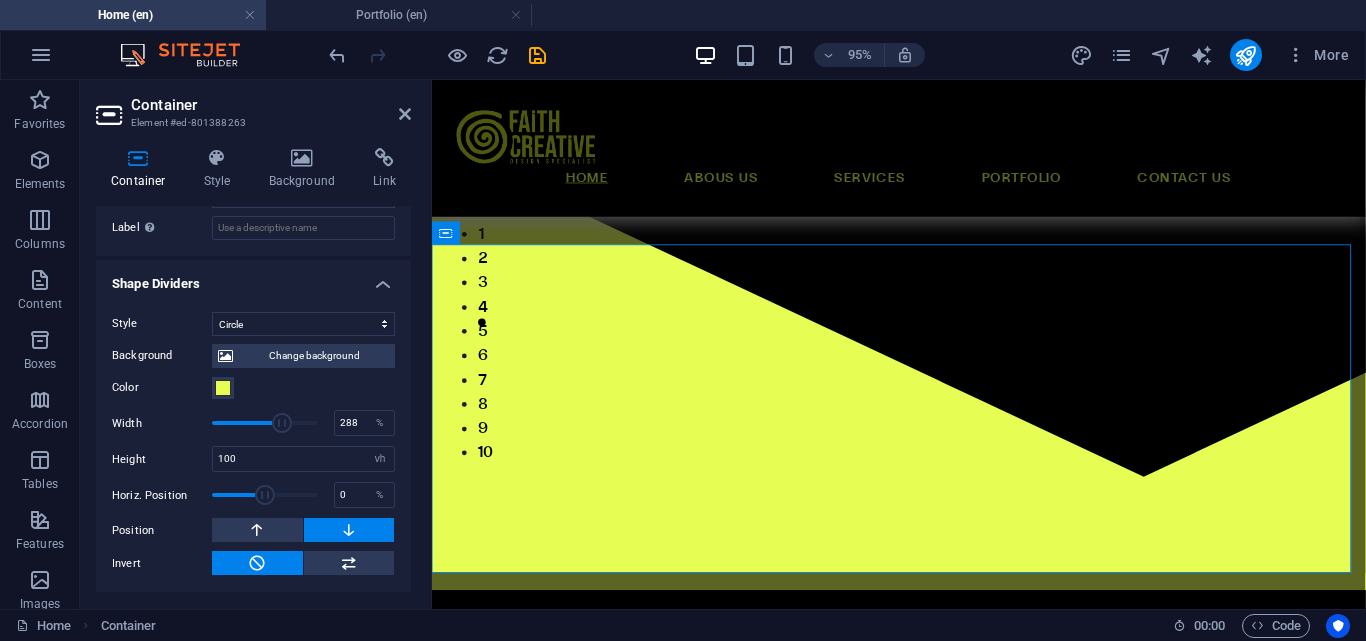 drag, startPoint x: 310, startPoint y: 425, endPoint x: 275, endPoint y: 423, distance: 35.057095 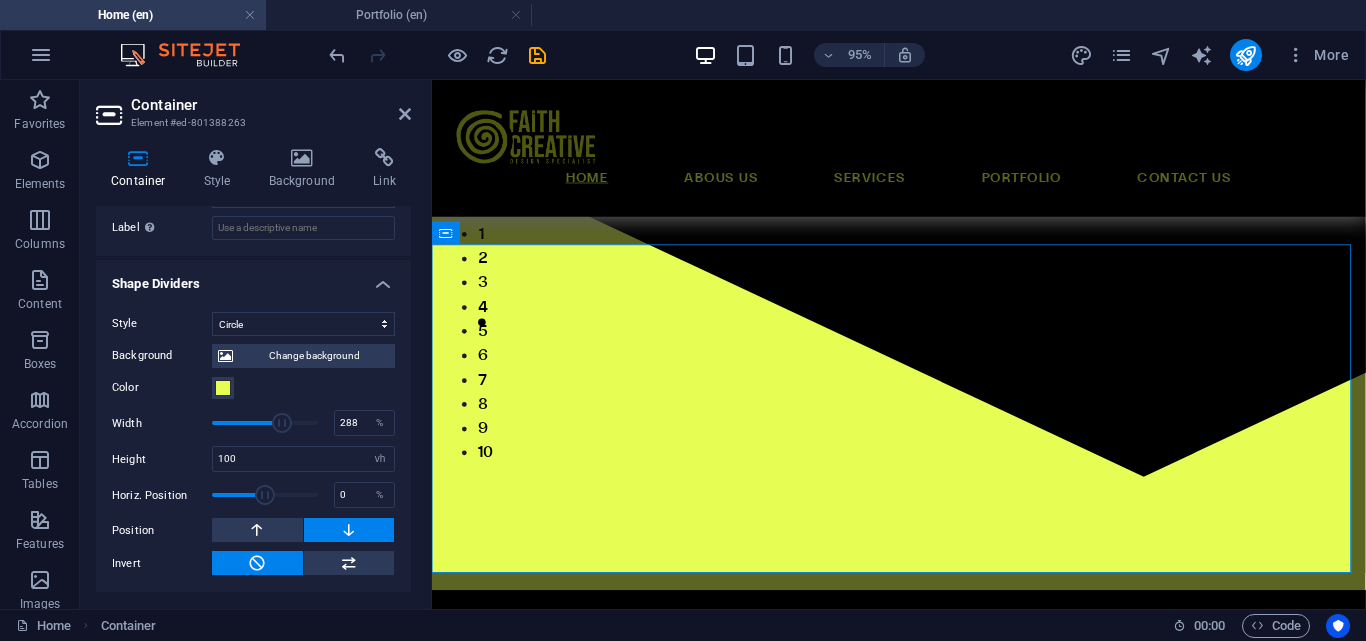 click at bounding box center (282, 423) 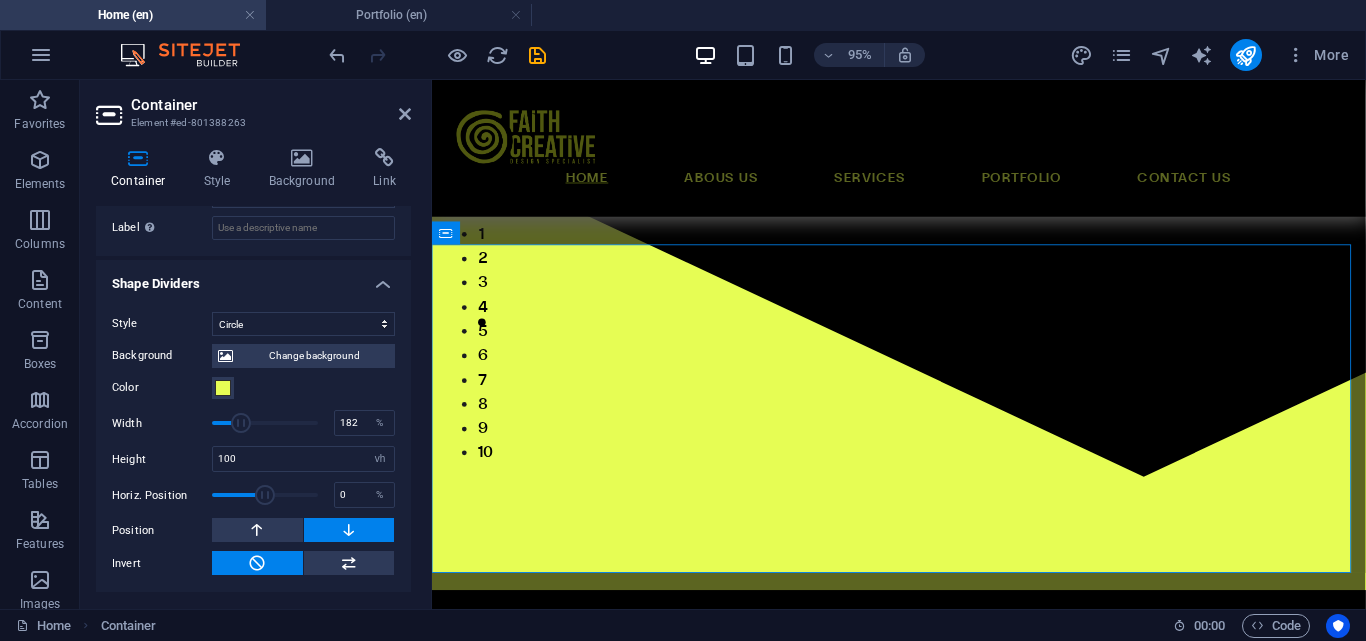 drag, startPoint x: 275, startPoint y: 423, endPoint x: 240, endPoint y: 422, distance: 35.014282 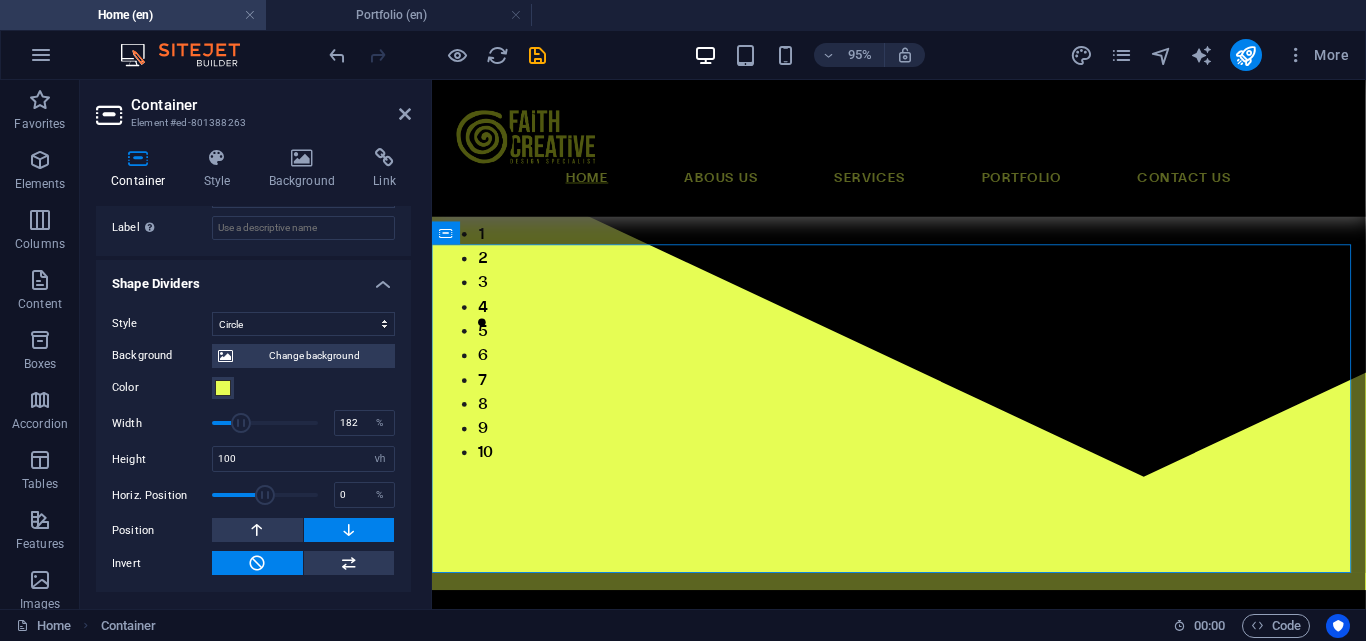 click at bounding box center [241, 423] 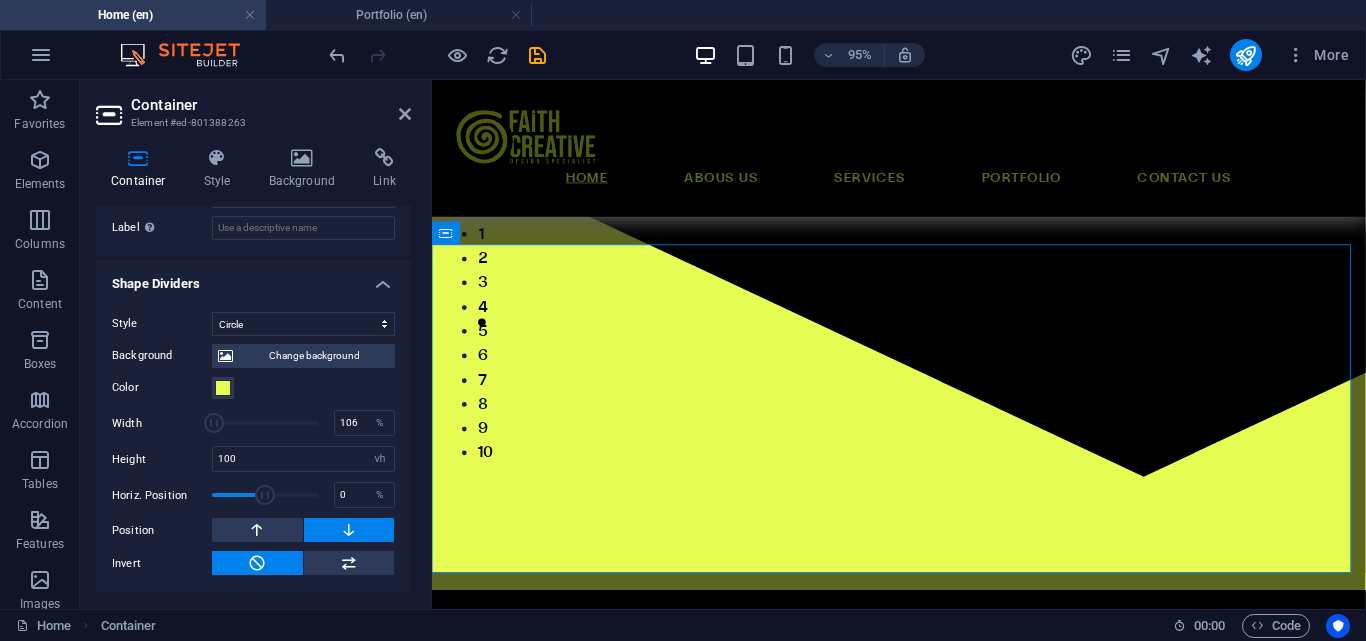 drag, startPoint x: 240, startPoint y: 422, endPoint x: 214, endPoint y: 419, distance: 26.172504 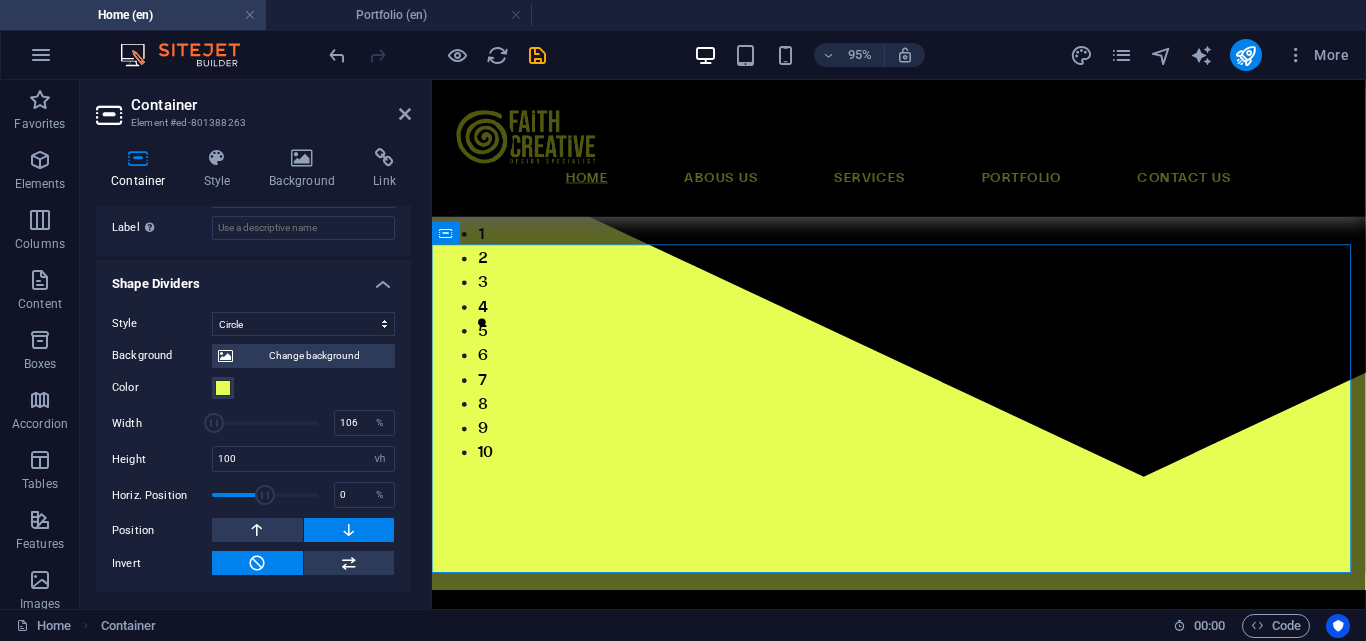 click at bounding box center (214, 423) 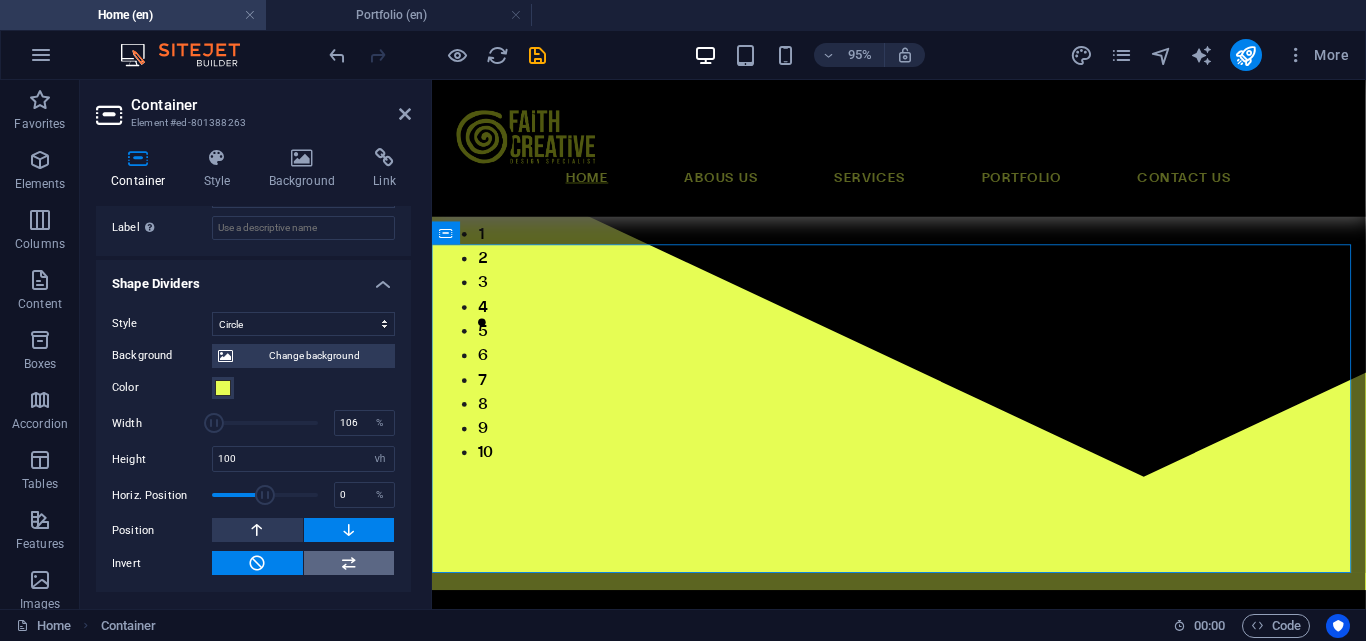 click at bounding box center (349, 563) 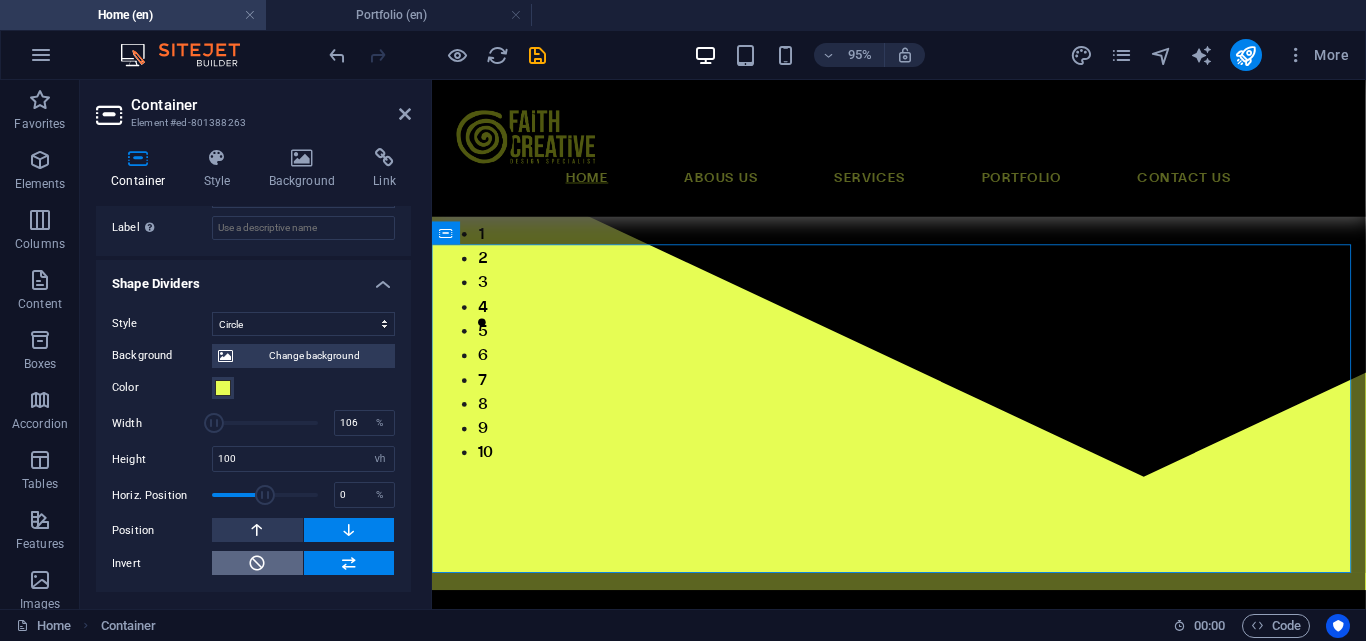 click at bounding box center [257, 563] 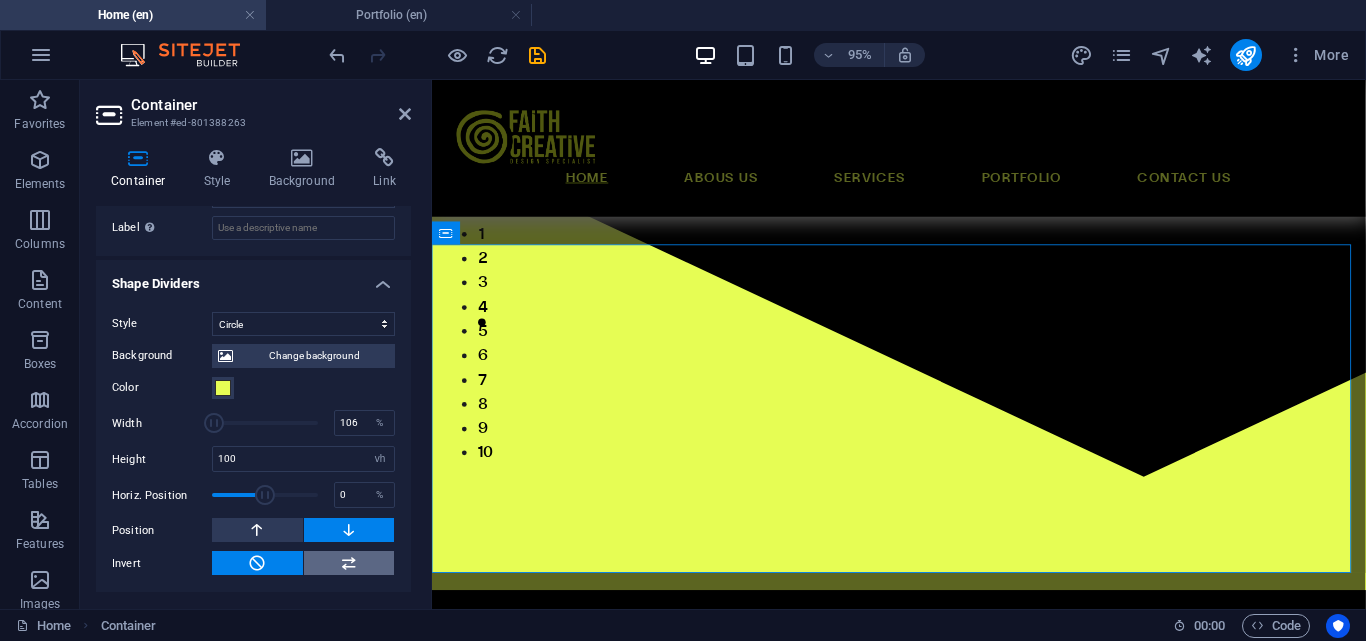 click at bounding box center [349, 563] 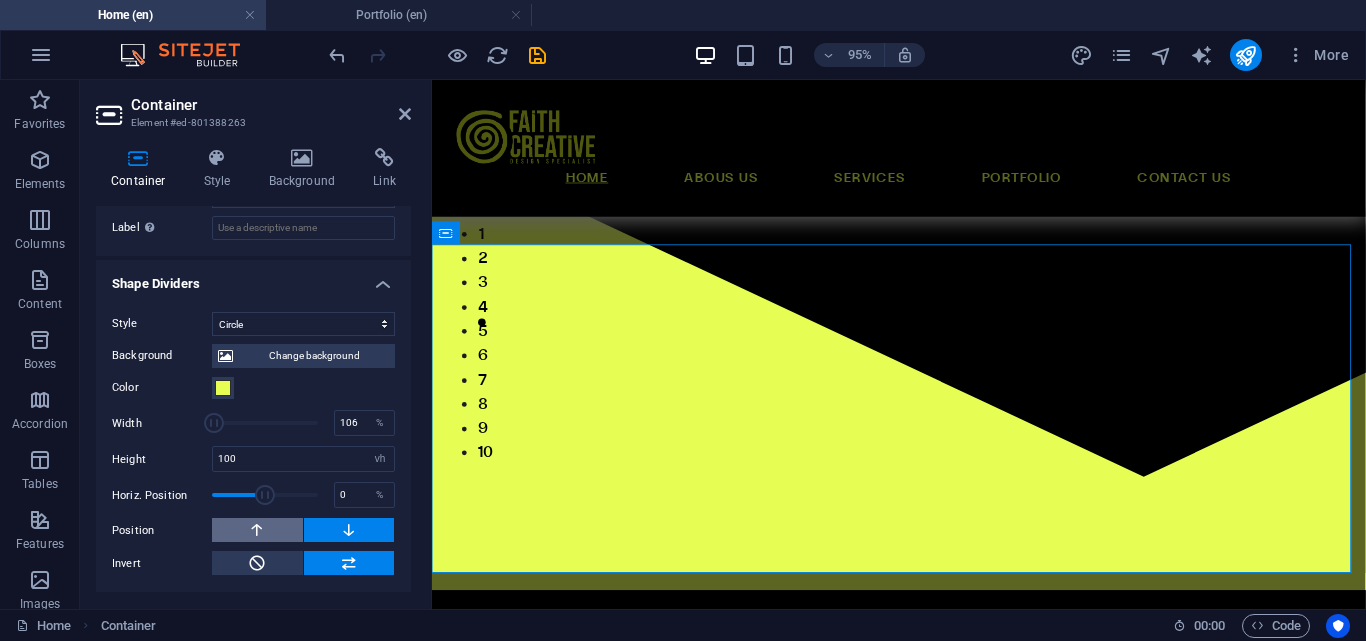 click at bounding box center [257, 530] 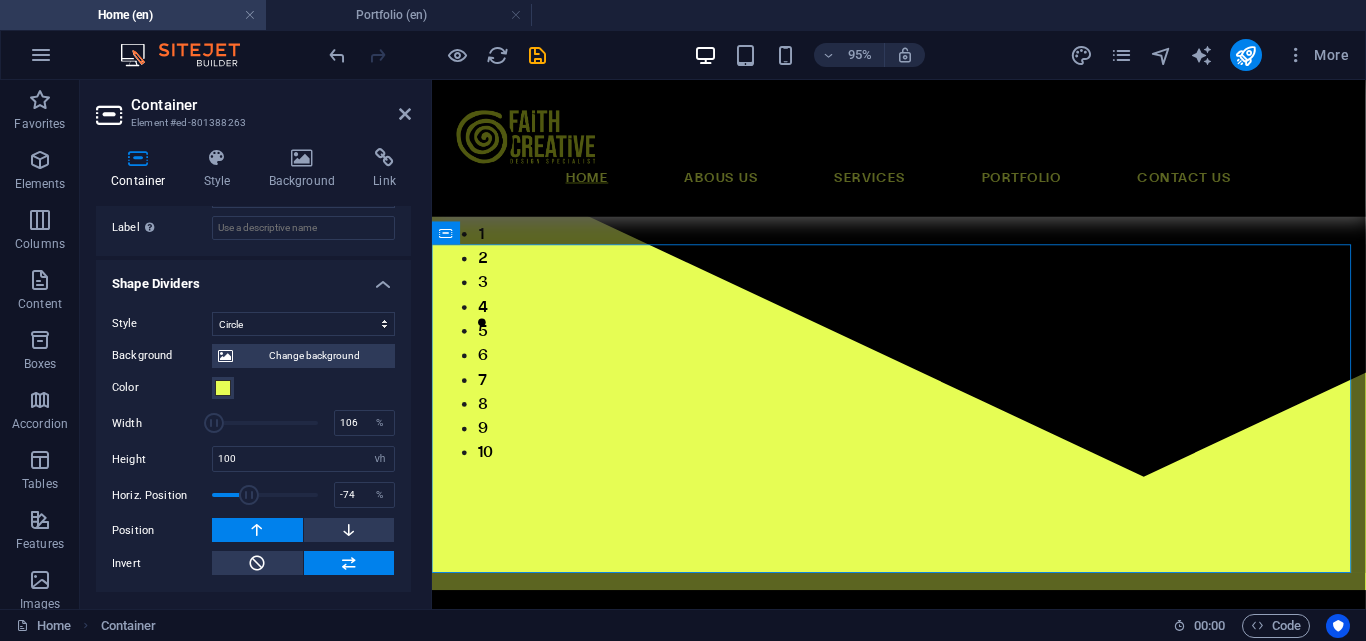 drag, startPoint x: 259, startPoint y: 498, endPoint x: 248, endPoint y: 497, distance: 11.045361 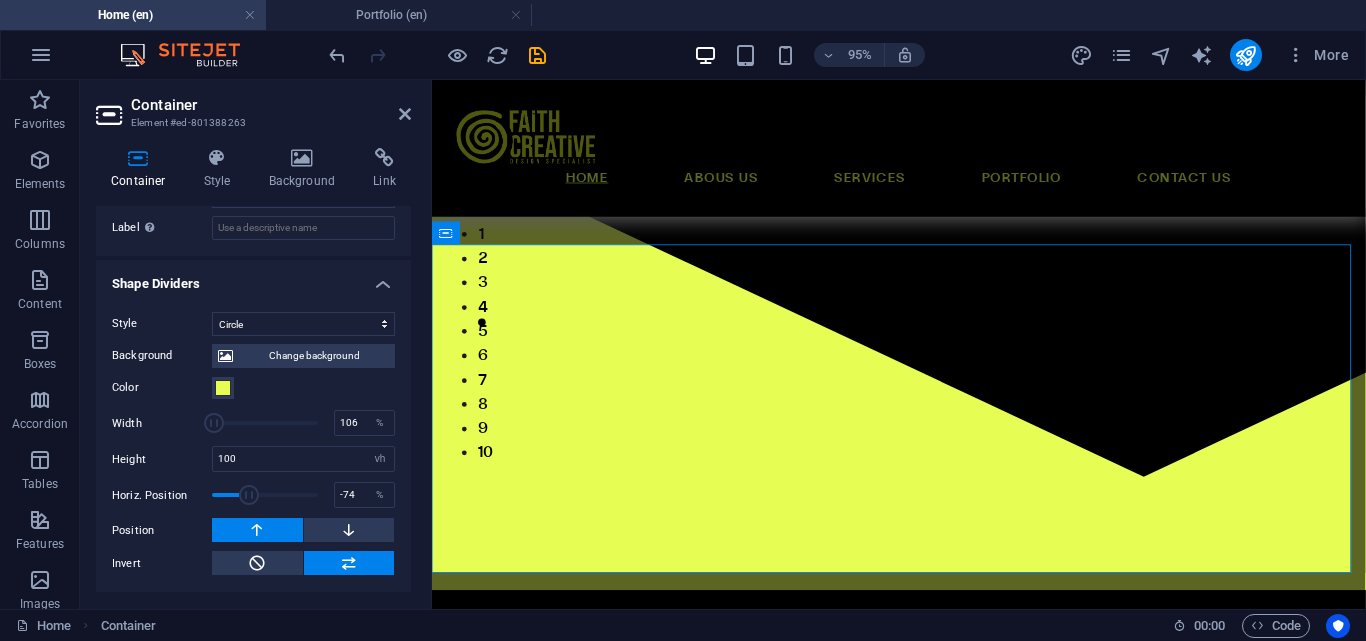 click at bounding box center (249, 495) 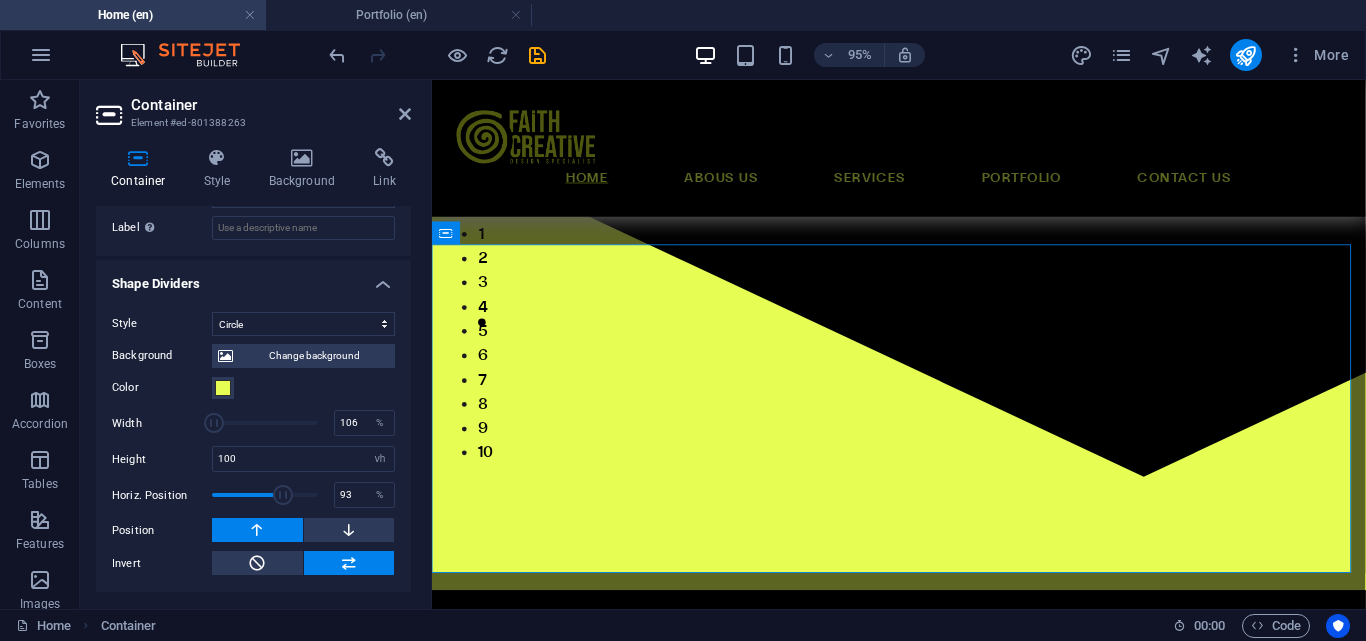 drag, startPoint x: 248, startPoint y: 497, endPoint x: 282, endPoint y: 497, distance: 34 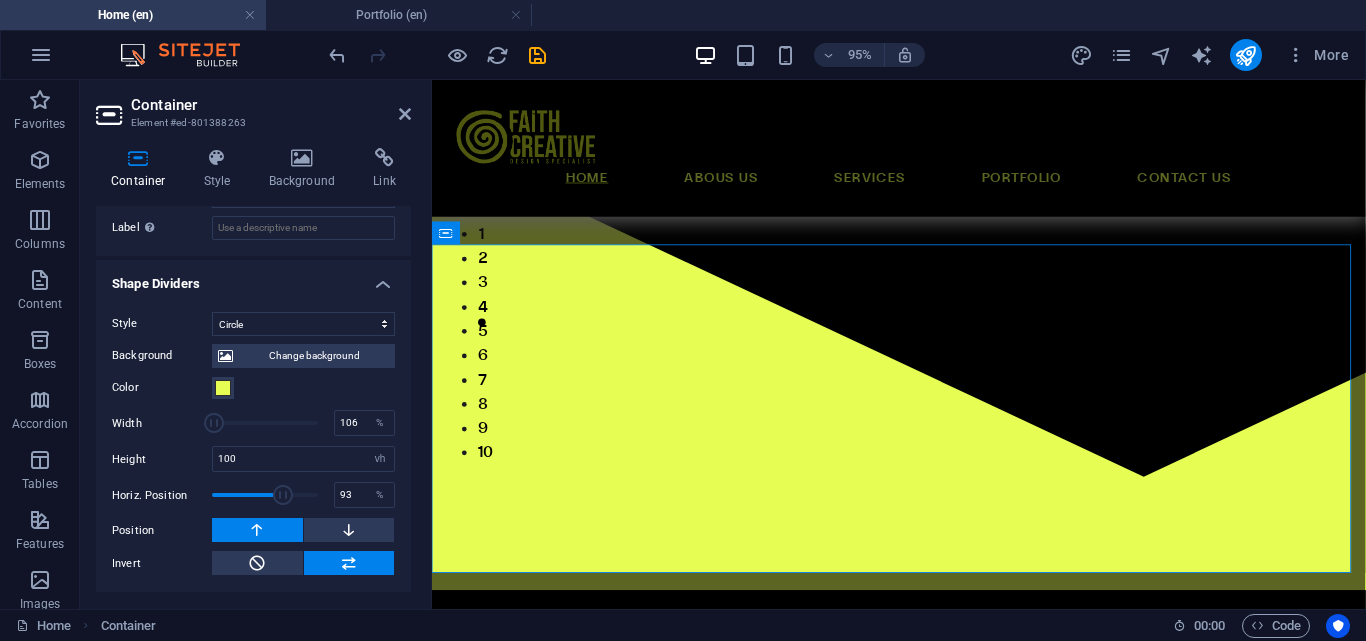 click at bounding box center (283, 495) 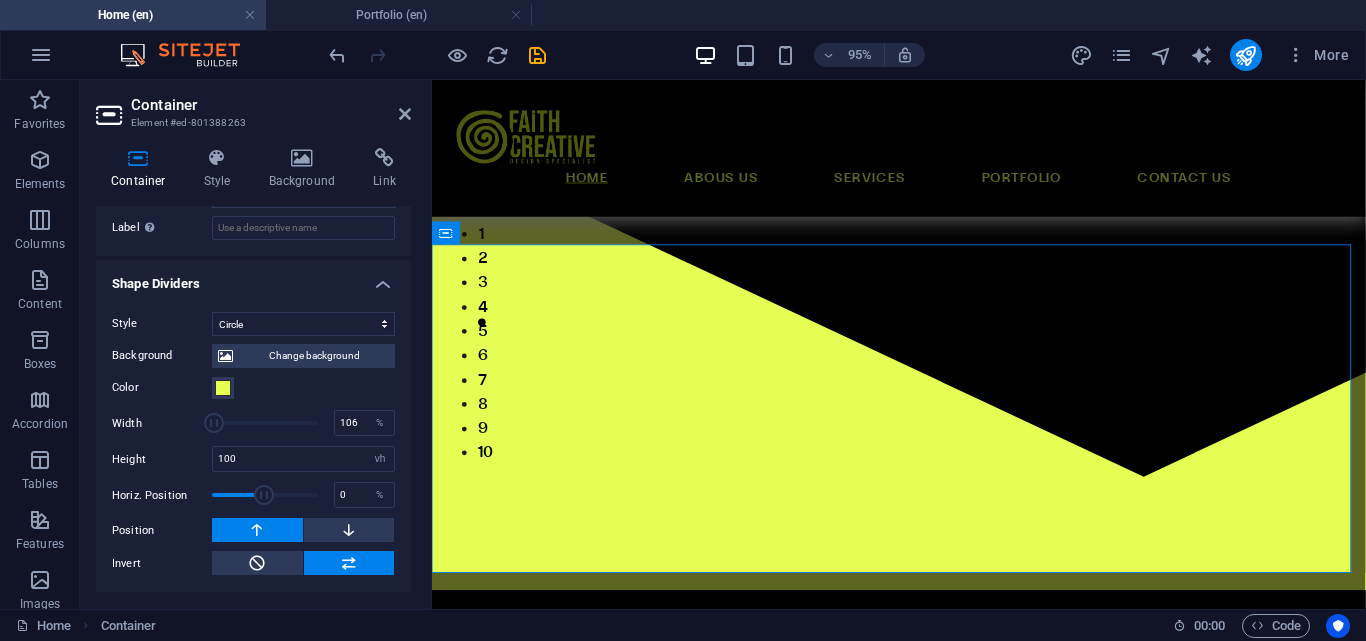type on "5" 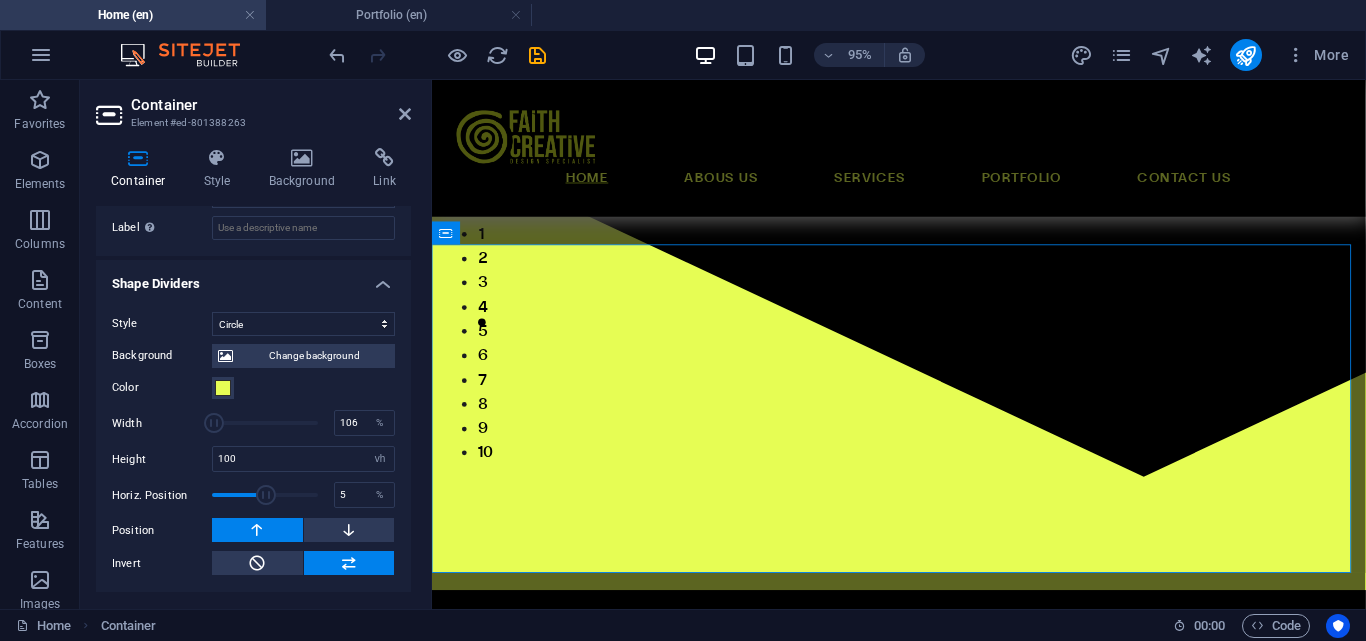 drag, startPoint x: 282, startPoint y: 497, endPoint x: 264, endPoint y: 499, distance: 18.110771 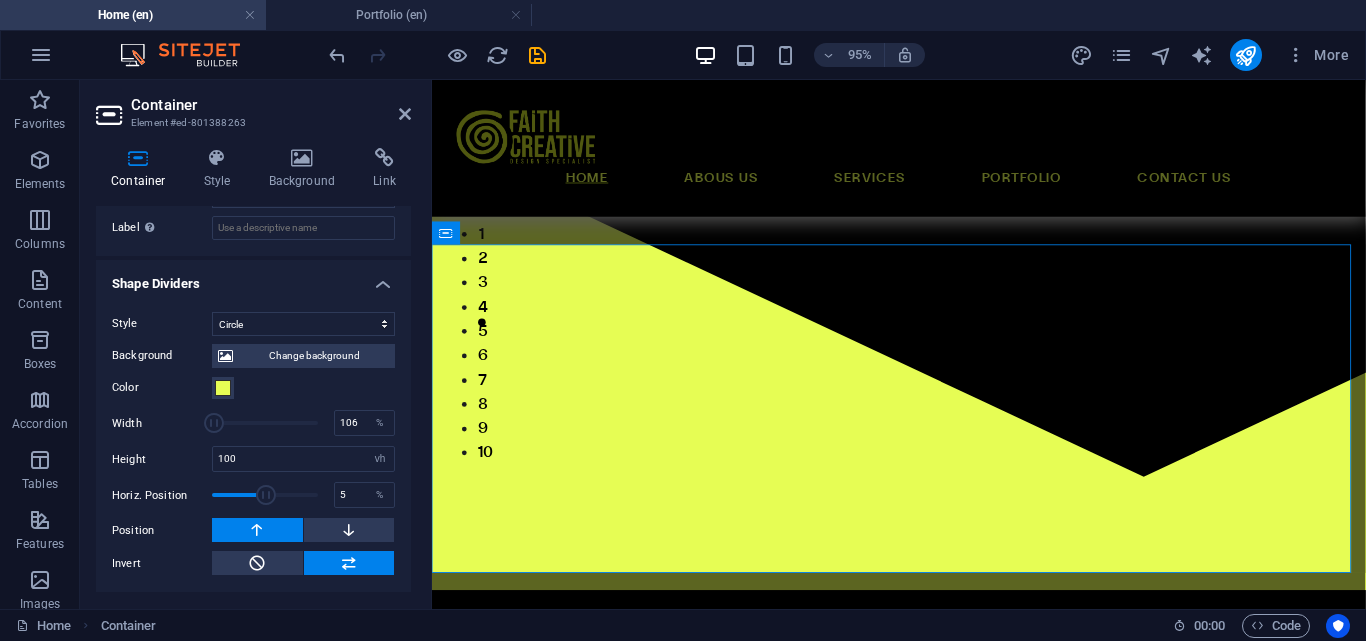 click at bounding box center (266, 495) 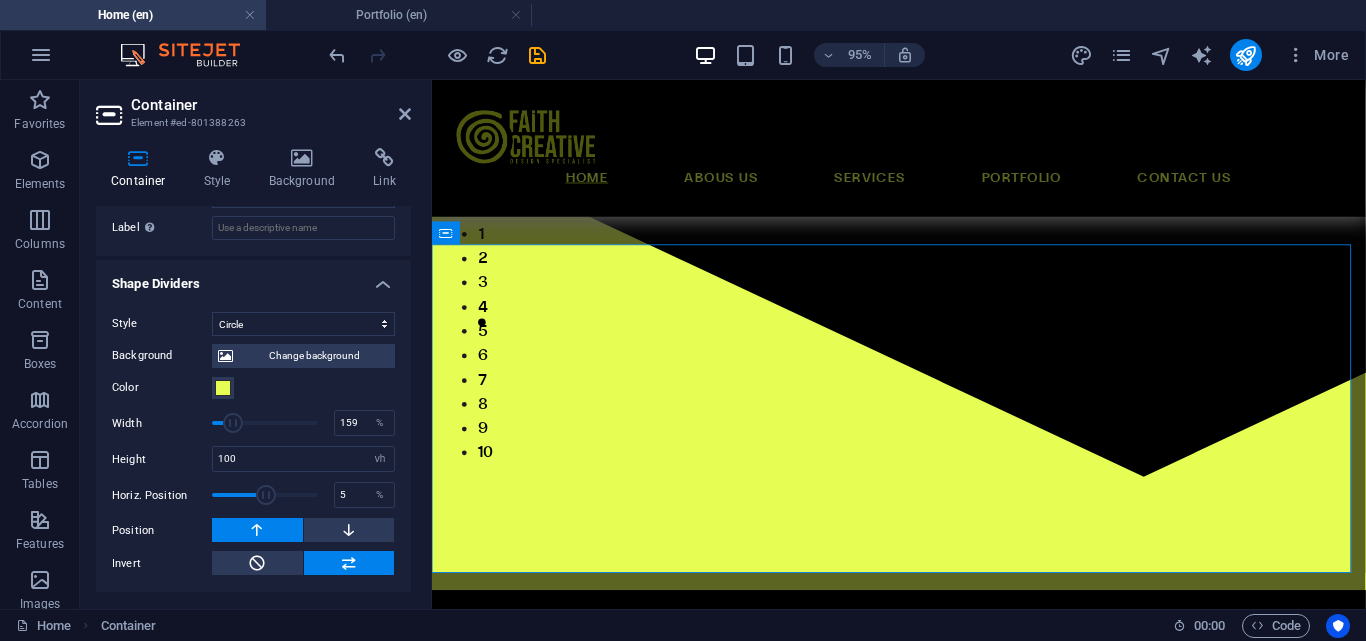 drag, startPoint x: 221, startPoint y: 422, endPoint x: 232, endPoint y: 422, distance: 11 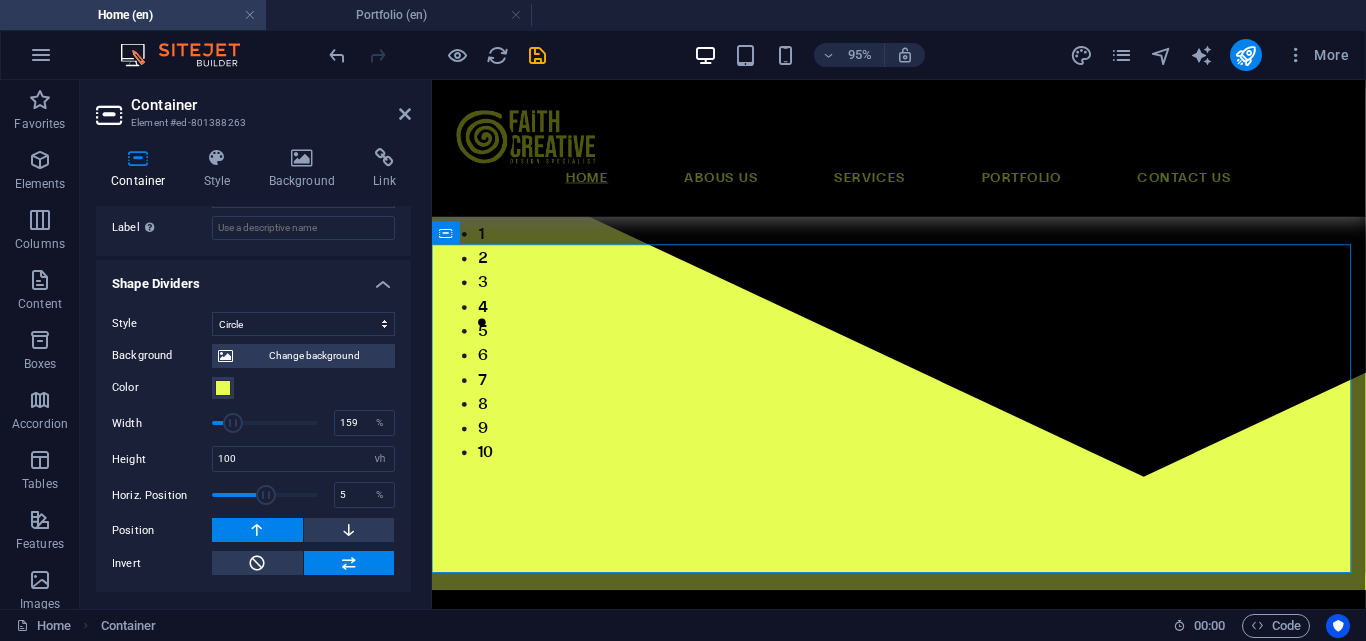 click at bounding box center (233, 423) 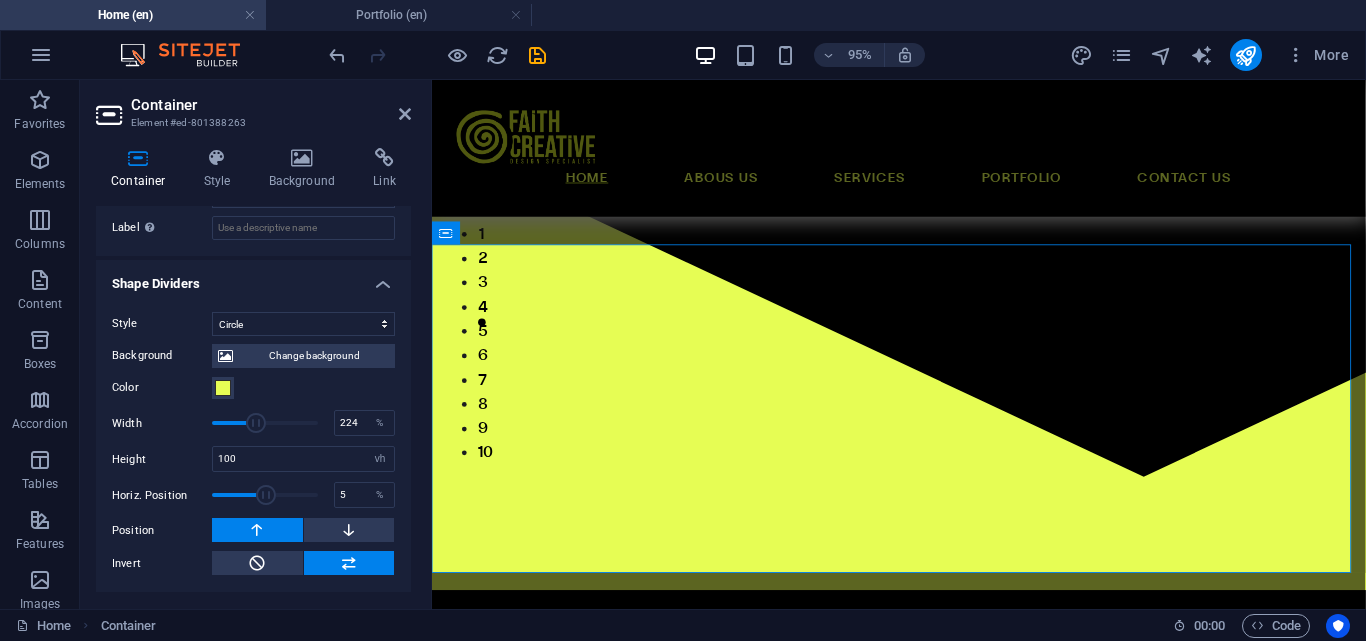 drag, startPoint x: 232, startPoint y: 422, endPoint x: 254, endPoint y: 421, distance: 22.022715 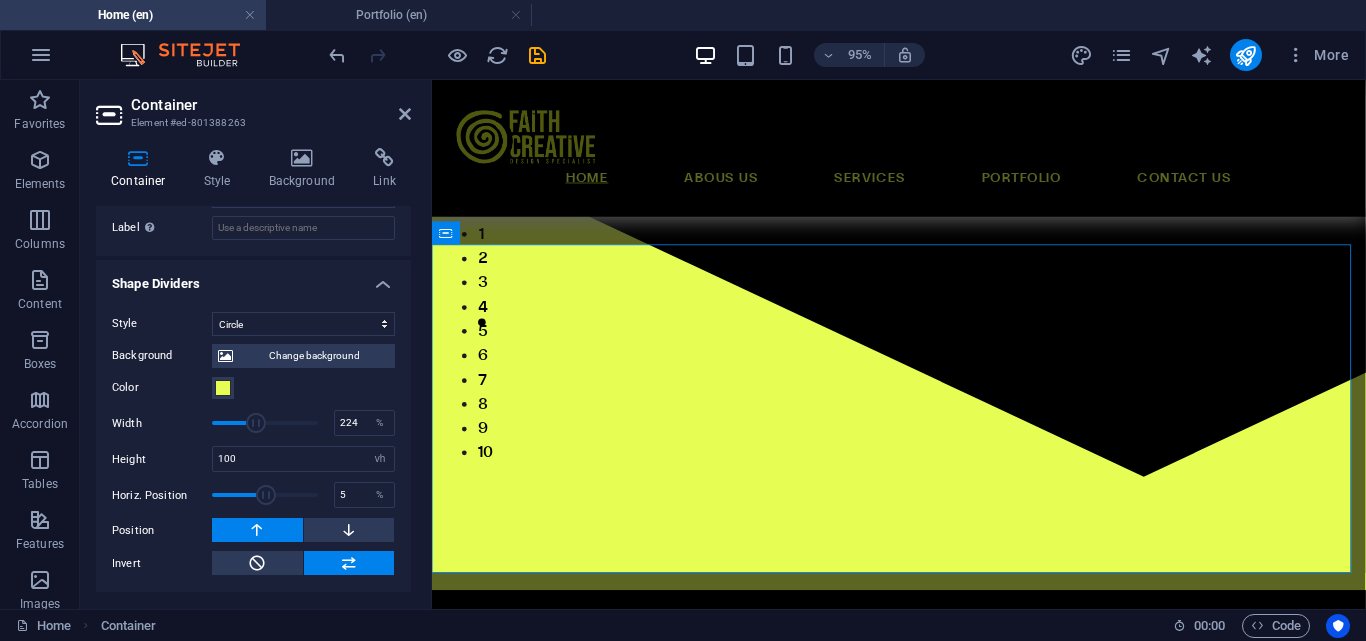 click at bounding box center [256, 423] 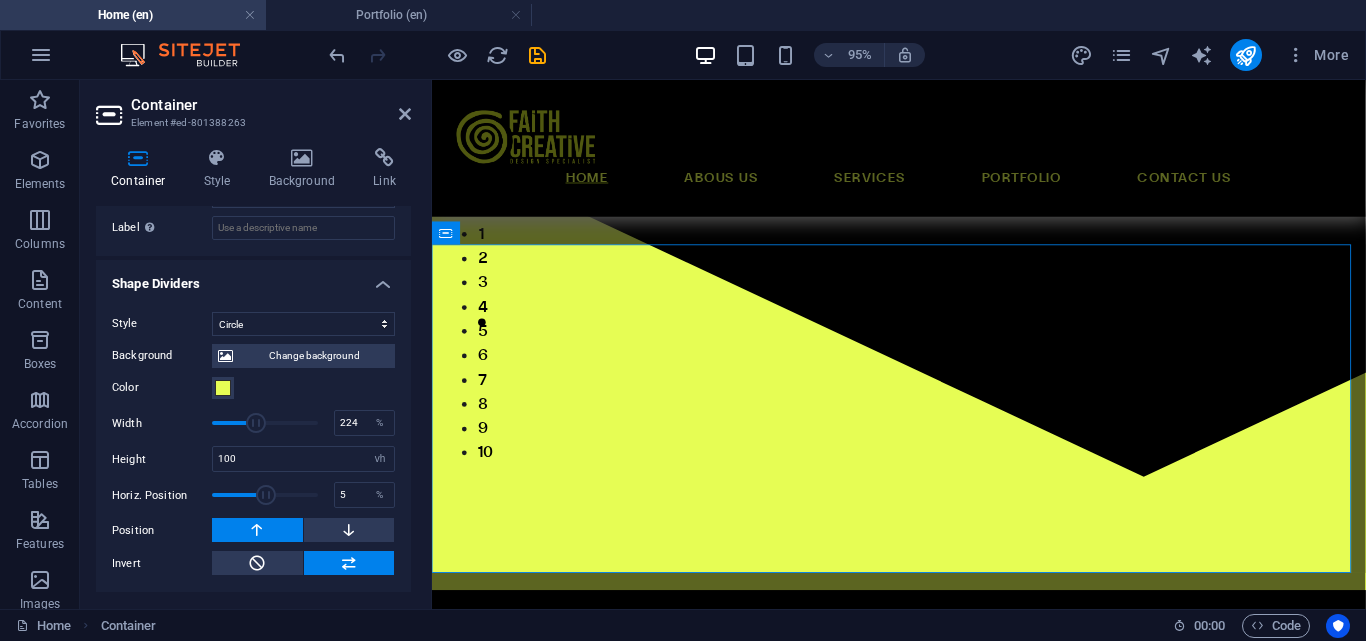 type on "262" 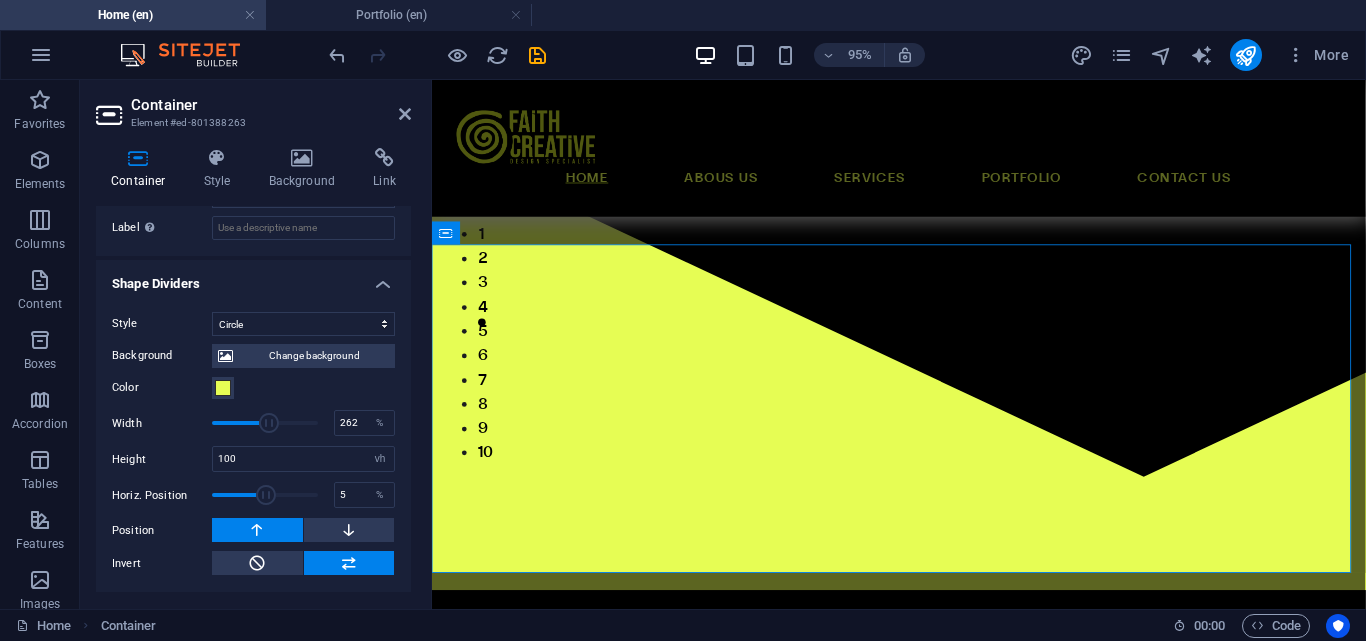 drag, startPoint x: 254, startPoint y: 421, endPoint x: 267, endPoint y: 421, distance: 13 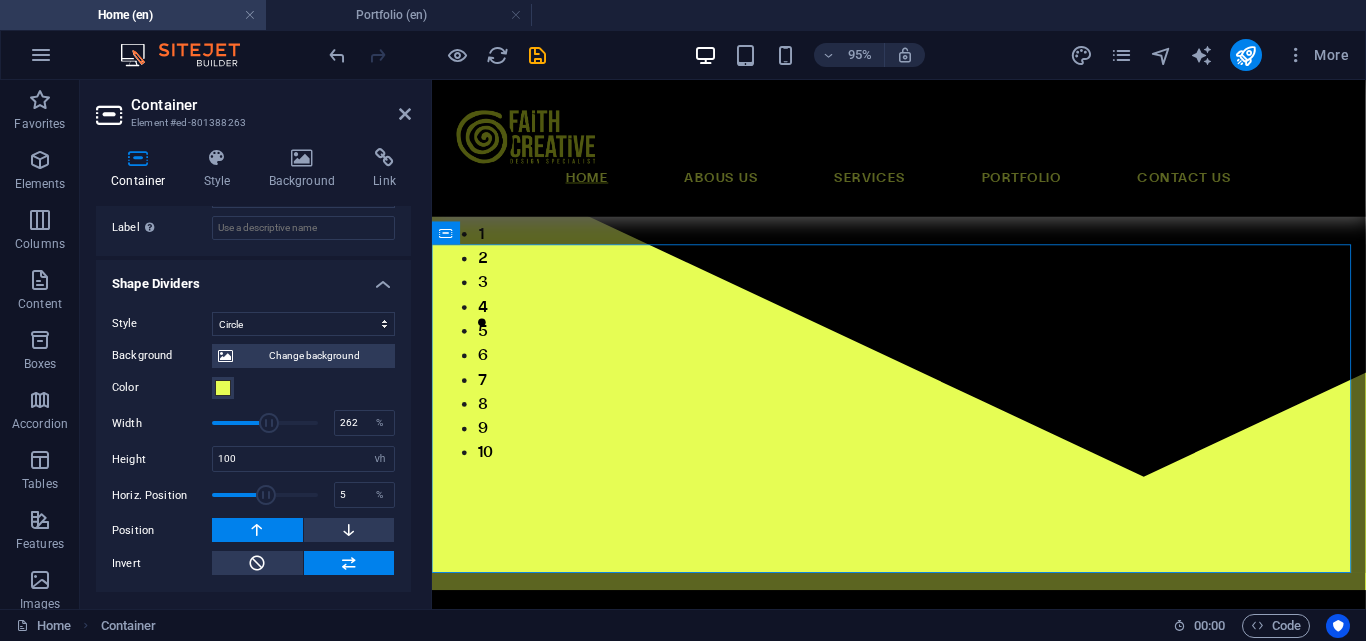 click at bounding box center (269, 423) 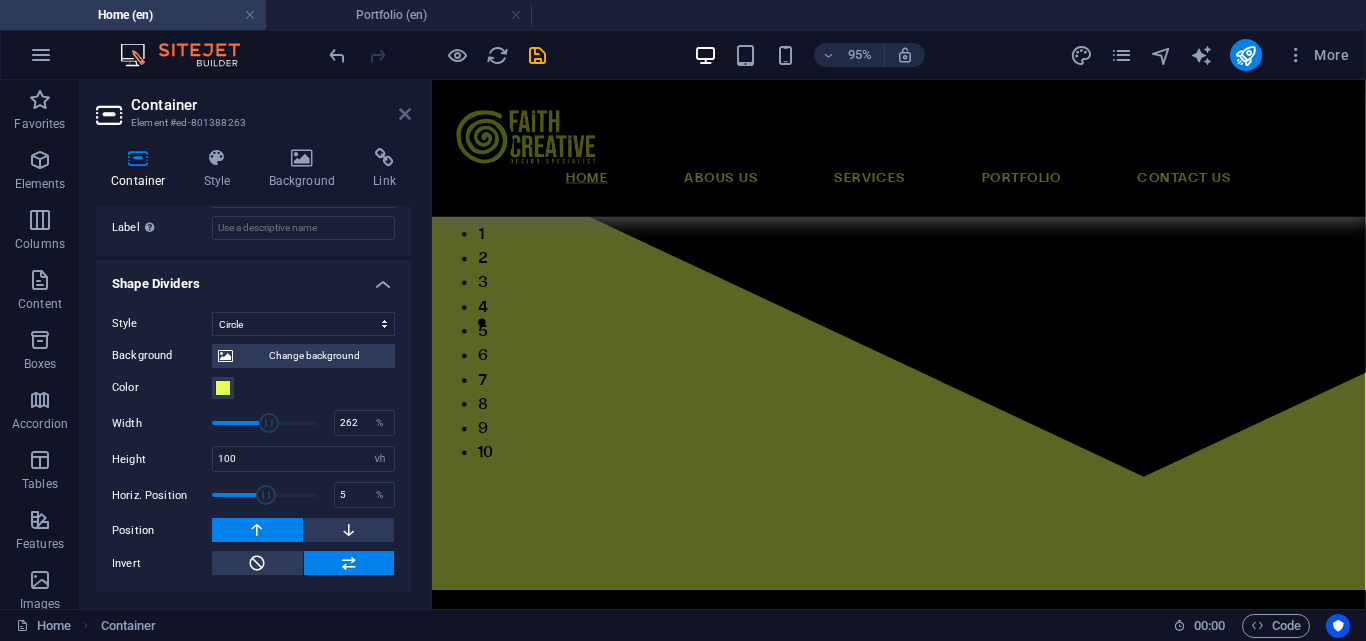 click at bounding box center [405, 114] 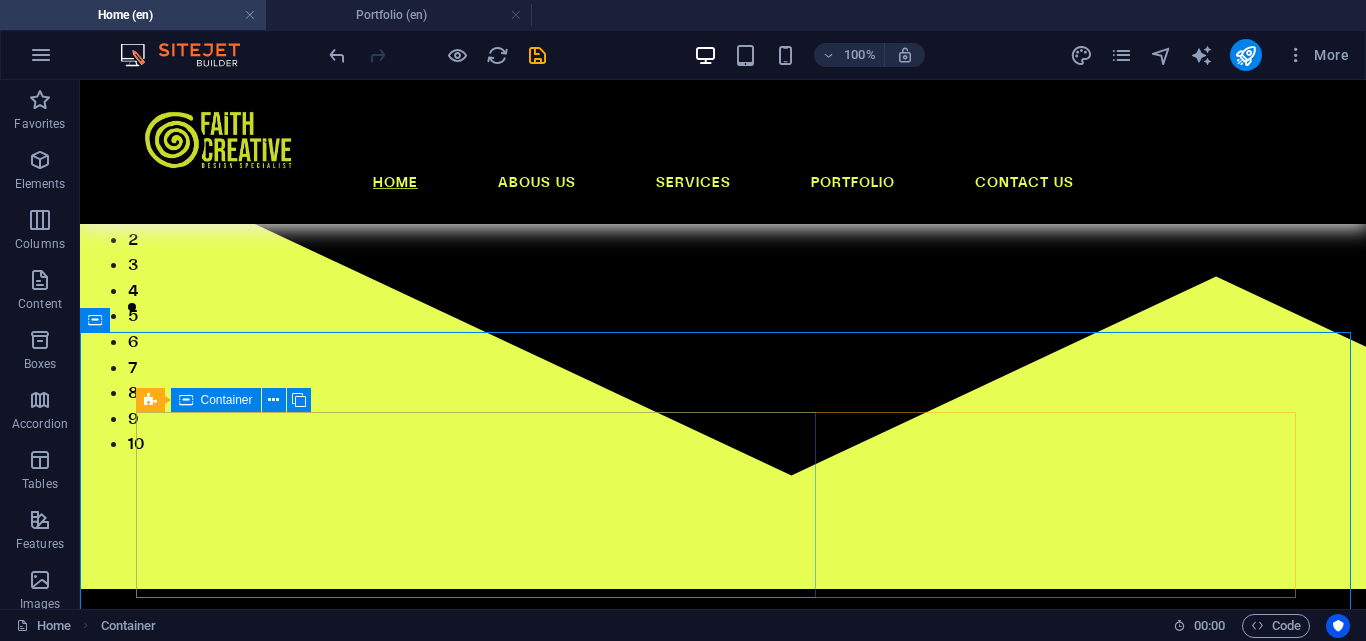 click on "Container" at bounding box center (227, 400) 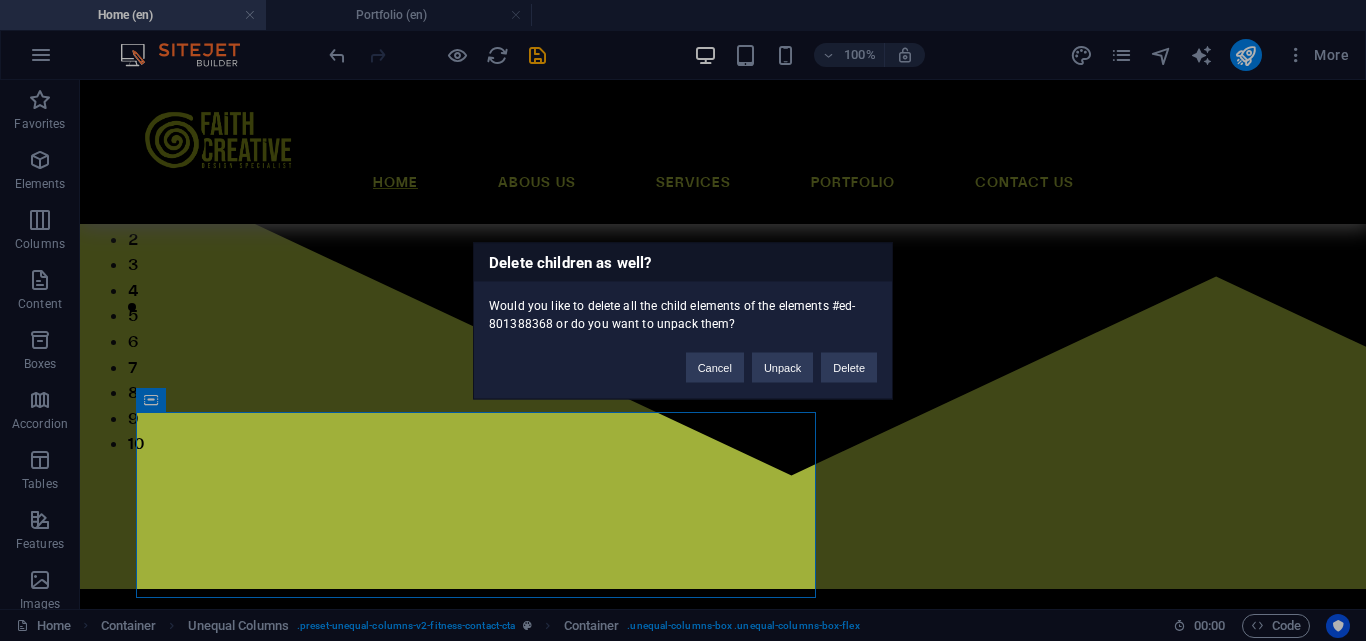 type 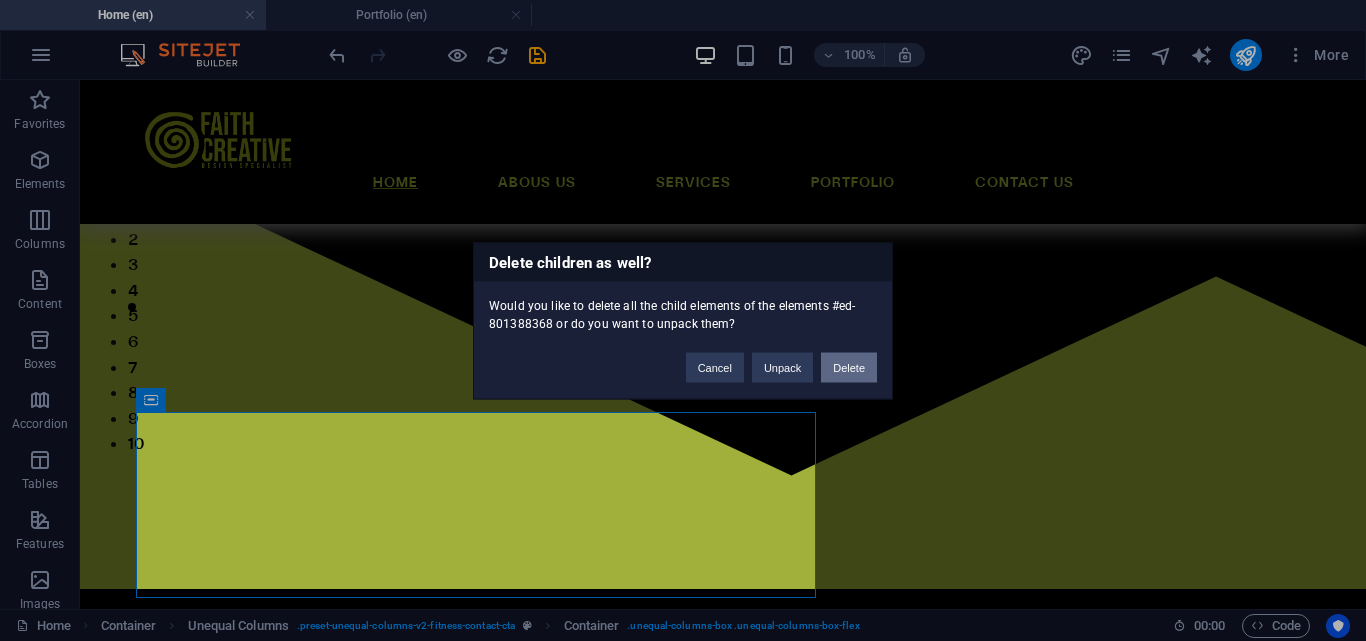 click on "Delete" at bounding box center (849, 367) 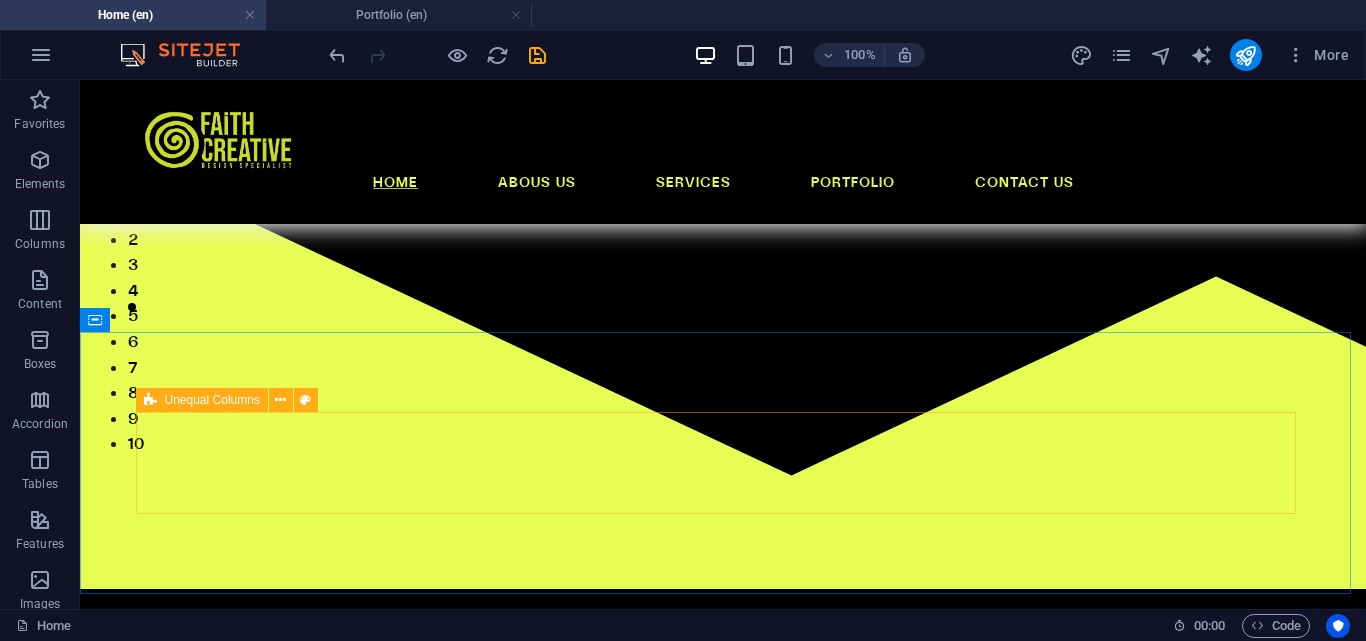 click on "Unequal Columns" at bounding box center [212, 400] 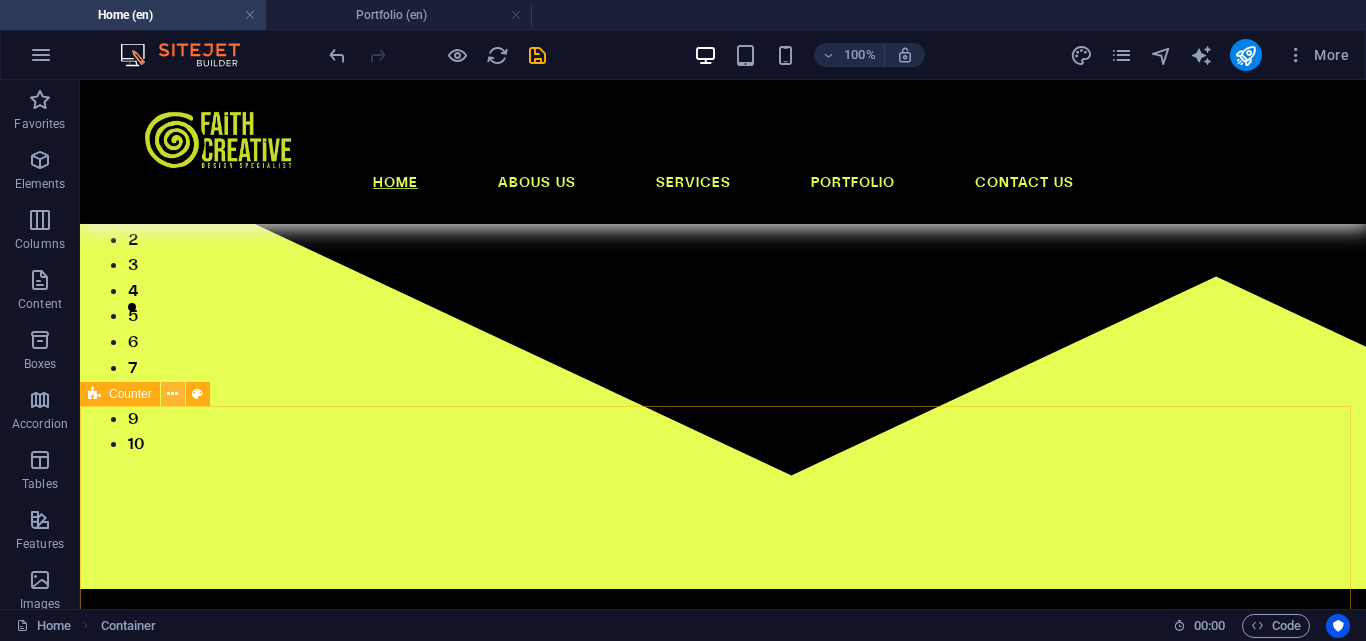 click at bounding box center [172, 394] 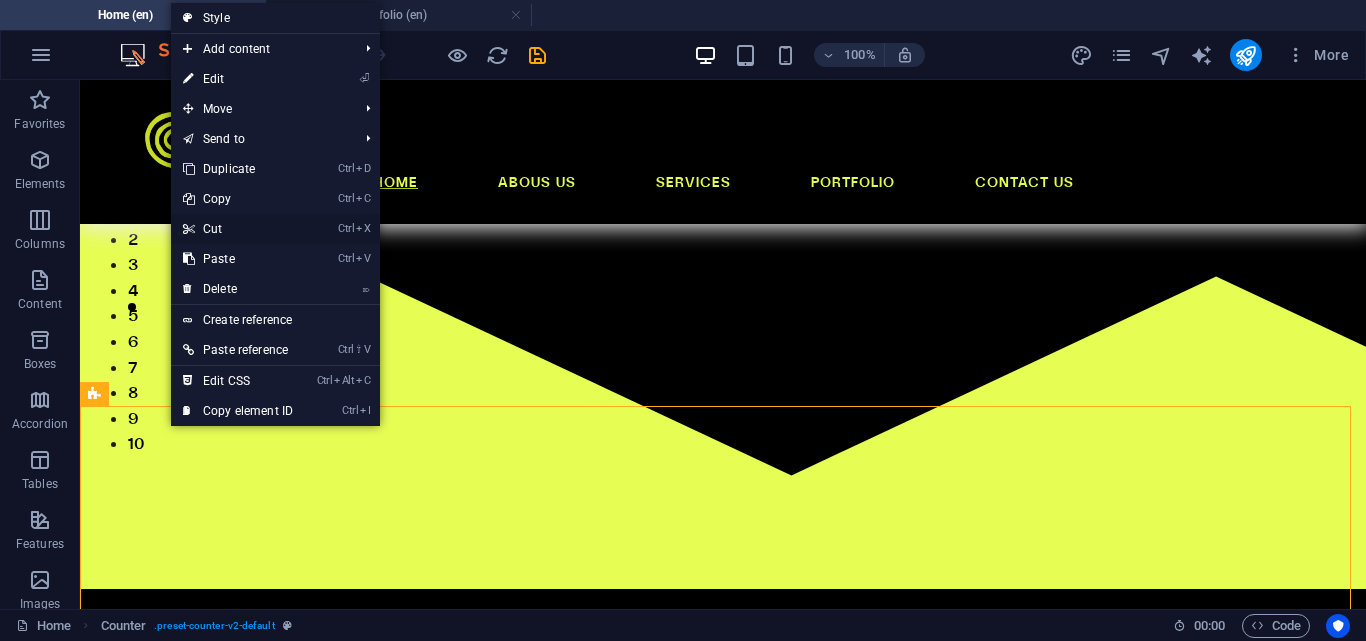 click on "Ctrl X  Cut" at bounding box center (238, 229) 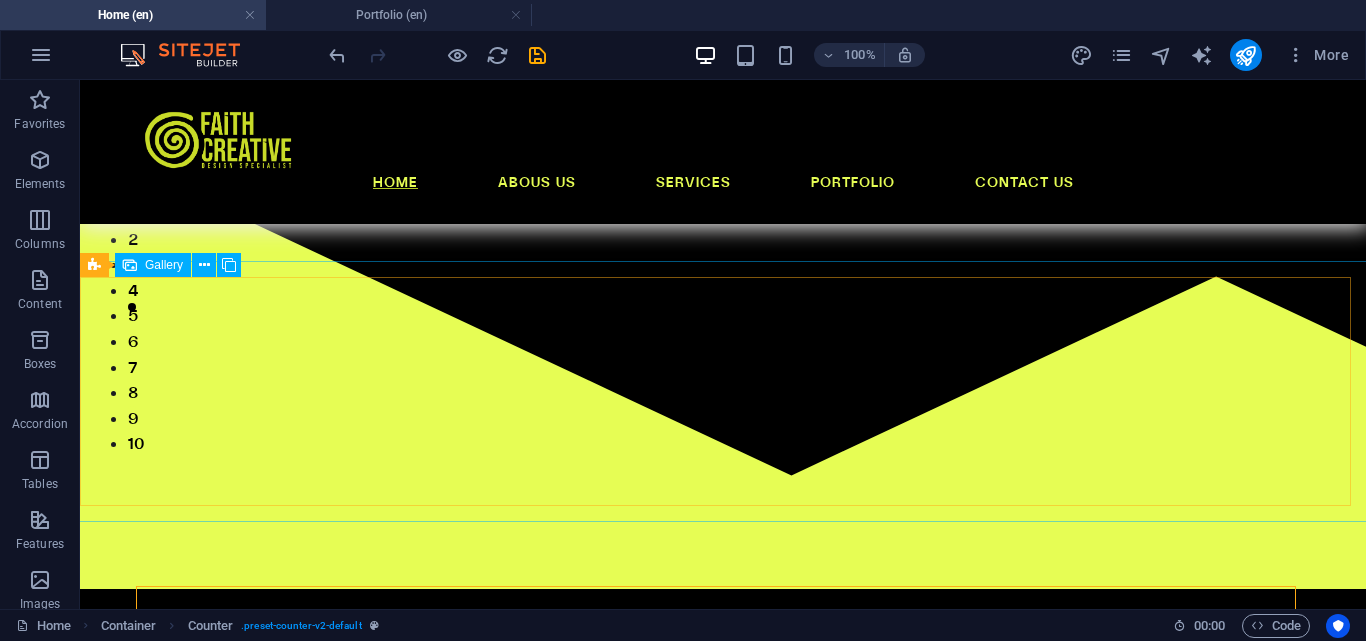 click at bounding box center (130, 265) 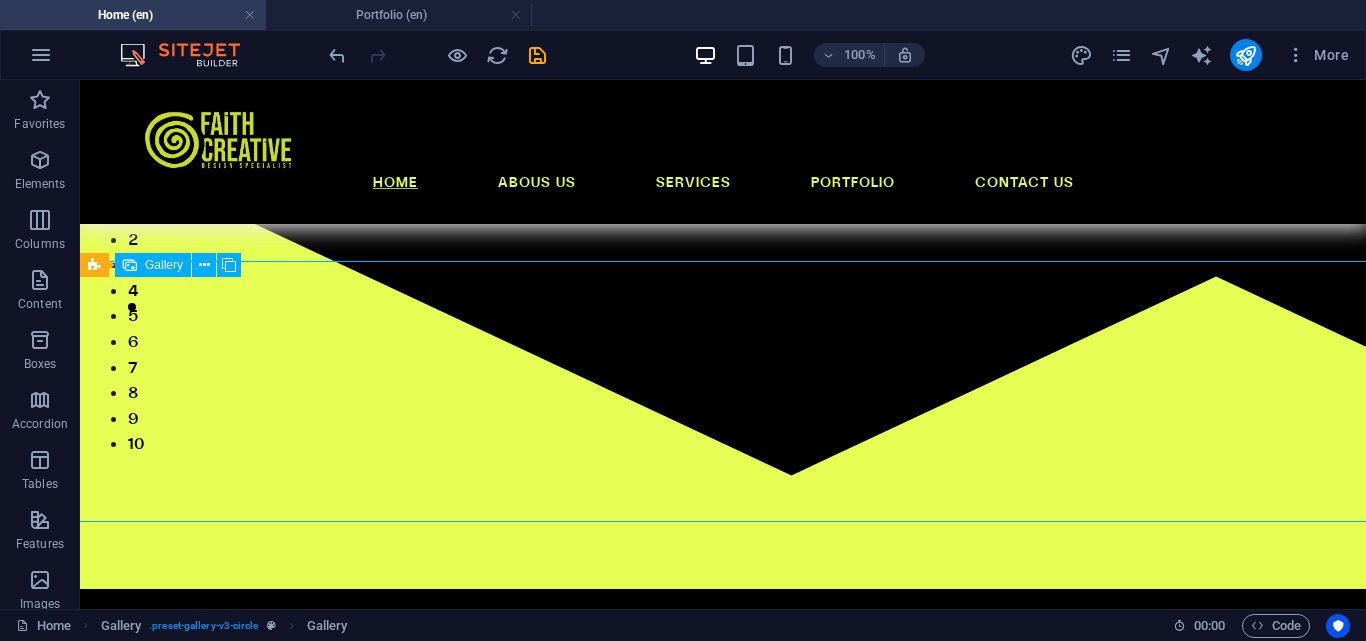 click at bounding box center (130, 265) 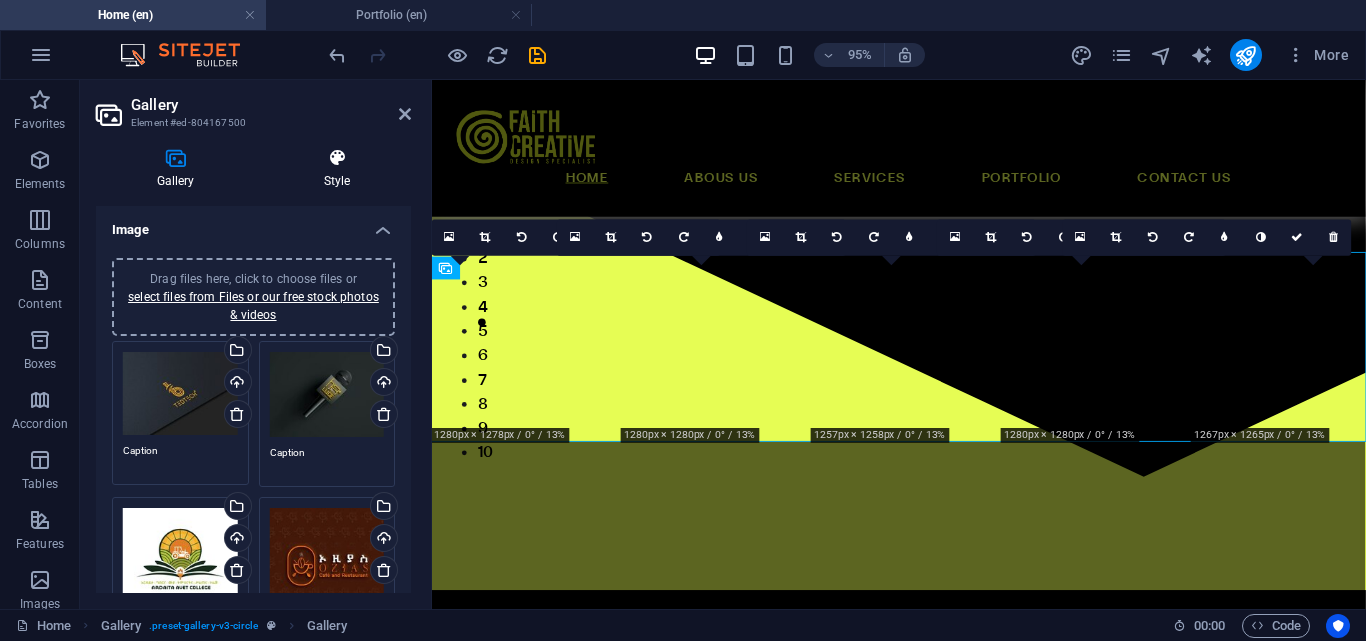 click at bounding box center (337, 158) 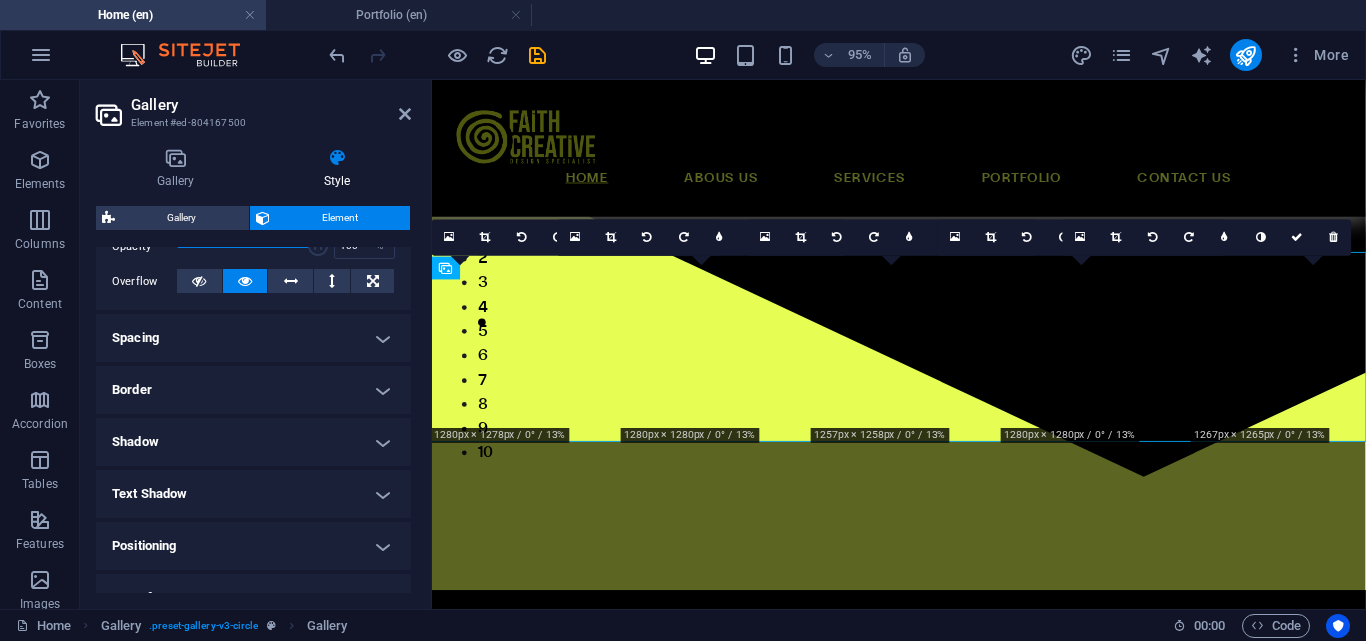 scroll, scrollTop: 400, scrollLeft: 0, axis: vertical 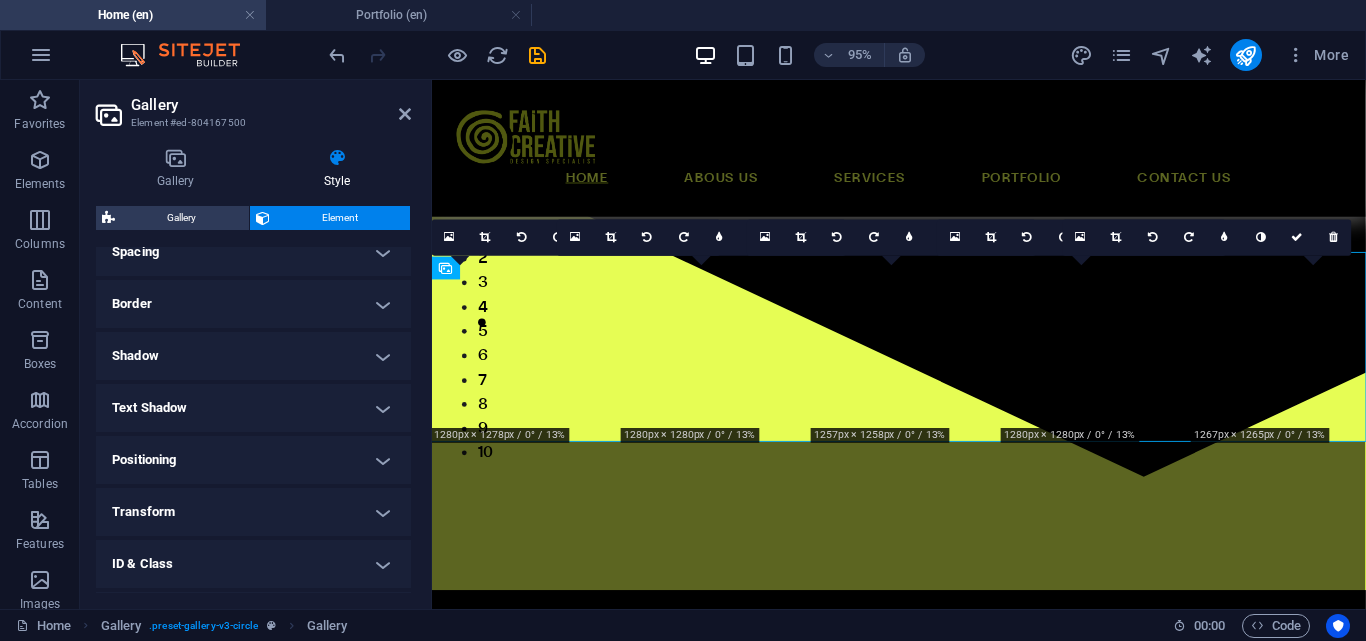 click on "Spacing" at bounding box center (253, 252) 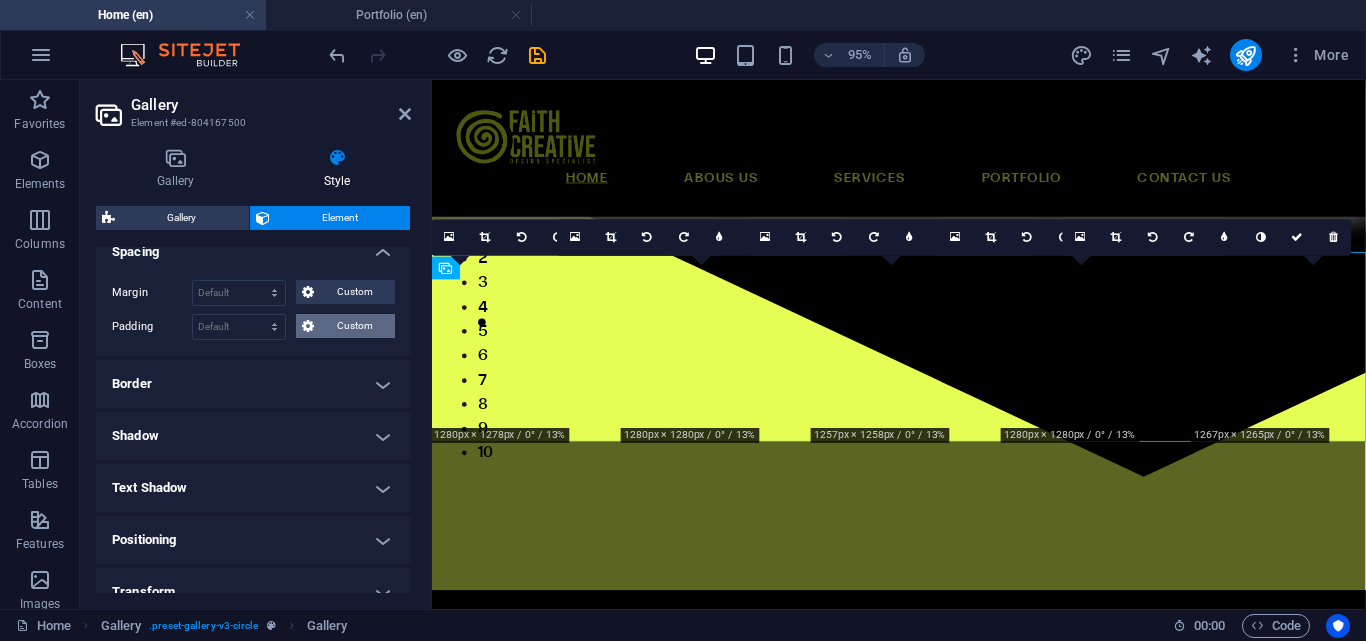 click on "Custom" at bounding box center [354, 326] 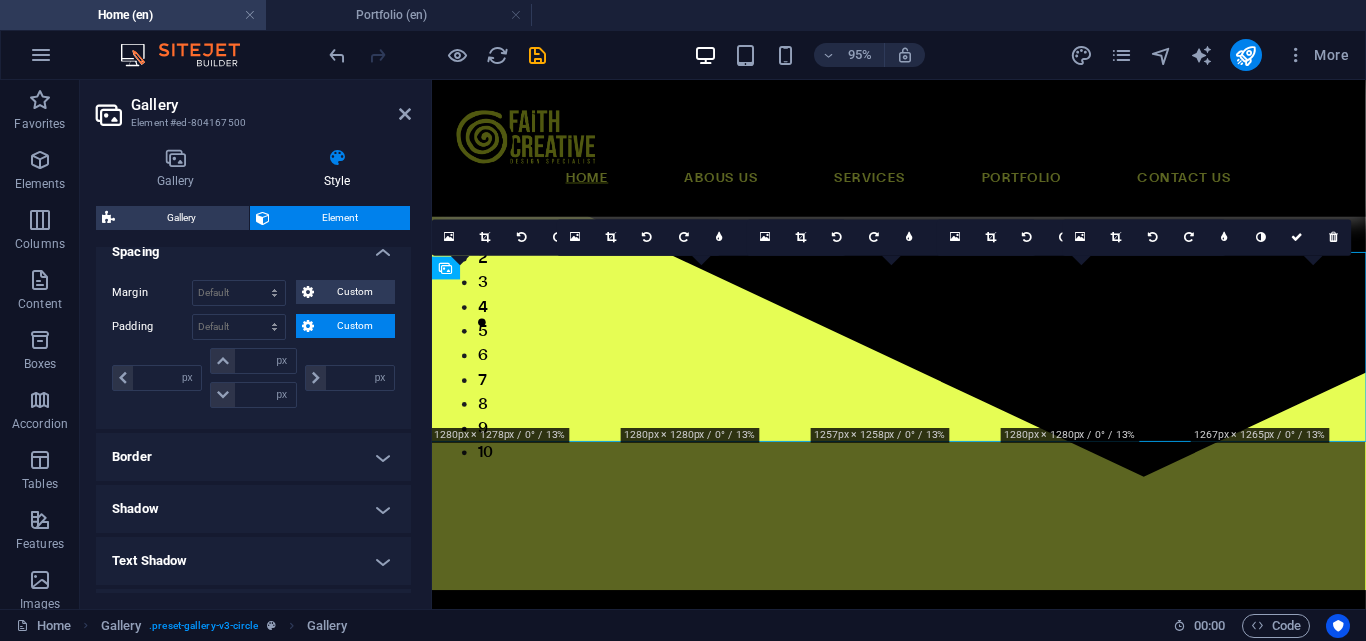 click on "Custom" at bounding box center (354, 326) 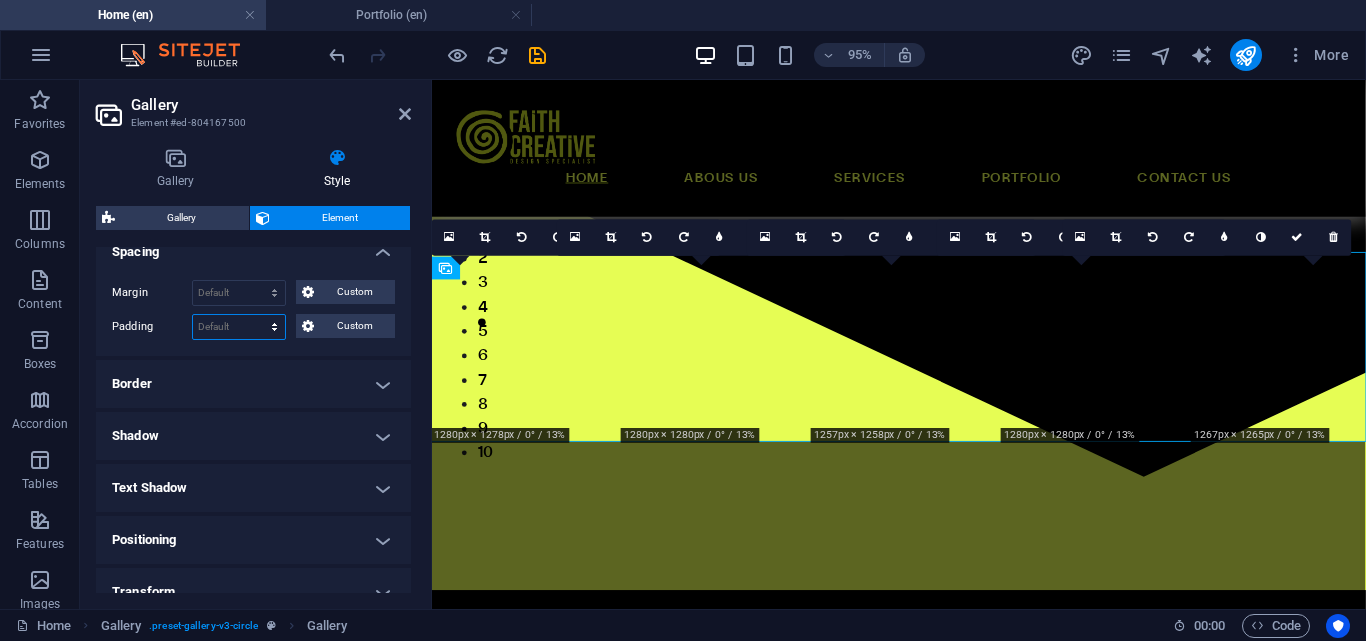 click on "Default px rem % vh vw Custom" at bounding box center (239, 327) 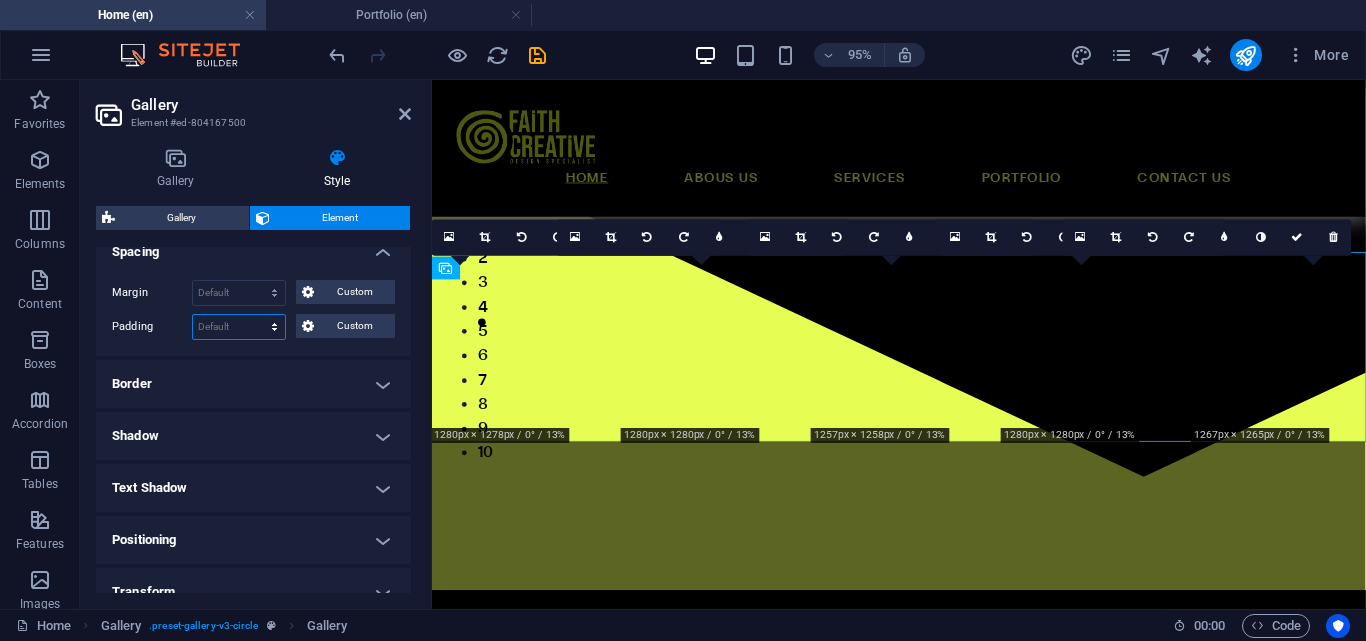select on "px" 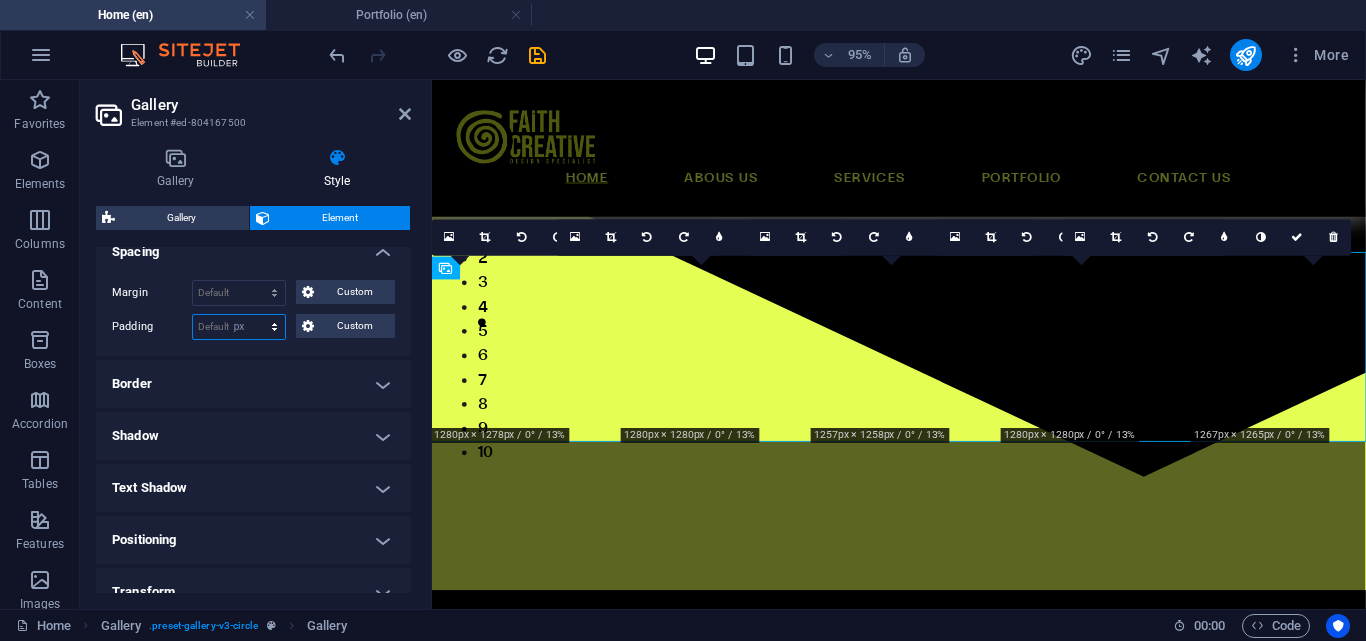click on "Default px rem % vh vw Custom" at bounding box center [239, 327] 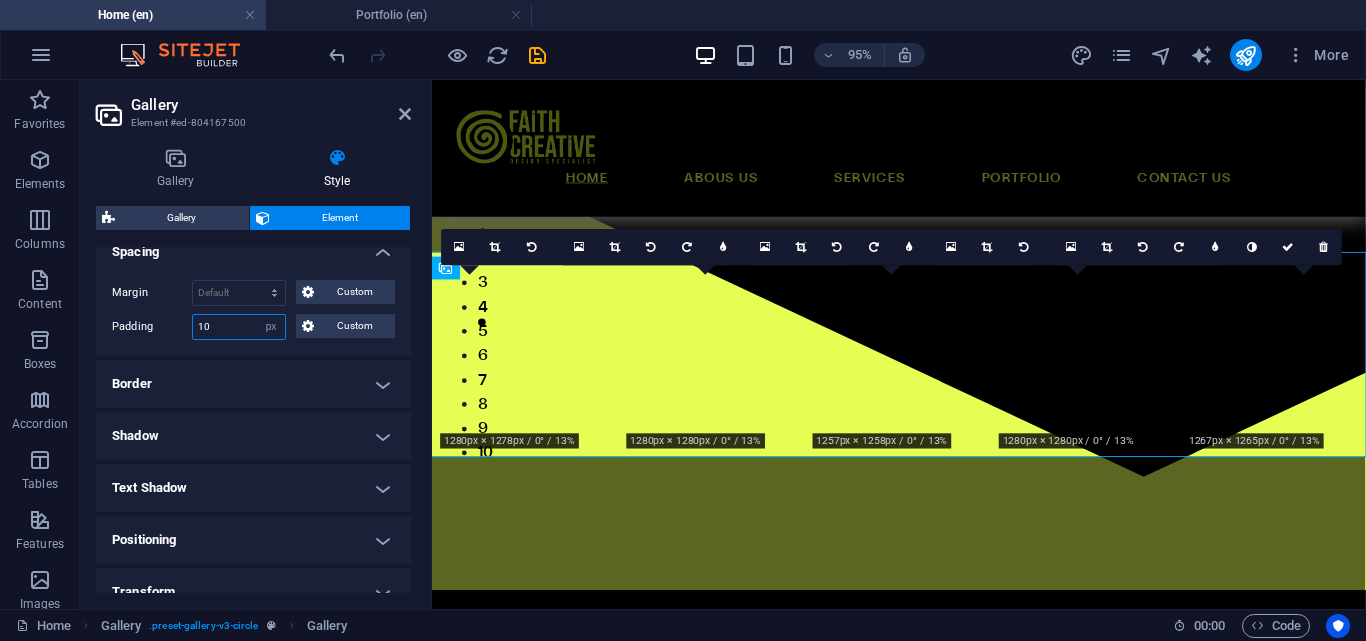 type on "0" 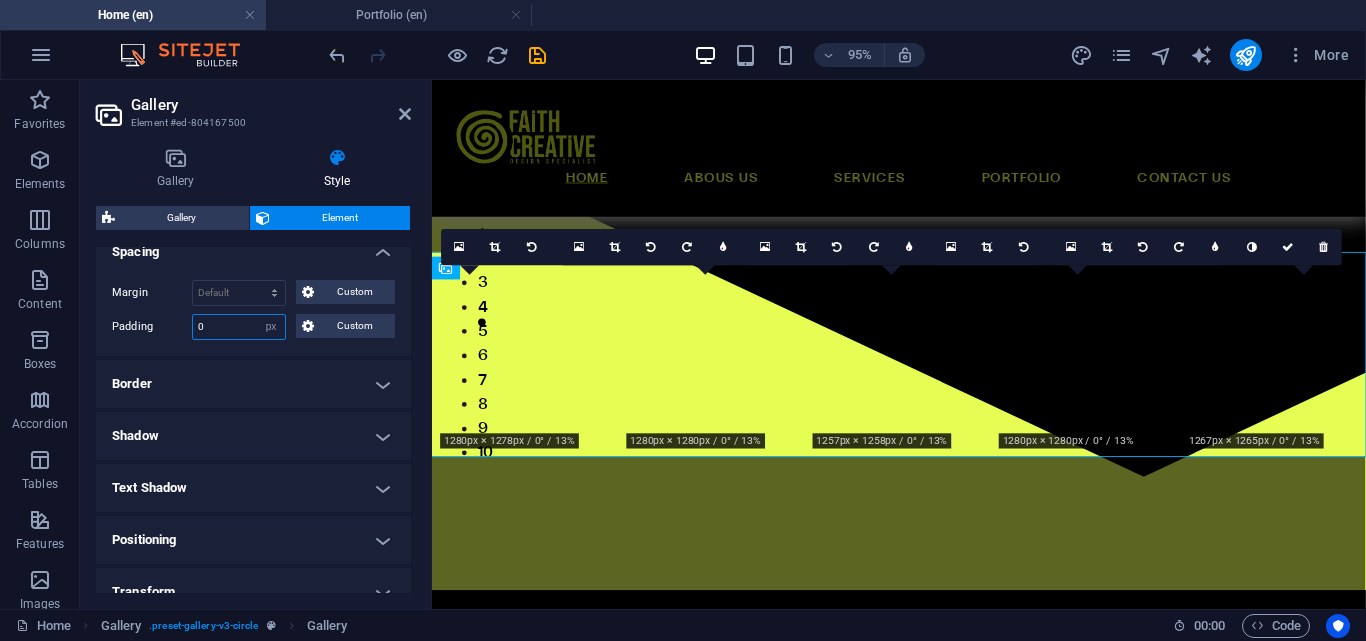 type on "0" 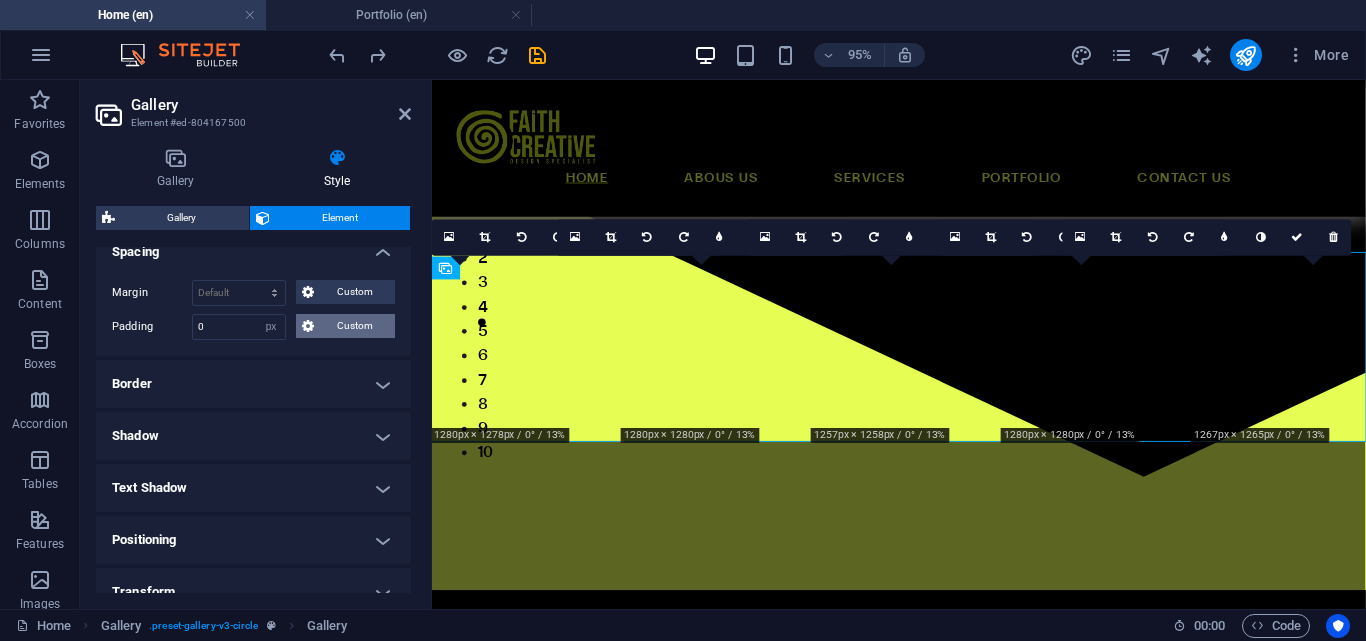 click on "Custom" at bounding box center [354, 326] 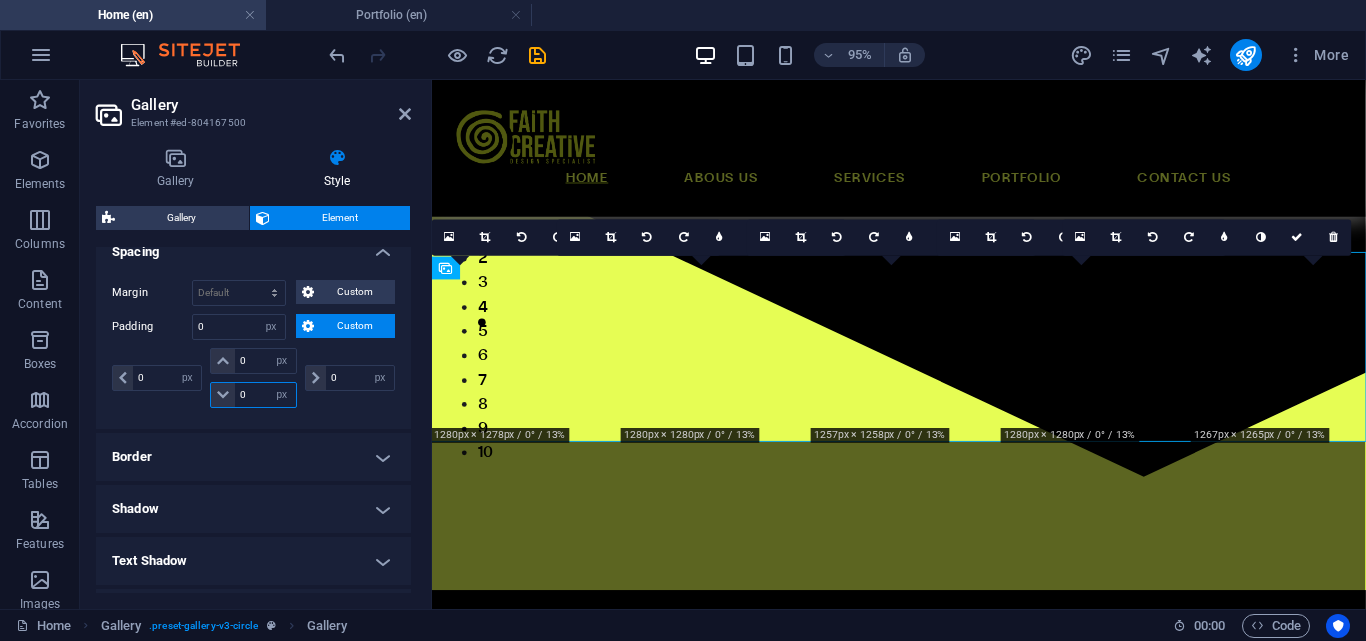 click on "0" at bounding box center (265, 395) 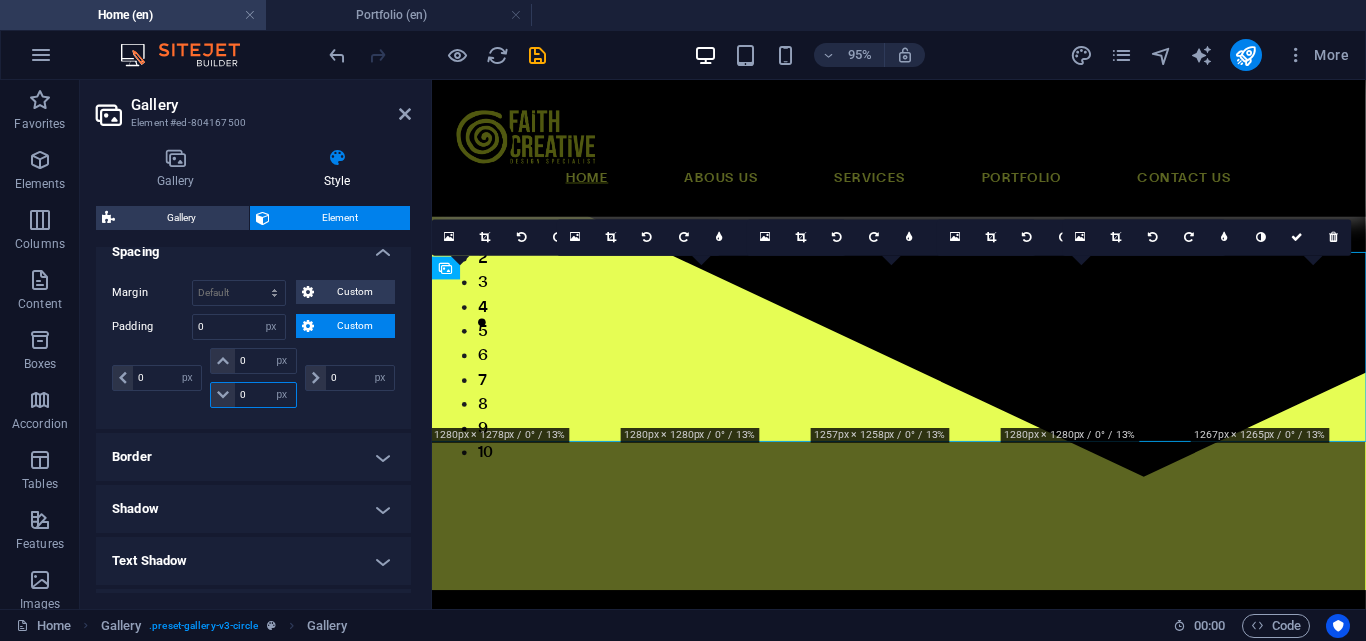 type on "40" 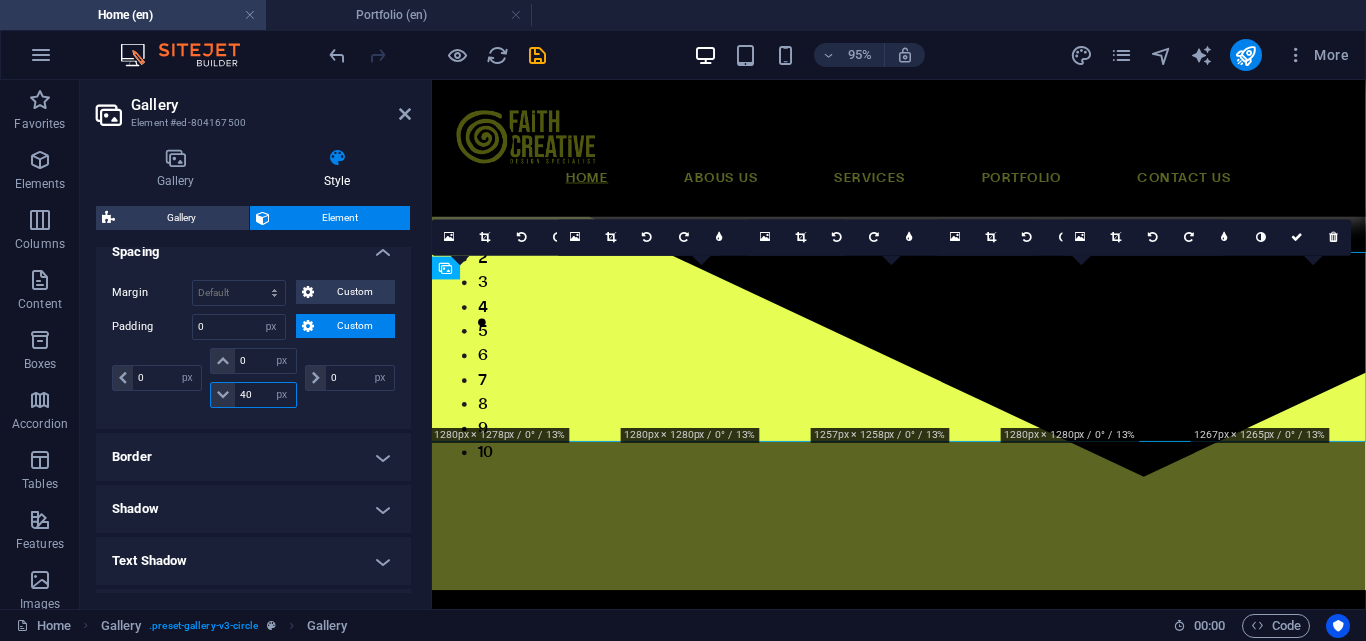 type 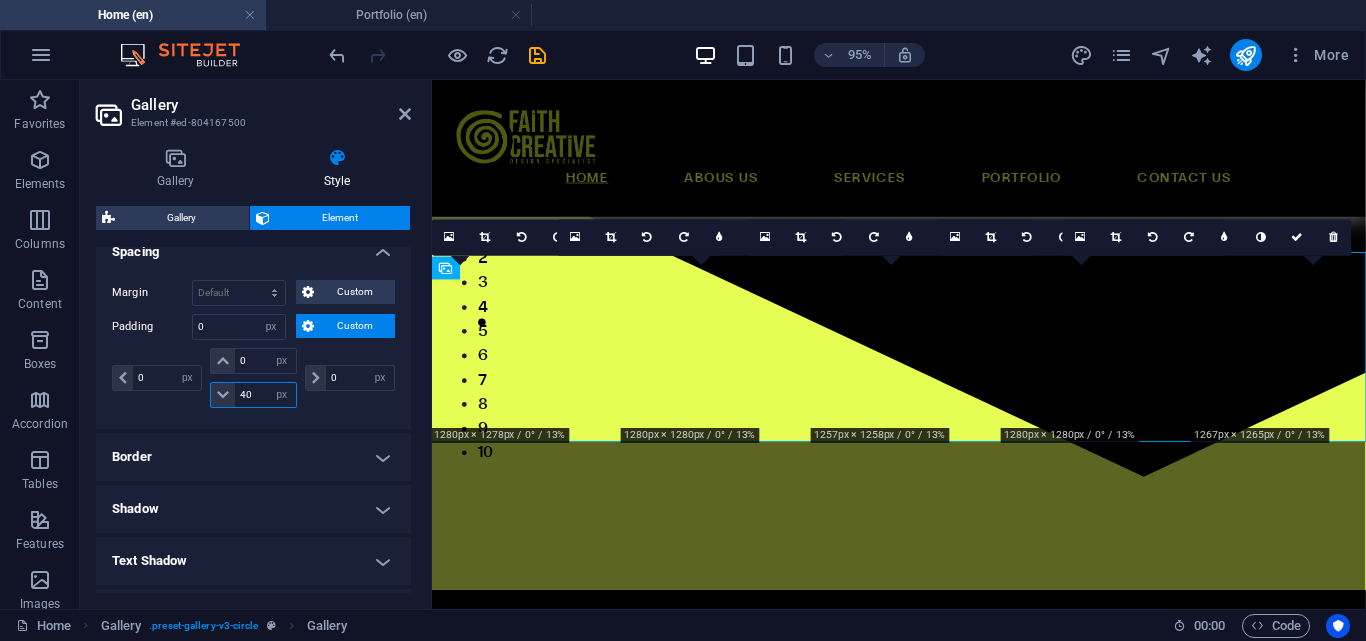 select on "DISABLED_OPTION_VALUE" 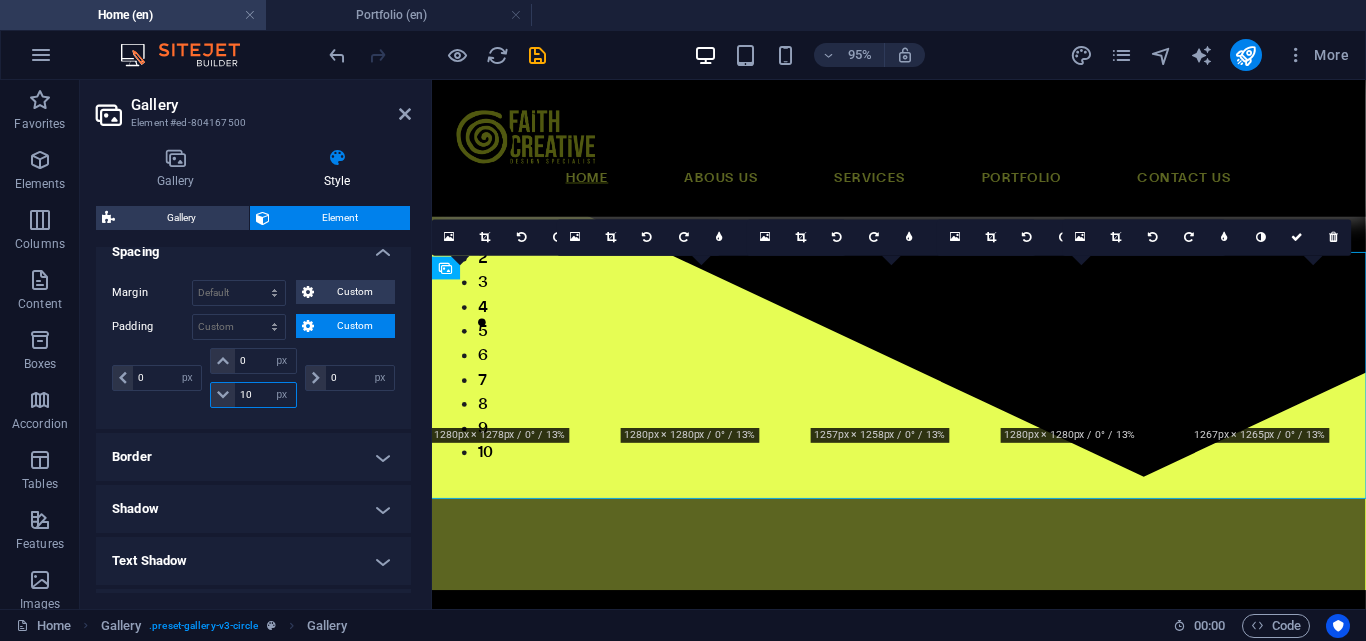 type on "100" 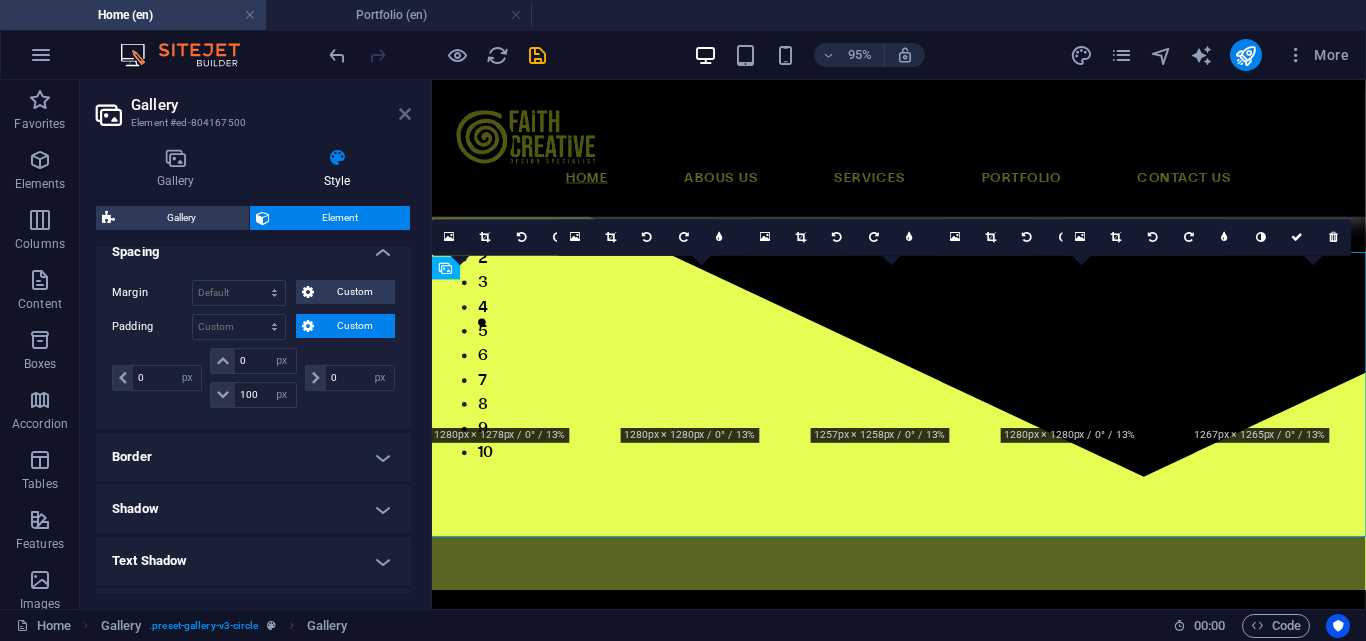 click at bounding box center (405, 114) 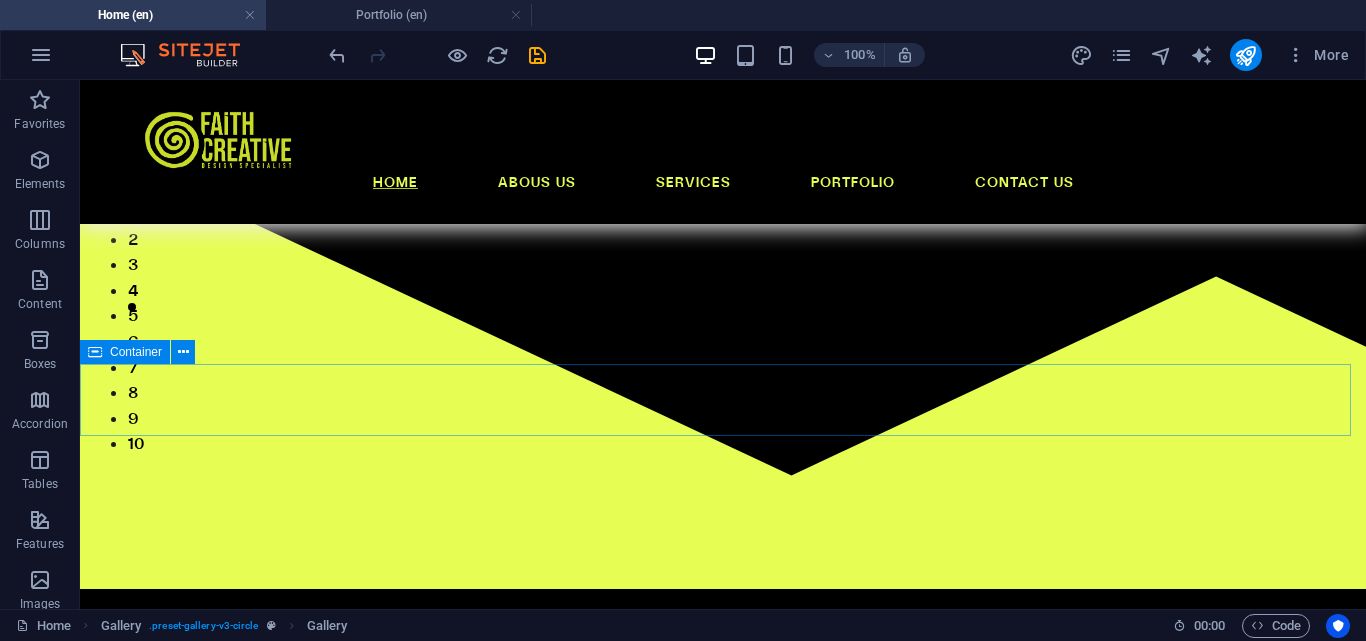click on "Container" at bounding box center [125, 352] 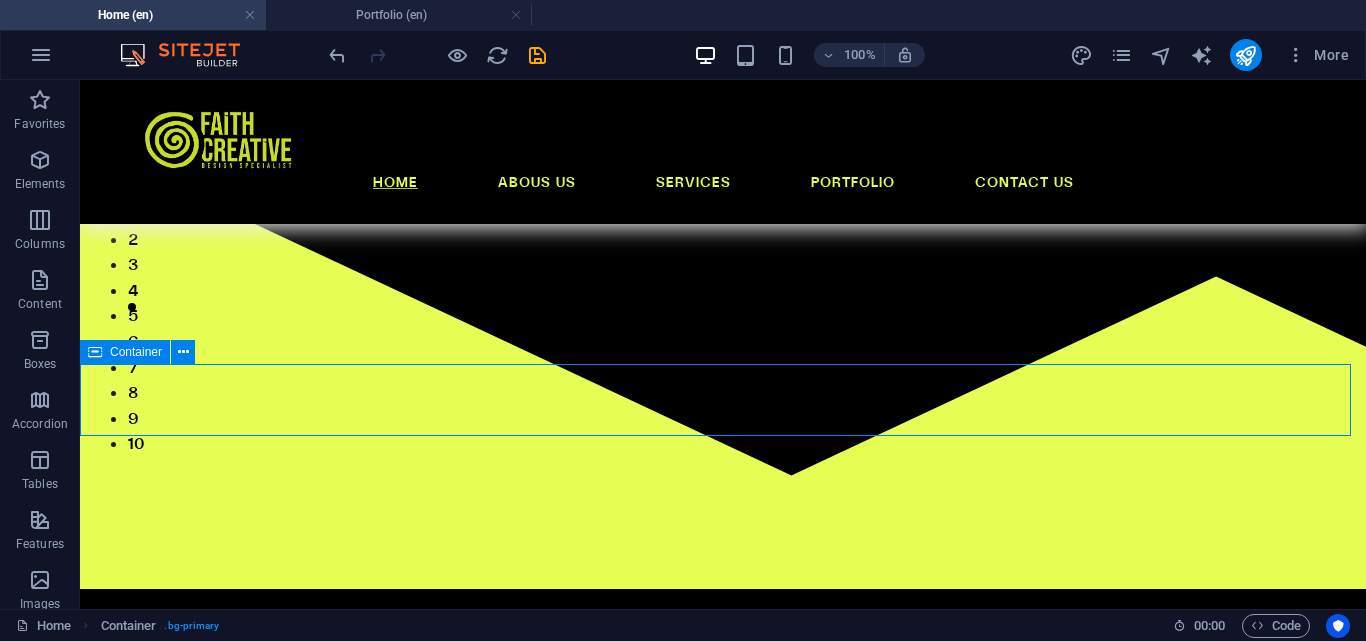 click on "Container" at bounding box center [125, 352] 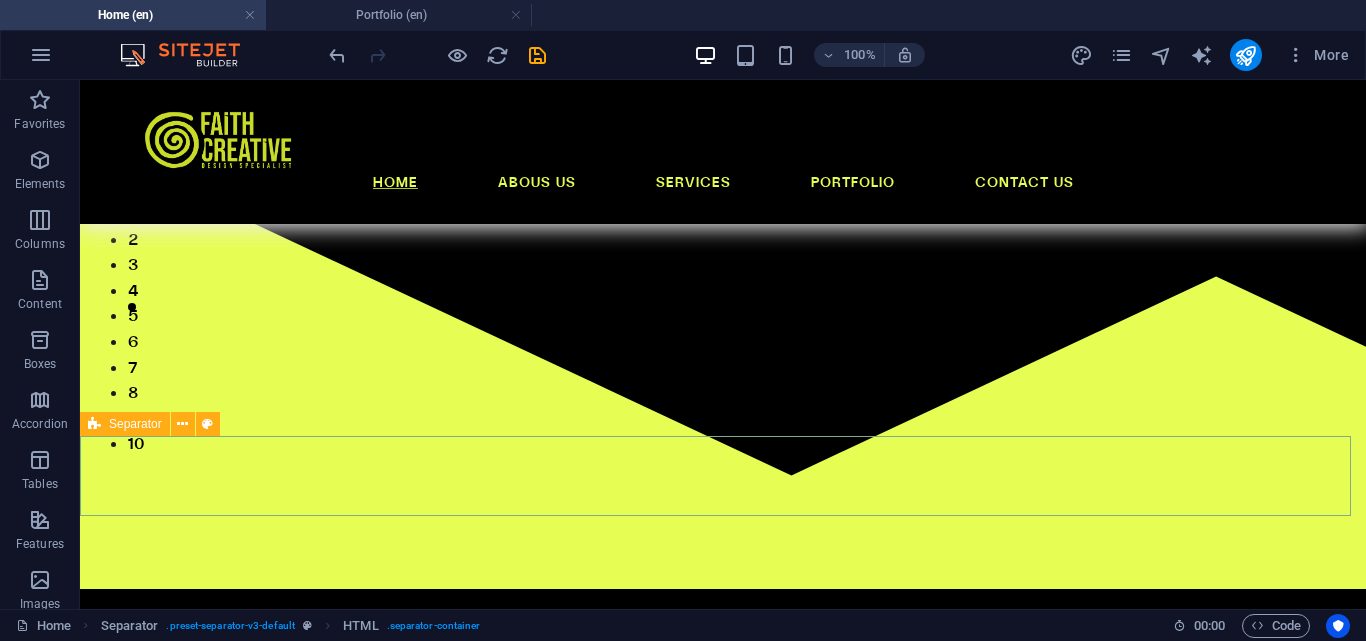 click on "Separator" at bounding box center (135, 424) 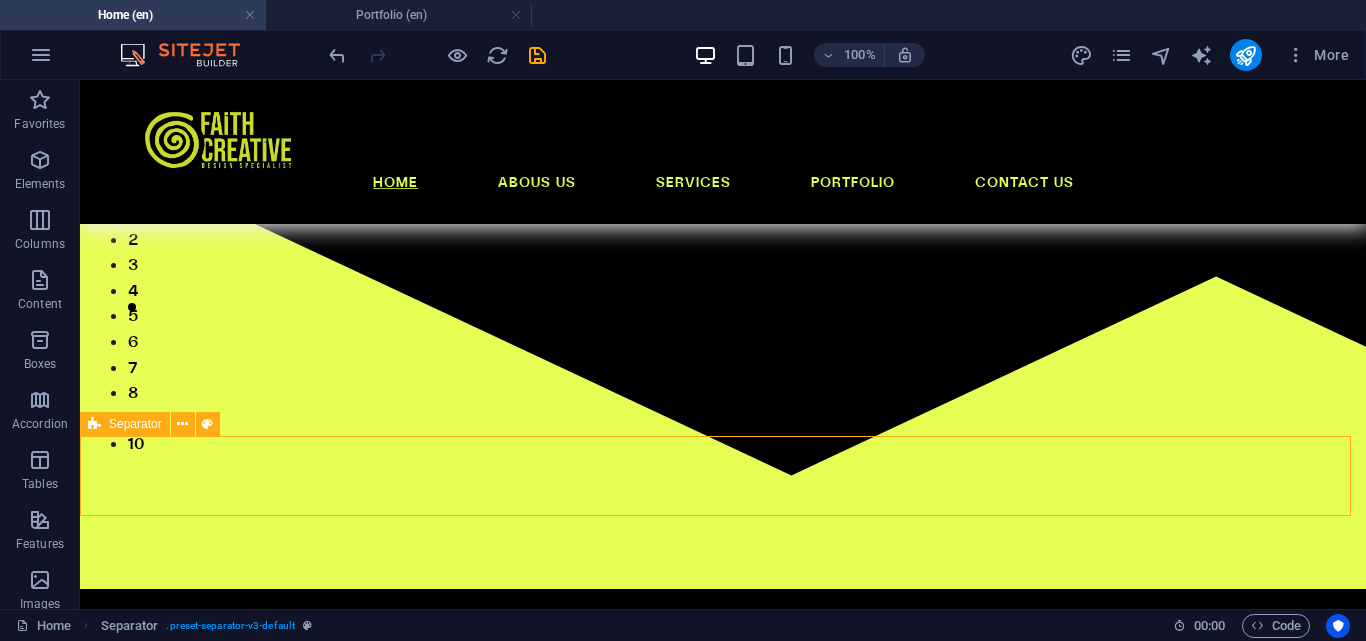 click on "Separator" at bounding box center [135, 424] 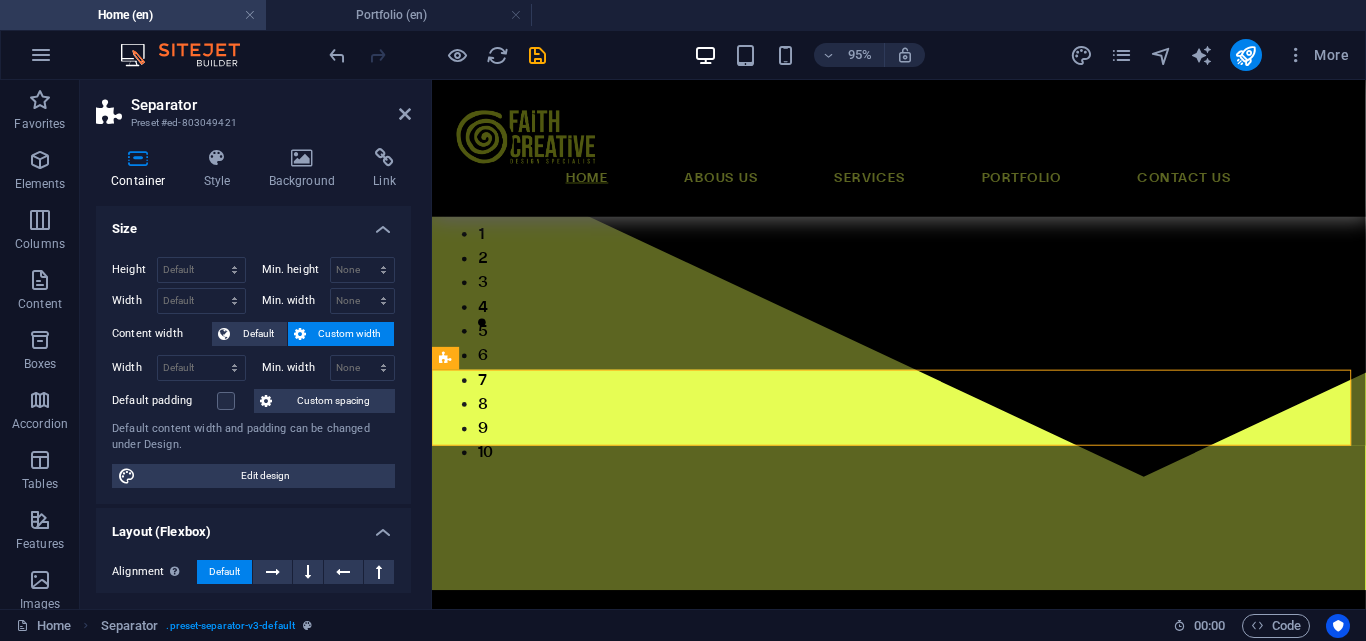 scroll, scrollTop: 0, scrollLeft: 0, axis: both 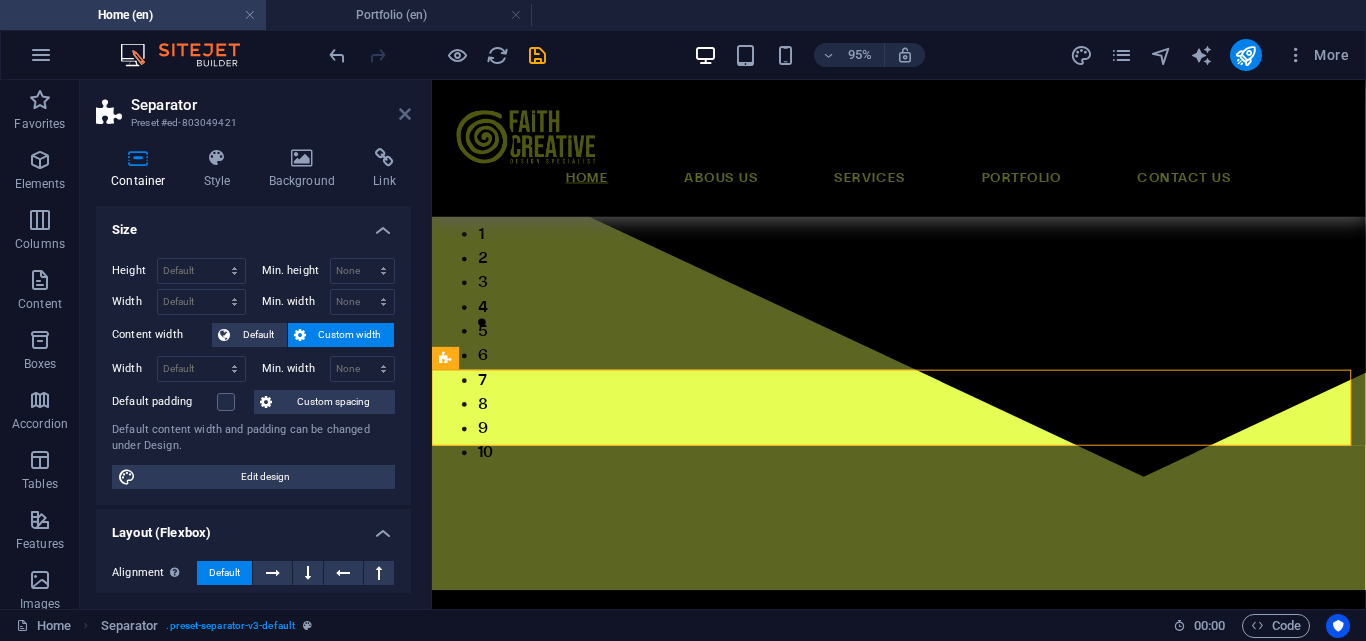 click at bounding box center [405, 114] 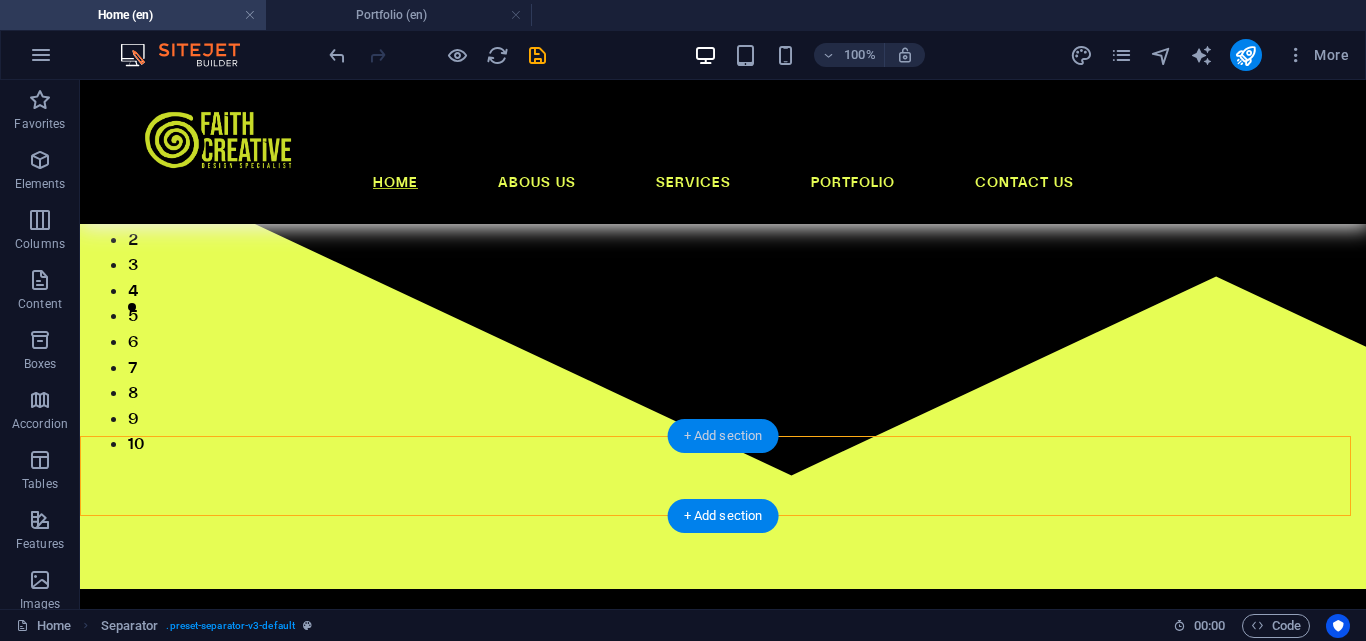 click on "+ Add section" at bounding box center [723, 436] 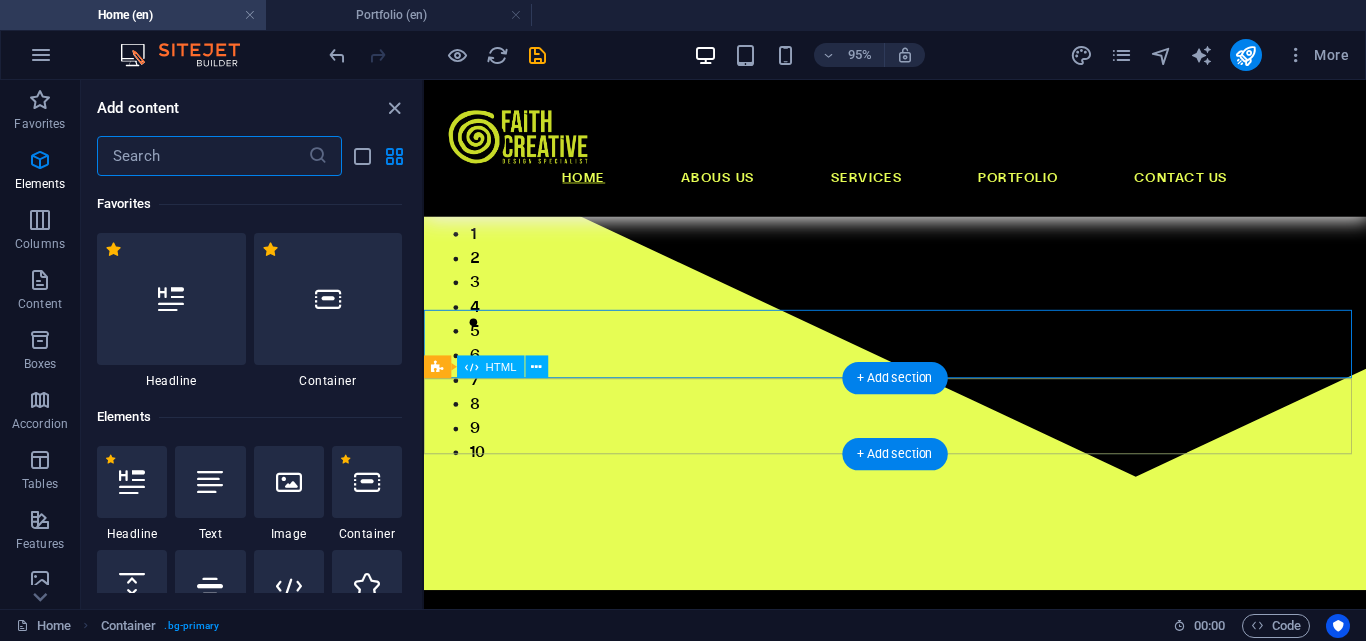scroll, scrollTop: 3499, scrollLeft: 0, axis: vertical 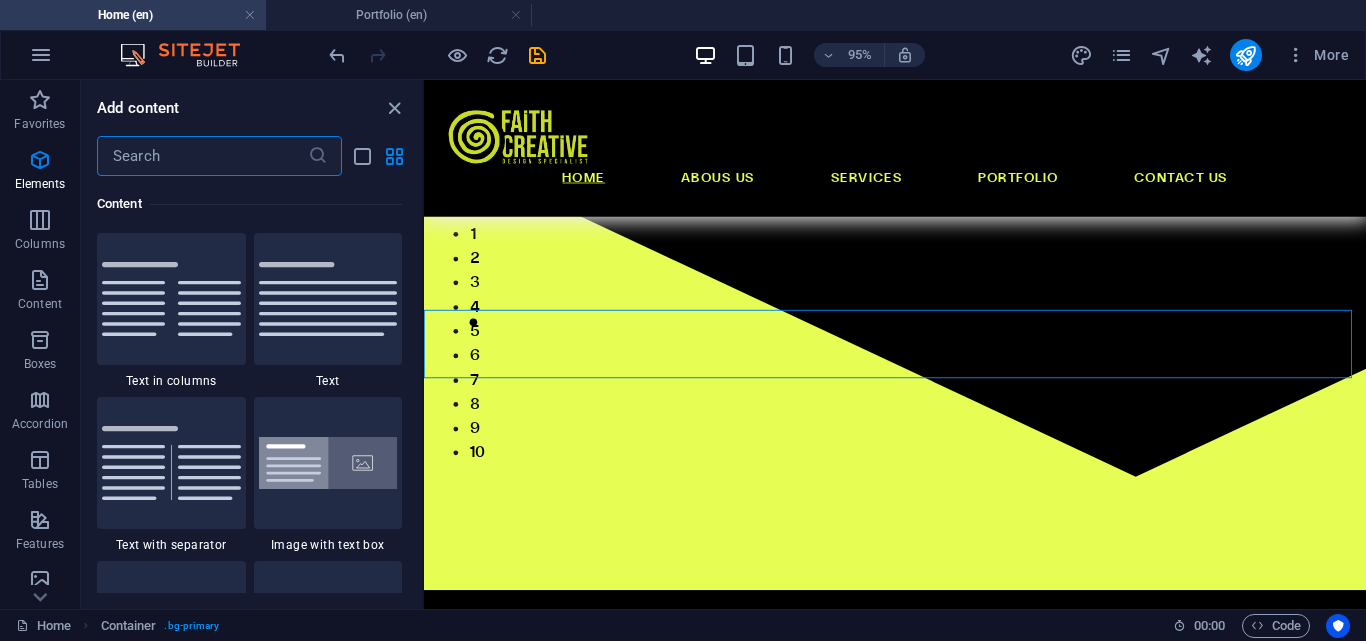 click at bounding box center (202, 156) 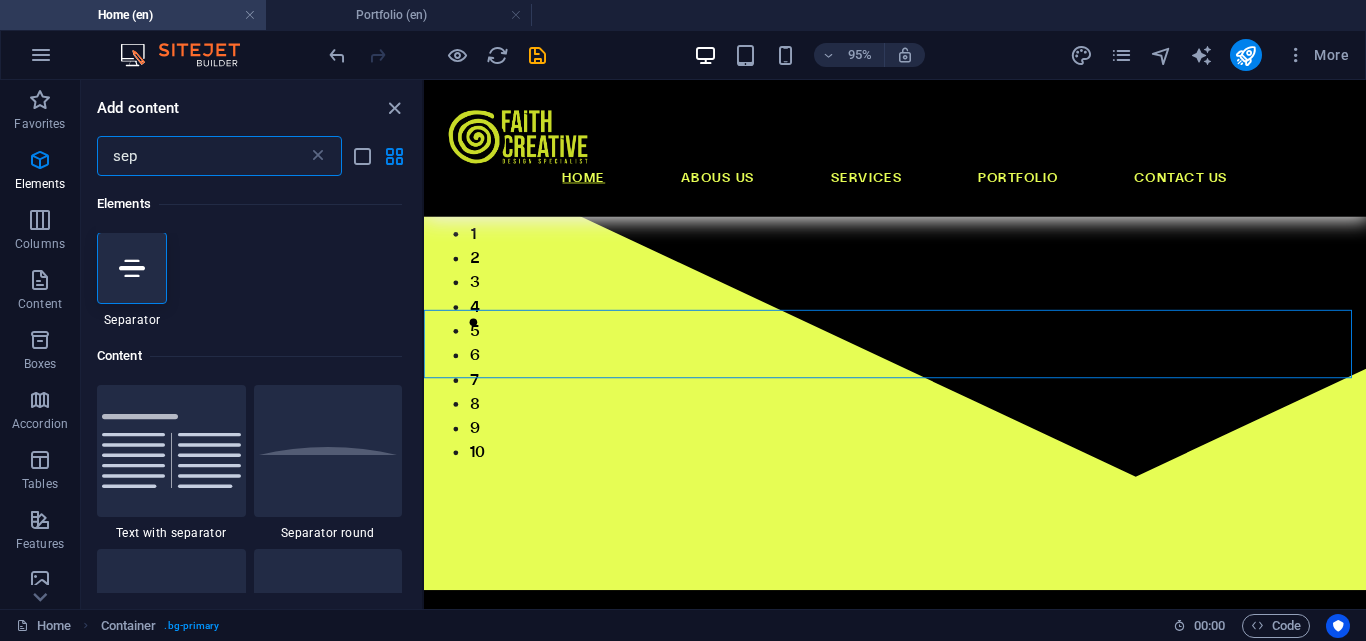 scroll, scrollTop: 0, scrollLeft: 0, axis: both 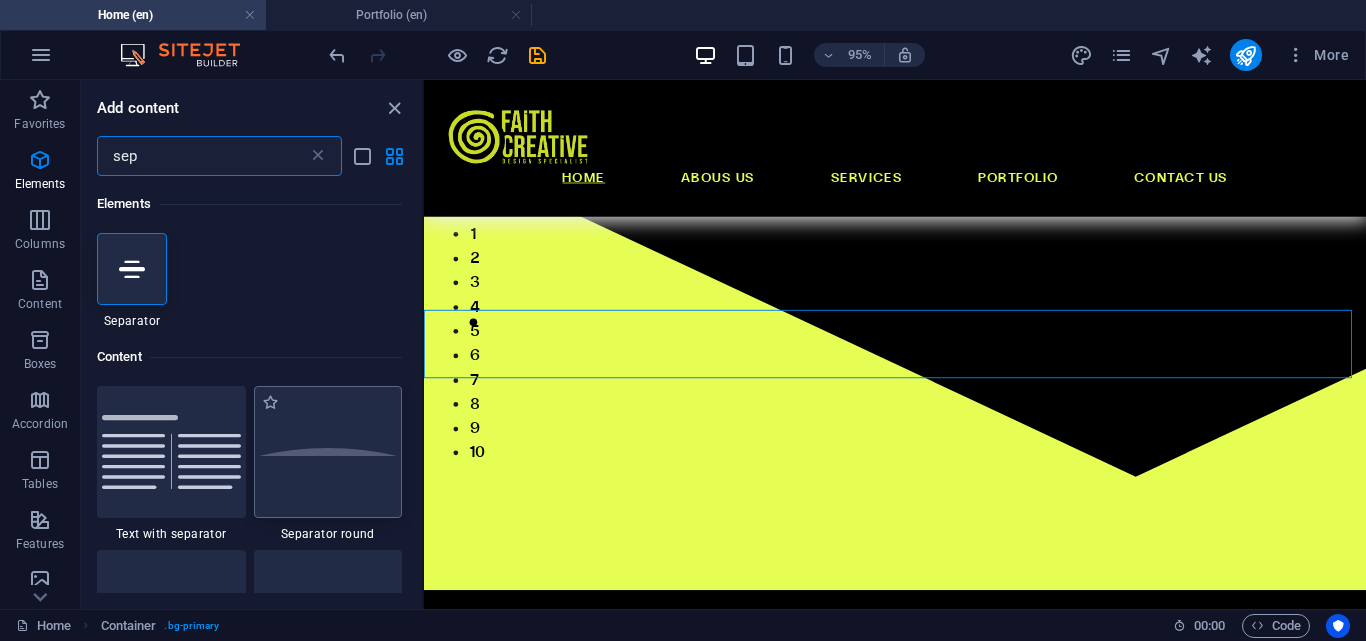 type on "sep" 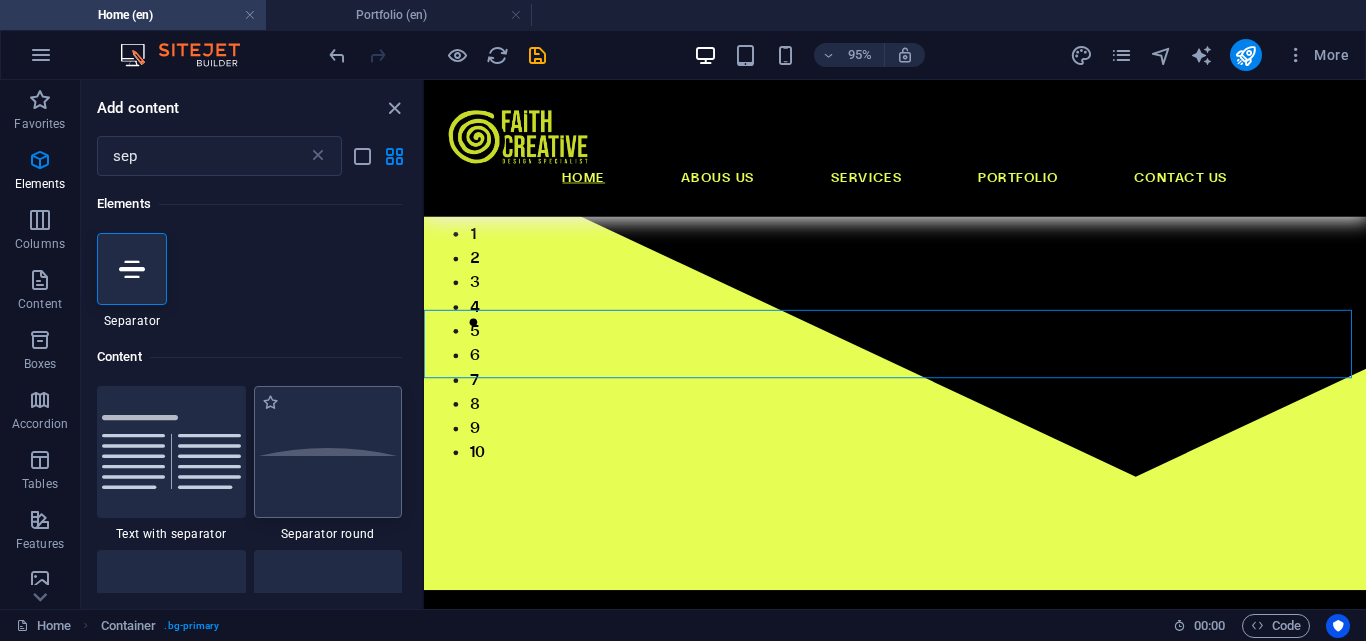 click at bounding box center [328, 452] 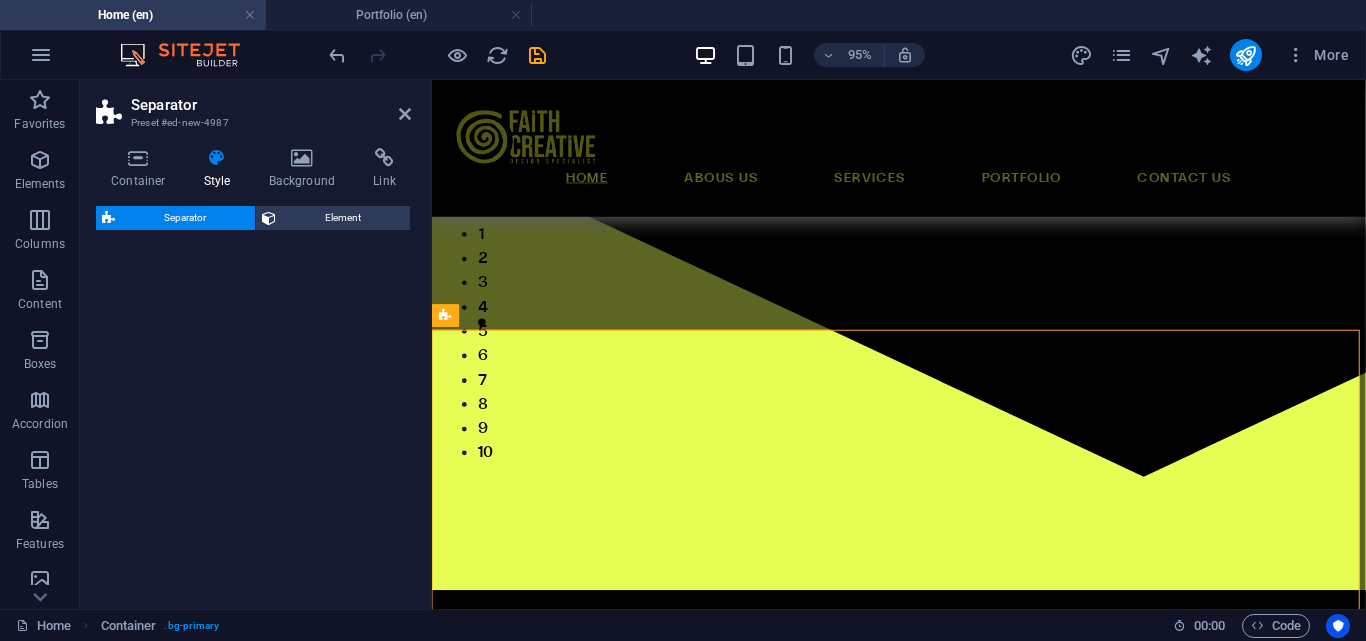 select on "circle" 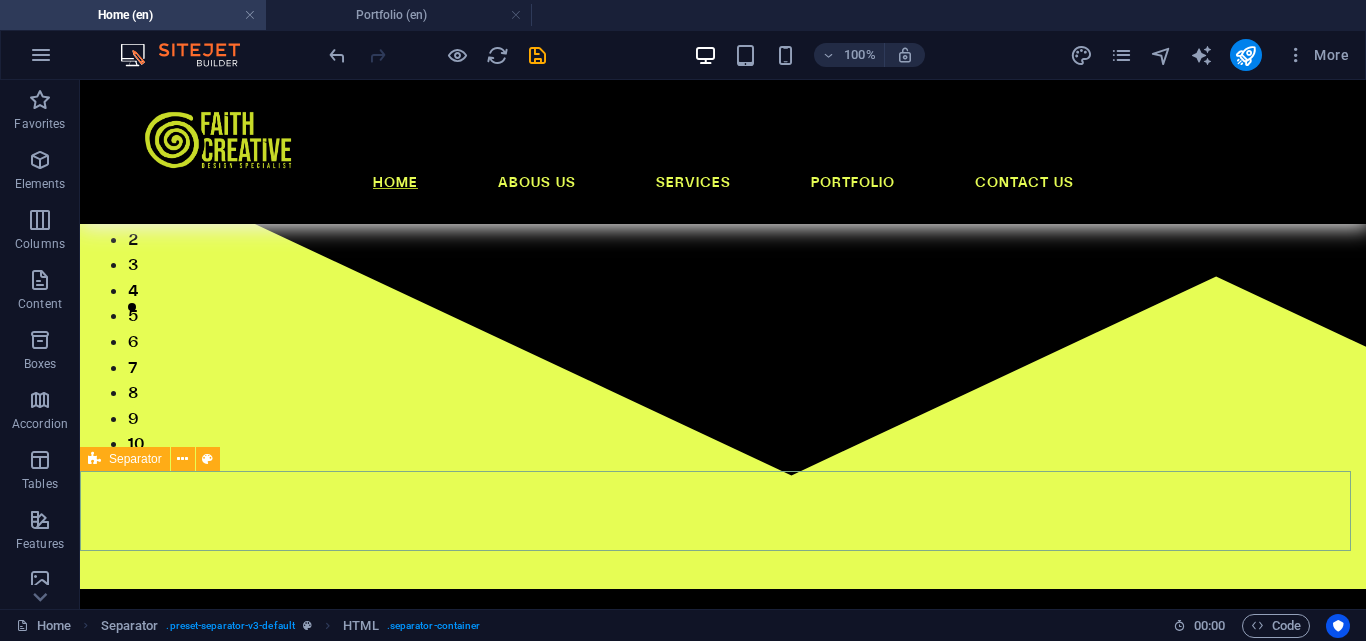 click on "Separator" at bounding box center (125, 459) 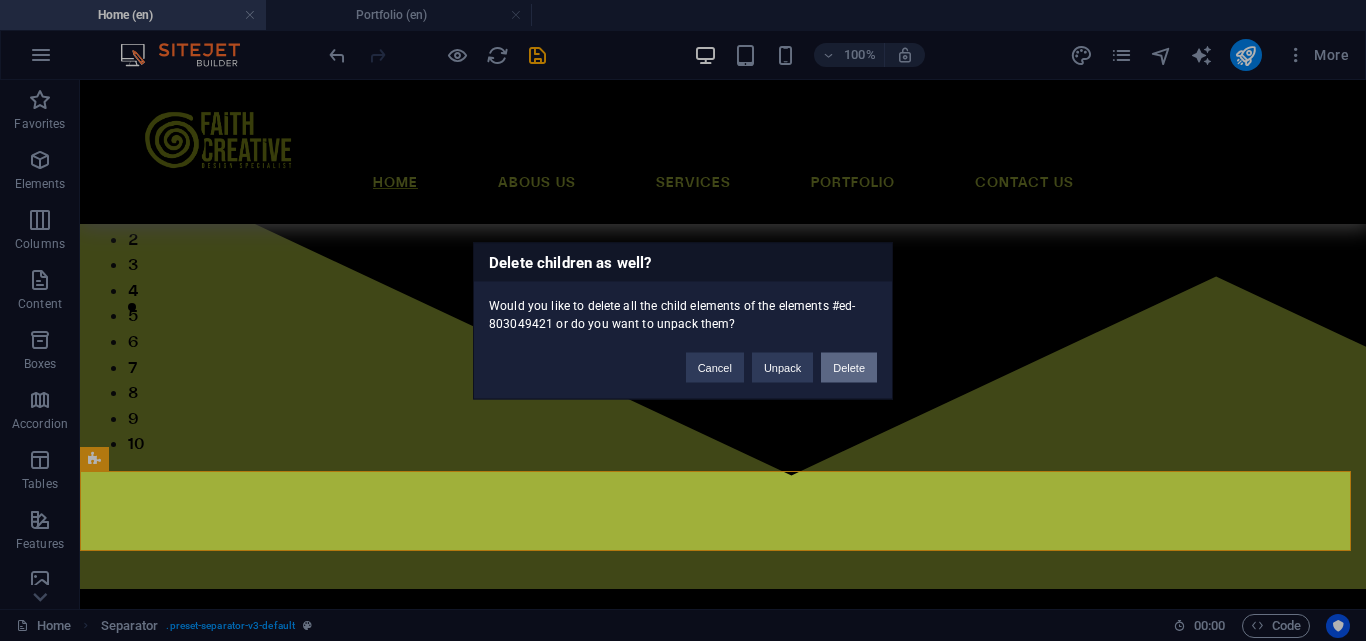 click on "Delete" at bounding box center [849, 367] 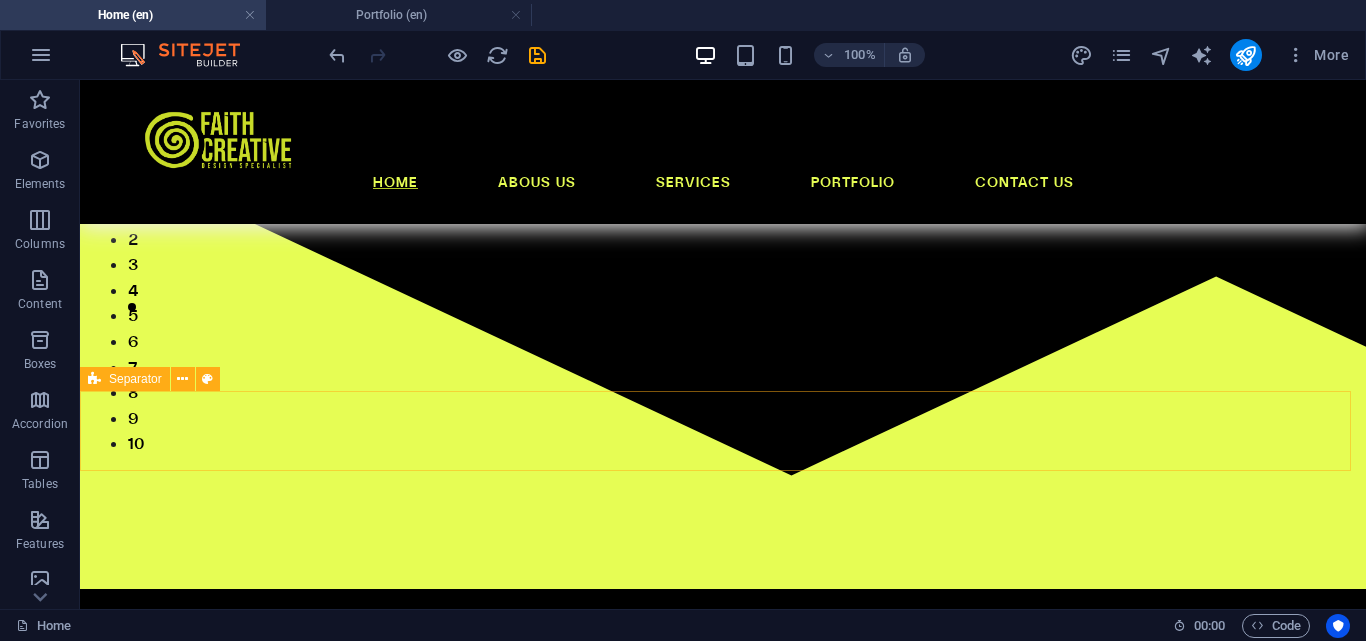 click on "Separator" at bounding box center (135, 379) 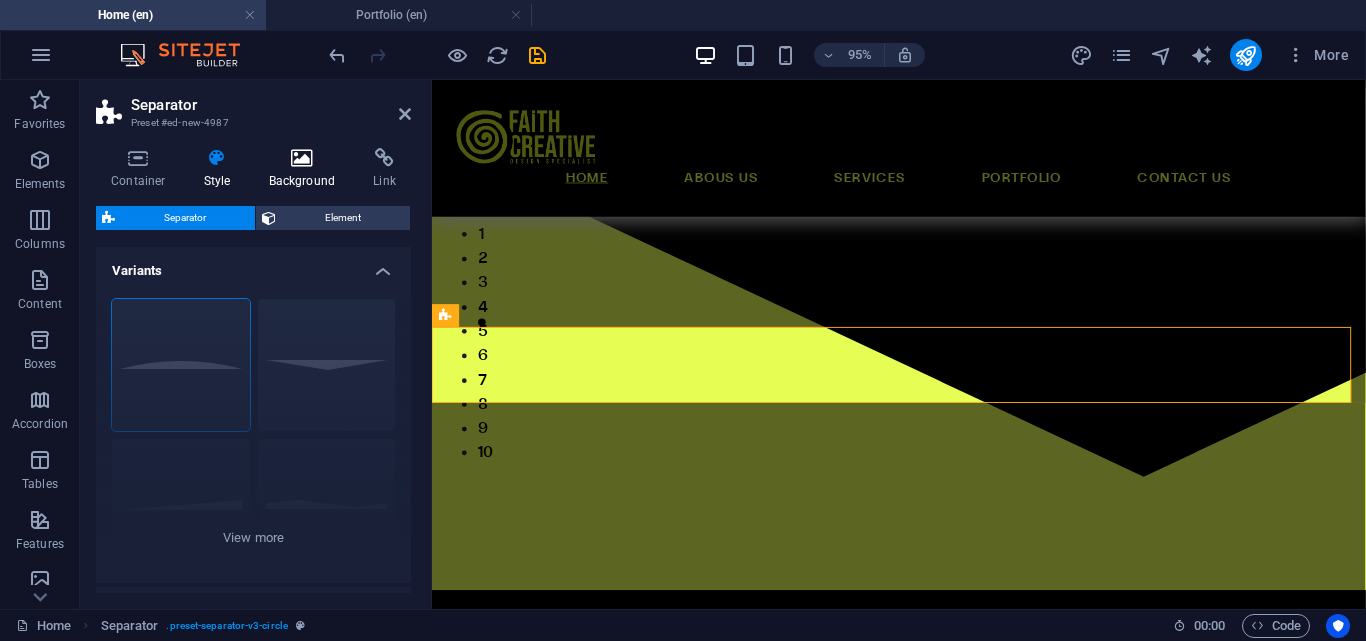 click on "Background" at bounding box center (306, 169) 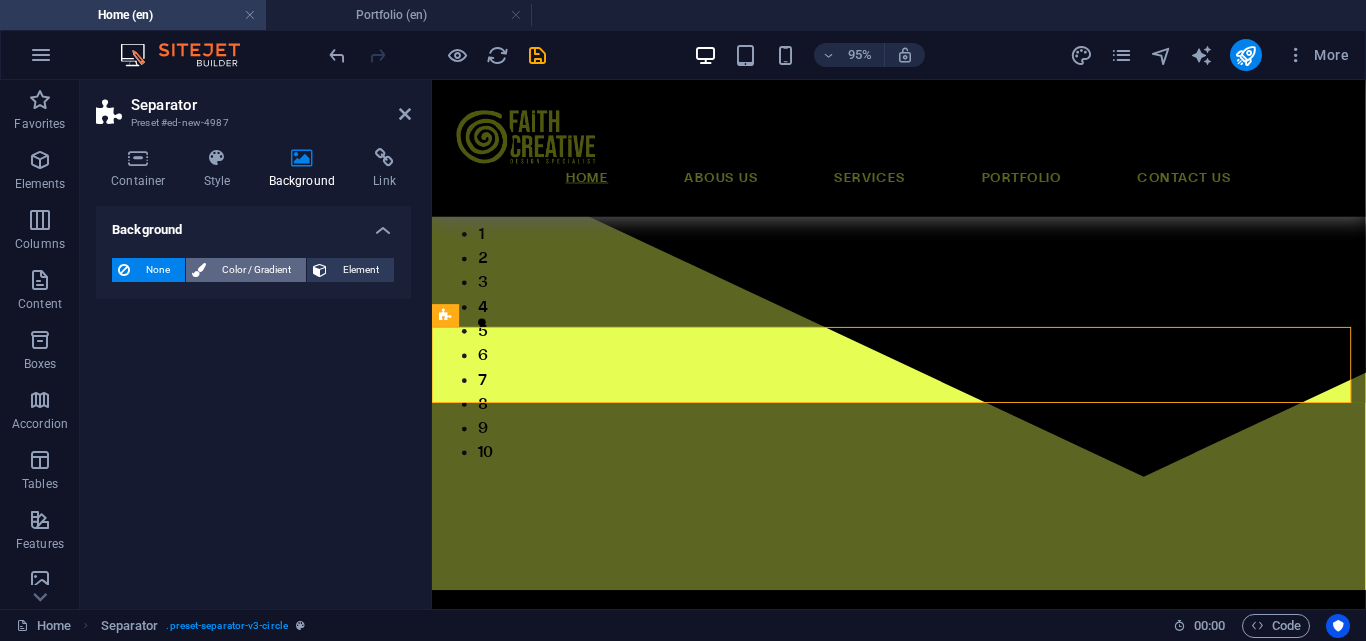 click on "Color / Gradient" at bounding box center (256, 270) 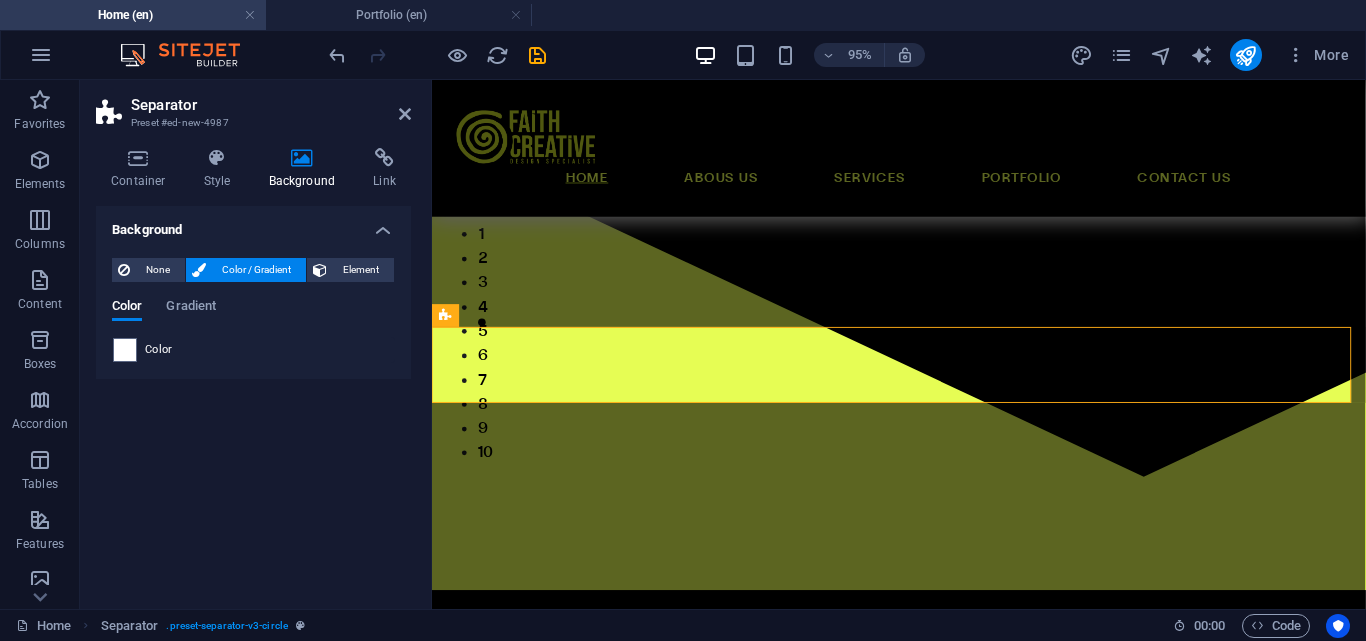 click on "Color" at bounding box center (253, 350) 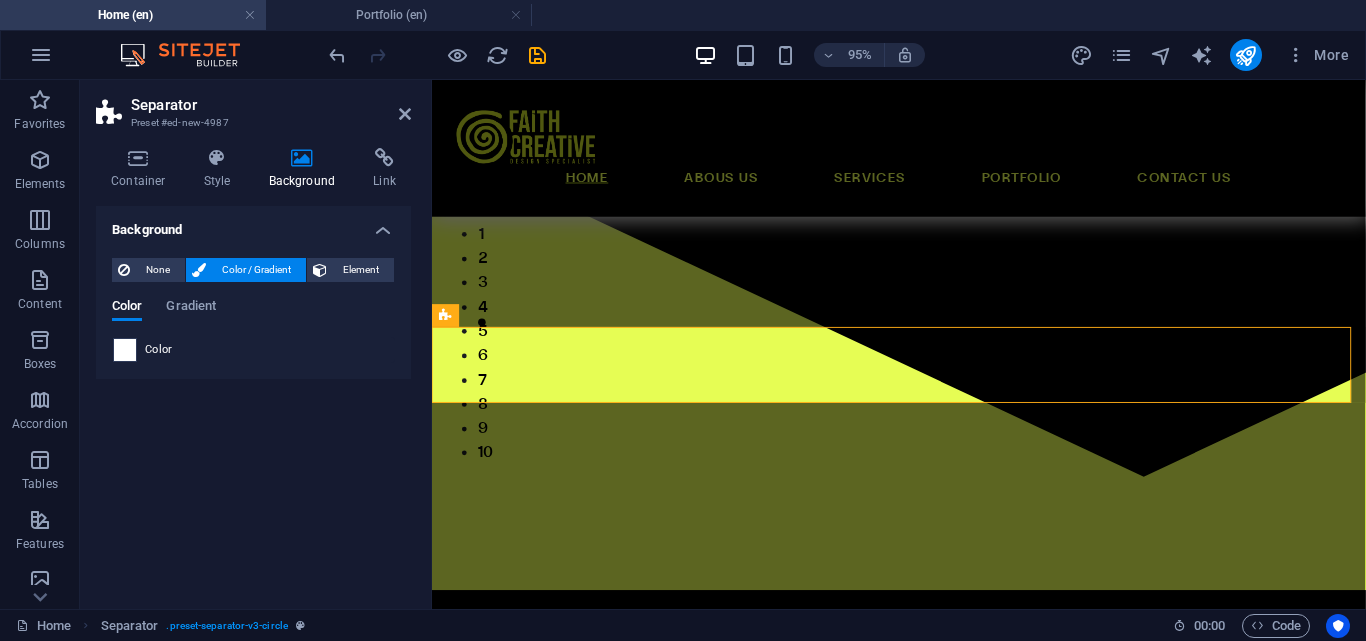 click at bounding box center [125, 350] 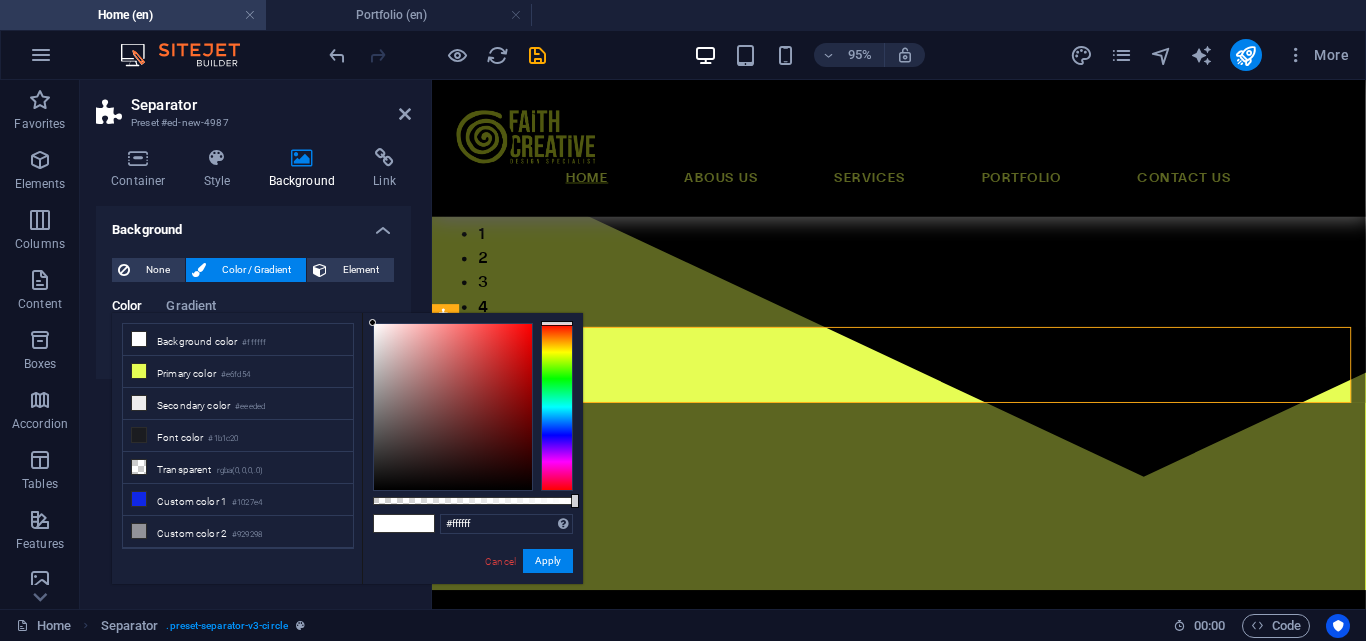 click on "Background color
#ffffff" at bounding box center (238, 340) 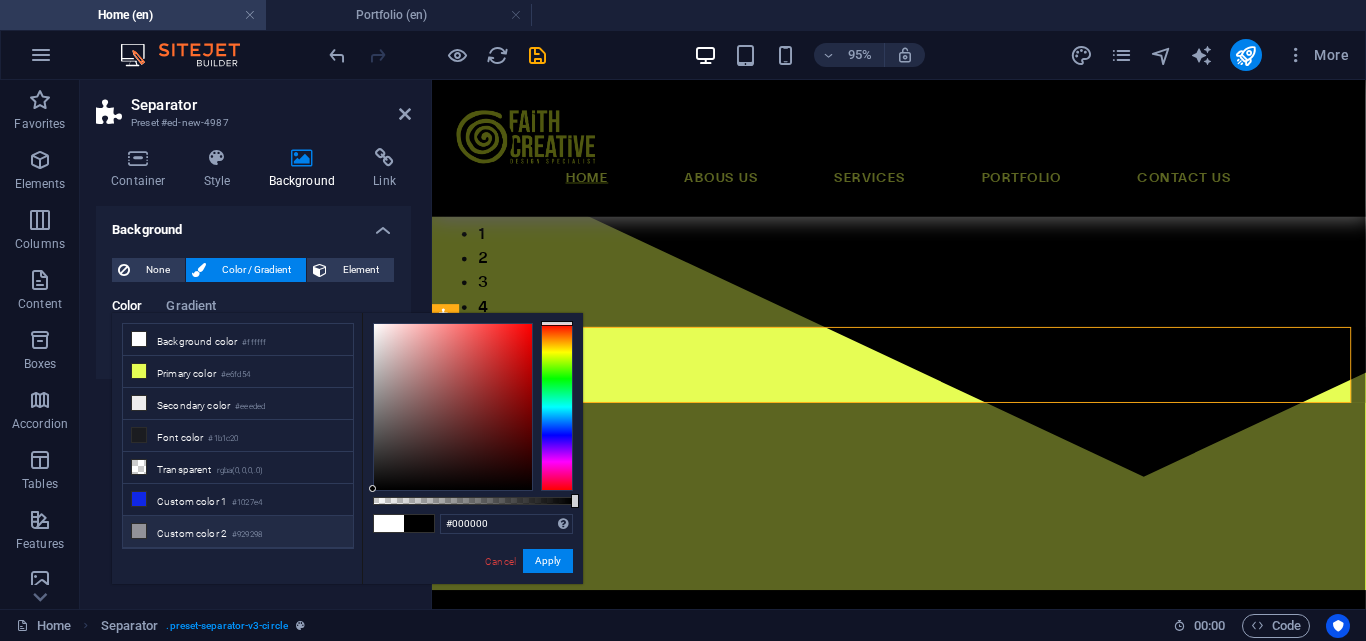 click on "less
Background color
#ffffff
Primary color
#e6fd54
Secondary color
#eeeded
Font color
#000000" at bounding box center [347, 448] 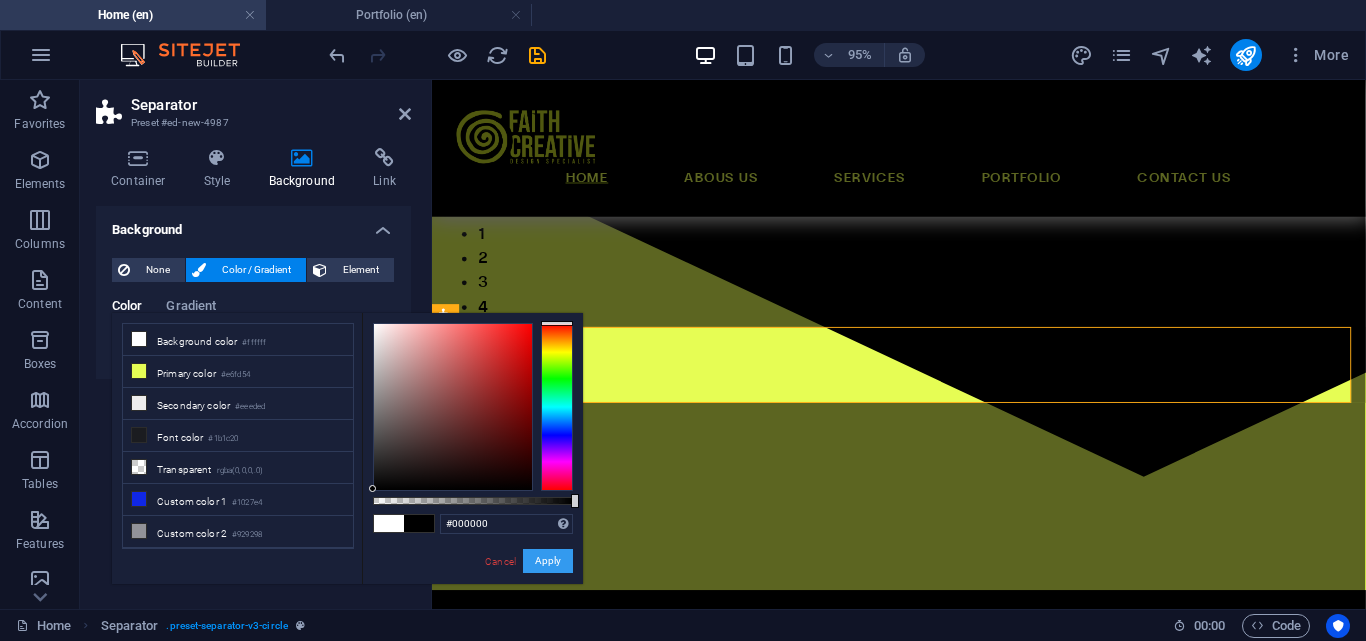 click on "Apply" at bounding box center (548, 561) 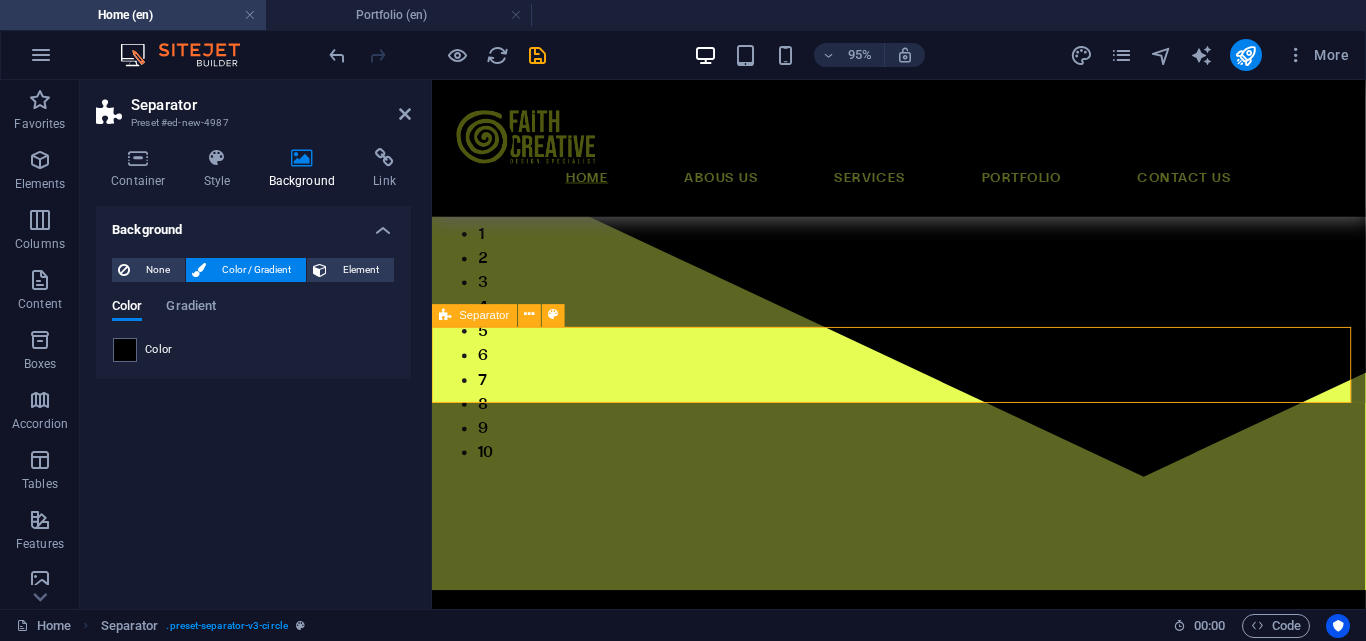 click on "Separator" at bounding box center [485, 315] 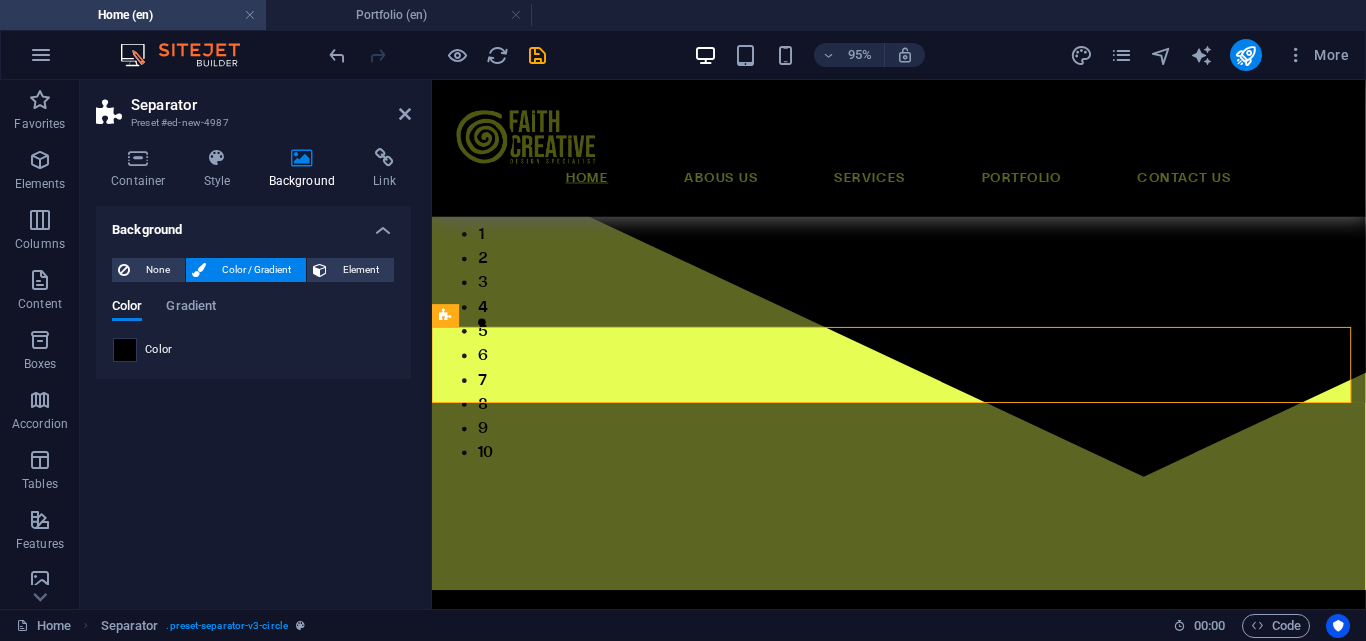 click at bounding box center (125, 350) 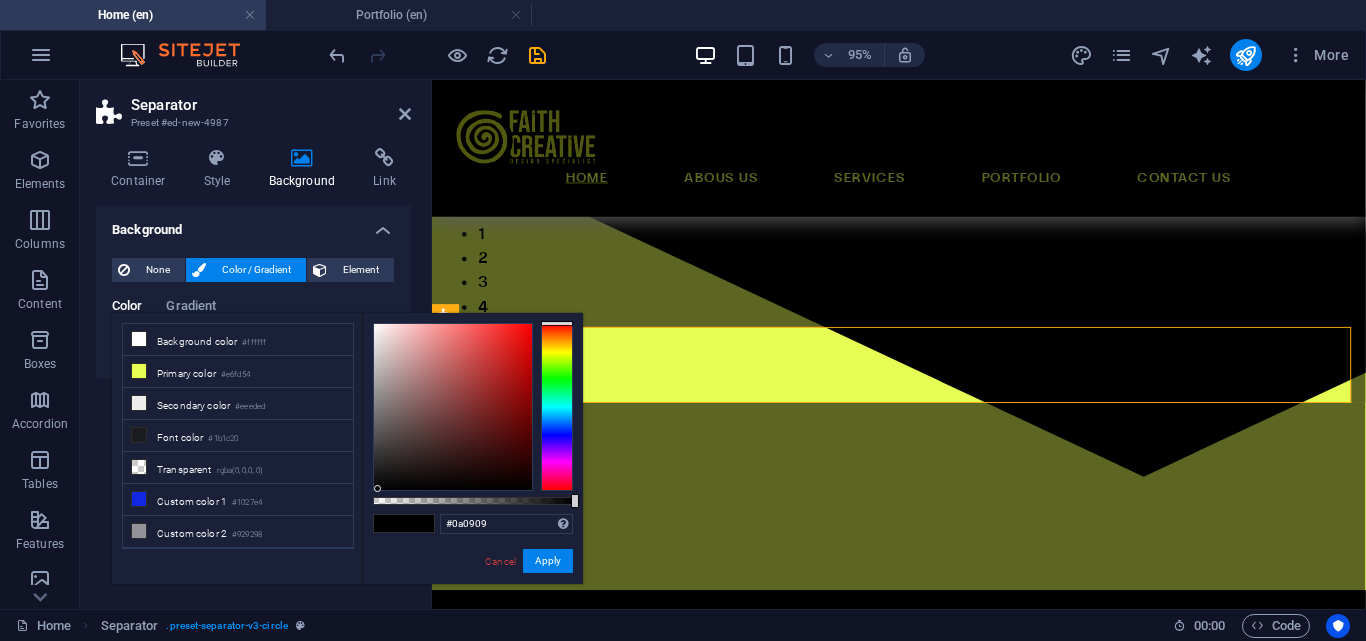 type on "#000000" 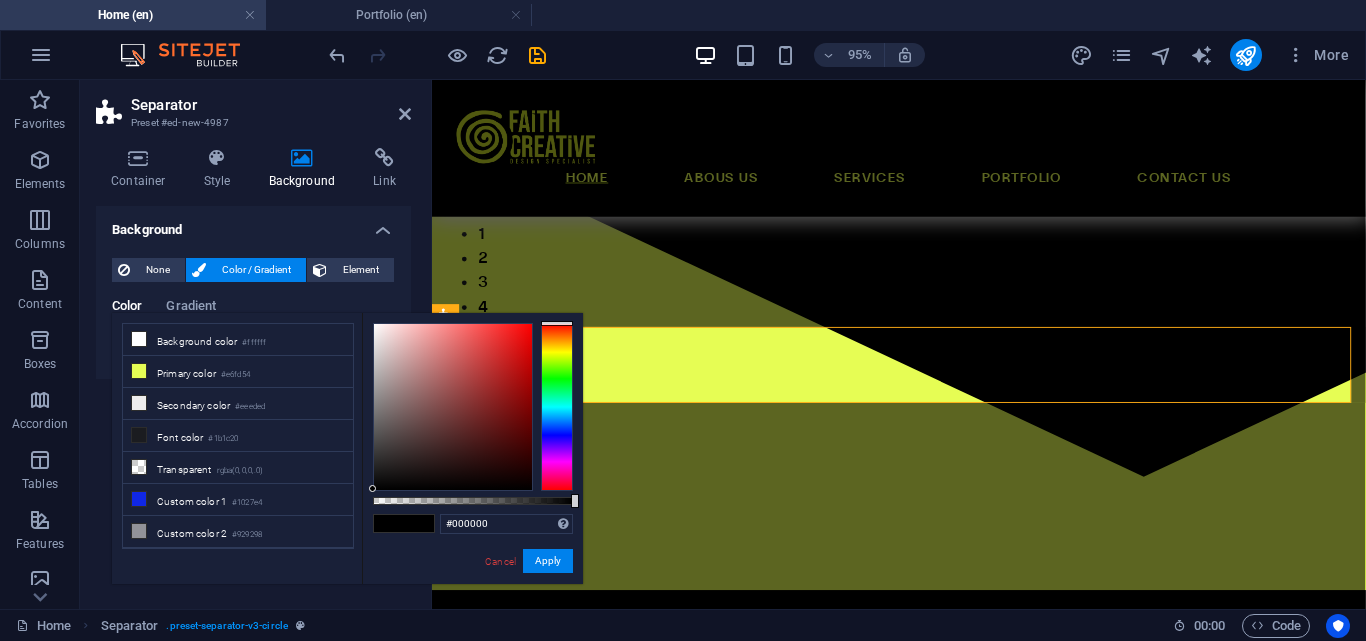 drag, startPoint x: 399, startPoint y: 479, endPoint x: 362, endPoint y: 503, distance: 44.102154 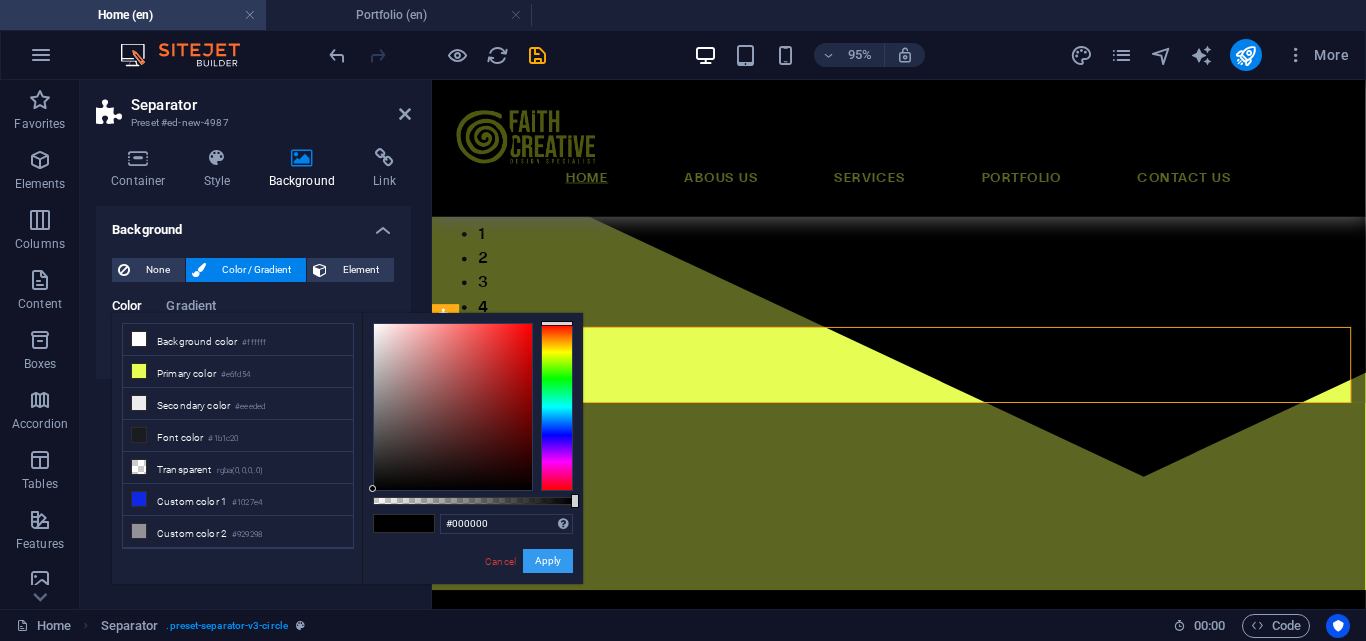 click on "Apply" at bounding box center [548, 561] 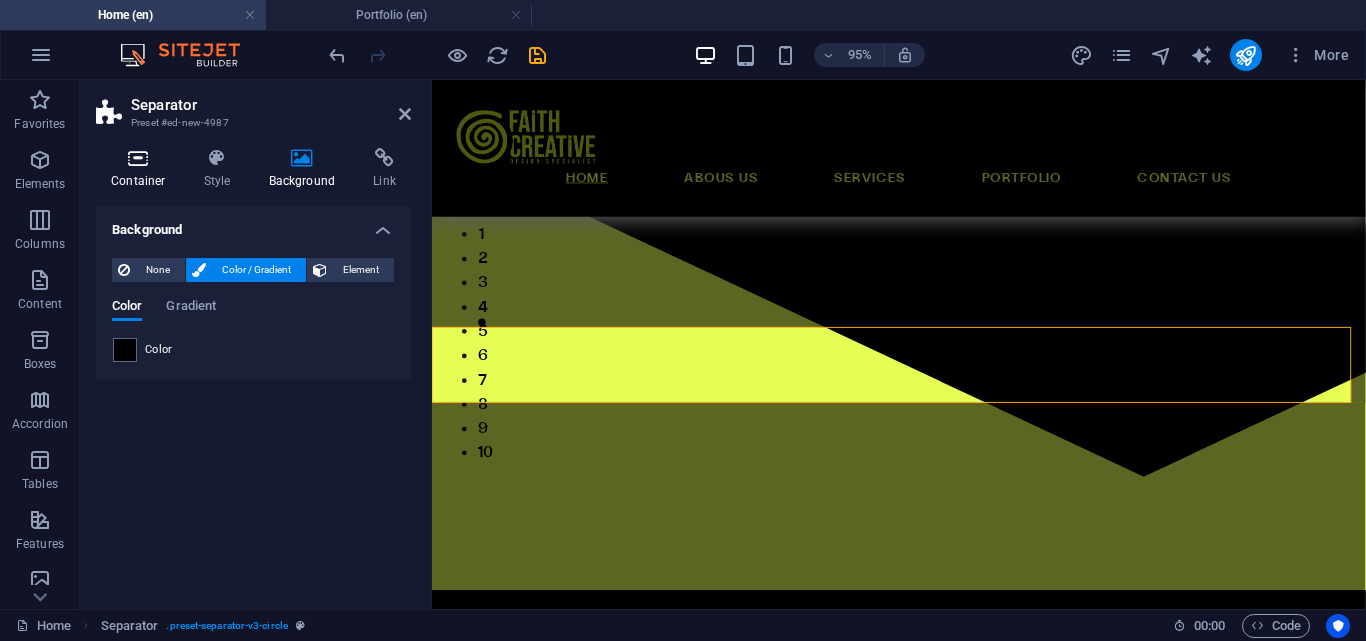 click on "Container" at bounding box center [142, 169] 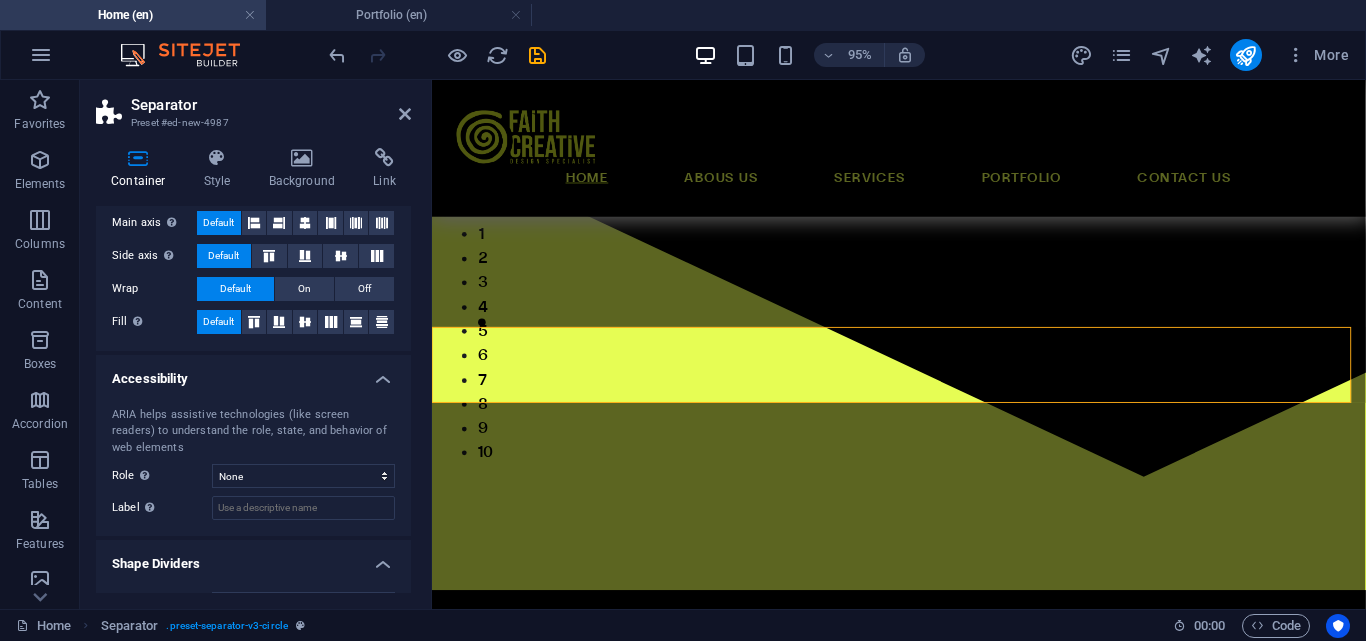 scroll, scrollTop: 422, scrollLeft: 0, axis: vertical 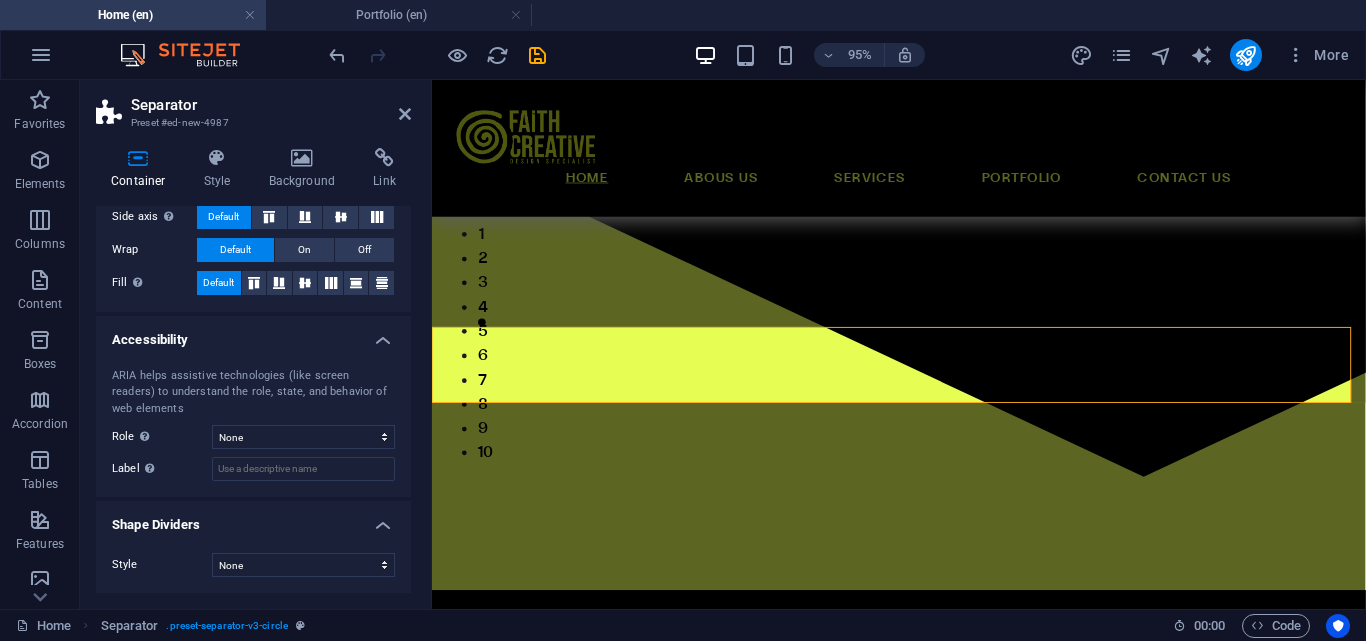 click on "Container Style Background Link Size Height Default px rem % vh vw Min. height None px rem % vh vw Width Default px rem % em vh vw Min. width None px rem % vh vw Content width Default Custom width Width Default px rem % em vh vw Min. width None px rem % vh vw Default padding Custom spacing Default content width and padding can be changed under Design. Edit design Layout (Flexbox) Alignment Determines the flex direction. Default Main axis Determine how elements should behave along the main axis inside this container (justify content). Default Side axis Control the vertical direction of the element inside of the container (align items). Default Wrap Default On Off Fill Controls the distances and direction of elements on the y-axis across several lines (align content). Default Accessibility ARIA helps assistive technologies (like screen readers) to understand the role, state, and behavior of web elements Role The ARIA role defines the purpose of an element.  None Alert Article Banner Comment Fan" at bounding box center [253, 370] 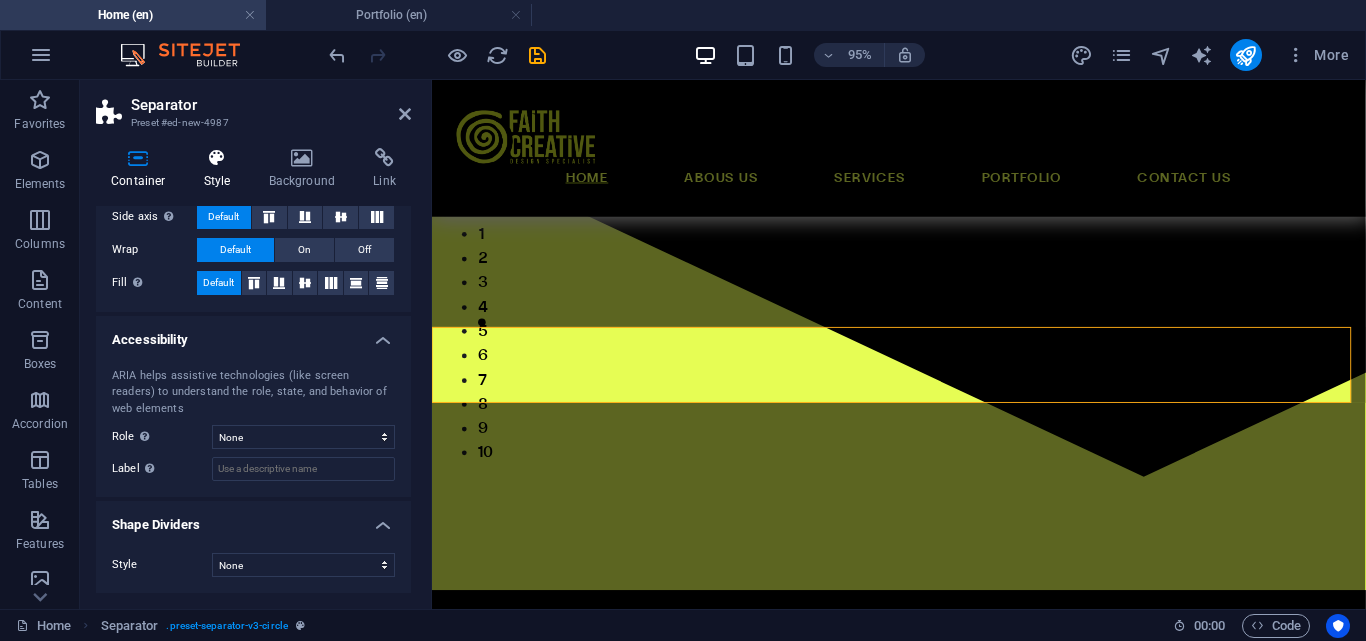 click at bounding box center (217, 158) 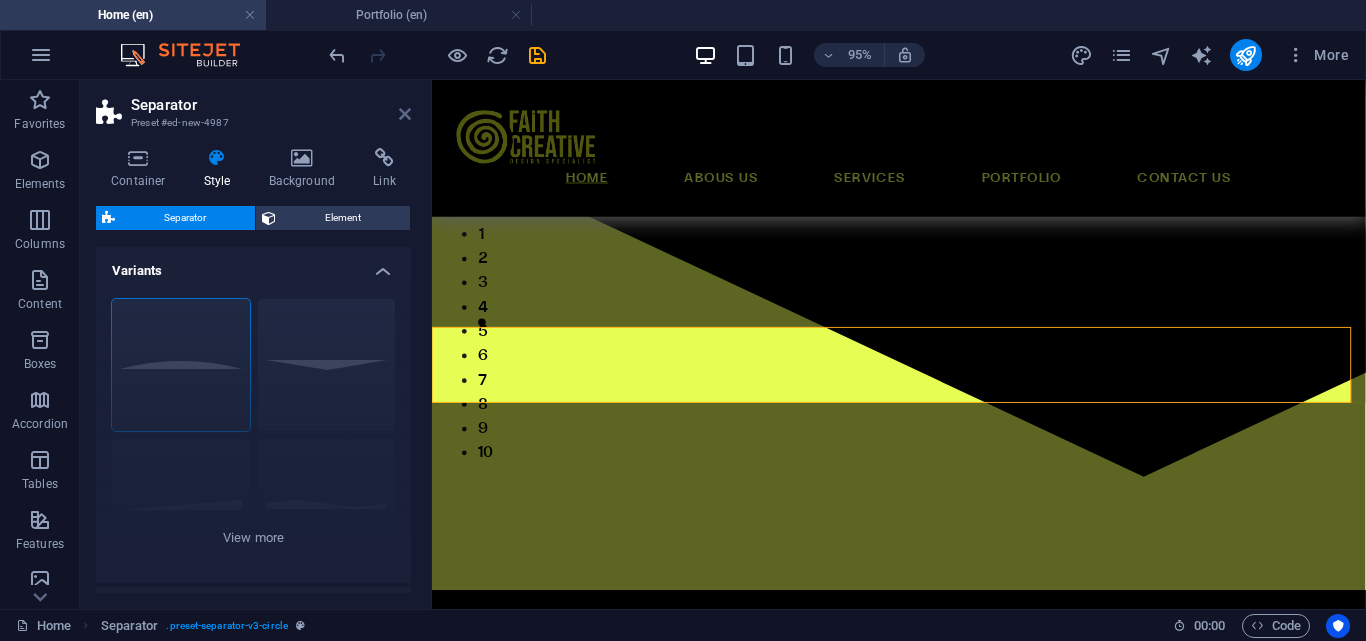 click at bounding box center [405, 114] 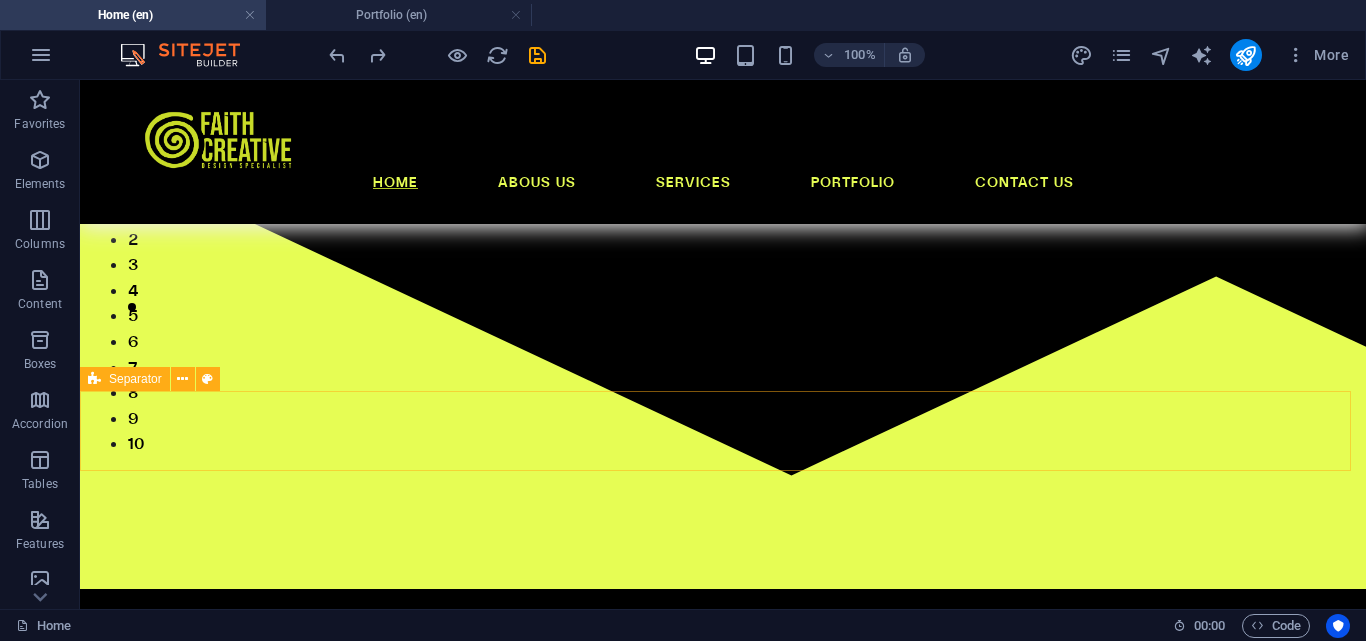 click on "Separator" at bounding box center (135, 379) 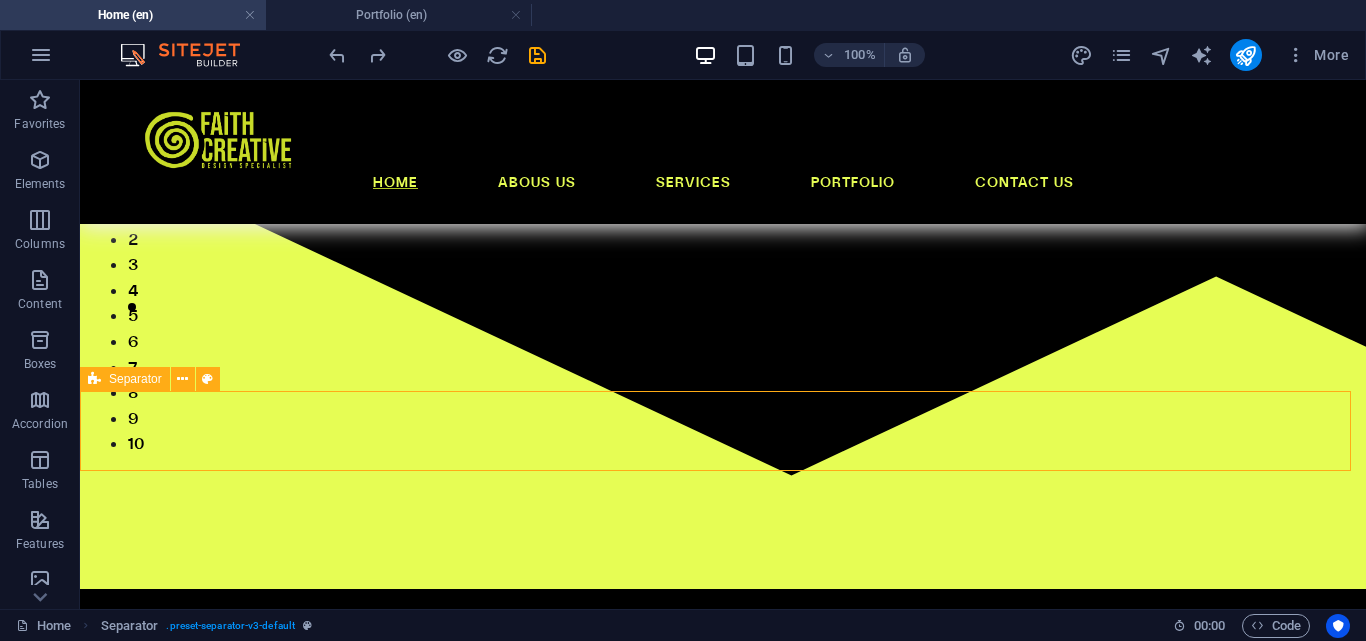 click on "Separator" at bounding box center (135, 379) 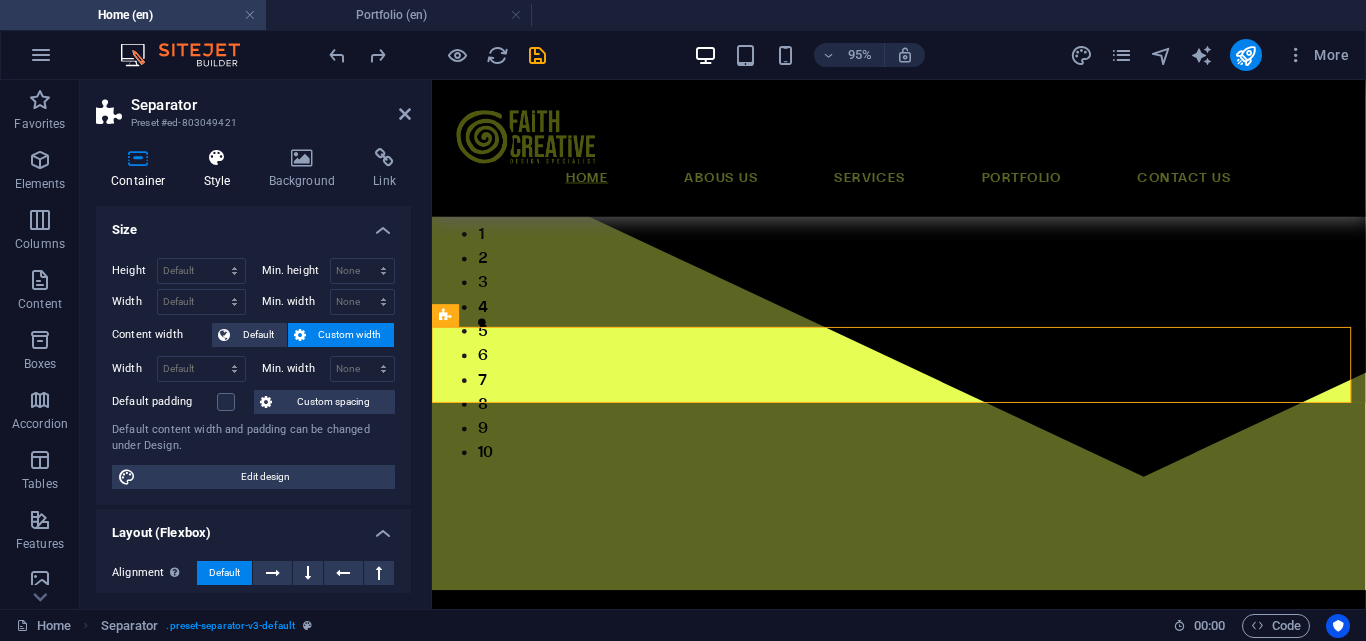click on "Style" at bounding box center [221, 169] 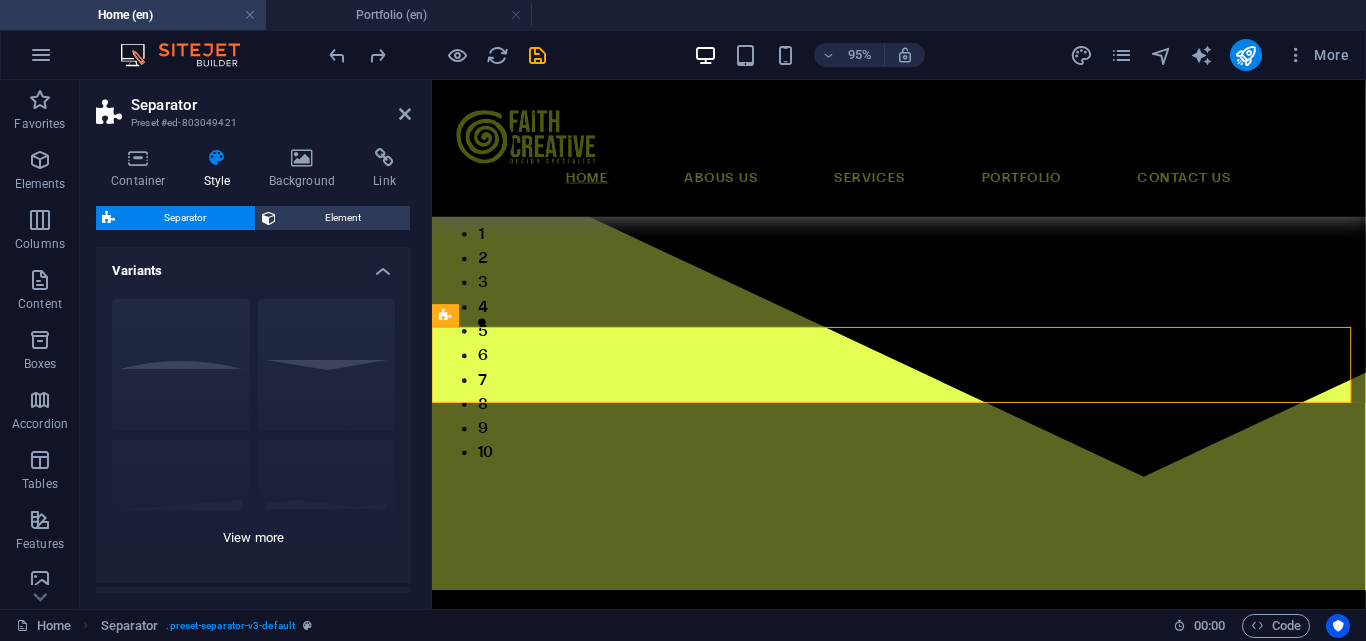 click on "Circle Default Diagonal Polygon 1 Polygon 2 Square Zigzag" at bounding box center (253, 433) 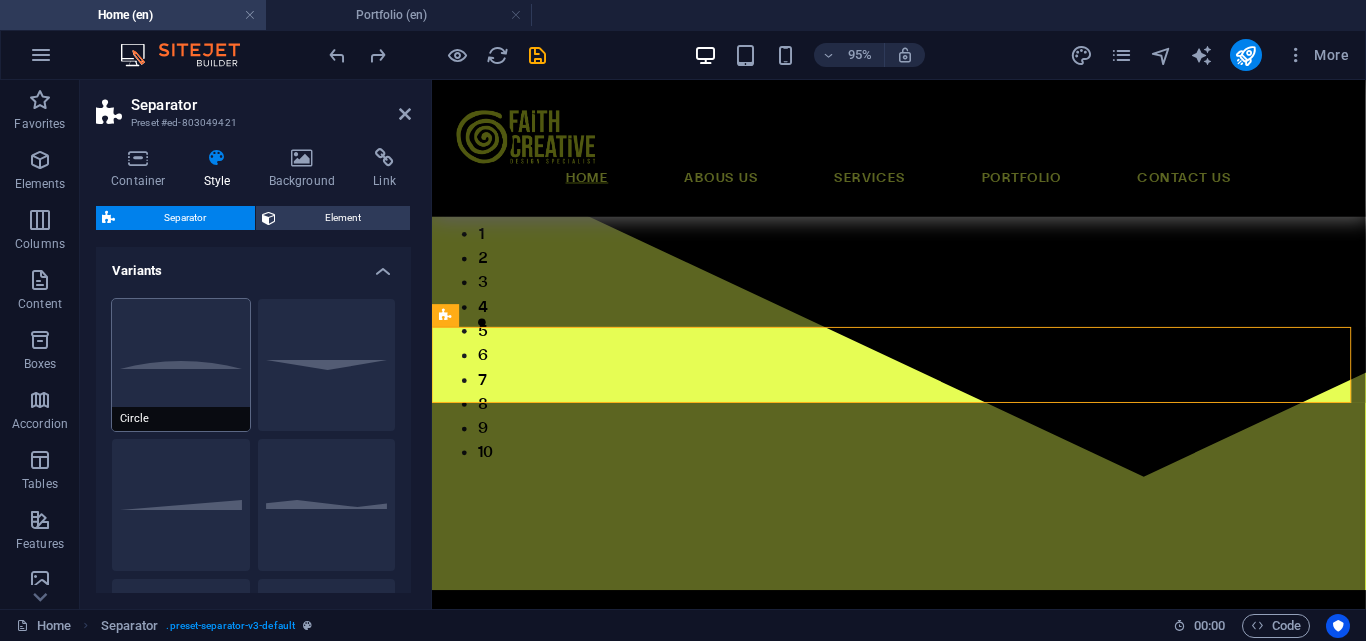 click on "Circle" at bounding box center [181, 365] 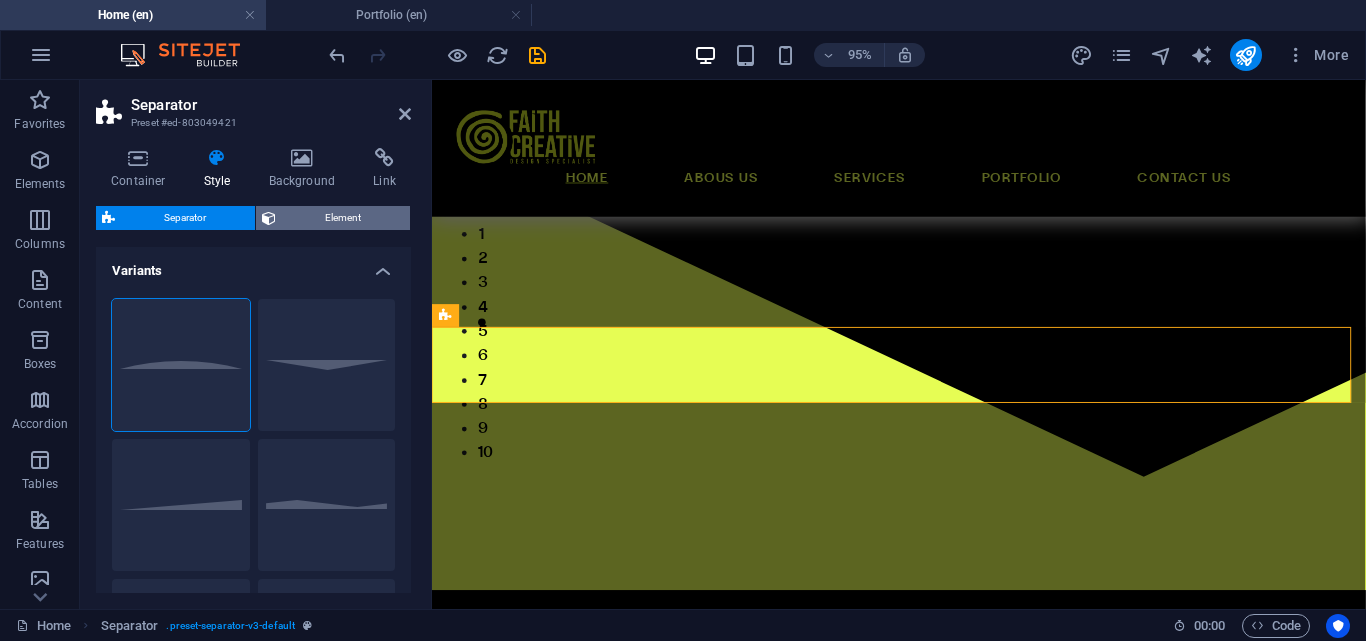 click on "Element" at bounding box center (343, 218) 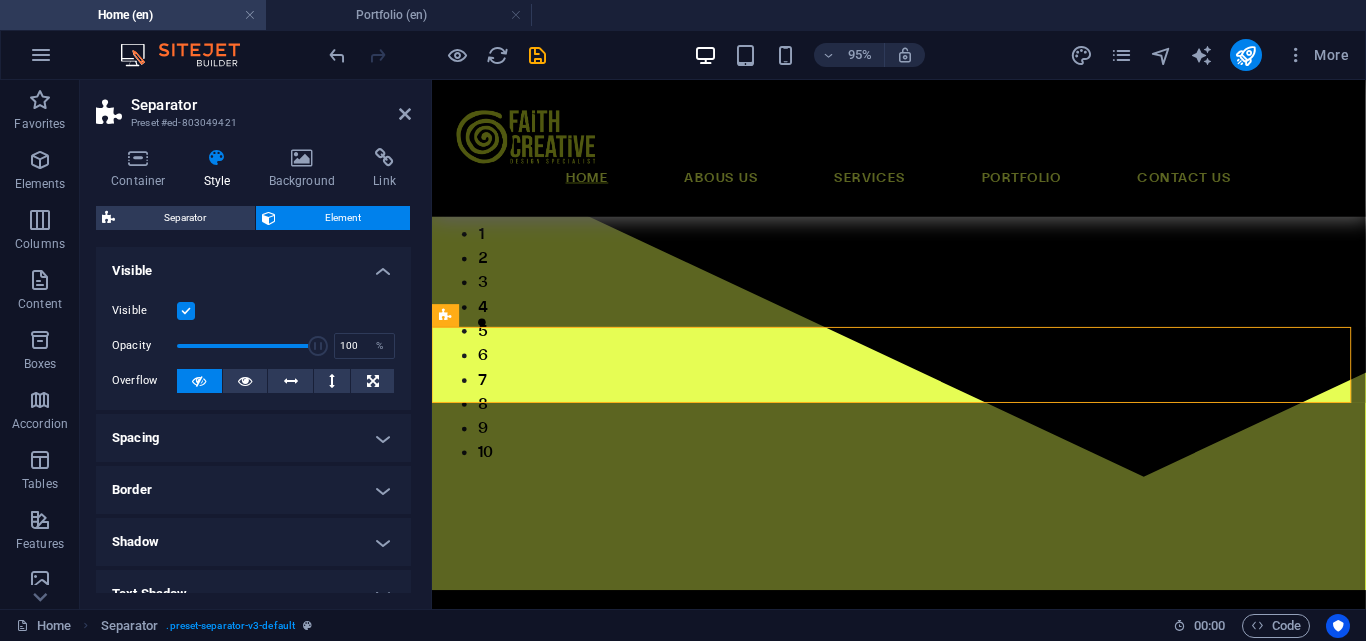 scroll, scrollTop: 200, scrollLeft: 0, axis: vertical 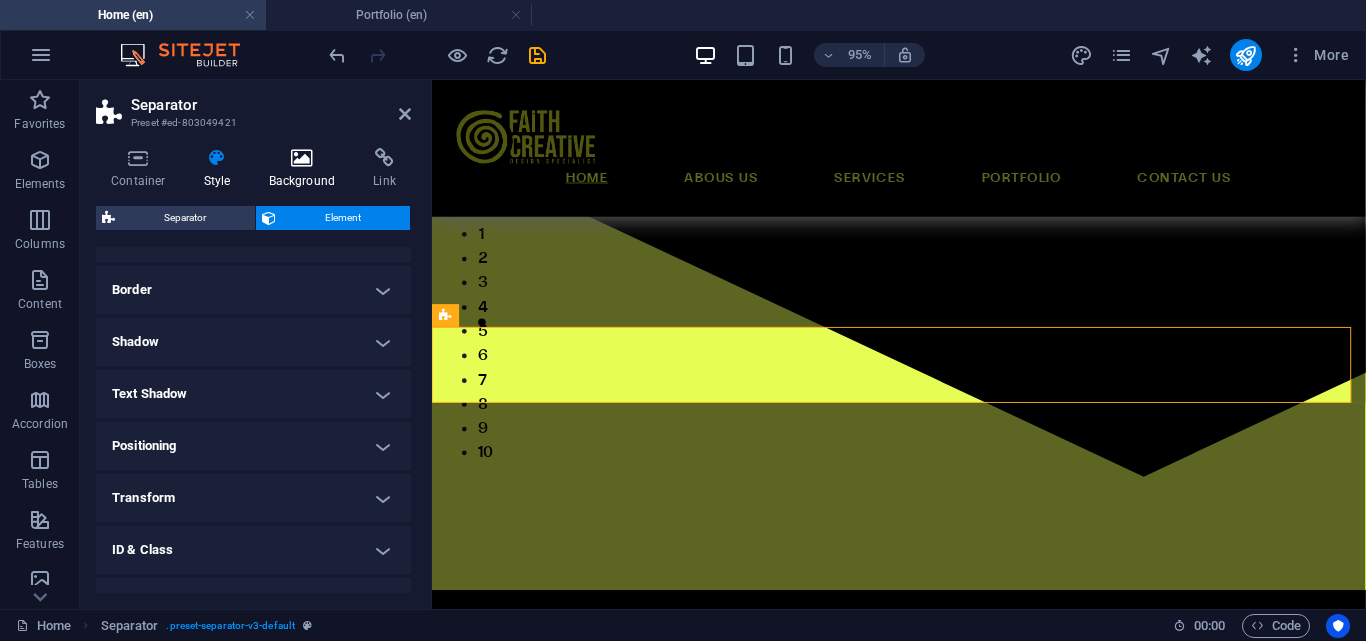 click on "Background" at bounding box center [306, 169] 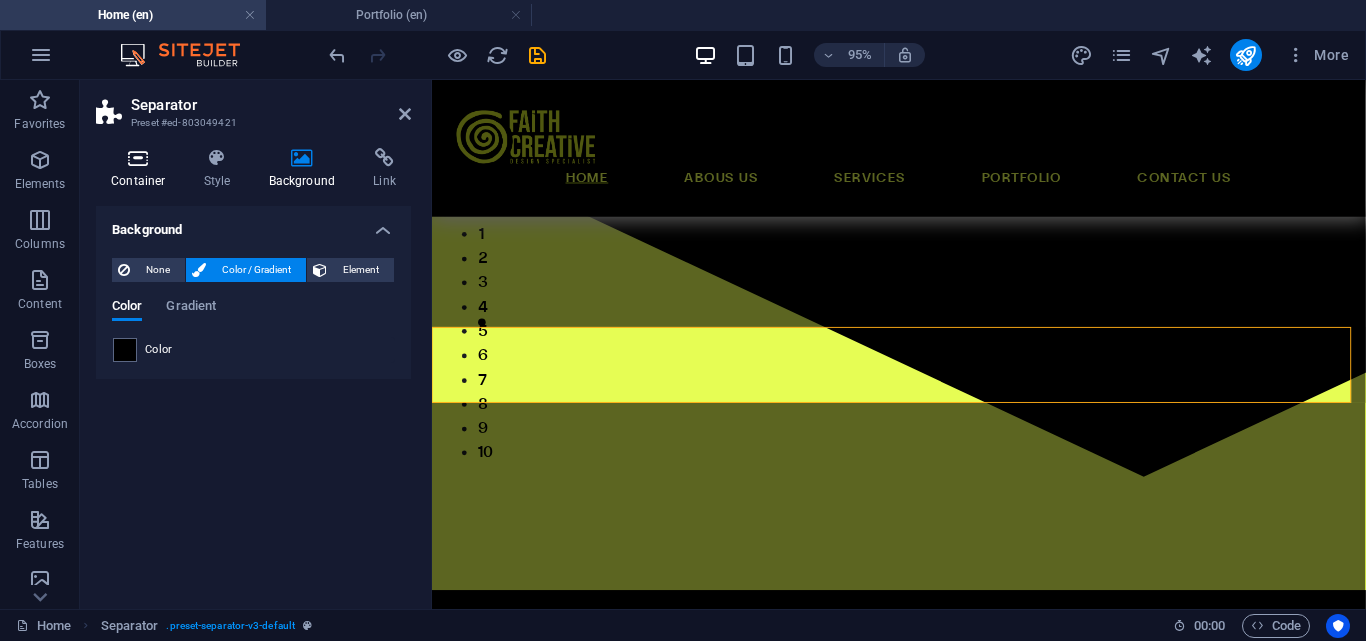 click at bounding box center [138, 158] 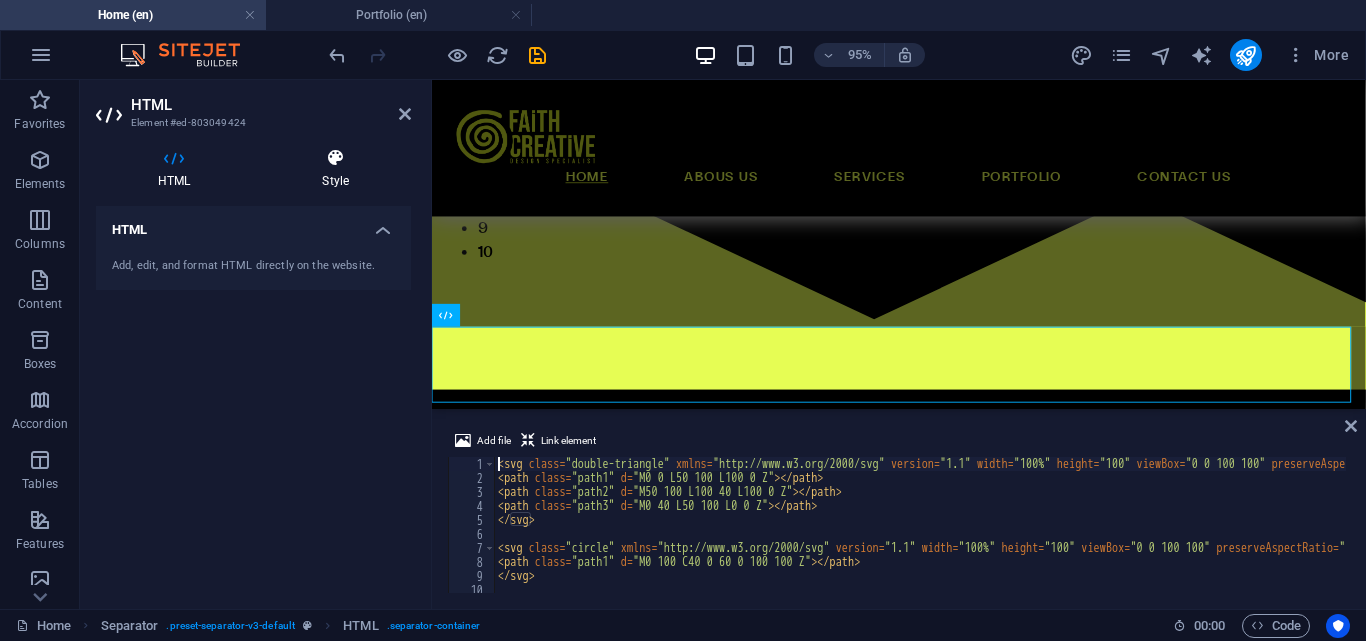 click at bounding box center (335, 158) 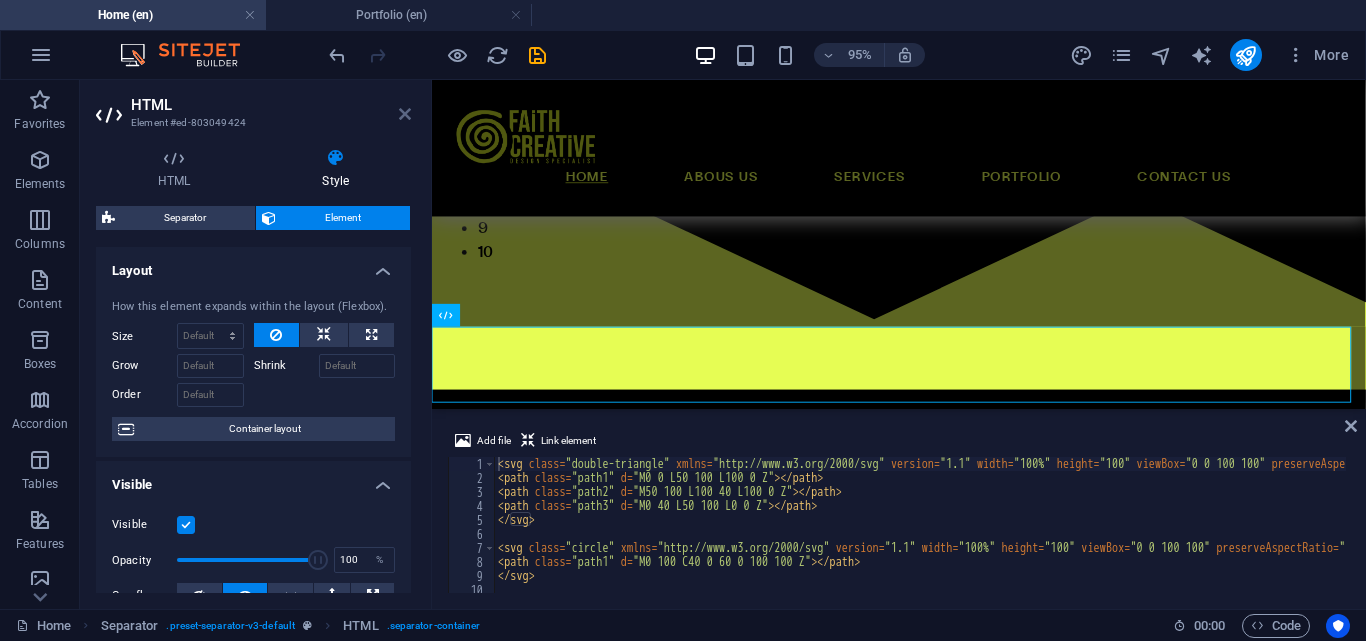 click at bounding box center (405, 114) 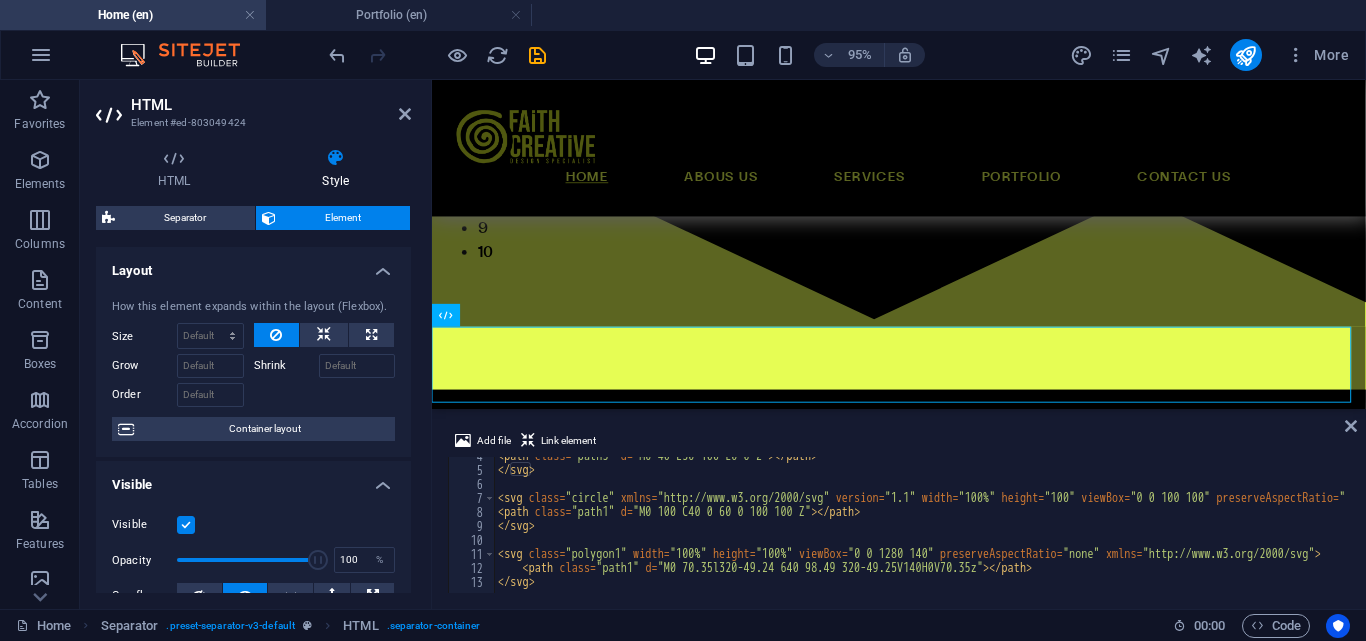scroll, scrollTop: 50, scrollLeft: 0, axis: vertical 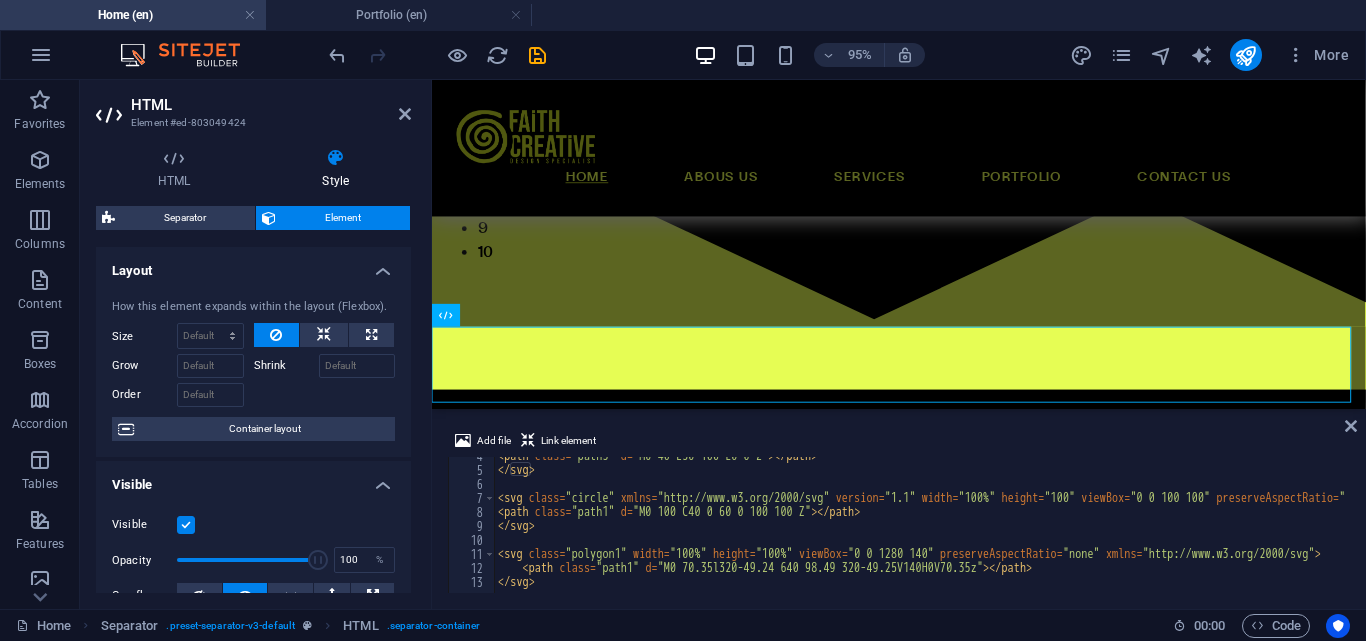 click on "Add file Link element <svg class="double-triangle" xmlns="http://www.w3.org/2000/svg" version="1.1" width="100%" height="100" viewBox="0 0 100 100" preserveAspectRatio="none"> 4 5 6 7 8 9 10 11 12 13 < path   class = "path3"   d = "M0 40 L50 100 L0 0 Z" > </ path > </ svg >   < svg   class = "circle"   xmlns = "http://www.w3.org/2000/svg"   version = "1.1"   width = "100%"   height = "100"   viewBox = "0 0 100 100"   preserveAspectRatio = "none" > < path   class = "path1"   d = "M0 100 C40 0 60 0 100 100 Z" > </ path > </ svg > < svg   class = "polygon1"   width = "100%"   height = "100%"   viewBox = "0 0 1280 140"   preserveAspectRatio = "none"   xmlns = "http://www.w3.org/2000/svg" >      < path   class = "path1"   d = "M0 70.35l320-49.24 640 98.49 320-49.25V140H0V70.35z" > </ path > </ svg >" at bounding box center (899, 511) 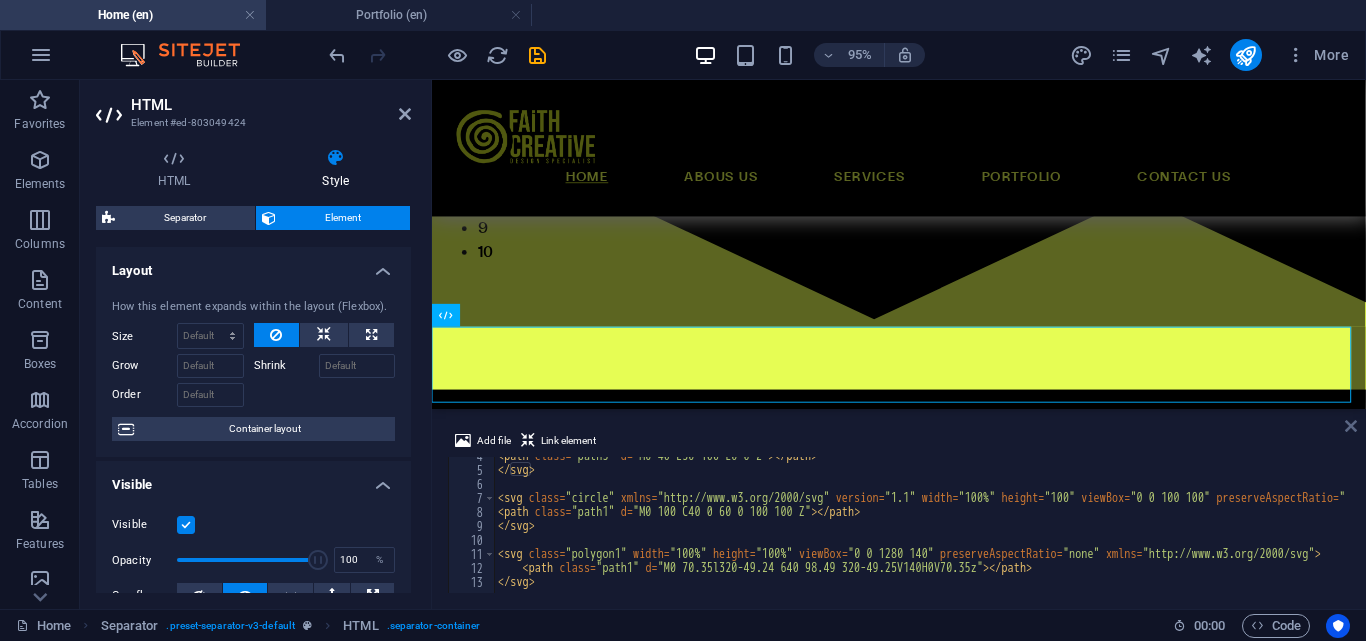 click at bounding box center (1351, 426) 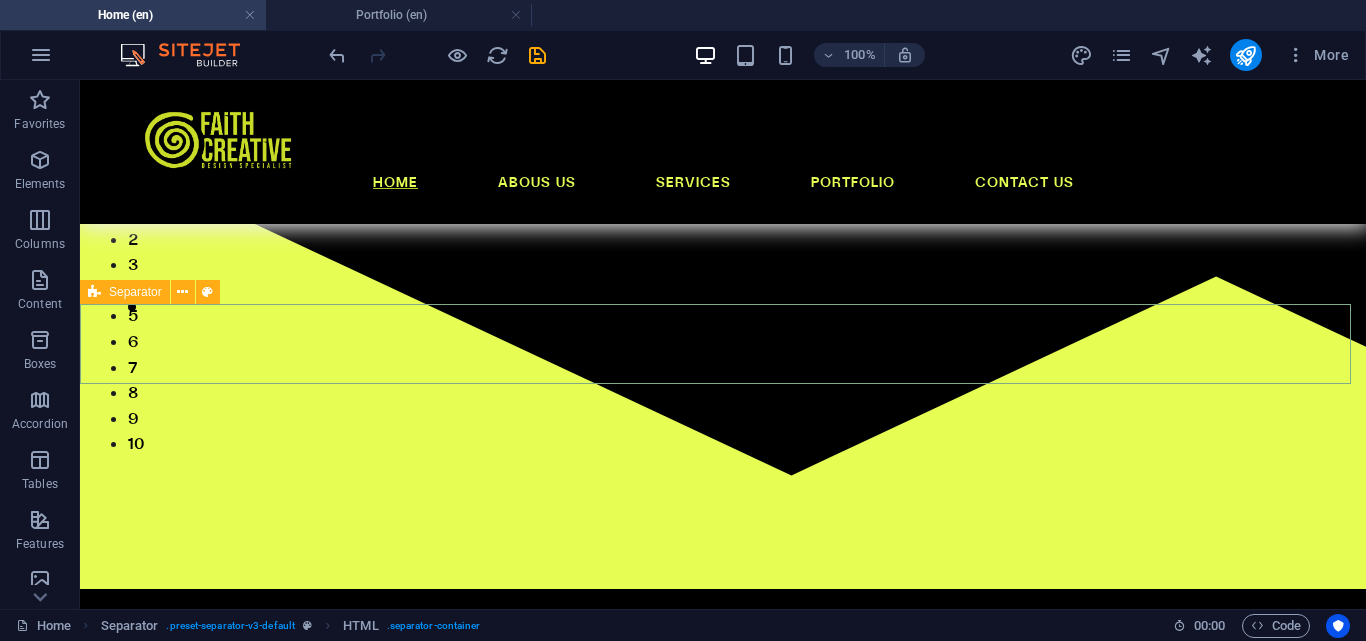 click on "Separator" at bounding box center (135, 292) 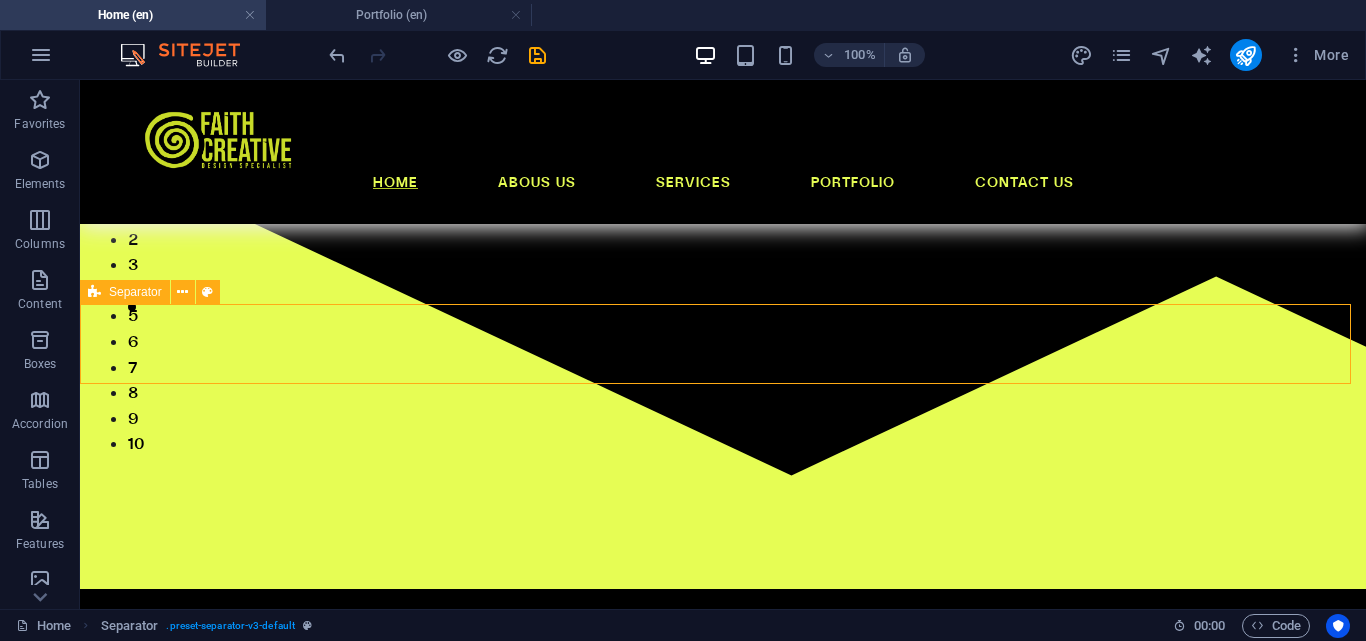 click on "Separator" at bounding box center [135, 292] 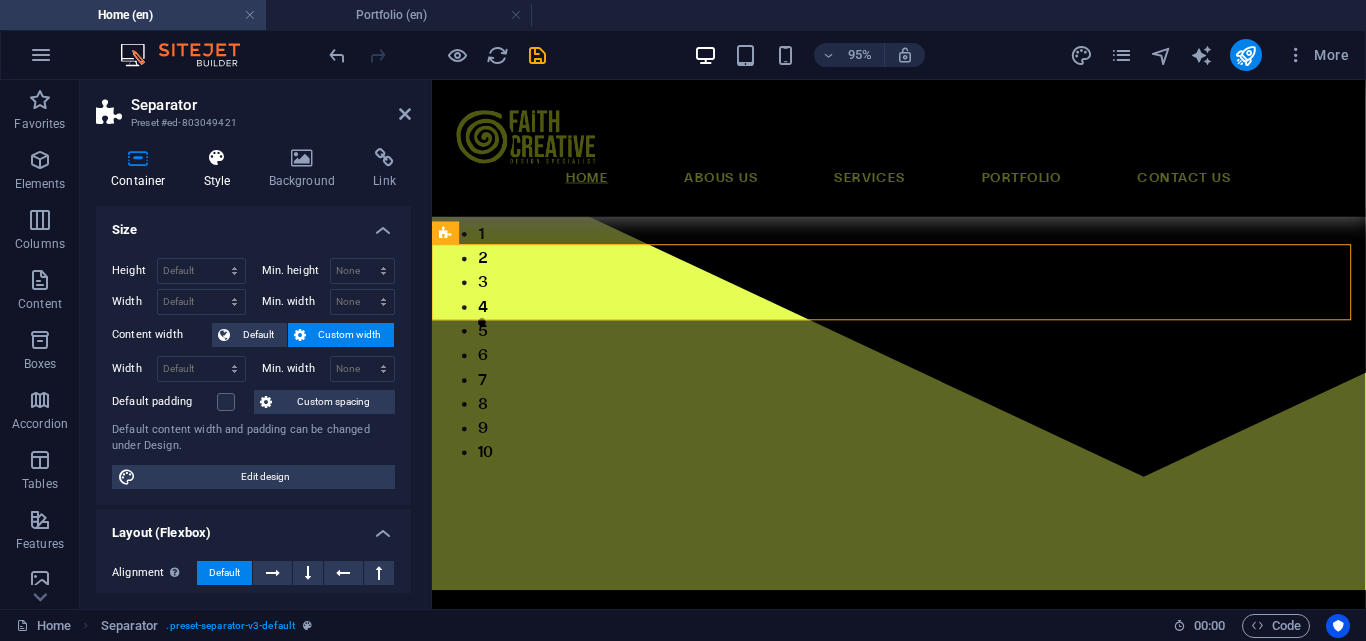 click at bounding box center (217, 158) 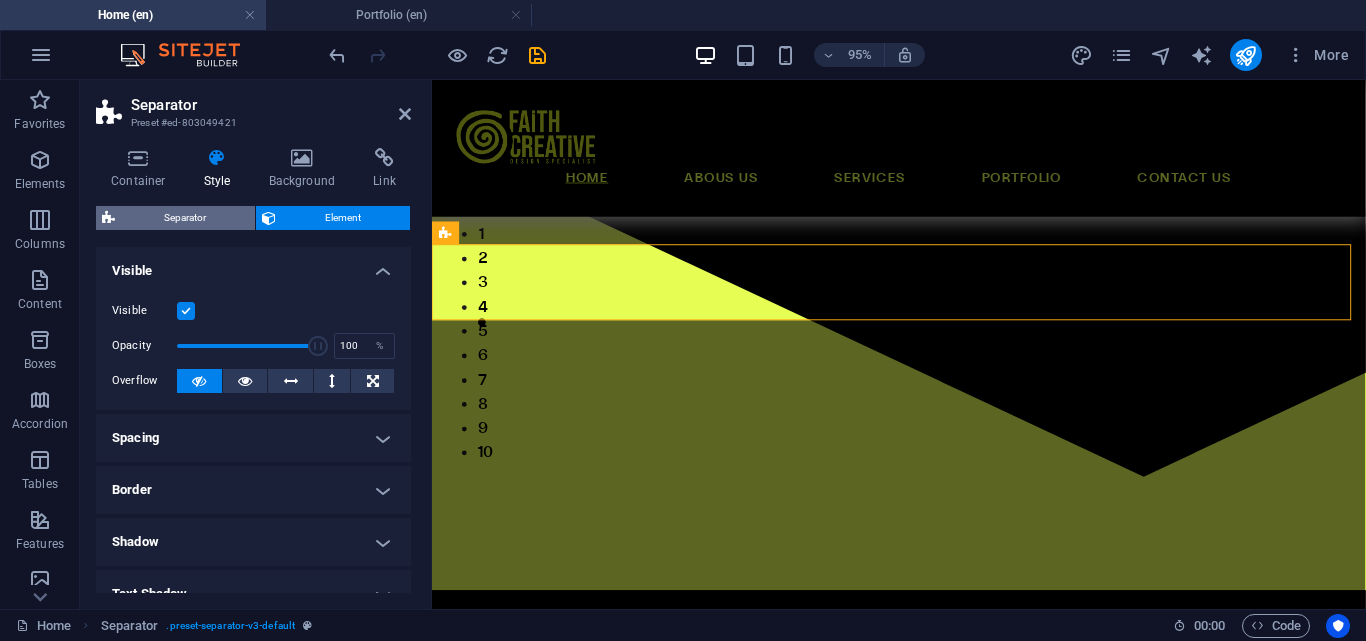 click on "Separator" at bounding box center [185, 218] 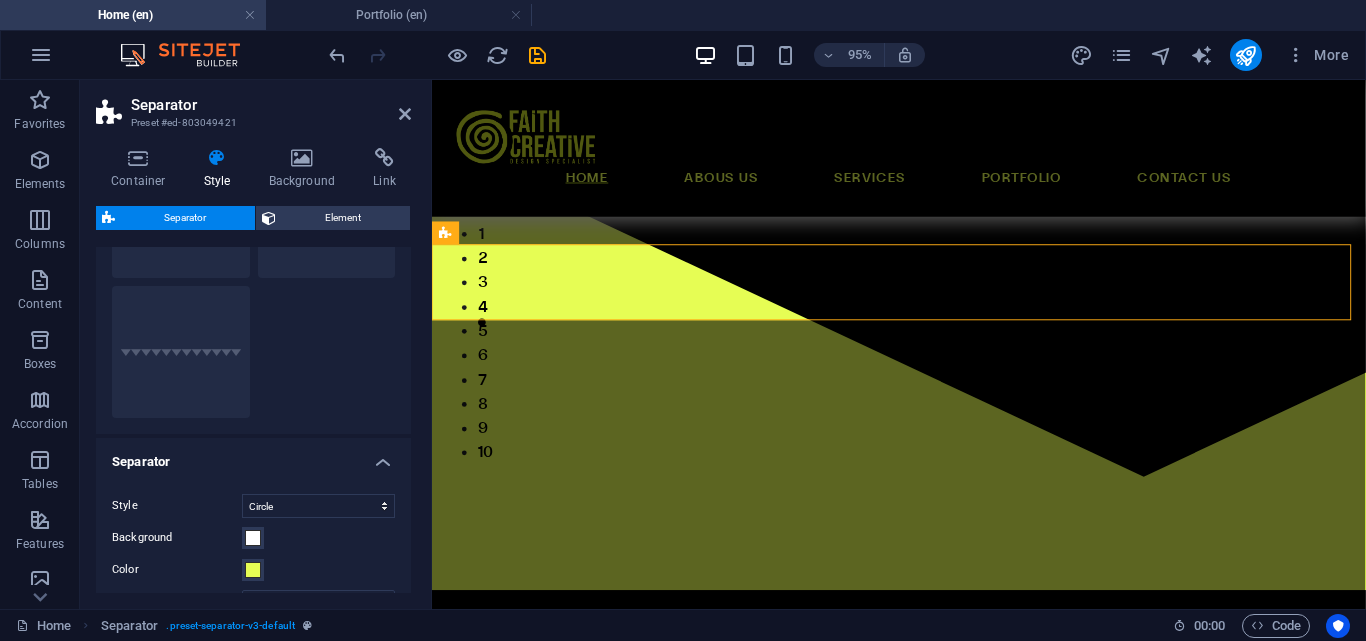 scroll, scrollTop: 500, scrollLeft: 0, axis: vertical 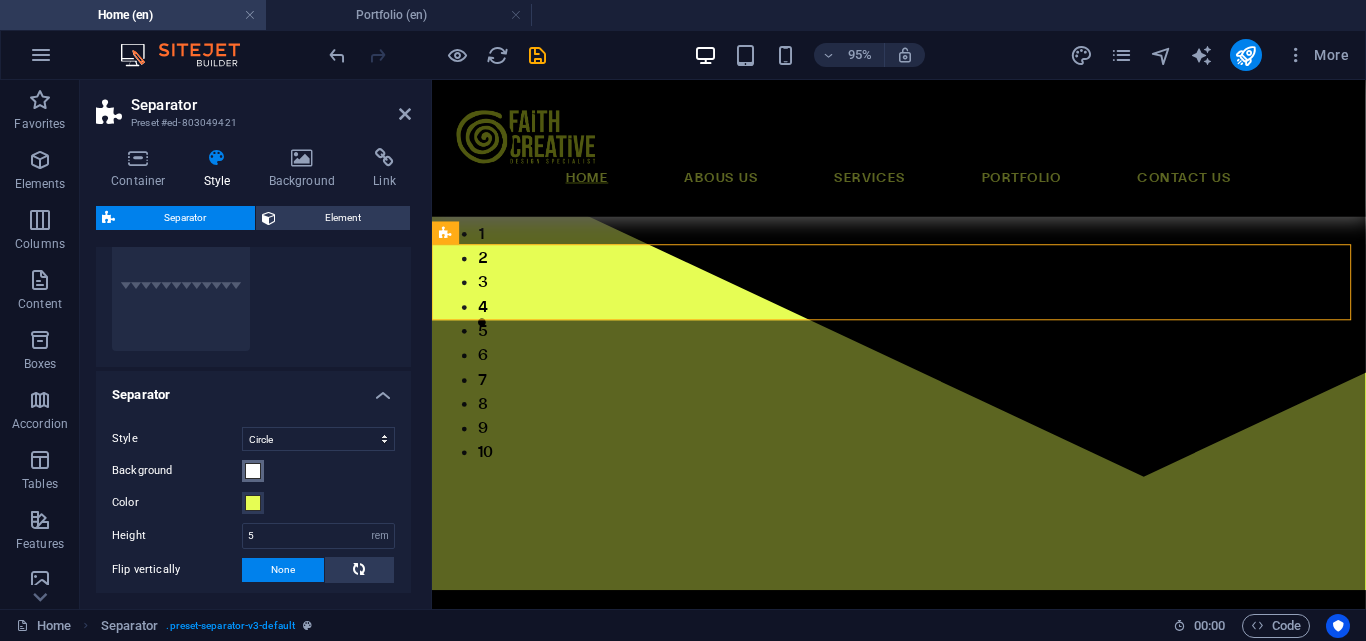 click at bounding box center (253, 471) 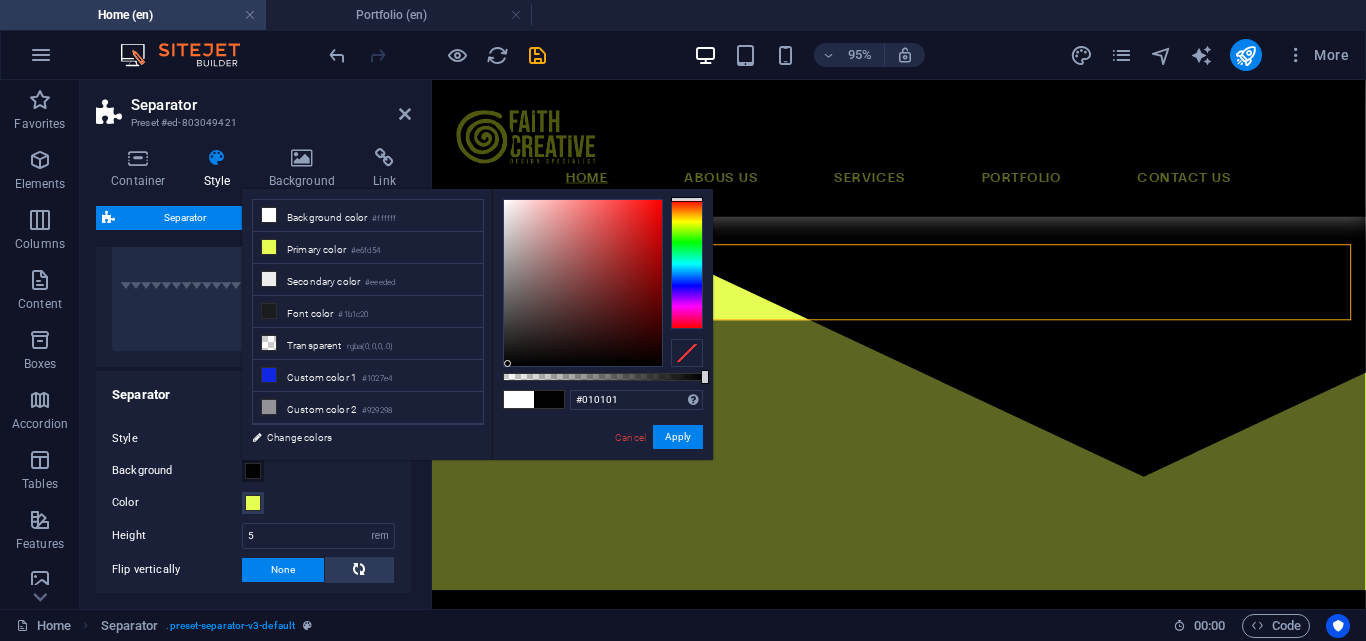 type on "#000000" 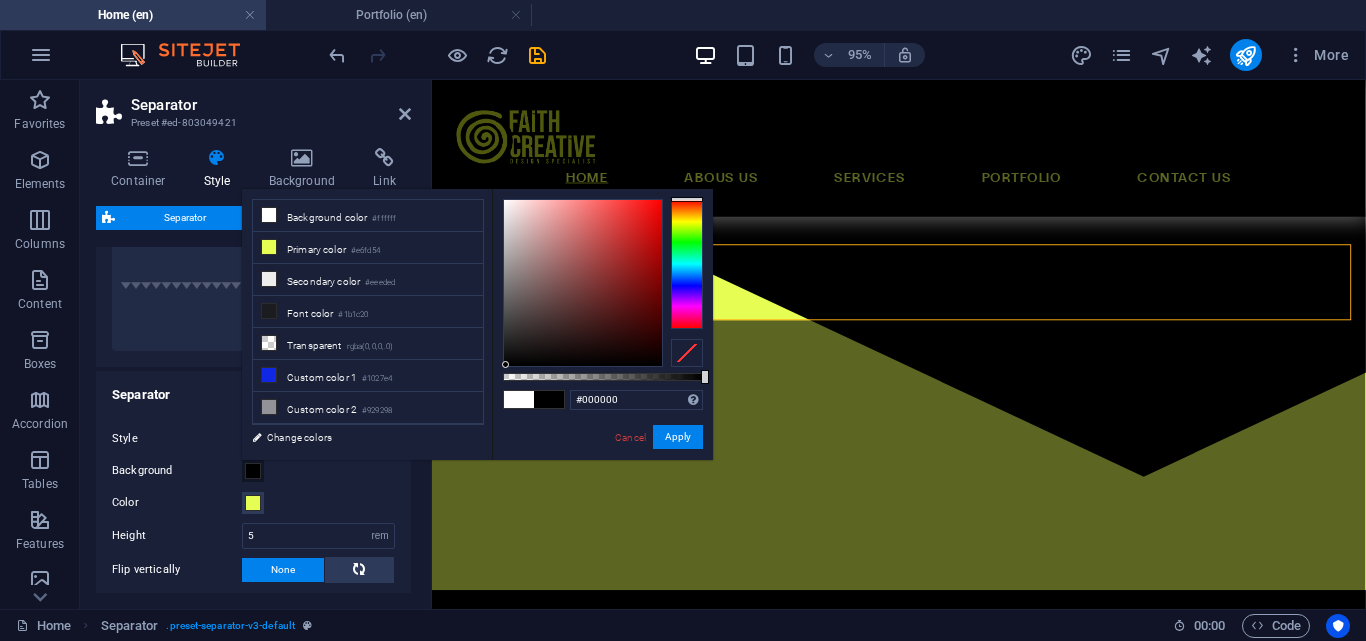 drag, startPoint x: 508, startPoint y: 357, endPoint x: 506, endPoint y: 370, distance: 13.152946 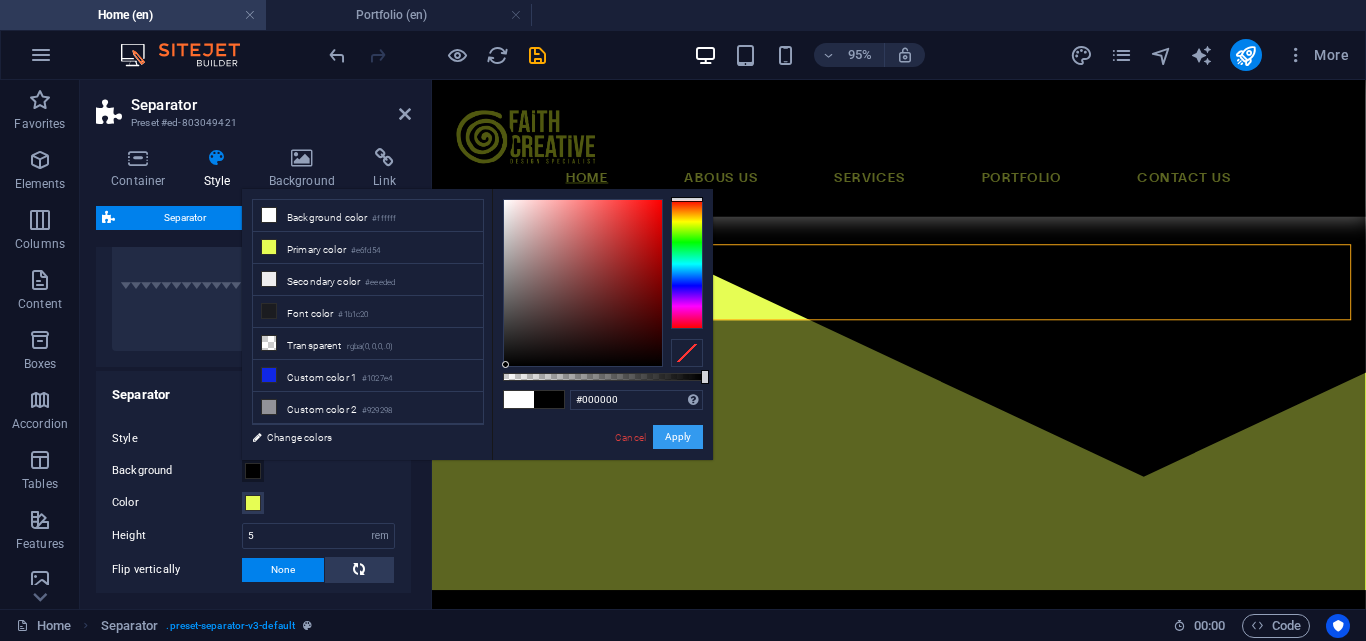 click on "Apply" at bounding box center (678, 437) 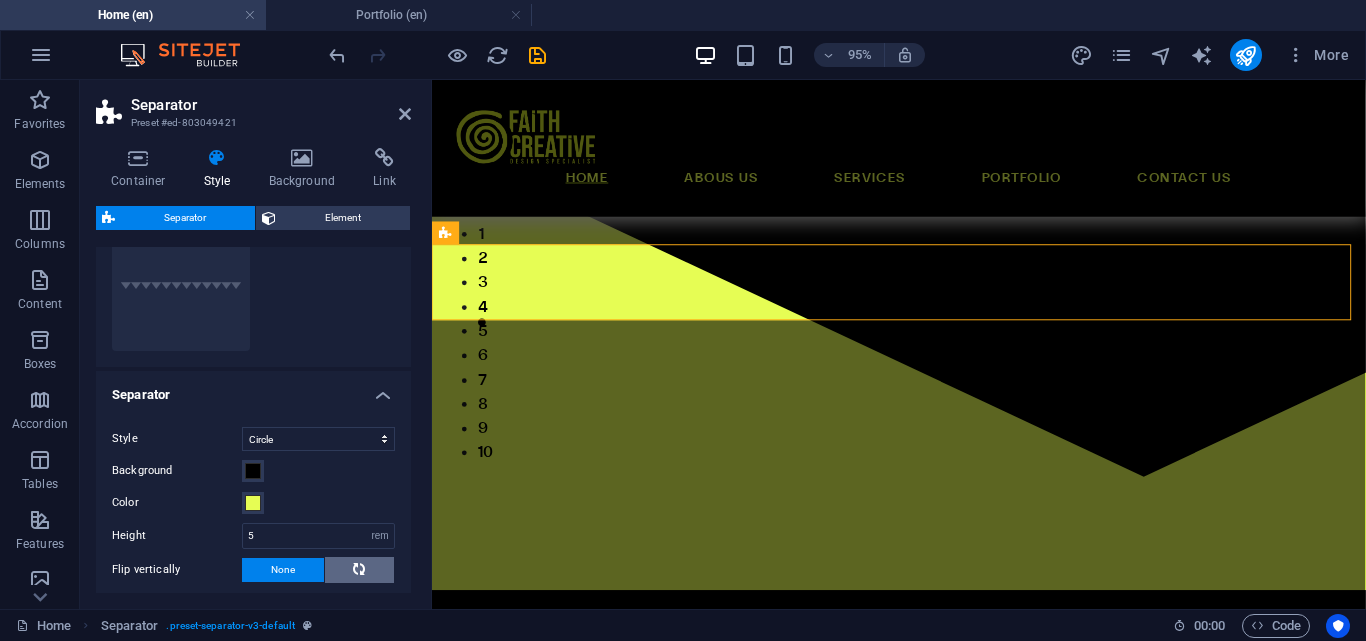 click at bounding box center (360, 570) 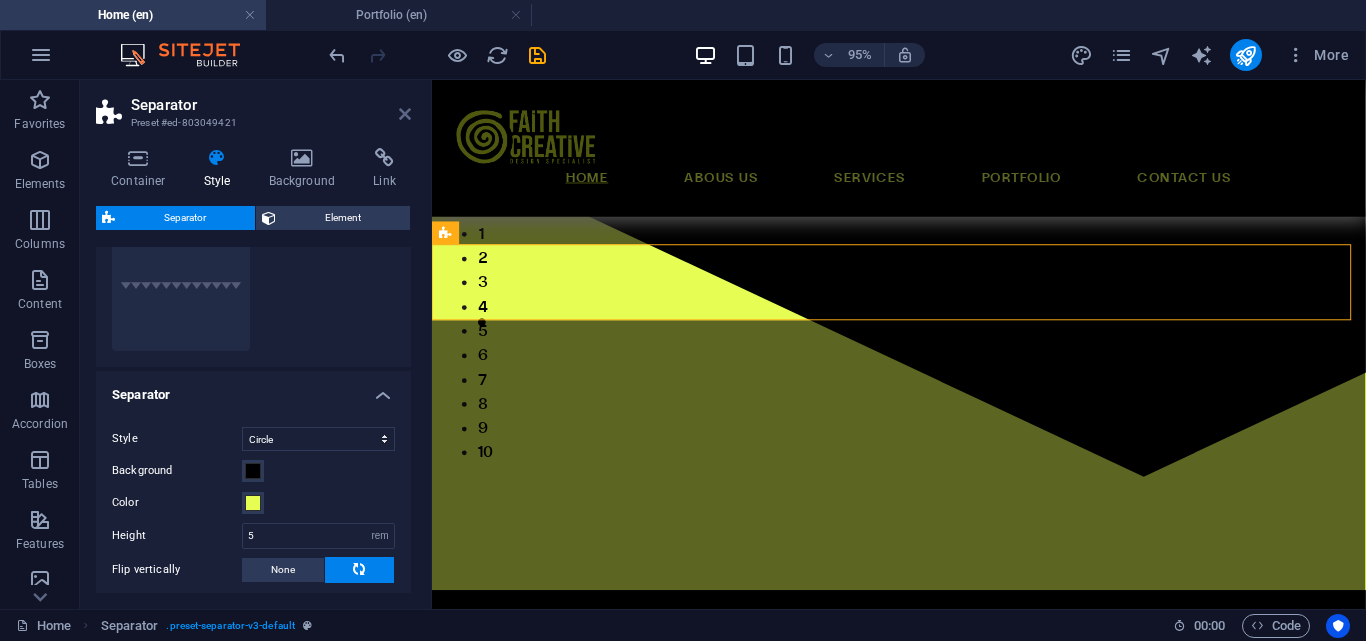 click at bounding box center [405, 114] 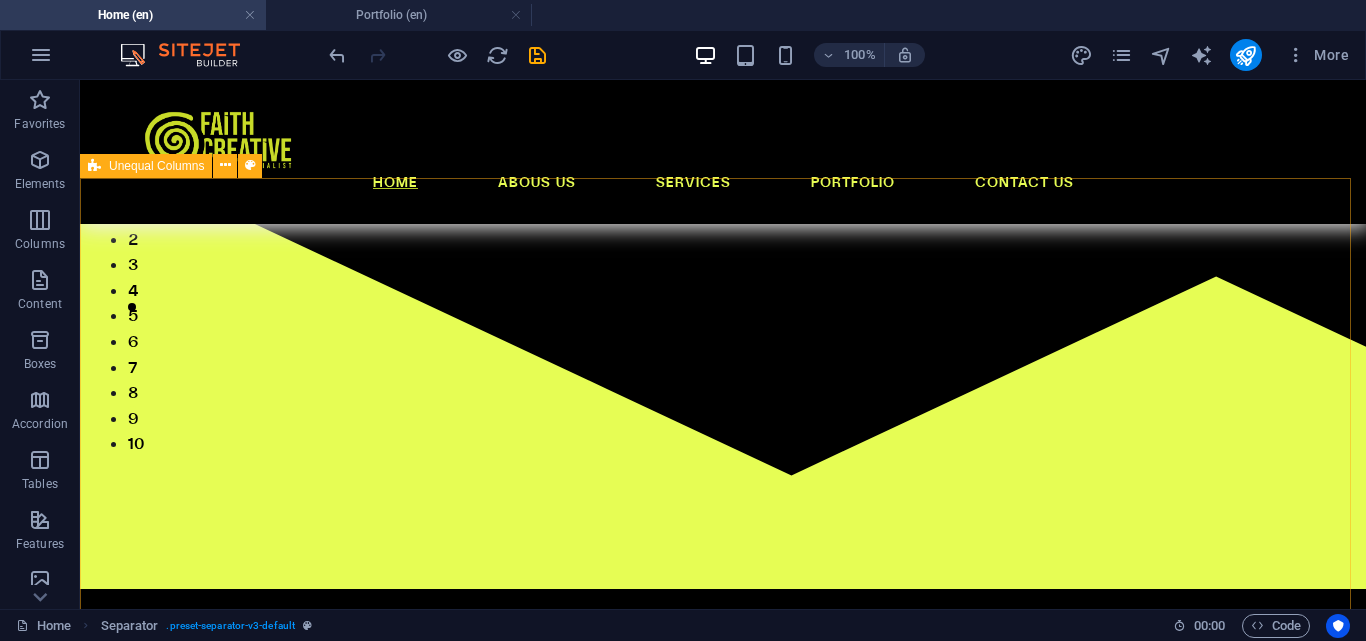 click on "Unequal Columns" at bounding box center [156, 166] 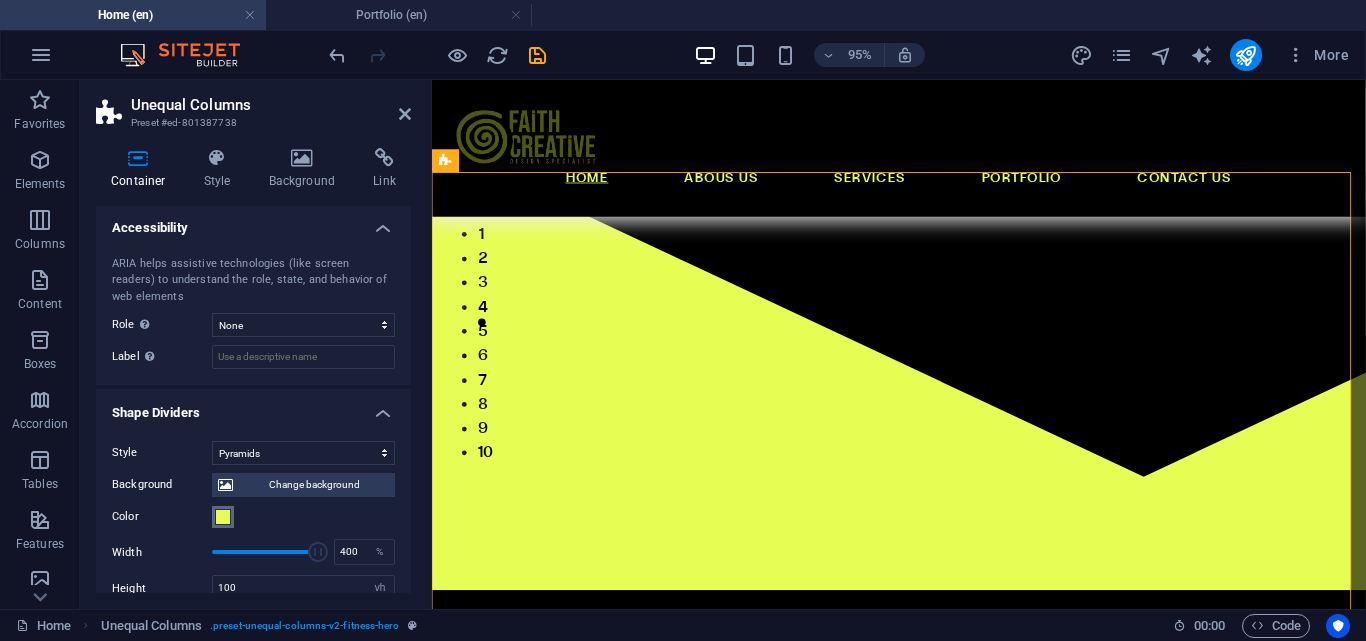 scroll, scrollTop: 694, scrollLeft: 0, axis: vertical 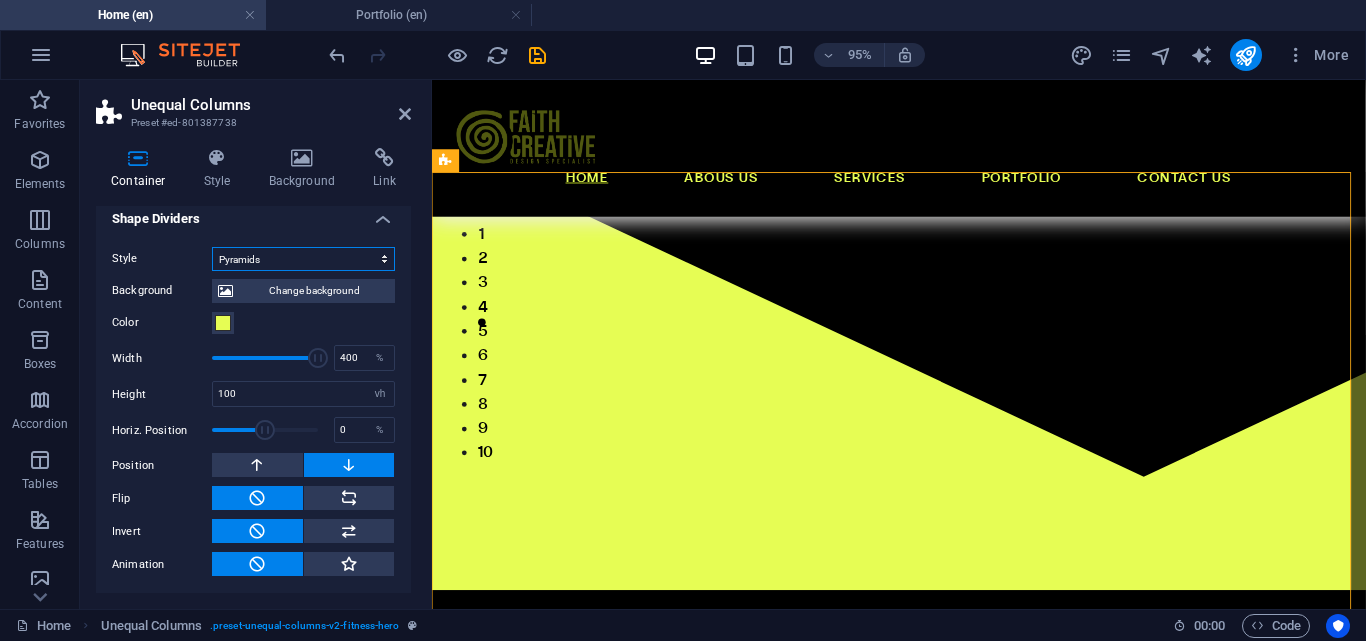 click on "None Triangle Square Diagonal Polygon 1 Polygon 2 Zigzag Multiple Zigzags Waves Multiple Waves Half Circle Circle Circle Shadow Blocks Hexagons Clouds Multiple Clouds Fan Pyramids Book Paint Drip Fire Shredded Paper Arrow" at bounding box center [303, 259] 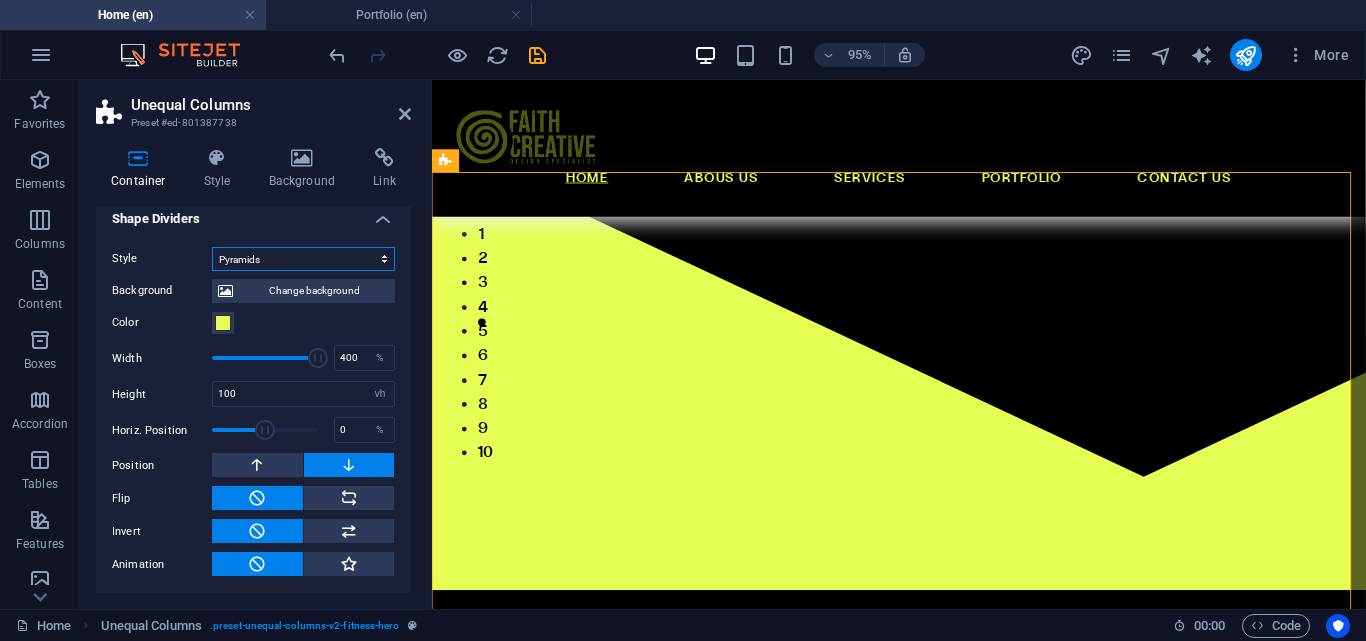 select on "circle" 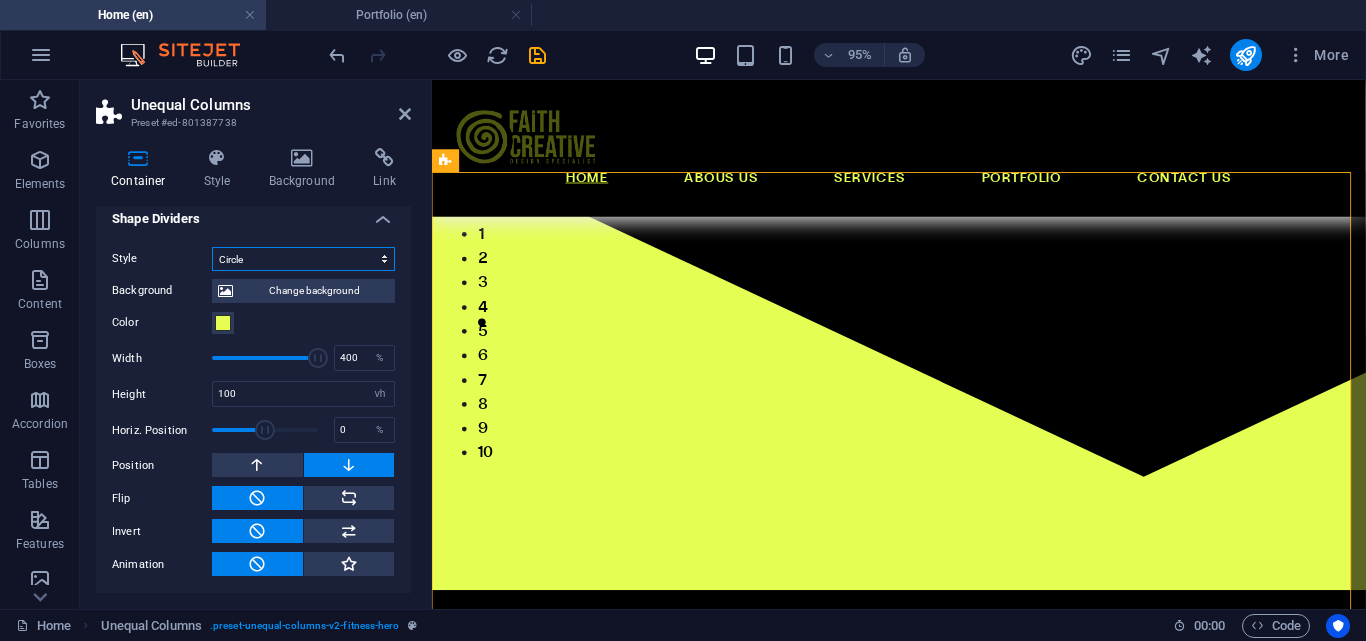 click on "None Triangle Square Diagonal Polygon 1 Polygon 2 Zigzag Multiple Zigzags Waves Multiple Waves Half Circle Circle Circle Shadow Blocks Hexagons Clouds Multiple Clouds Fan Pyramids Book Paint Drip Fire Shredded Paper Arrow" at bounding box center (303, 259) 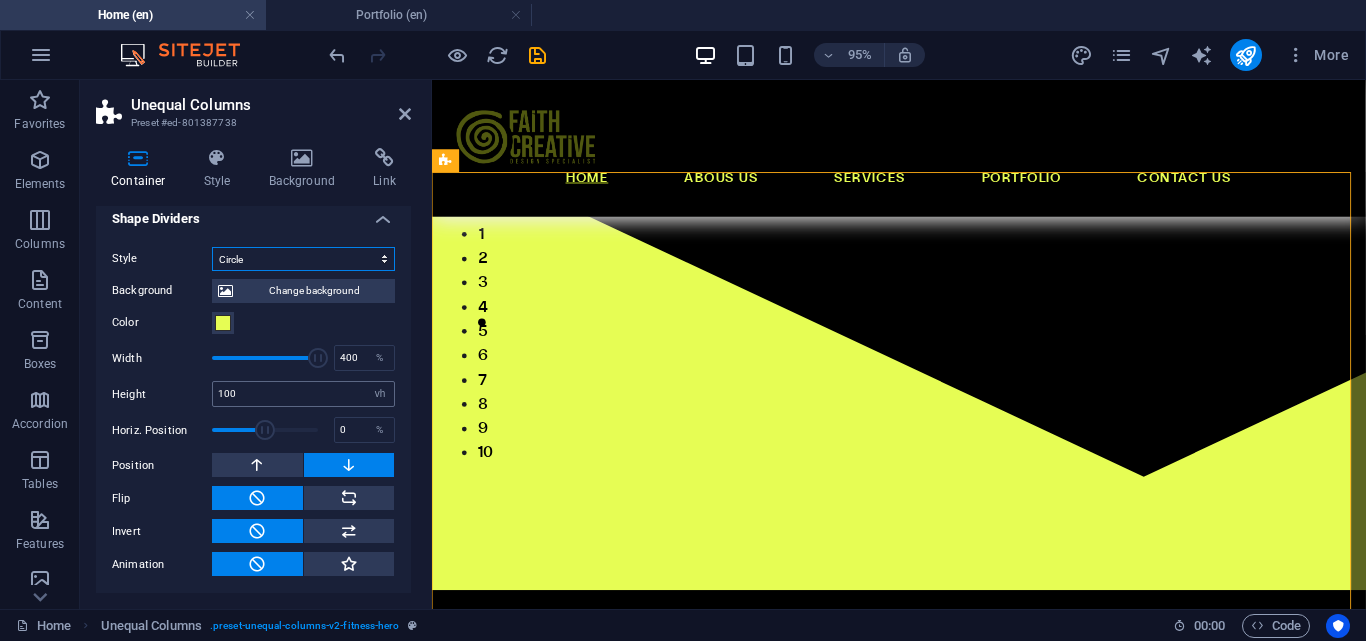 scroll, scrollTop: 629, scrollLeft: 0, axis: vertical 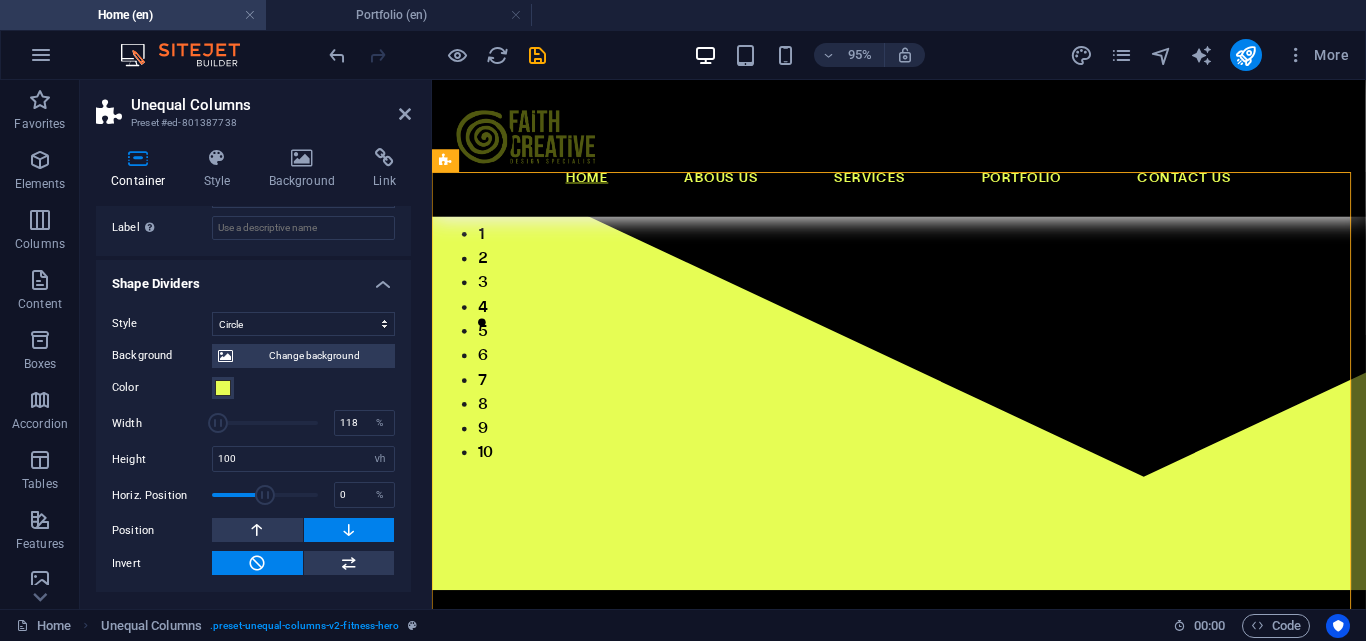 drag, startPoint x: 304, startPoint y: 422, endPoint x: 218, endPoint y: 422, distance: 86 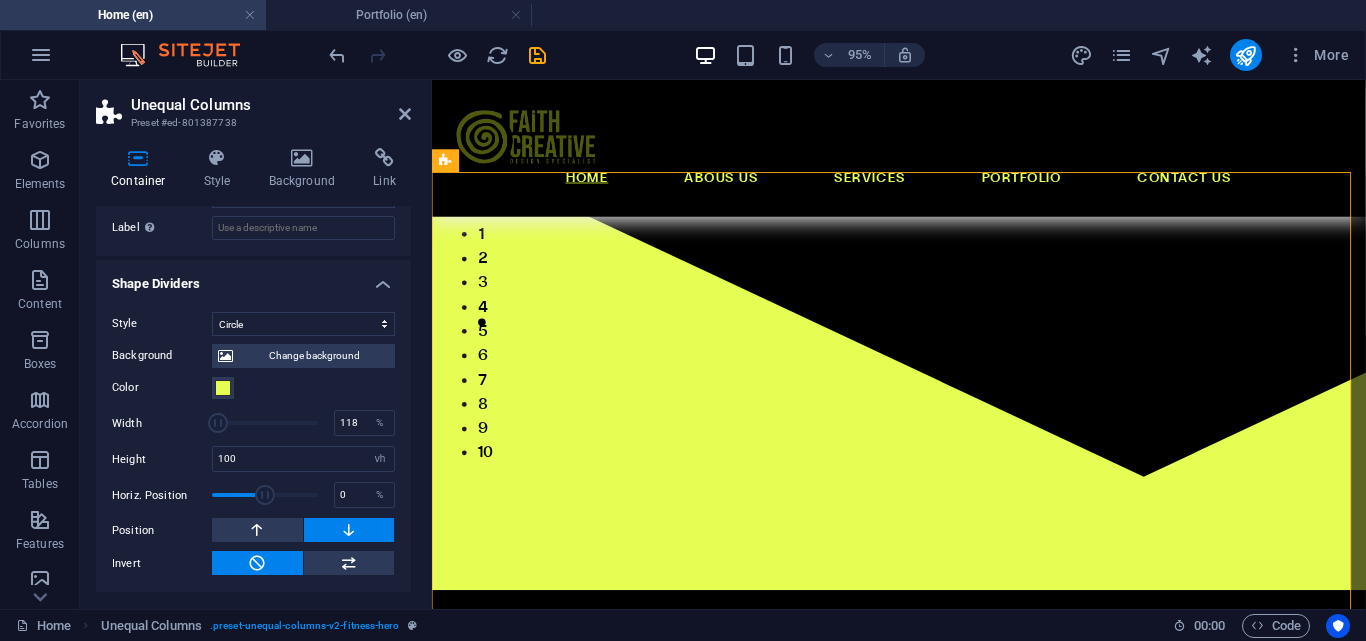 click at bounding box center [218, 423] 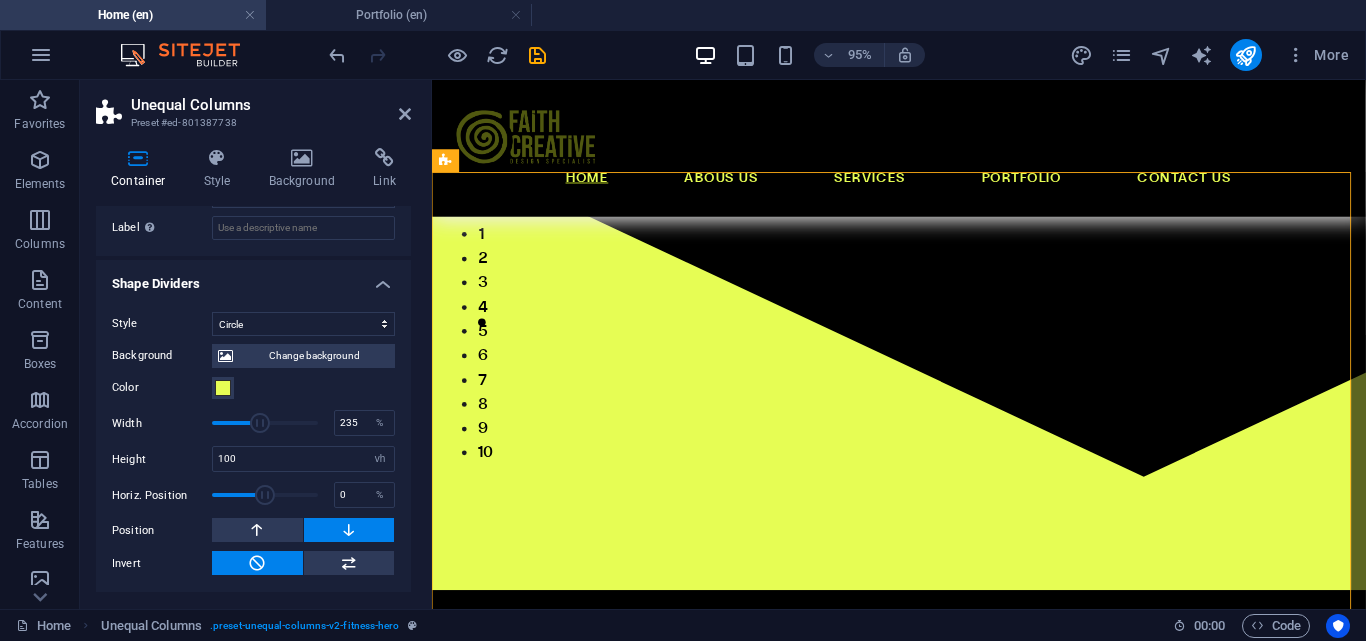 drag, startPoint x: 218, startPoint y: 422, endPoint x: 258, endPoint y: 423, distance: 40.012497 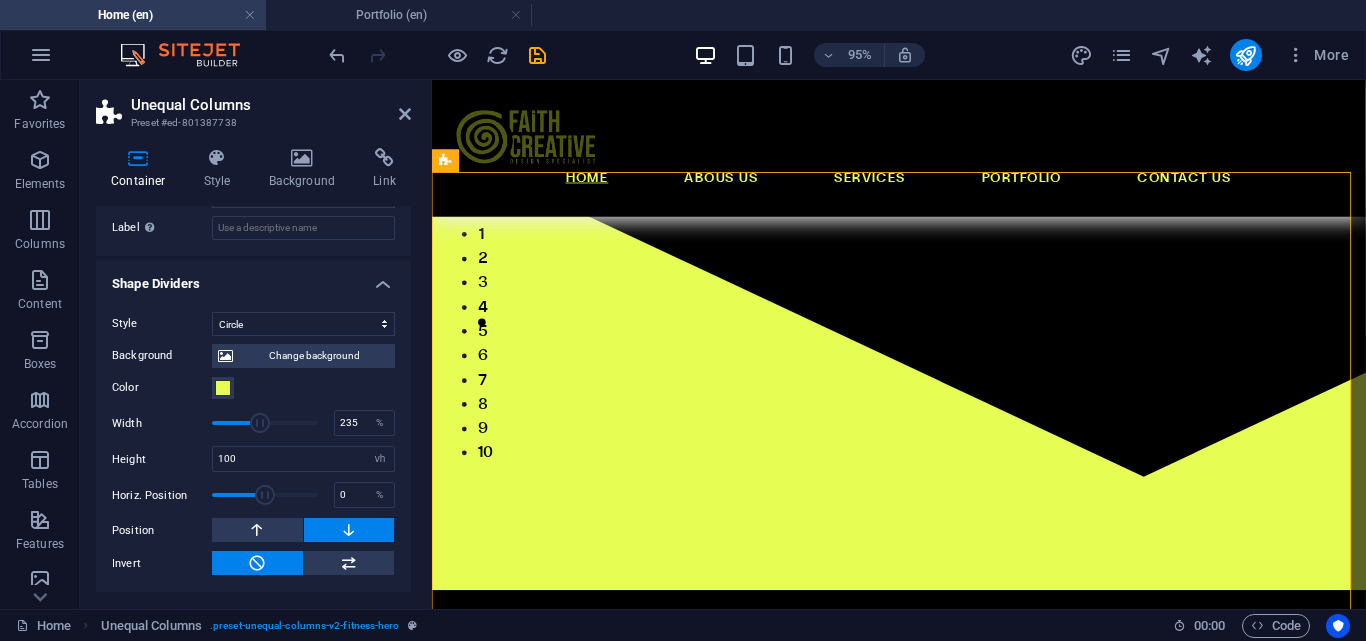 click at bounding box center [260, 423] 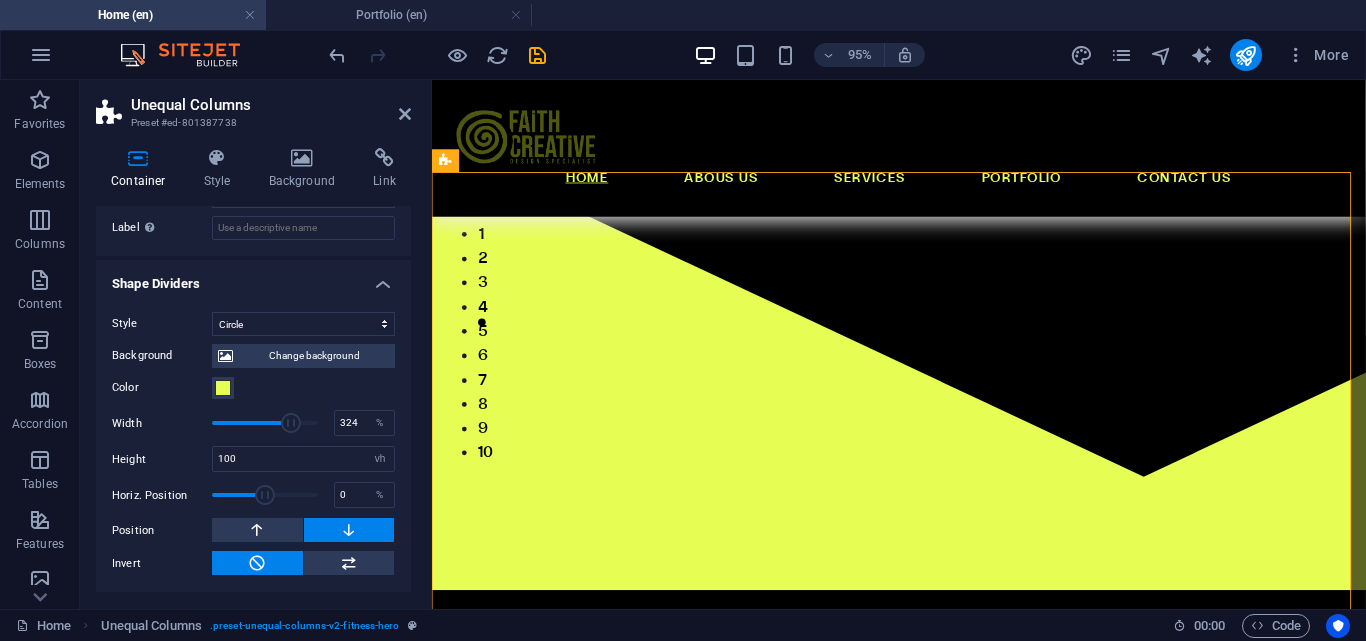 drag, startPoint x: 258, startPoint y: 423, endPoint x: 288, endPoint y: 423, distance: 30 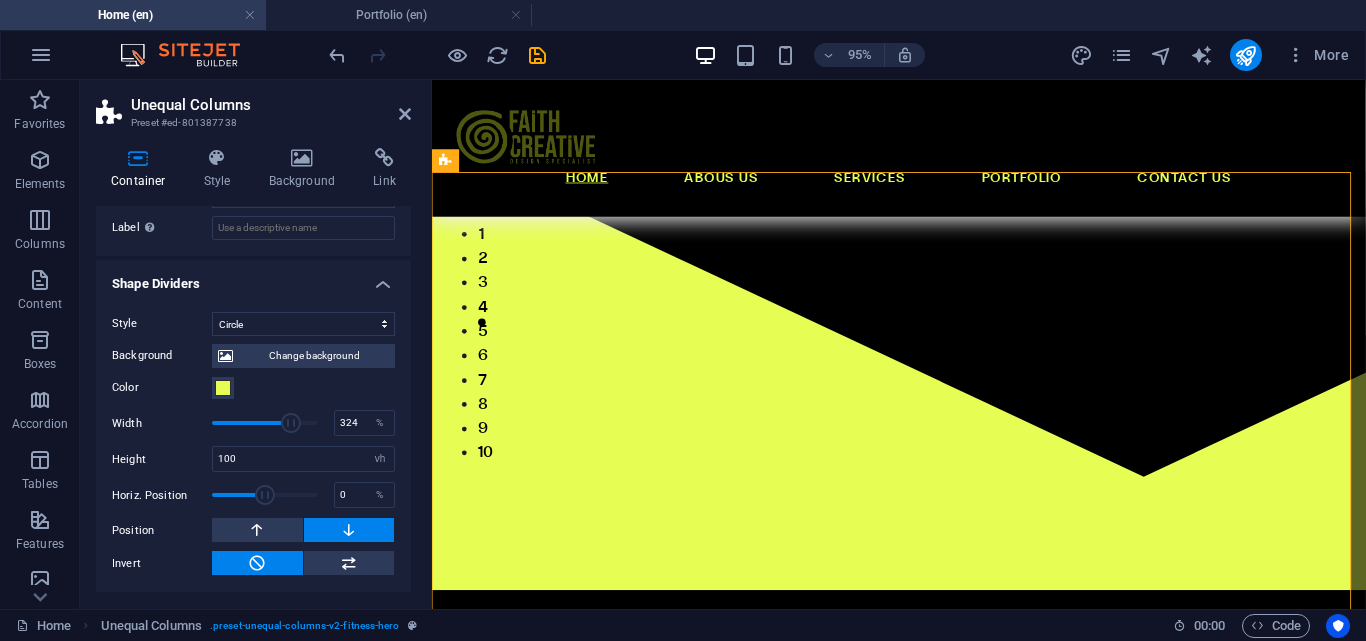 click at bounding box center (291, 423) 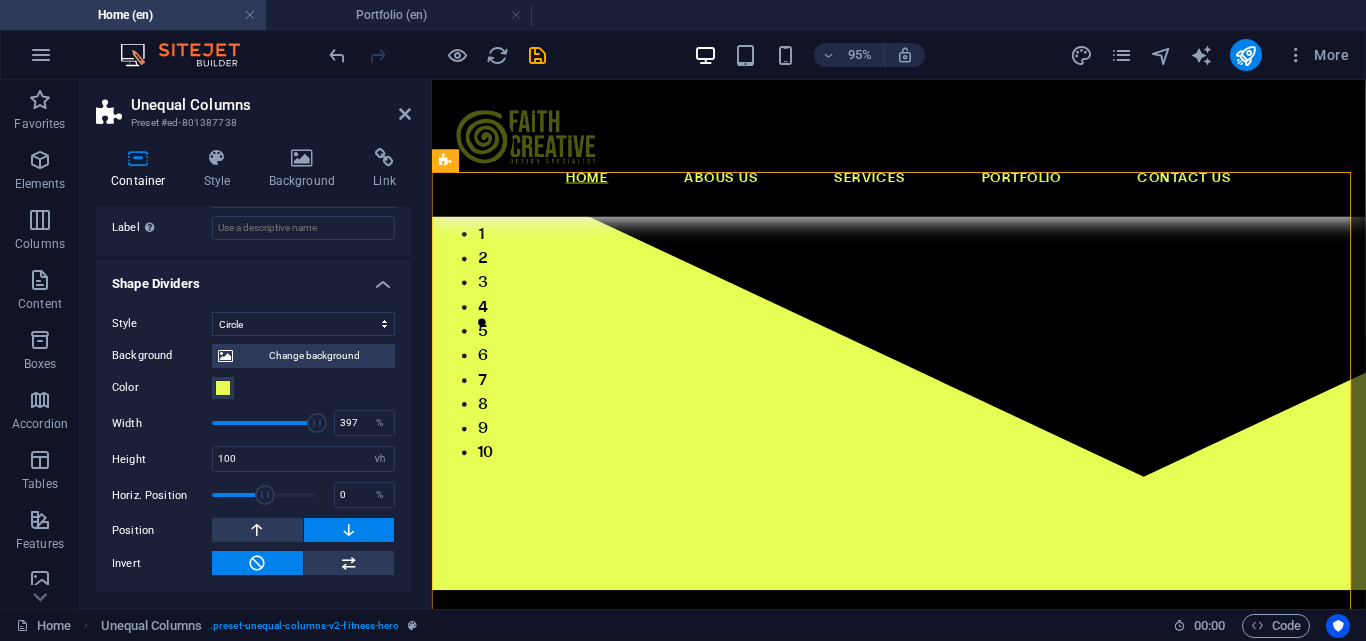 type on "400" 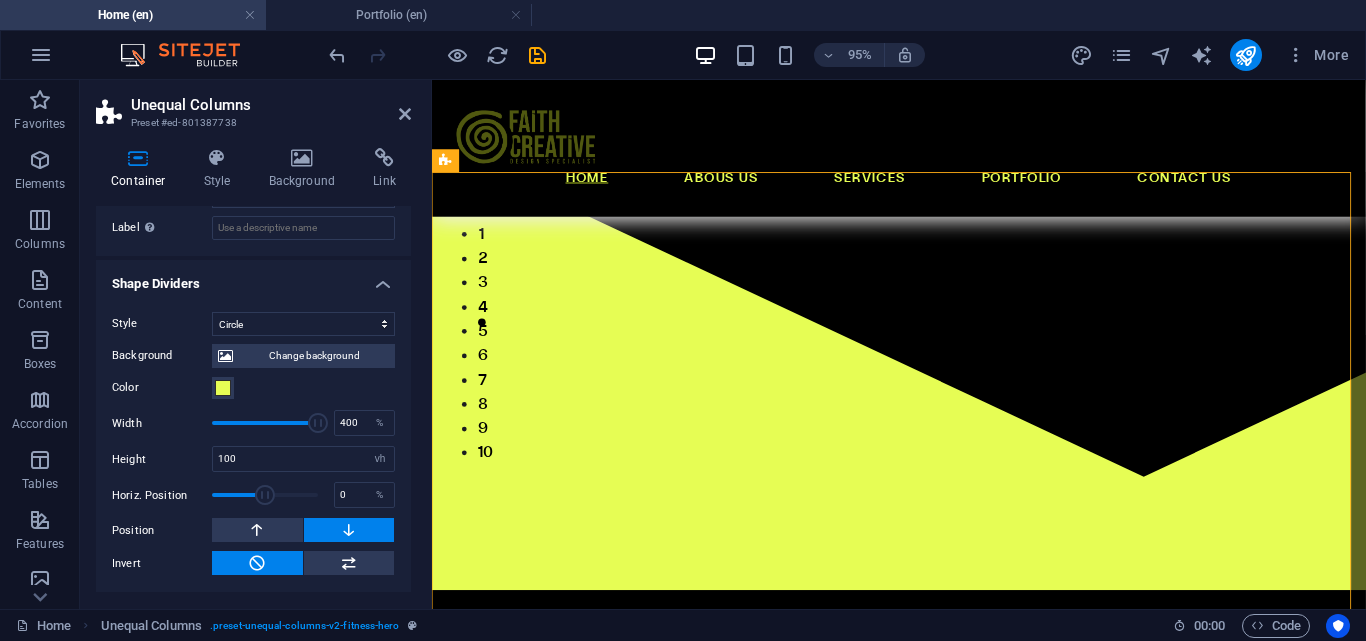 drag, startPoint x: 287, startPoint y: 421, endPoint x: 315, endPoint y: 421, distance: 28 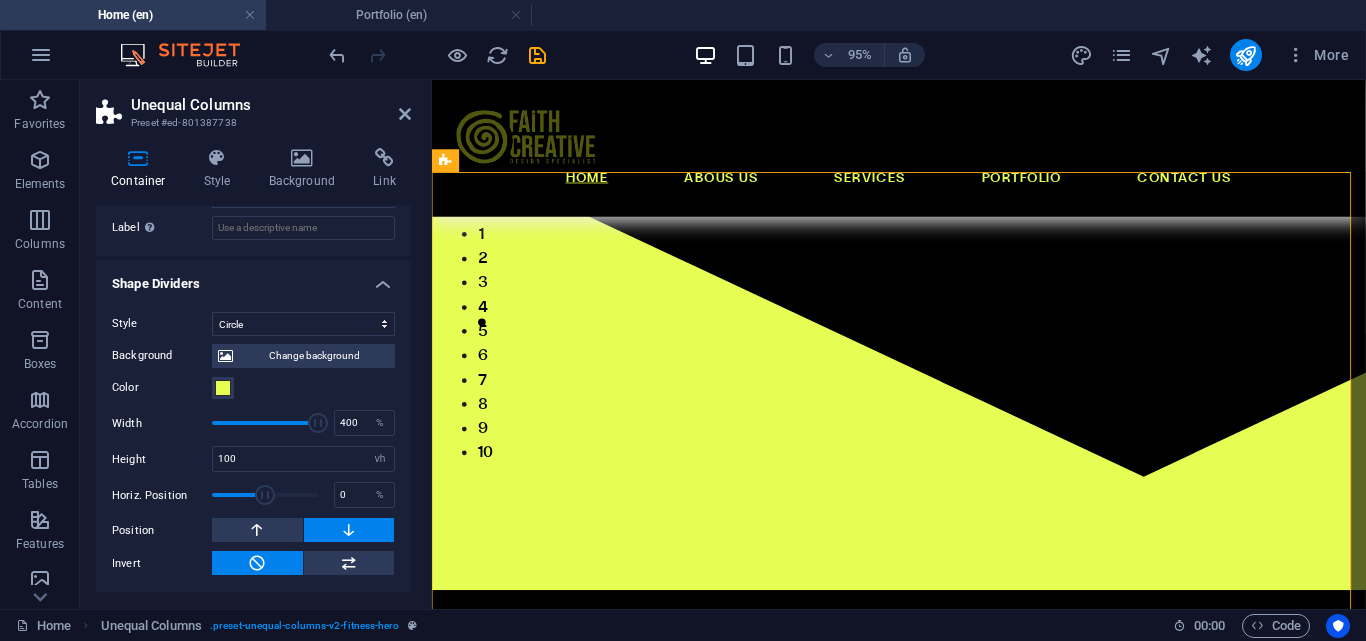 click at bounding box center (318, 423) 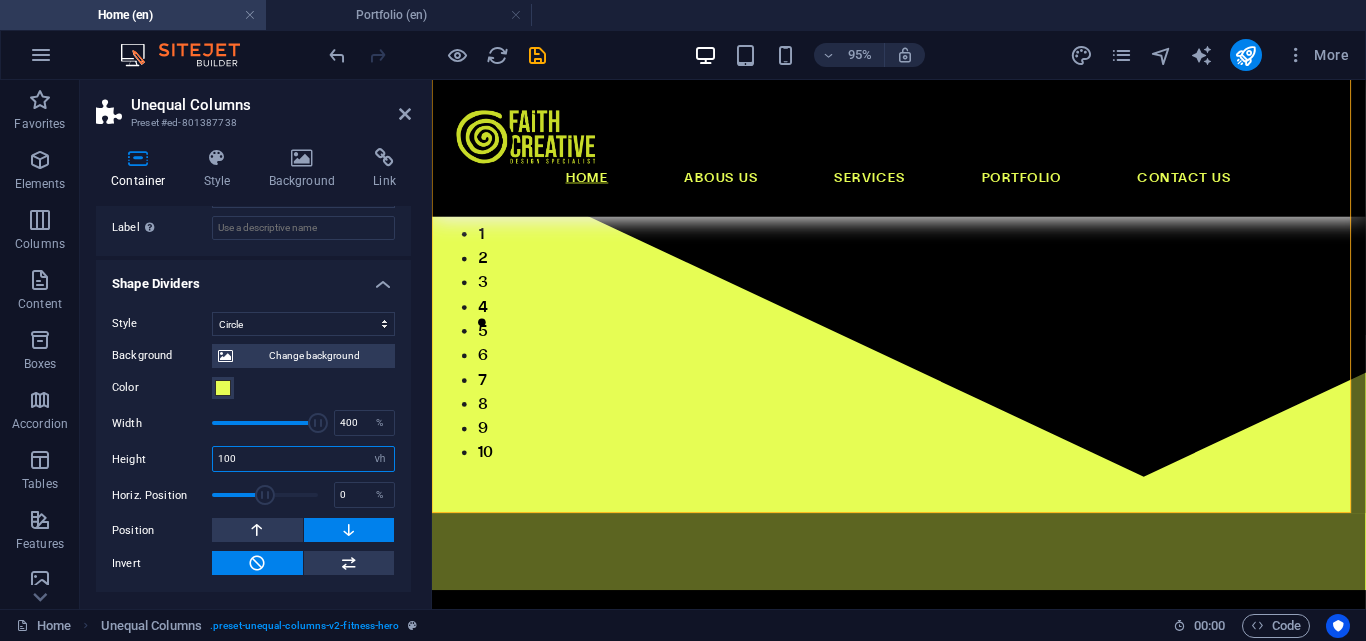click on "100" at bounding box center [303, 459] 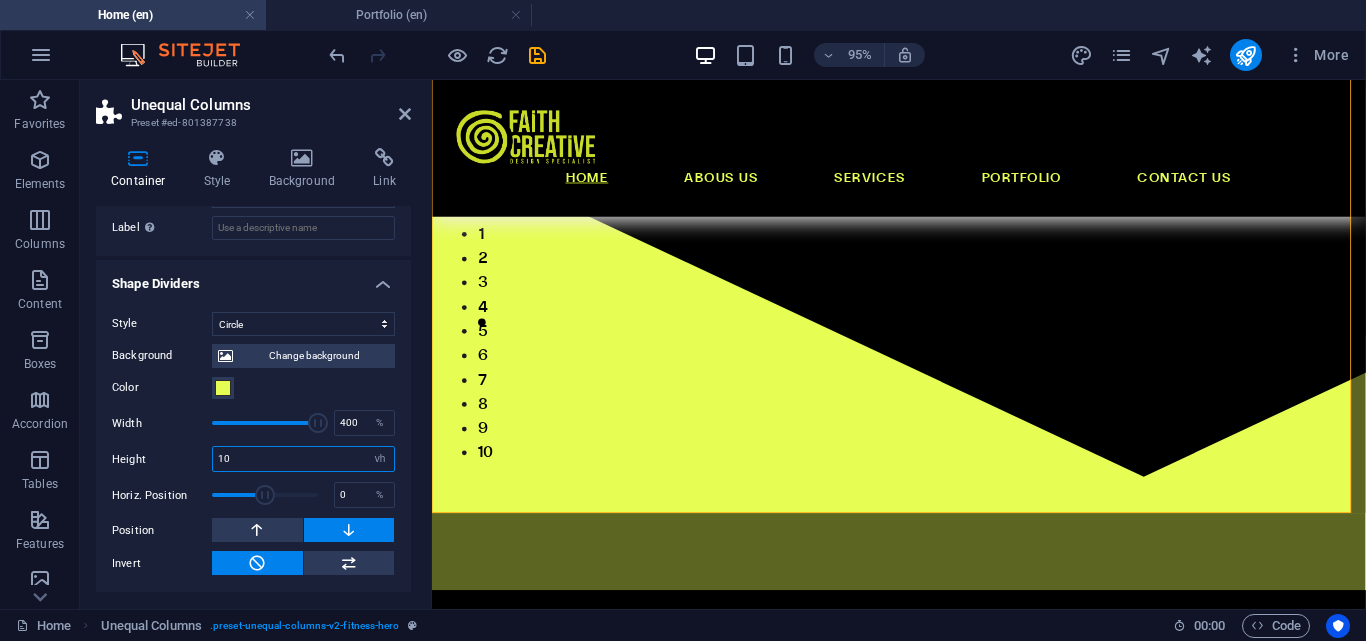 type on "10" 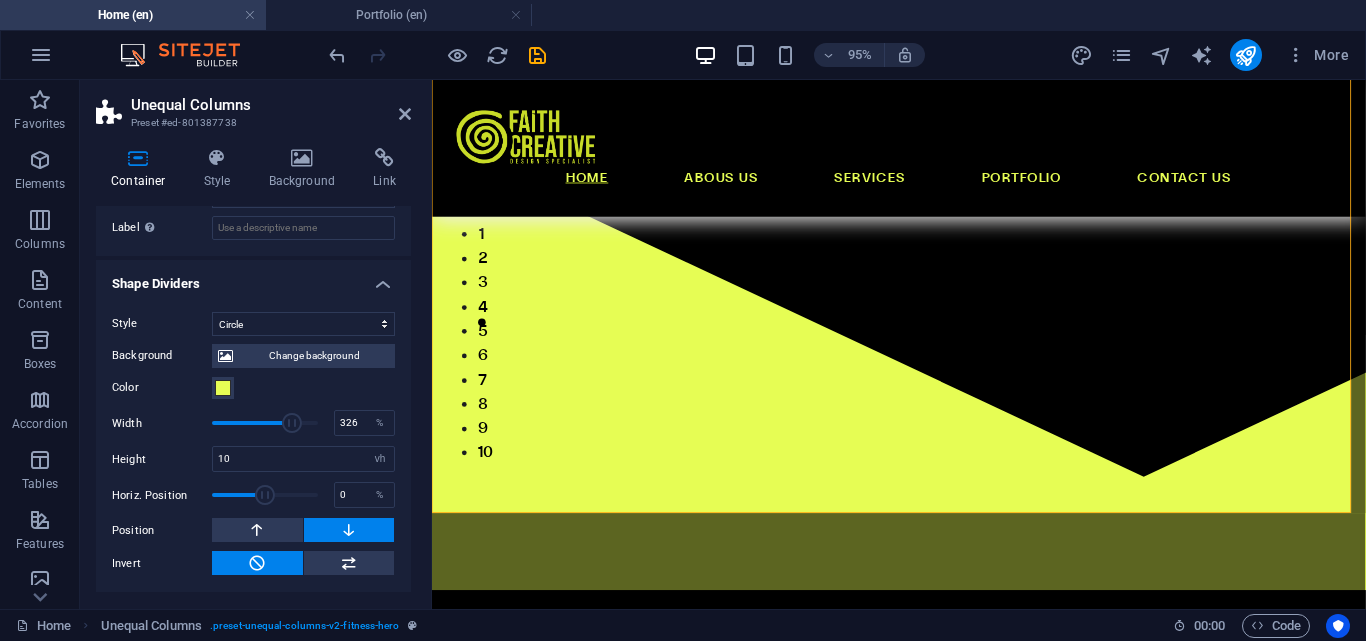drag, startPoint x: 306, startPoint y: 425, endPoint x: 289, endPoint y: 423, distance: 17.117243 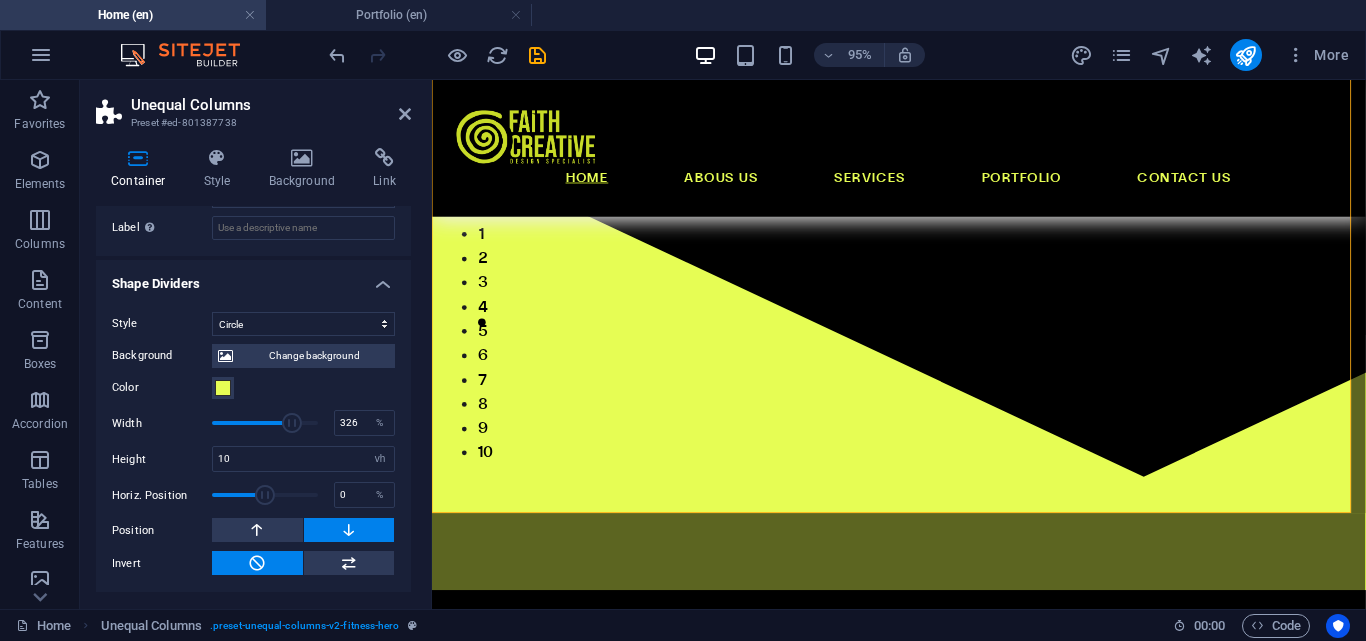 click at bounding box center (292, 423) 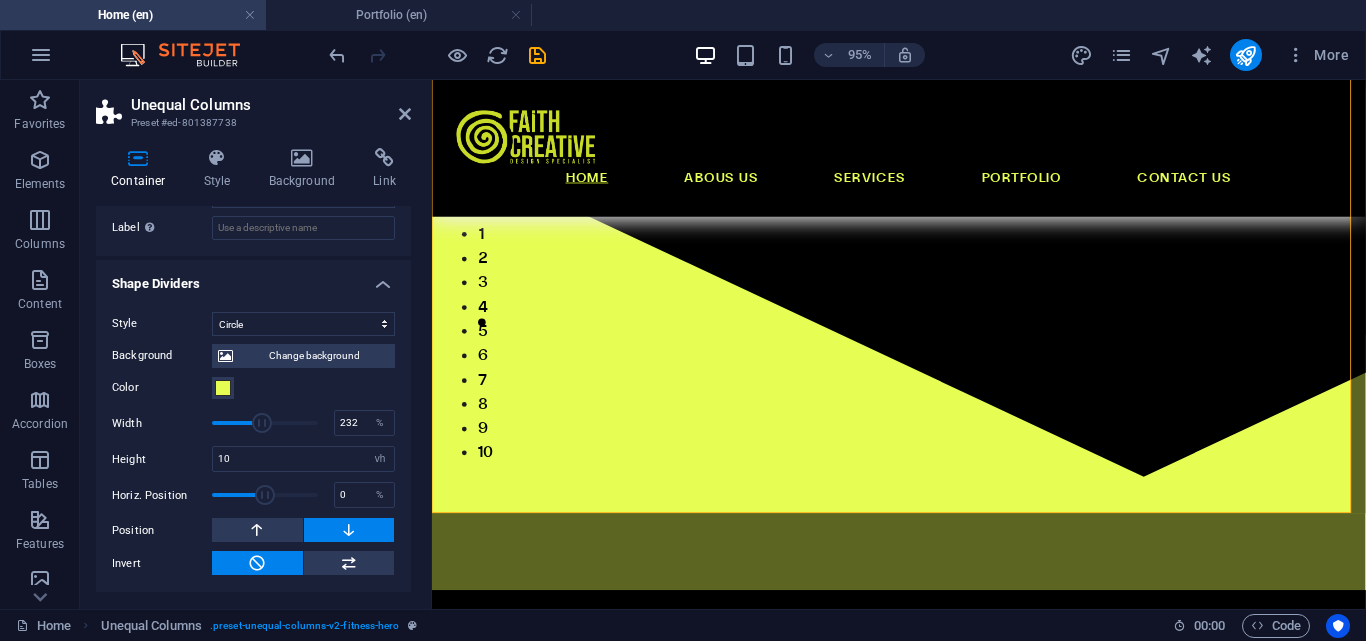 drag, startPoint x: 289, startPoint y: 423, endPoint x: 257, endPoint y: 420, distance: 32.140316 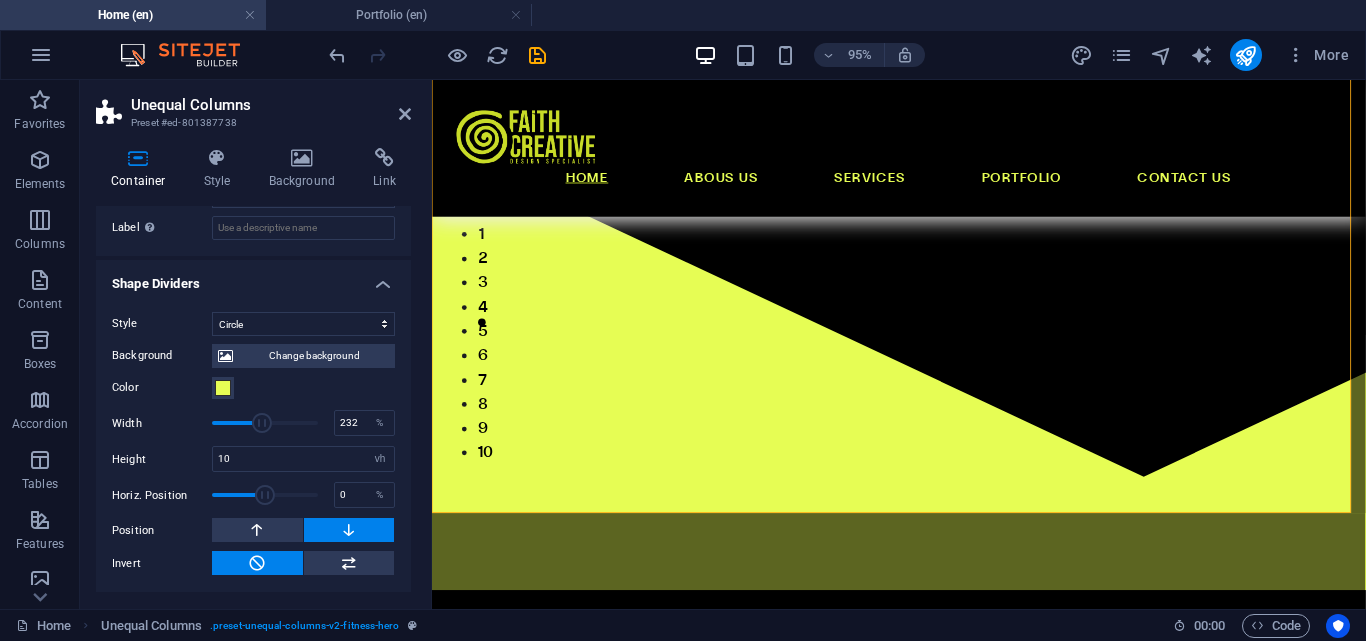 click at bounding box center [262, 423] 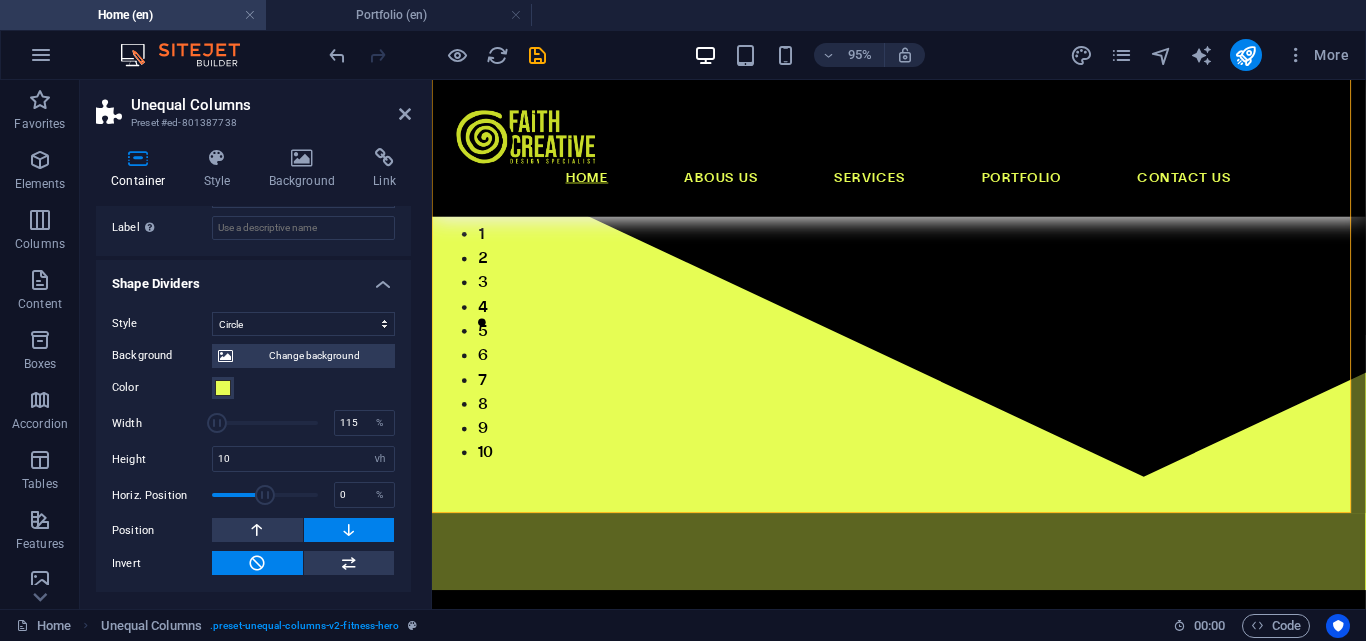 drag, startPoint x: 257, startPoint y: 420, endPoint x: 217, endPoint y: 421, distance: 40.012497 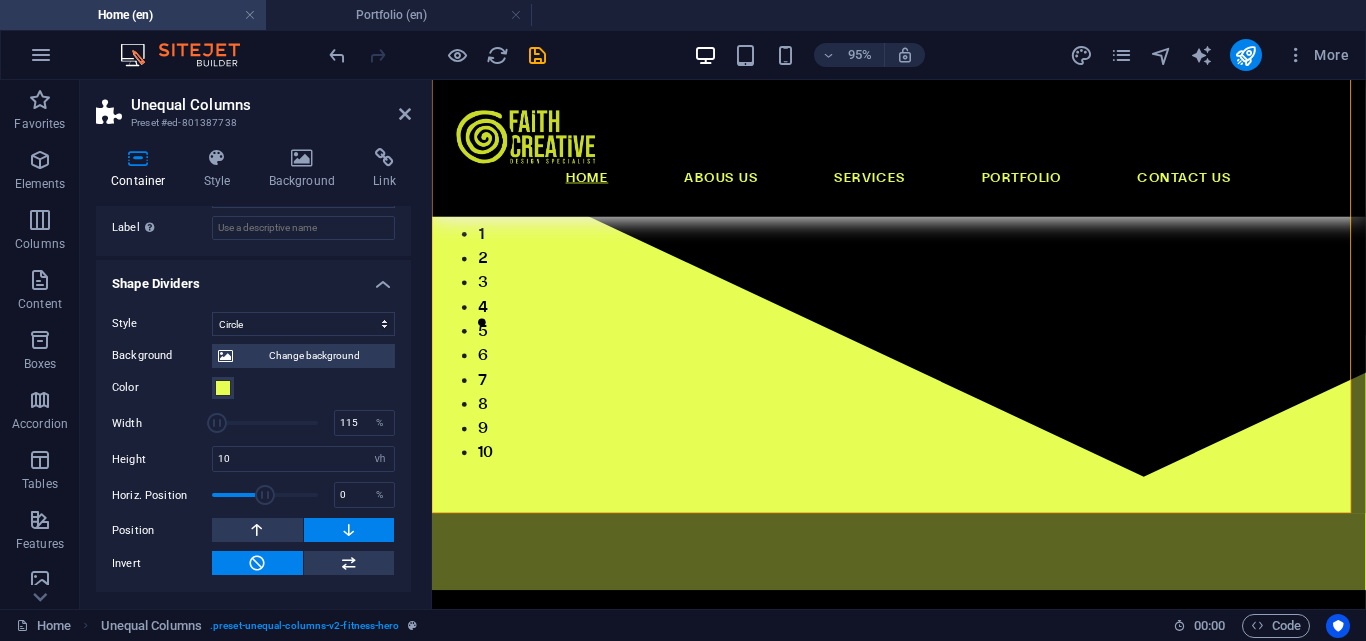 click at bounding box center (217, 423) 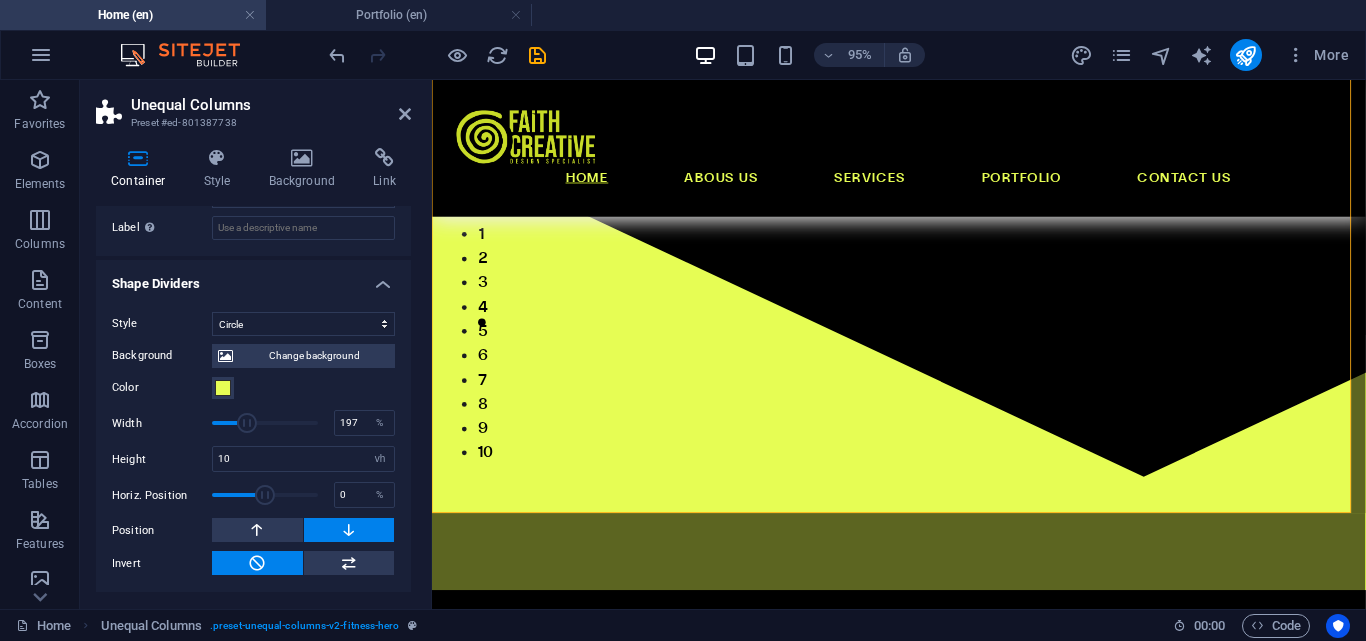 type on "200" 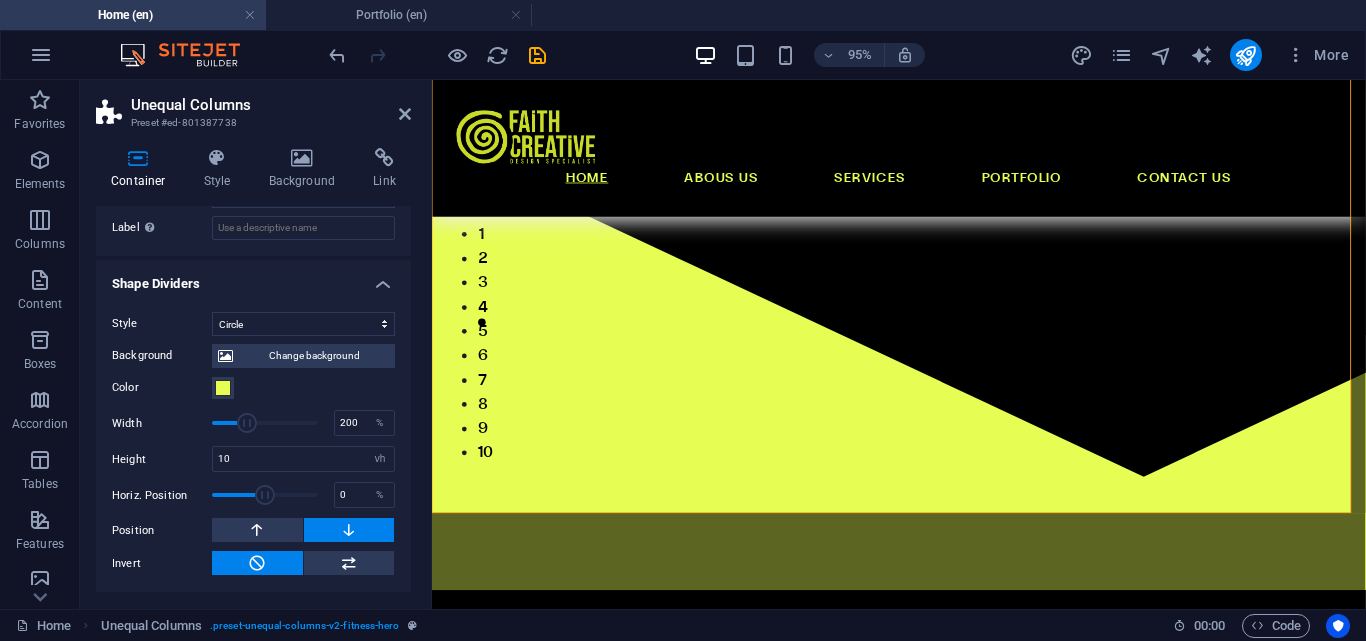drag, startPoint x: 222, startPoint y: 424, endPoint x: 246, endPoint y: 425, distance: 24.020824 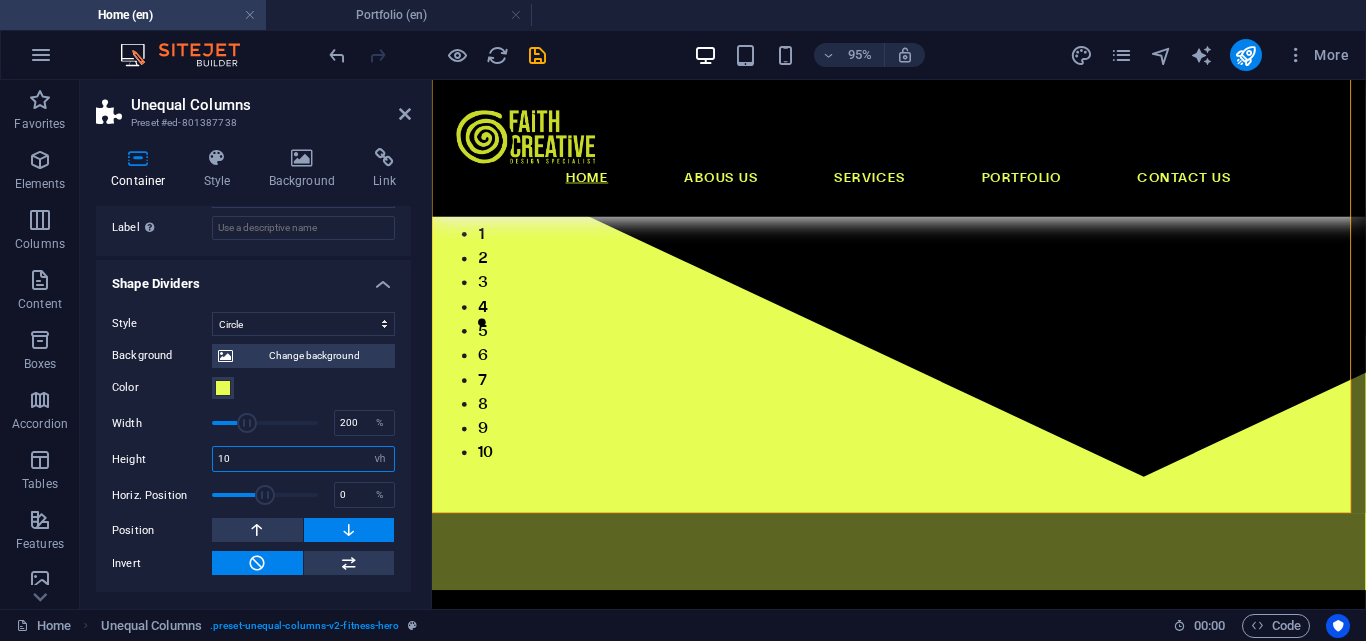 click on "10" at bounding box center [303, 459] 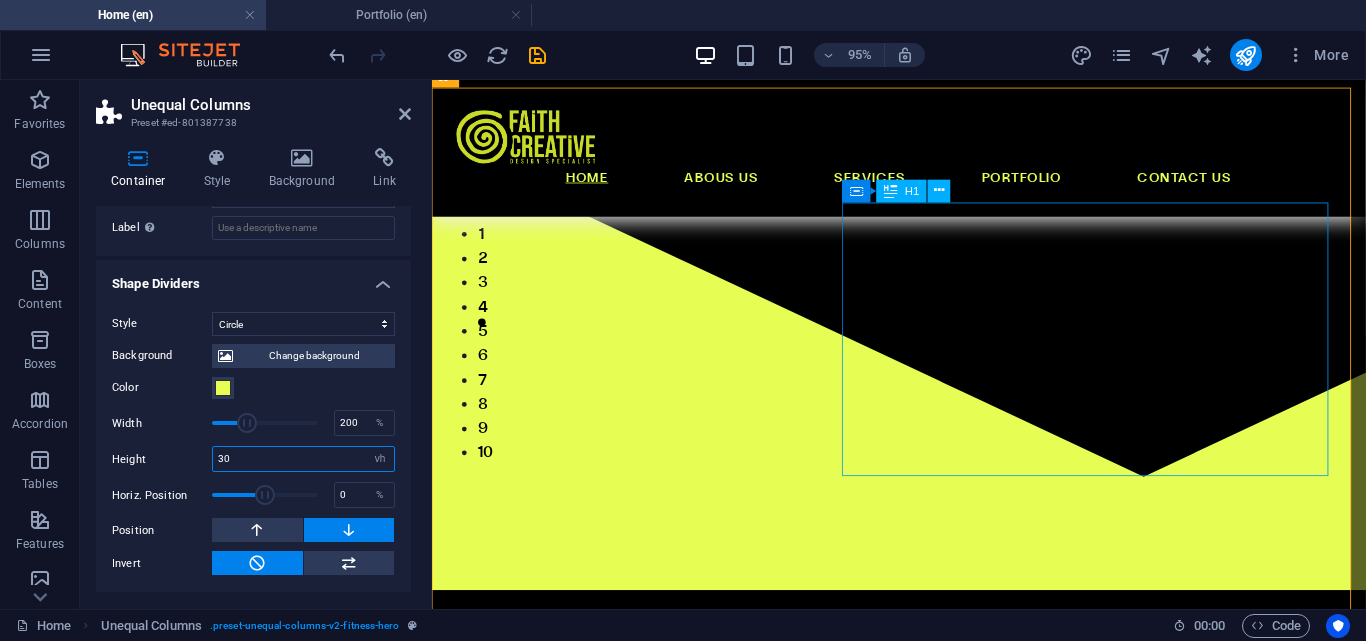 type on "30" 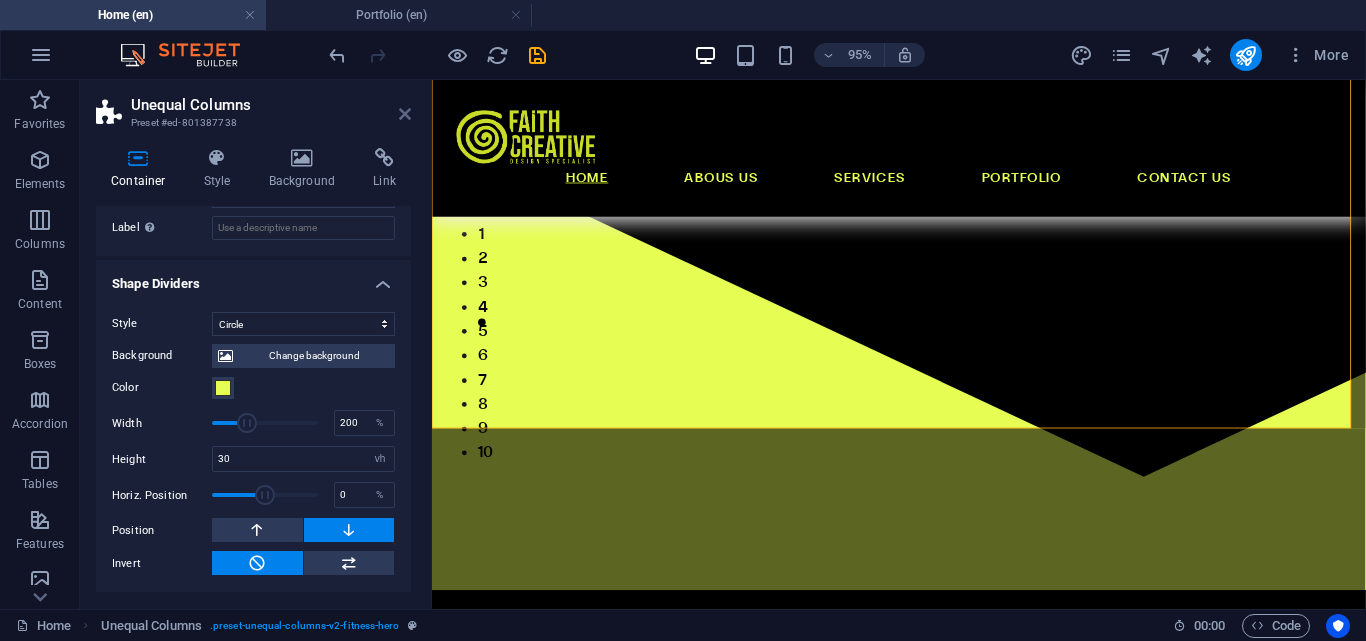 click at bounding box center [405, 114] 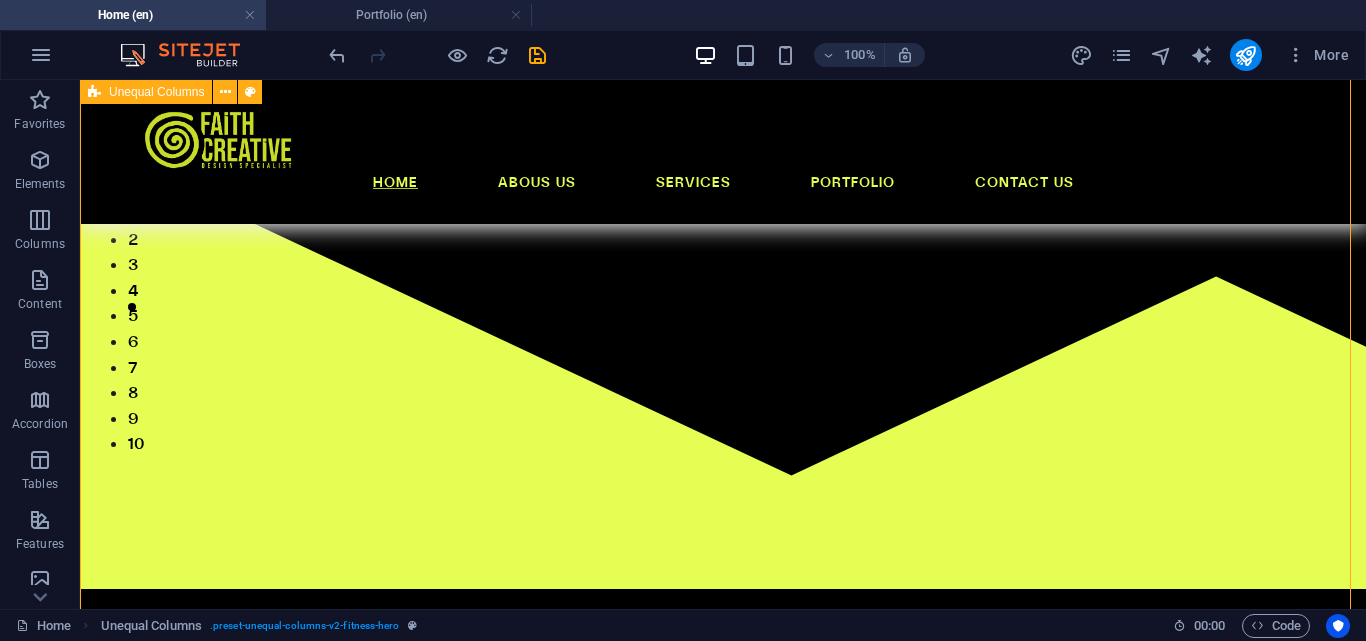 click on "Unequal Columns" at bounding box center [146, 92] 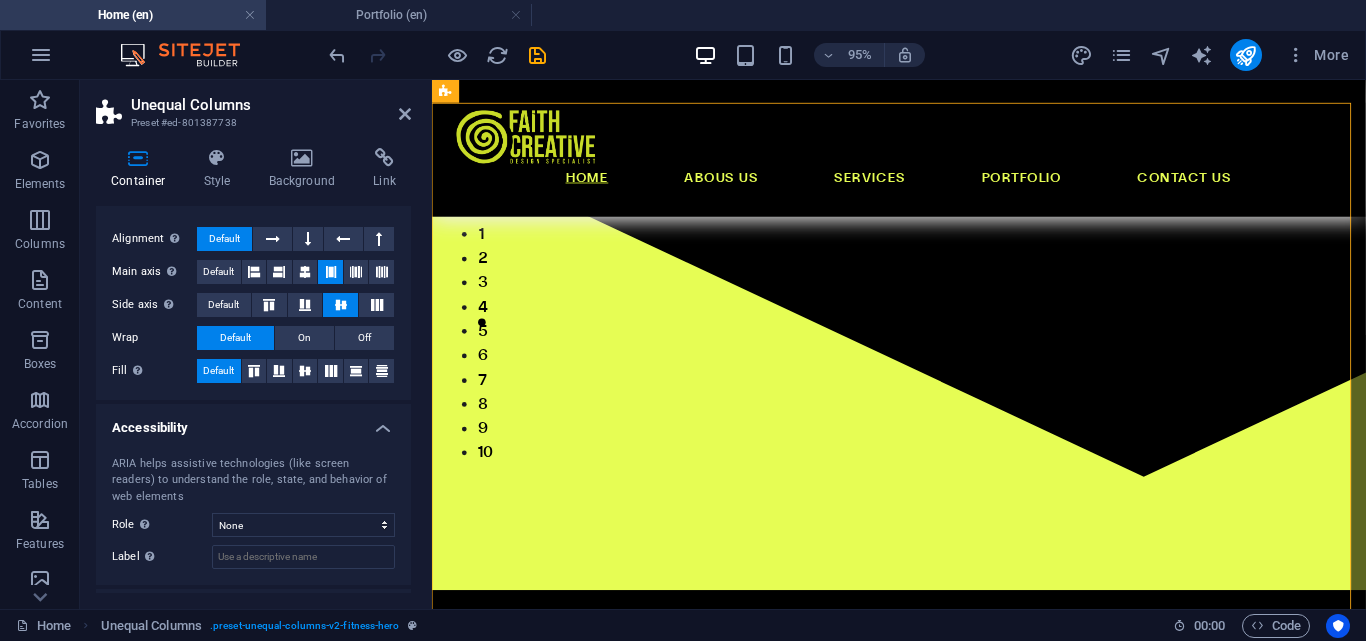 scroll, scrollTop: 628, scrollLeft: 0, axis: vertical 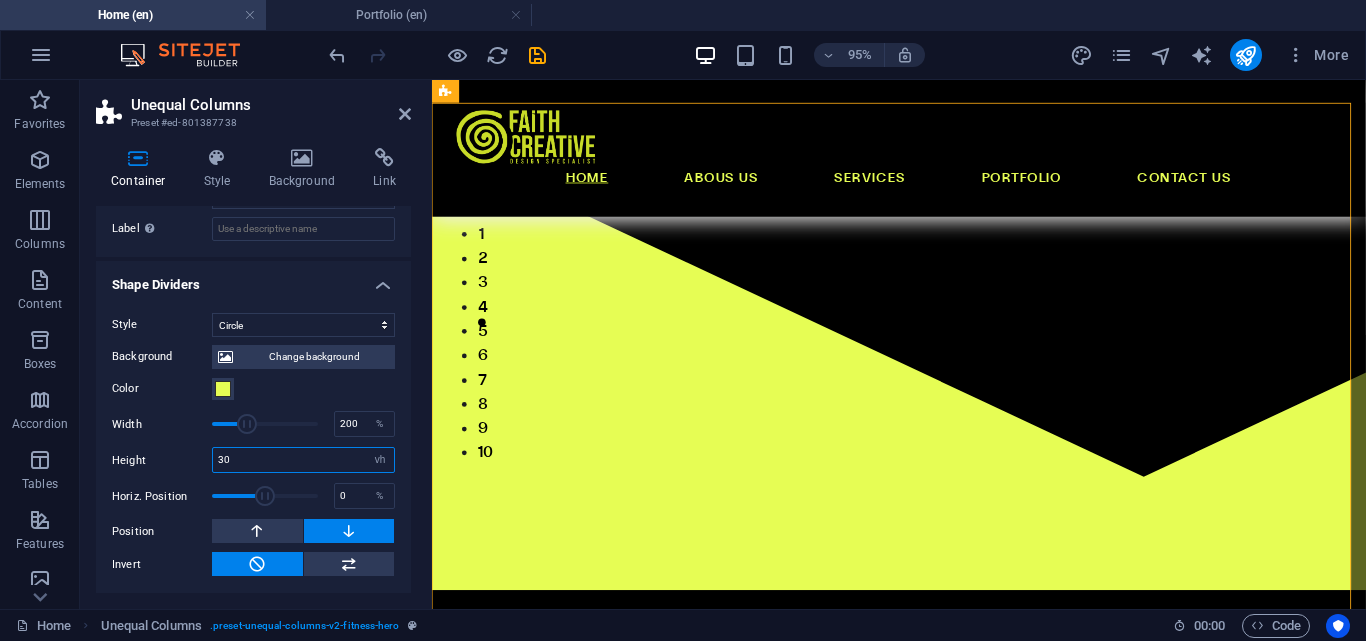 click on "30" at bounding box center (303, 460) 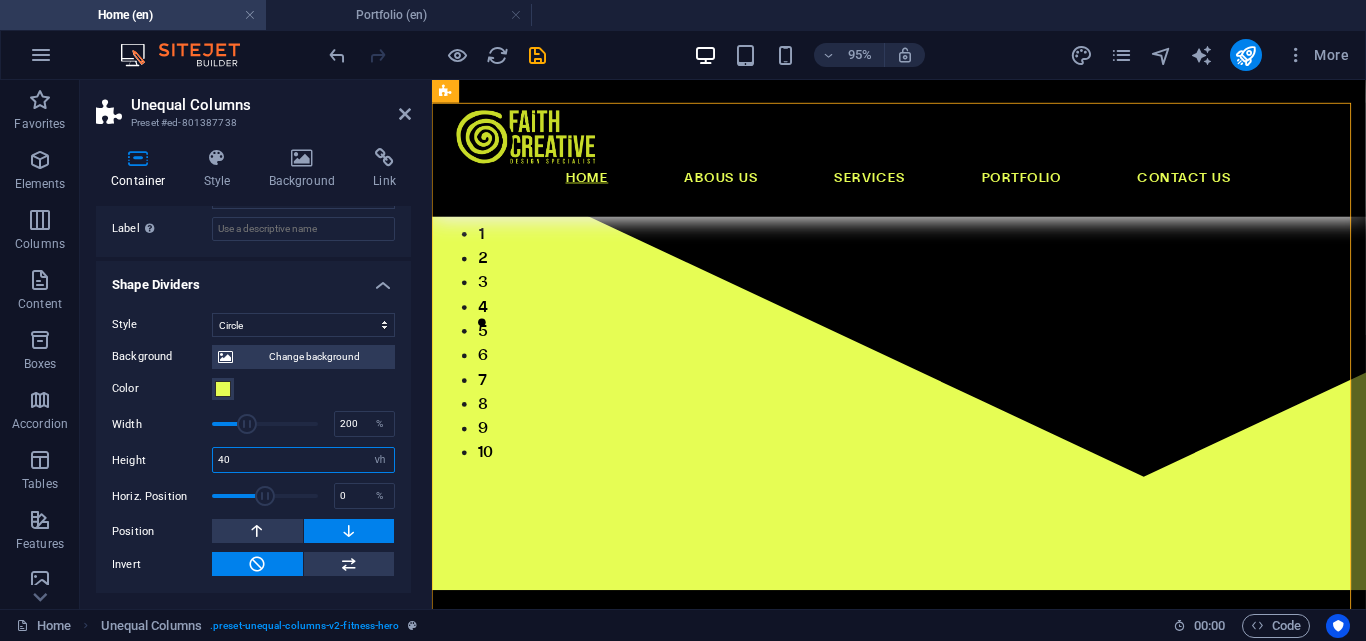 click on "40" at bounding box center [303, 460] 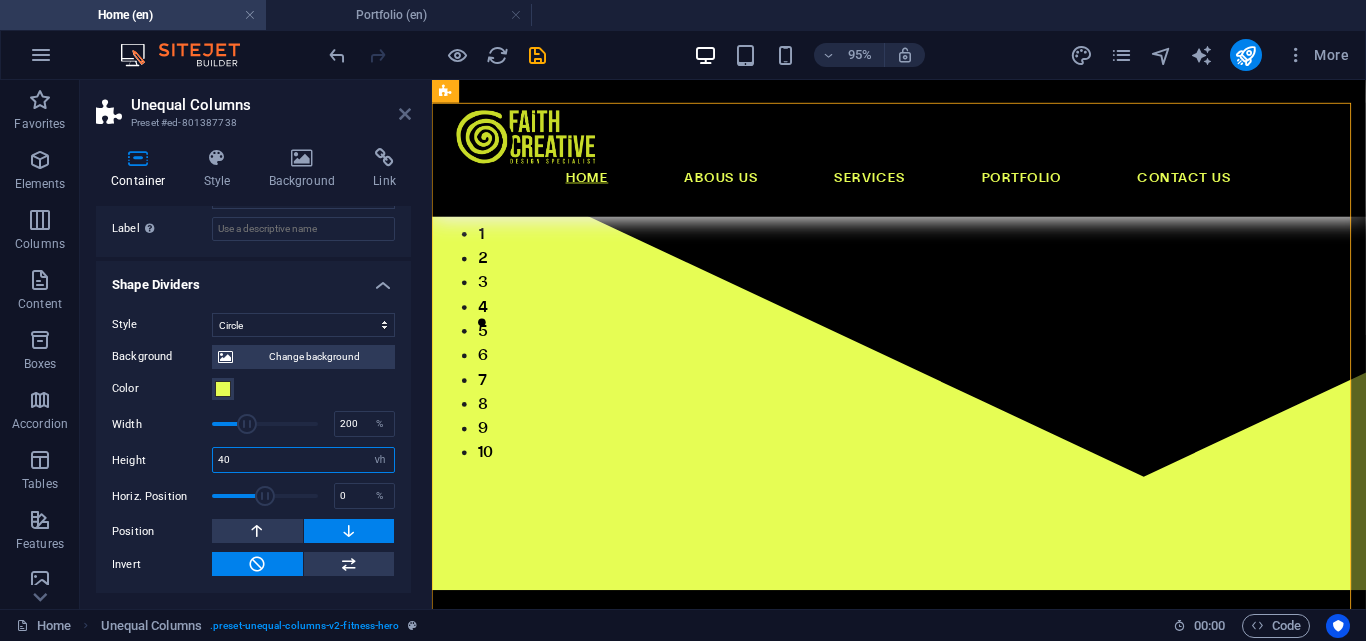 type on "40" 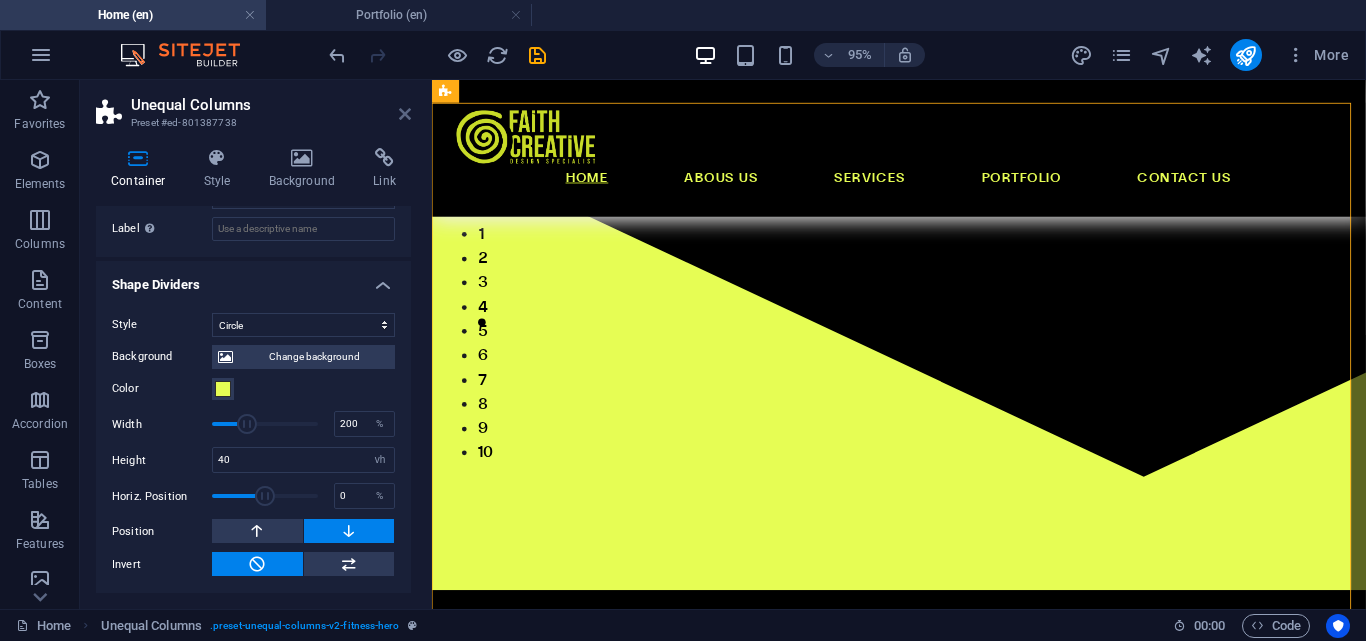 click at bounding box center [405, 114] 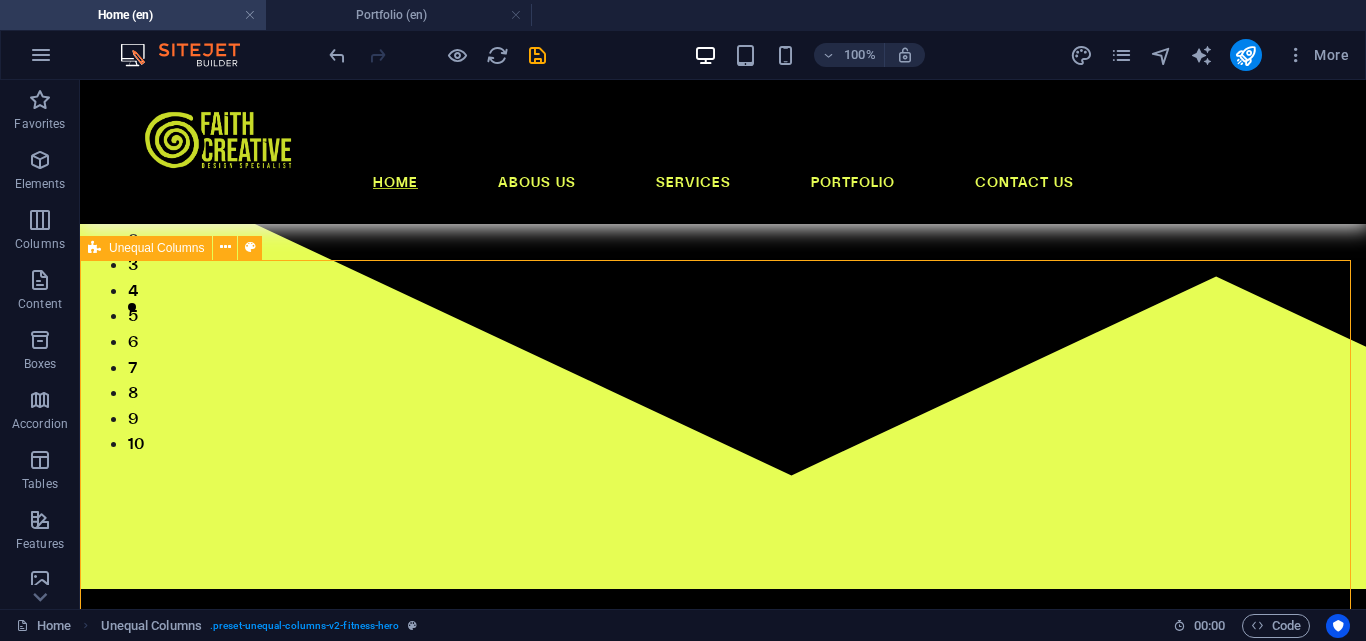 click on "Unequal Columns" at bounding box center [156, 248] 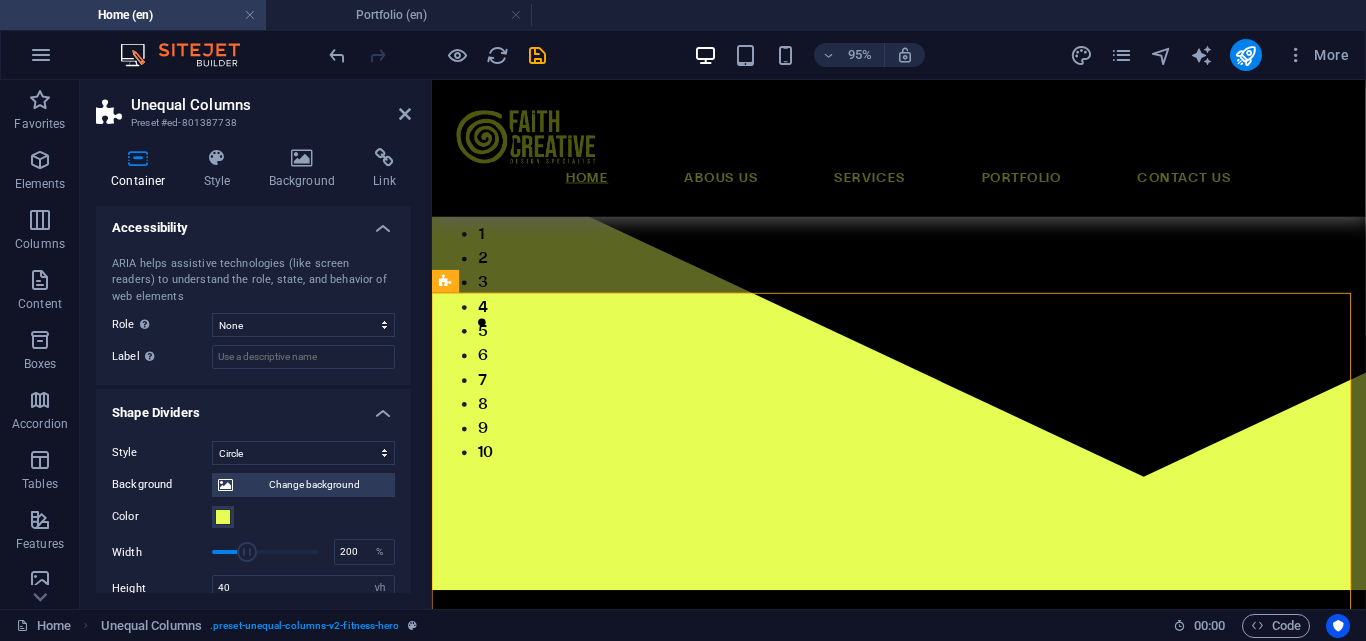 scroll, scrollTop: 600, scrollLeft: 0, axis: vertical 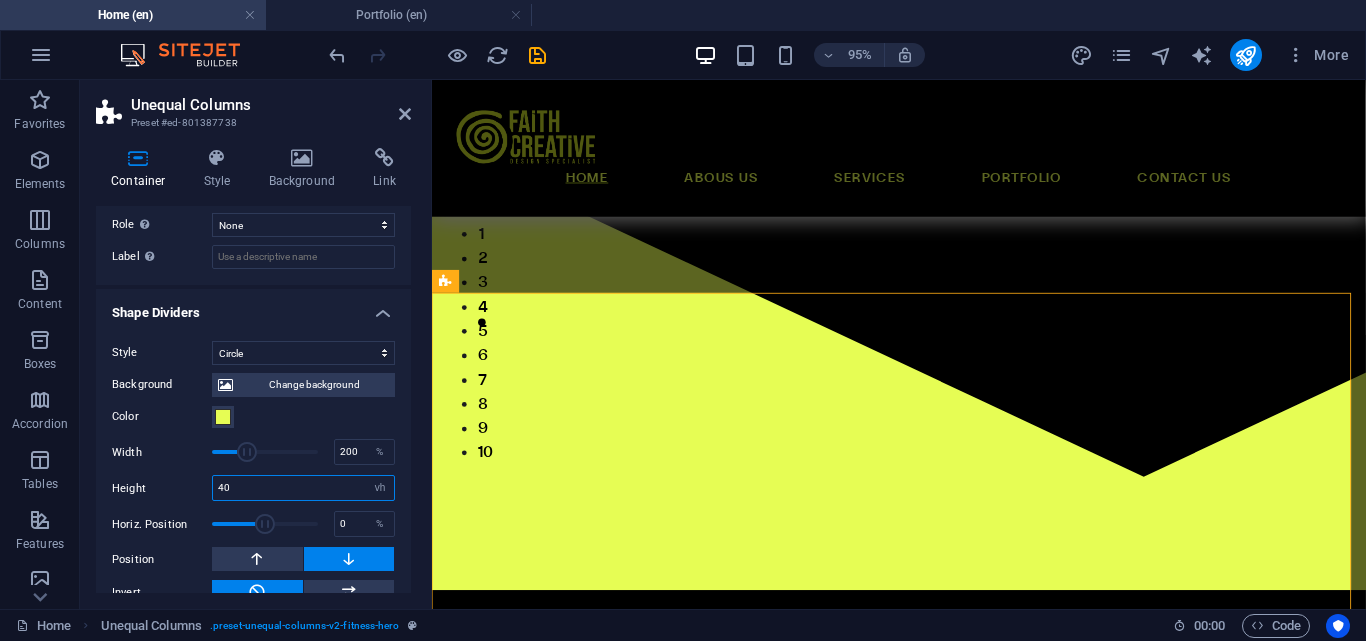click on "40" at bounding box center (303, 488) 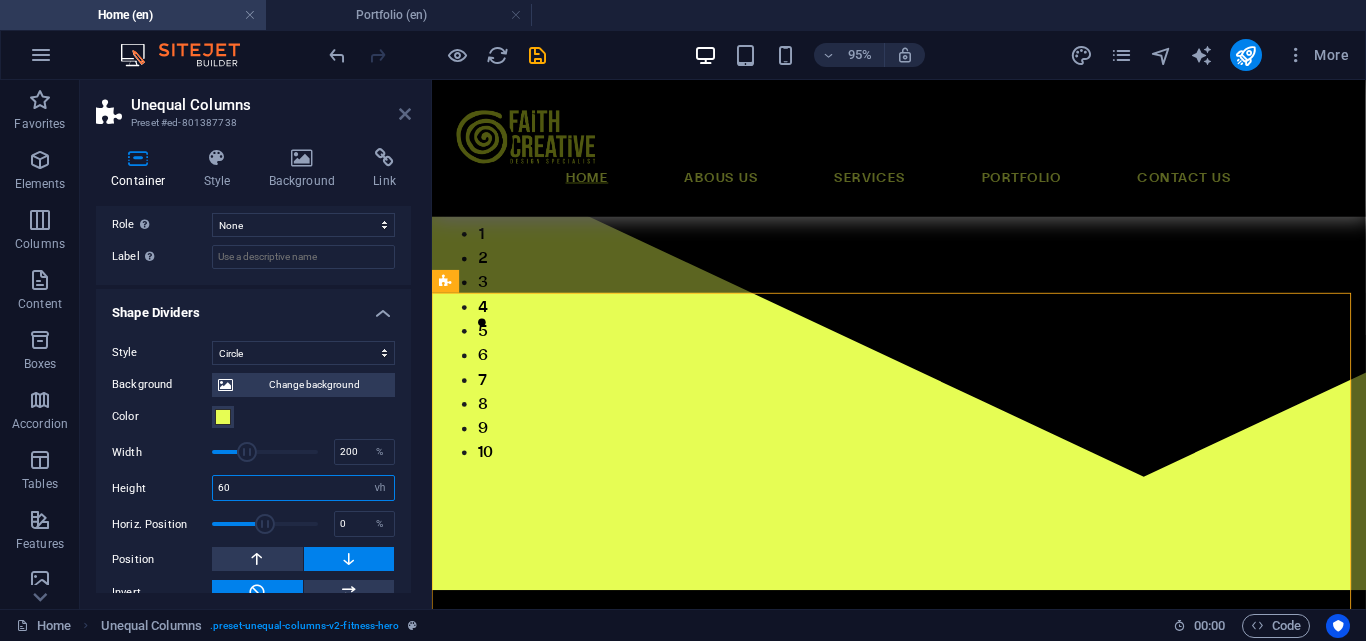type on "60" 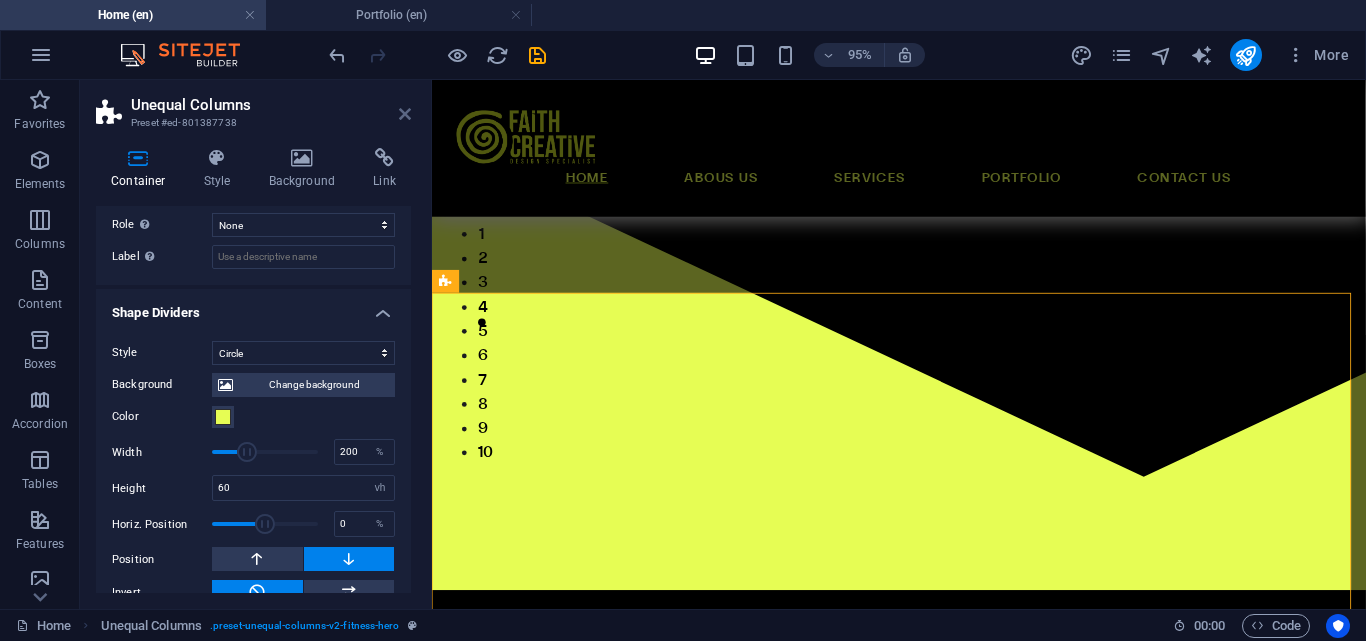 click at bounding box center (405, 114) 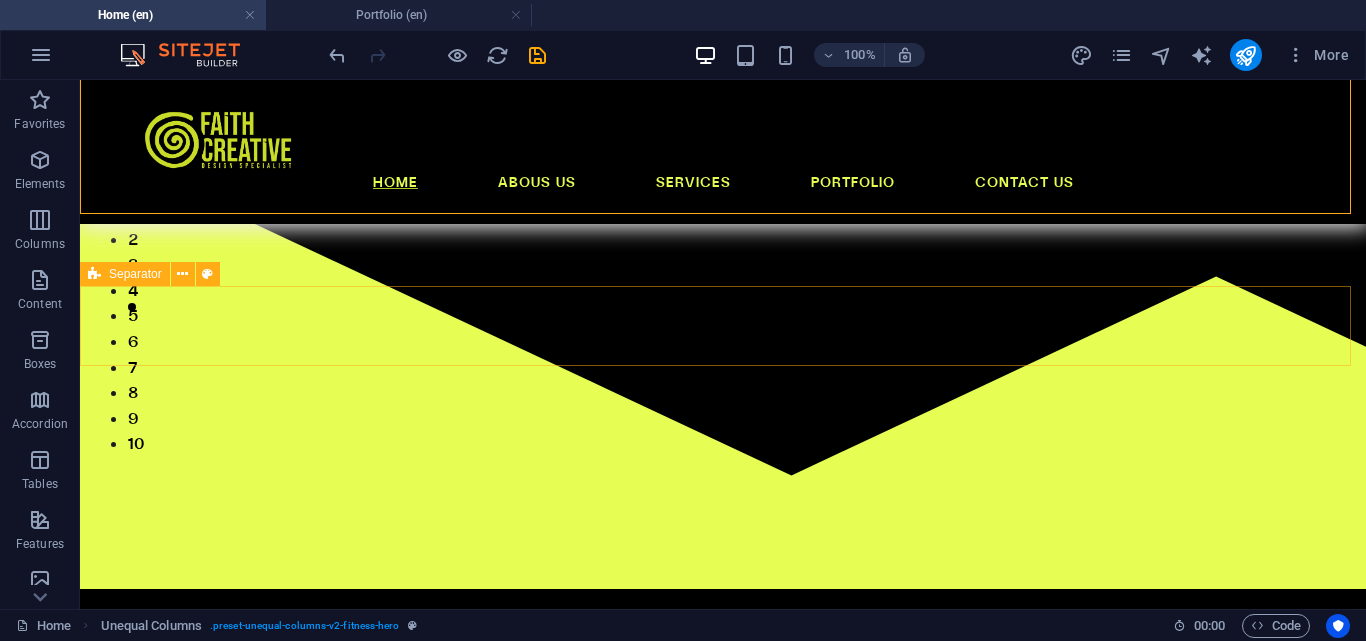 click on "Separator" at bounding box center (135, 274) 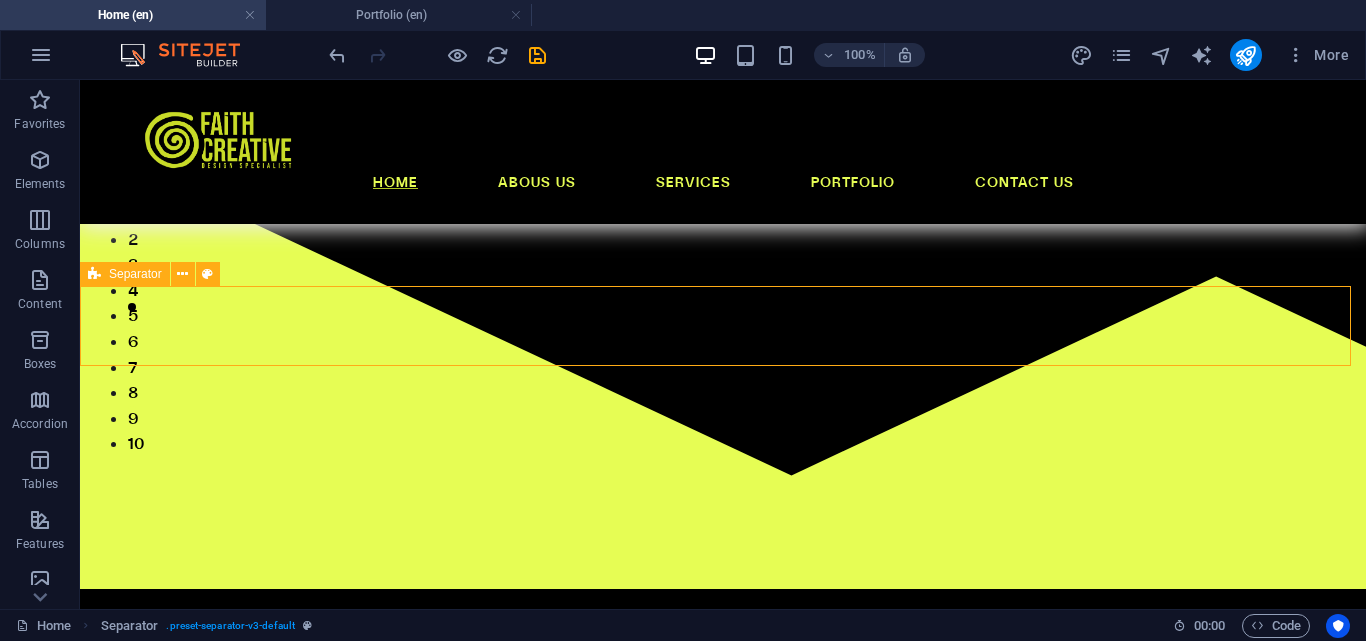 click on "Separator" at bounding box center [135, 274] 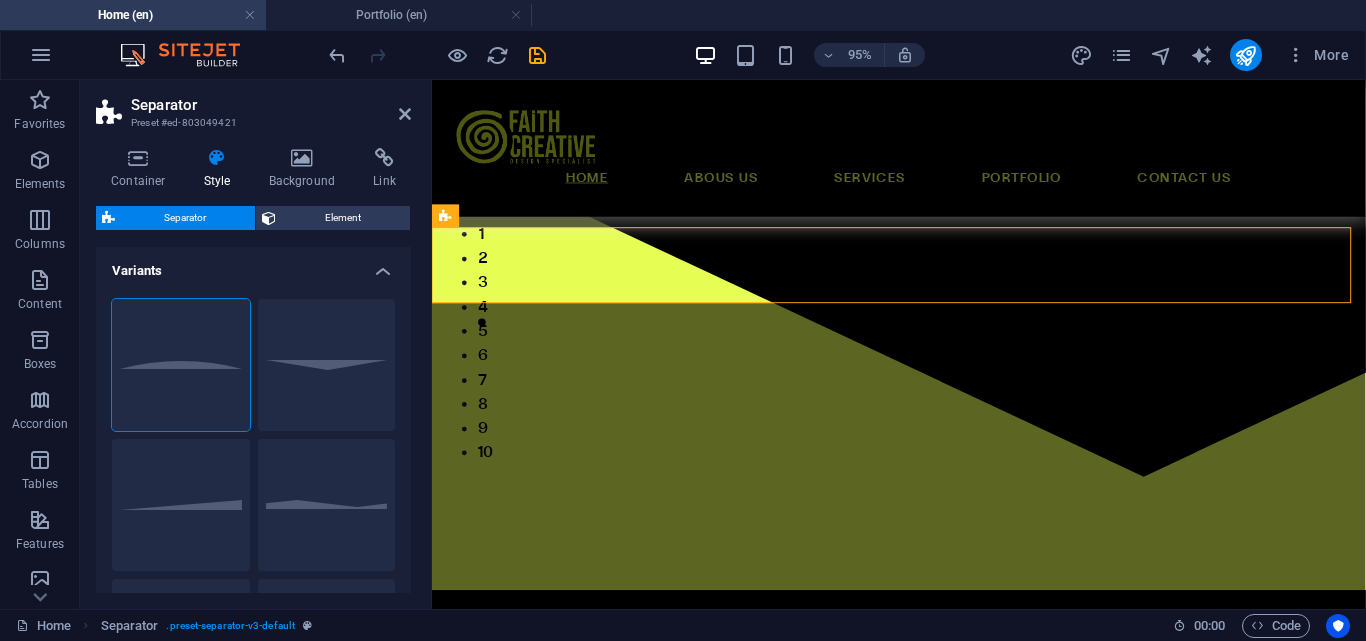 scroll, scrollTop: 591, scrollLeft: 0, axis: vertical 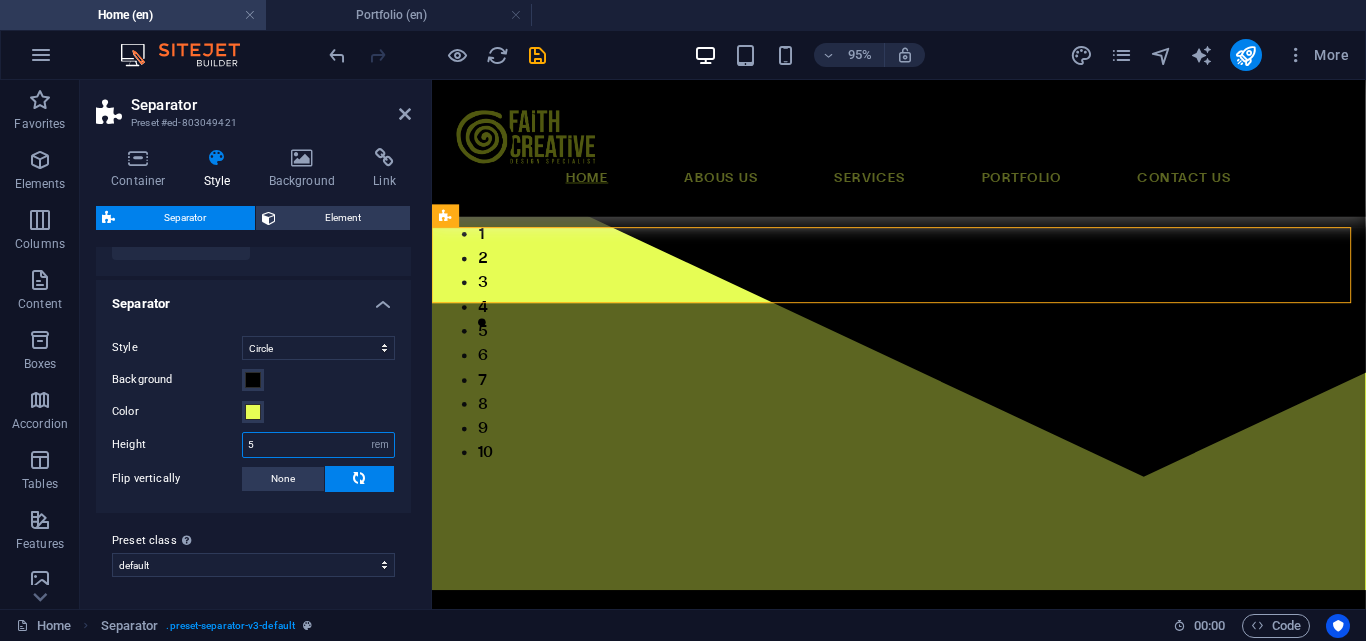 click on "5" at bounding box center [318, 445] 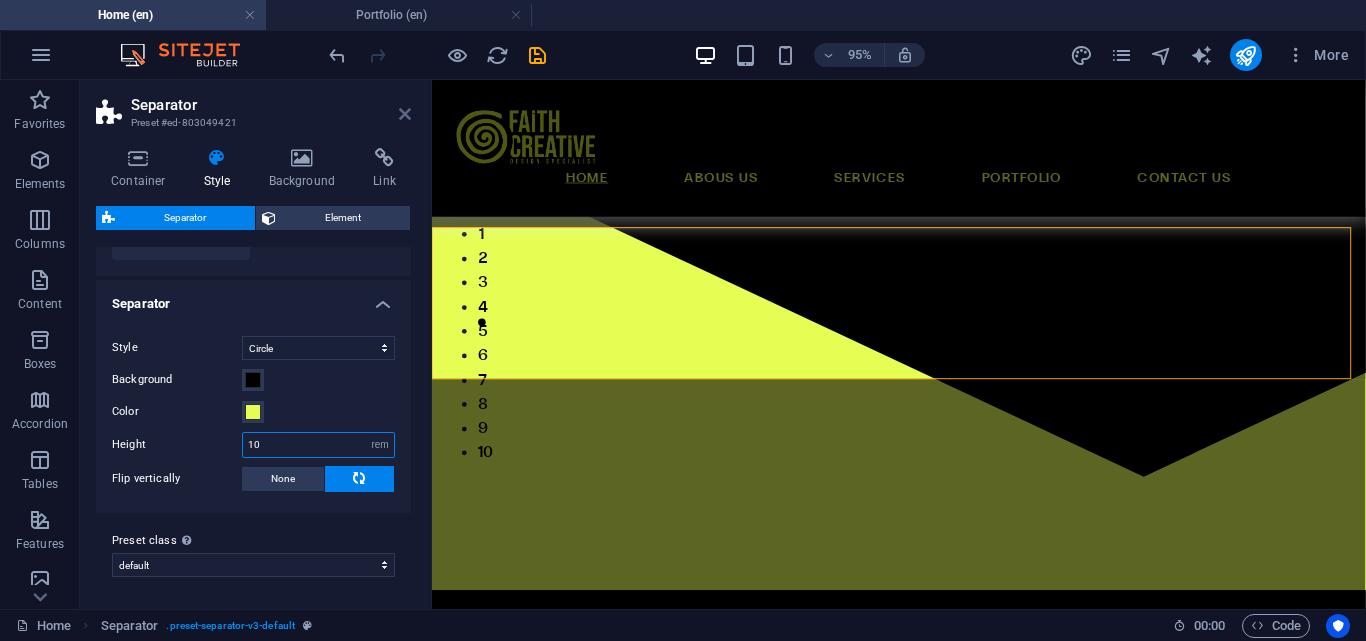 type on "10" 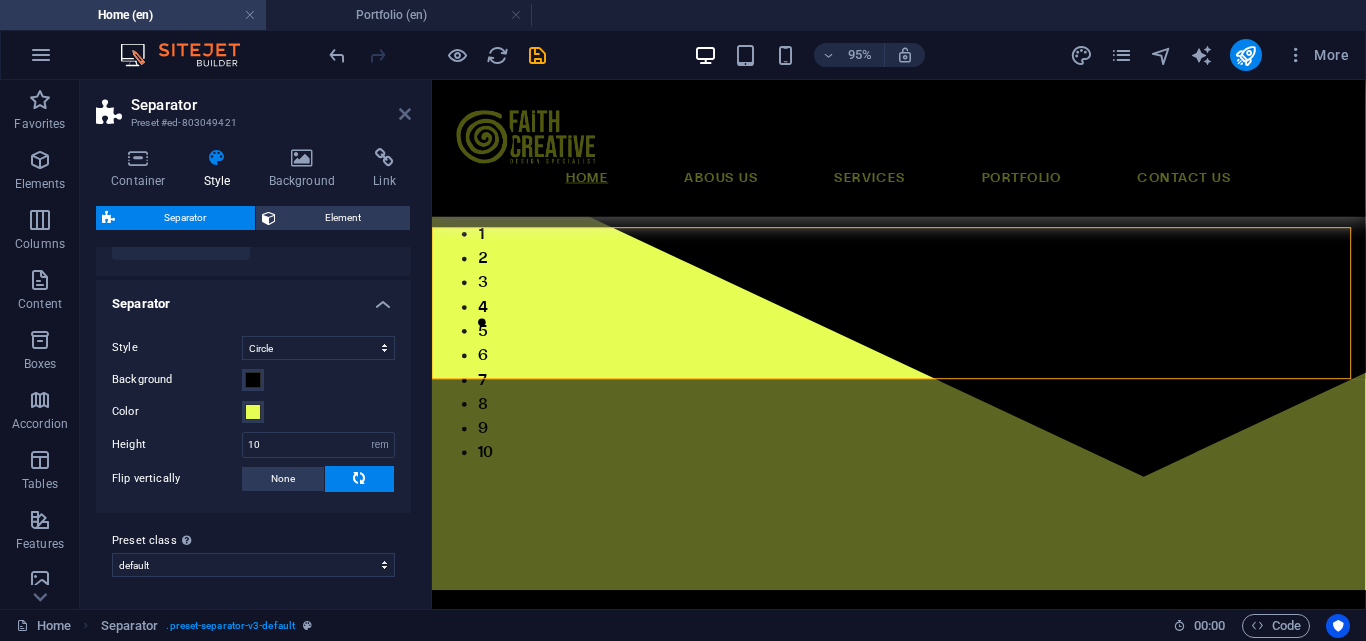 click at bounding box center (405, 114) 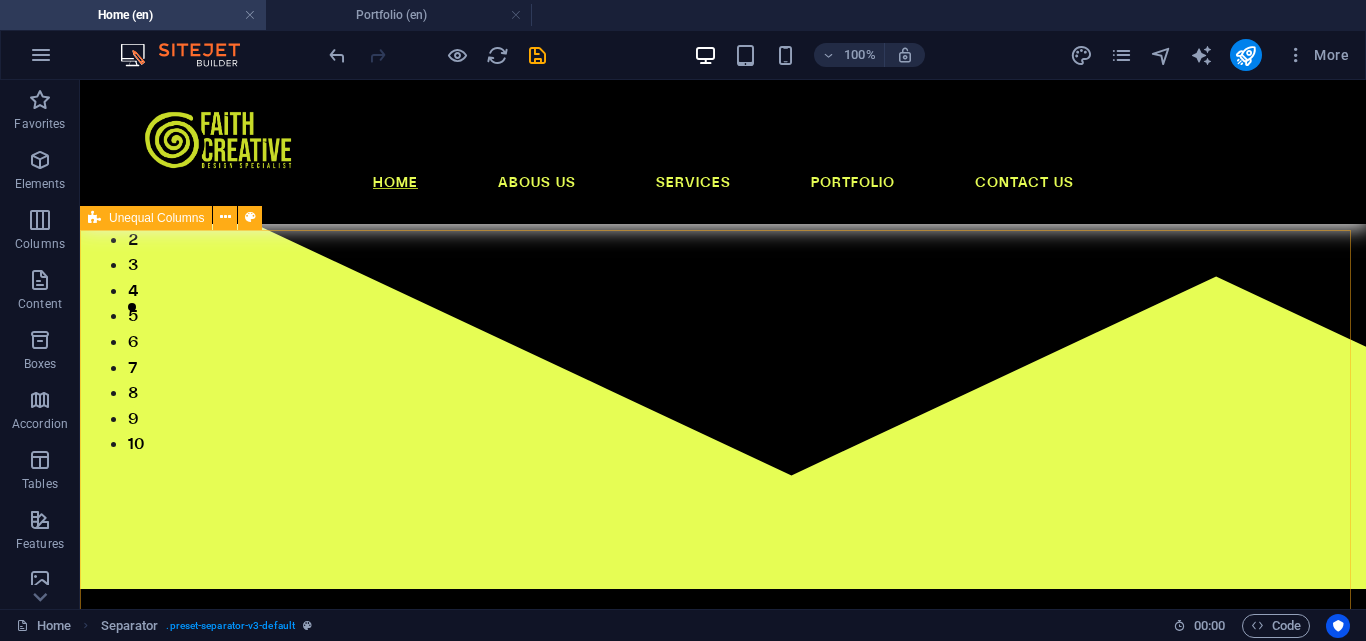 click on "Unequal Columns" at bounding box center (156, 218) 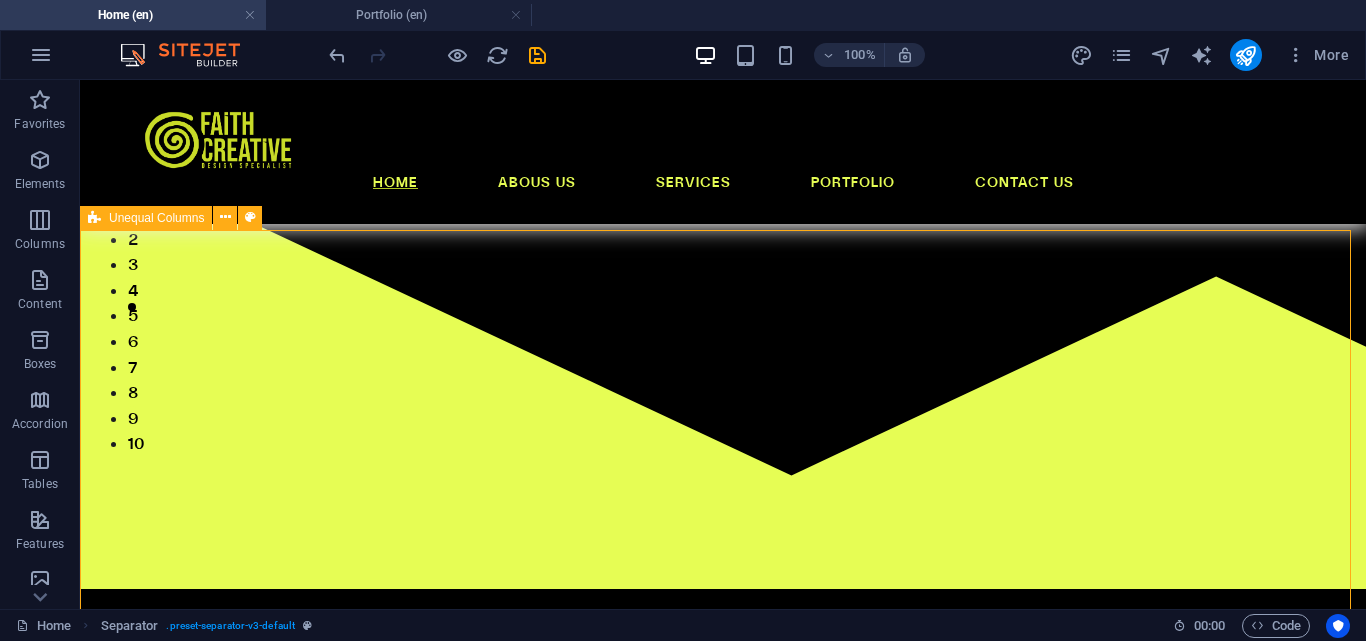 click on "Unequal Columns" at bounding box center (156, 218) 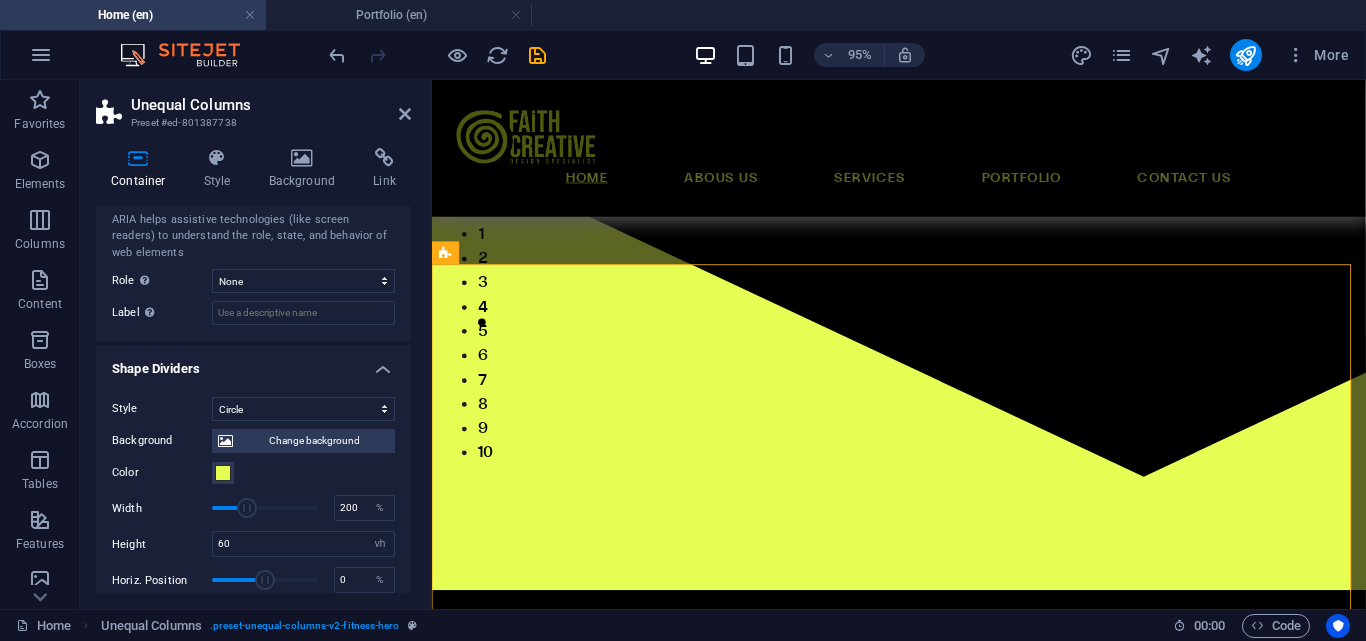 scroll, scrollTop: 600, scrollLeft: 0, axis: vertical 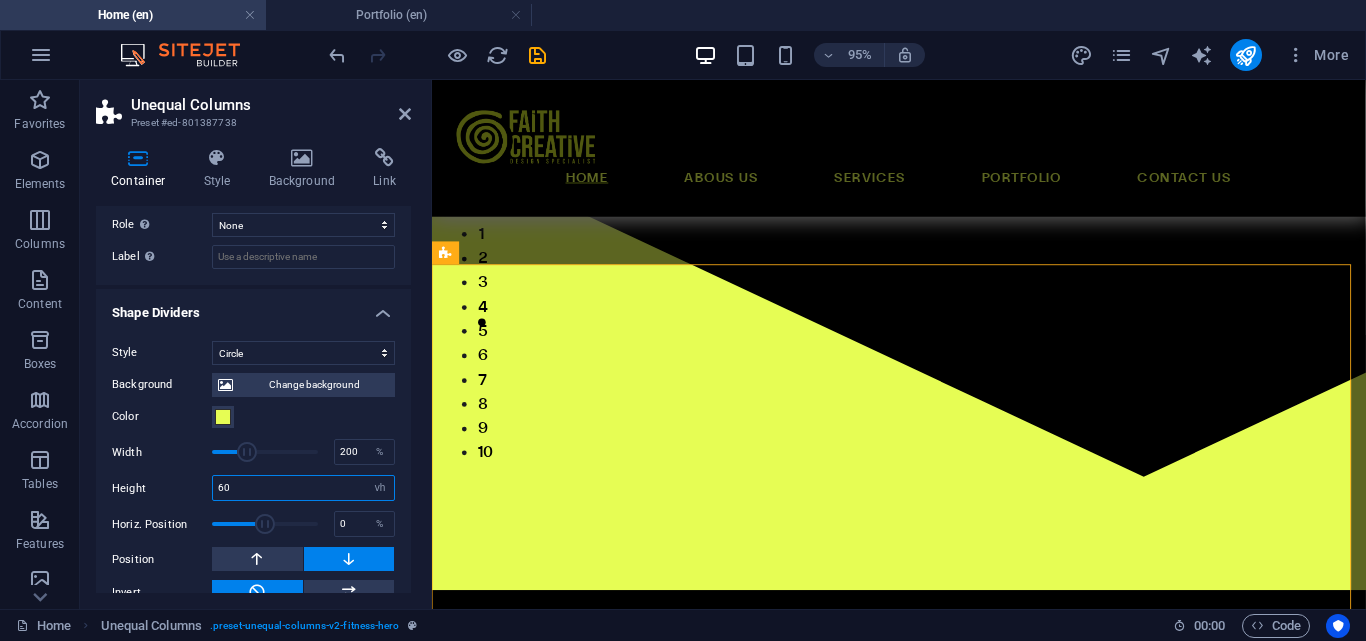 click on "60" at bounding box center [303, 488] 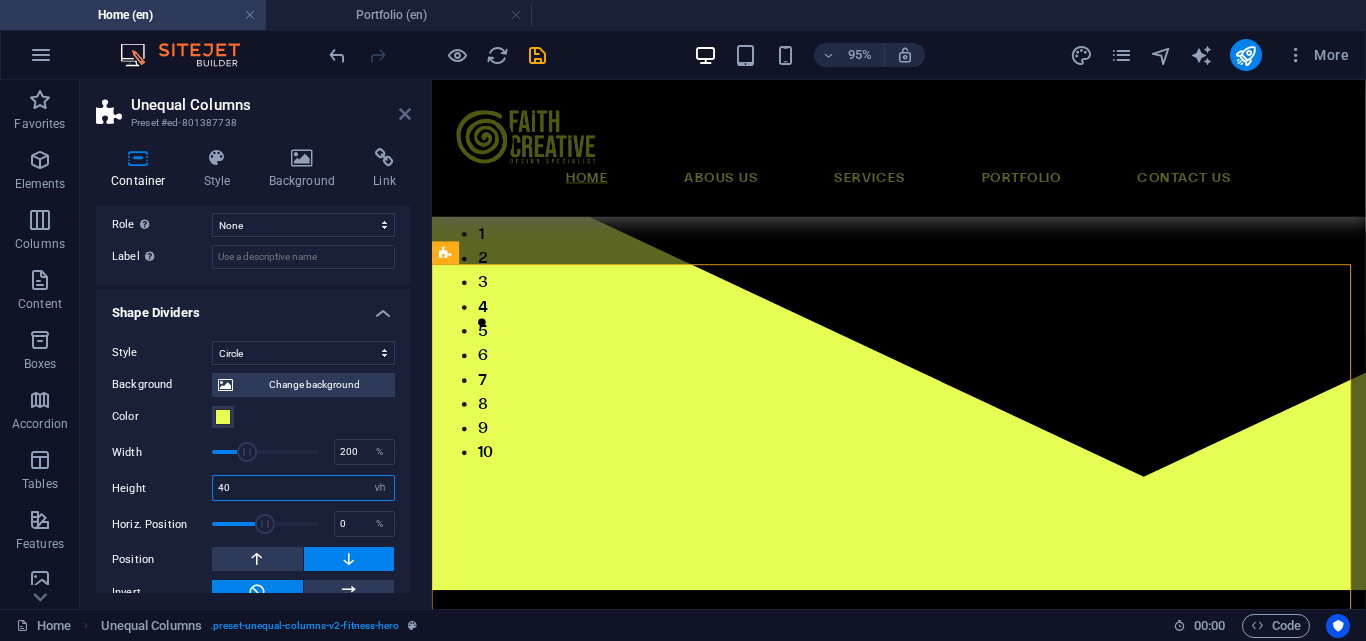 type on "40" 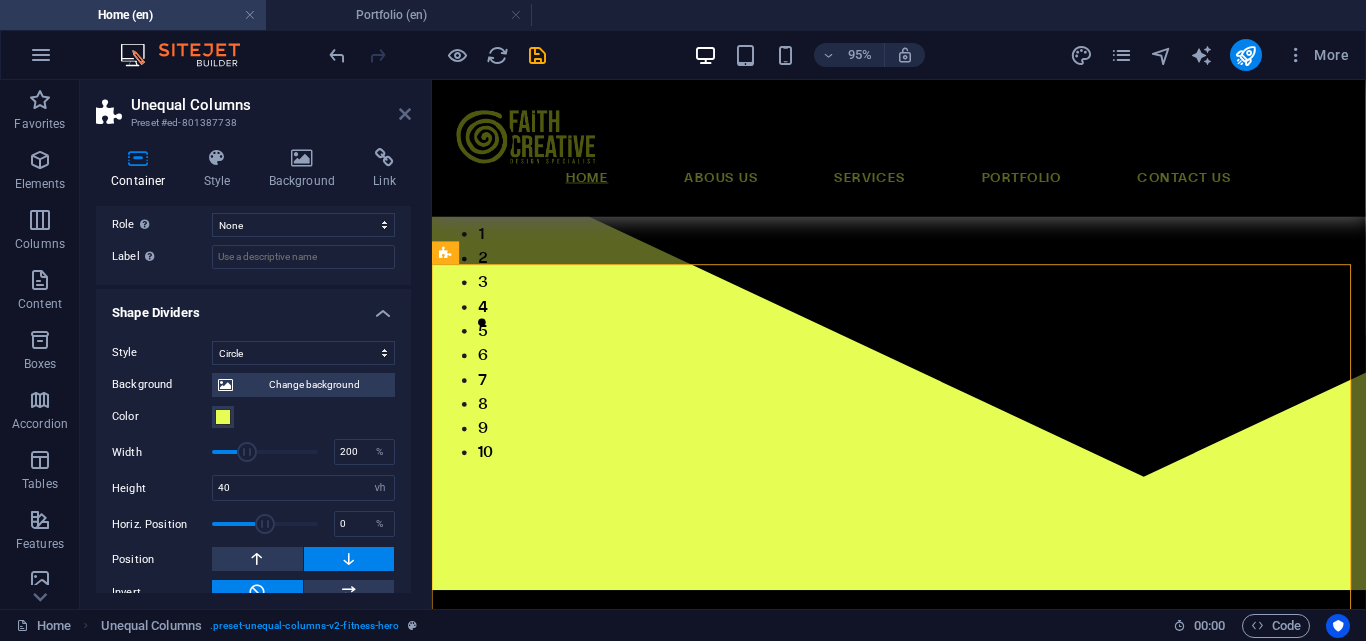 click at bounding box center (405, 114) 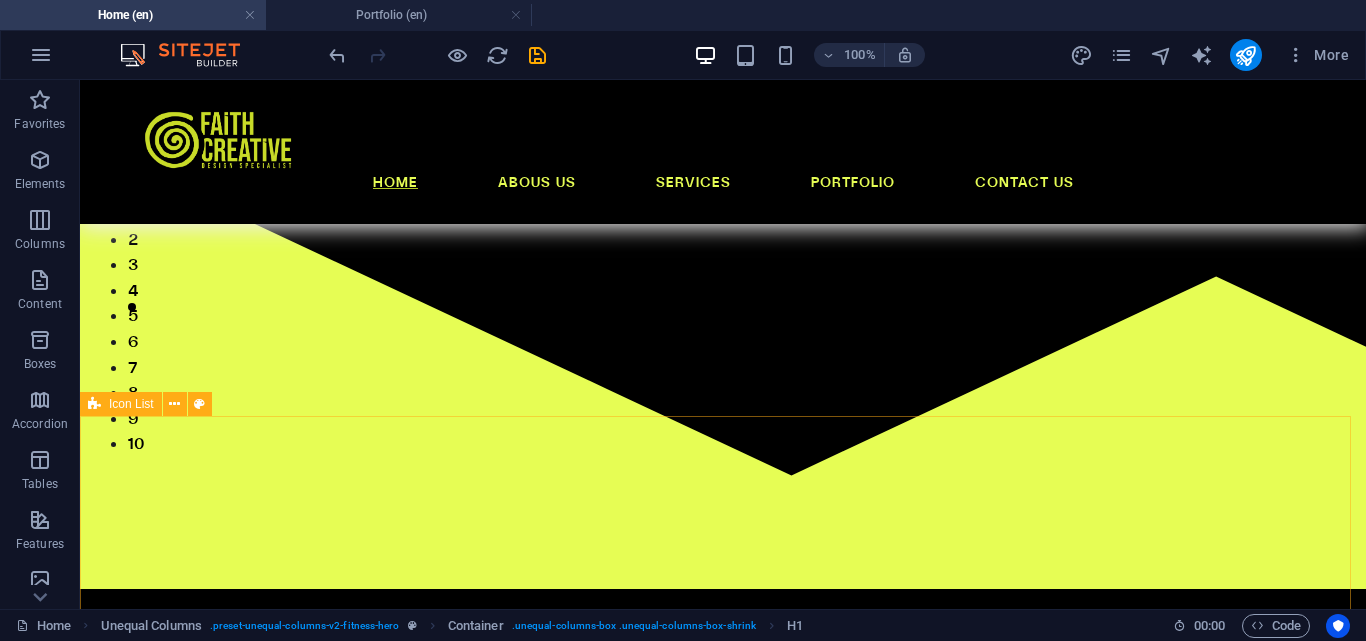 click on "Icon List" at bounding box center [131, 404] 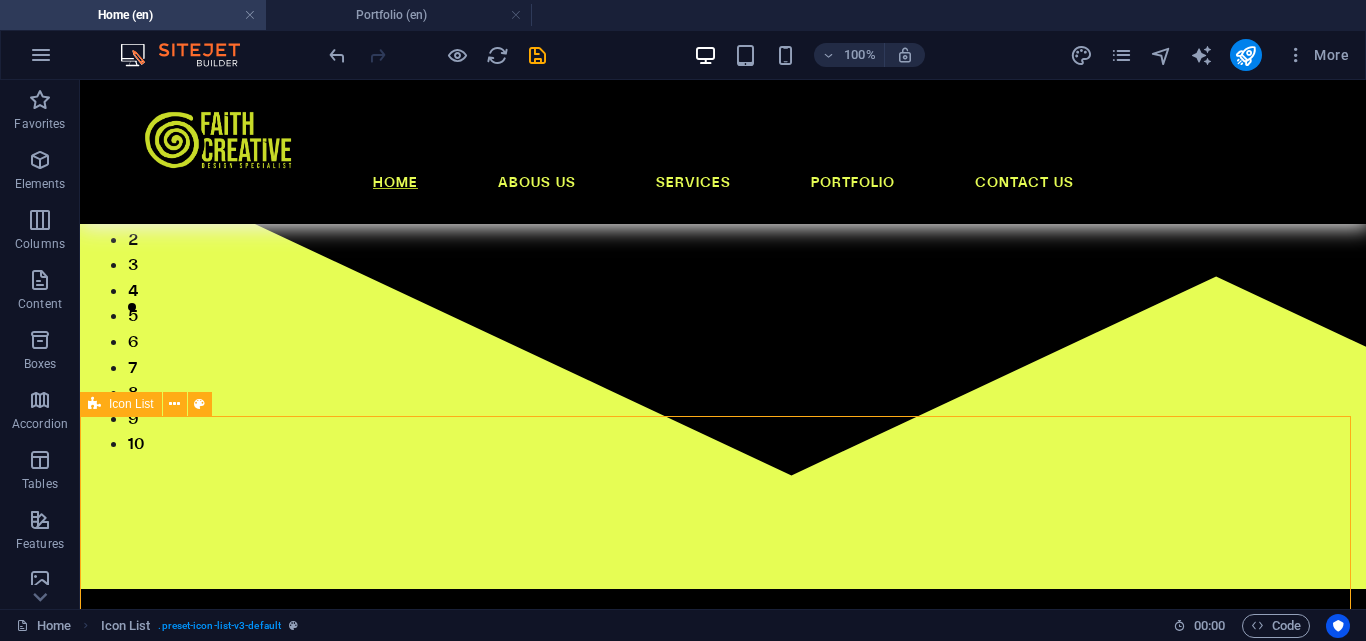 click on "Icon List" at bounding box center (131, 404) 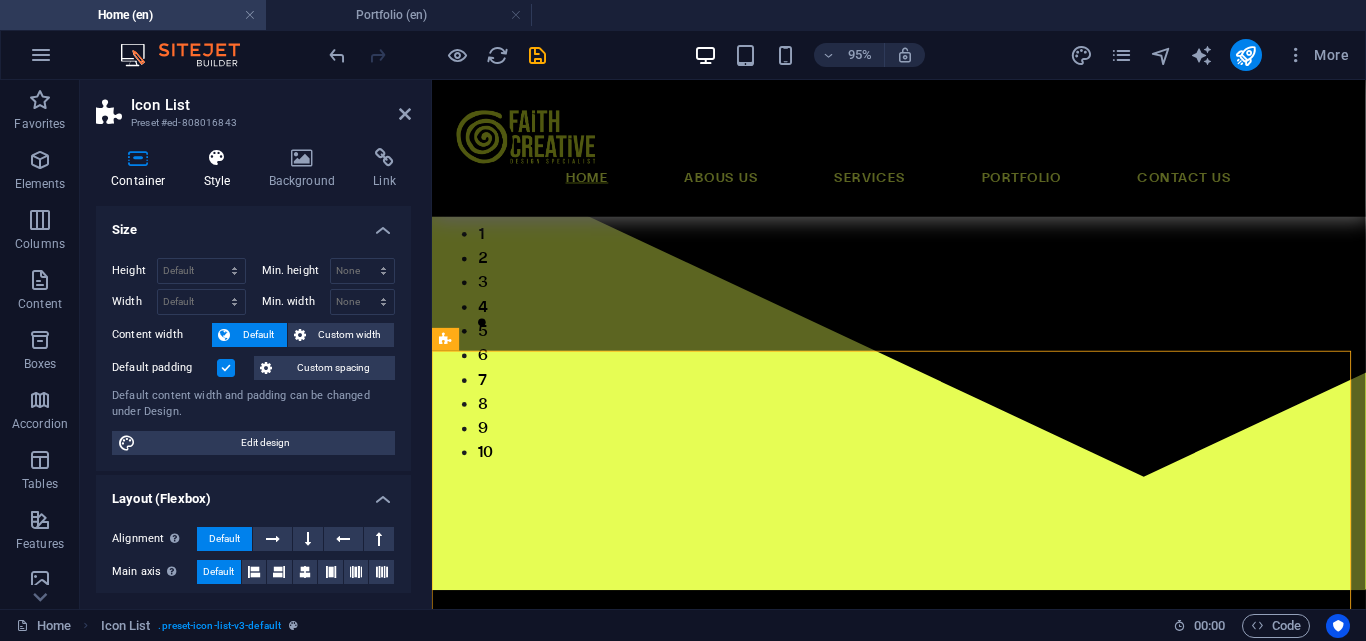 click on "Style" at bounding box center (221, 169) 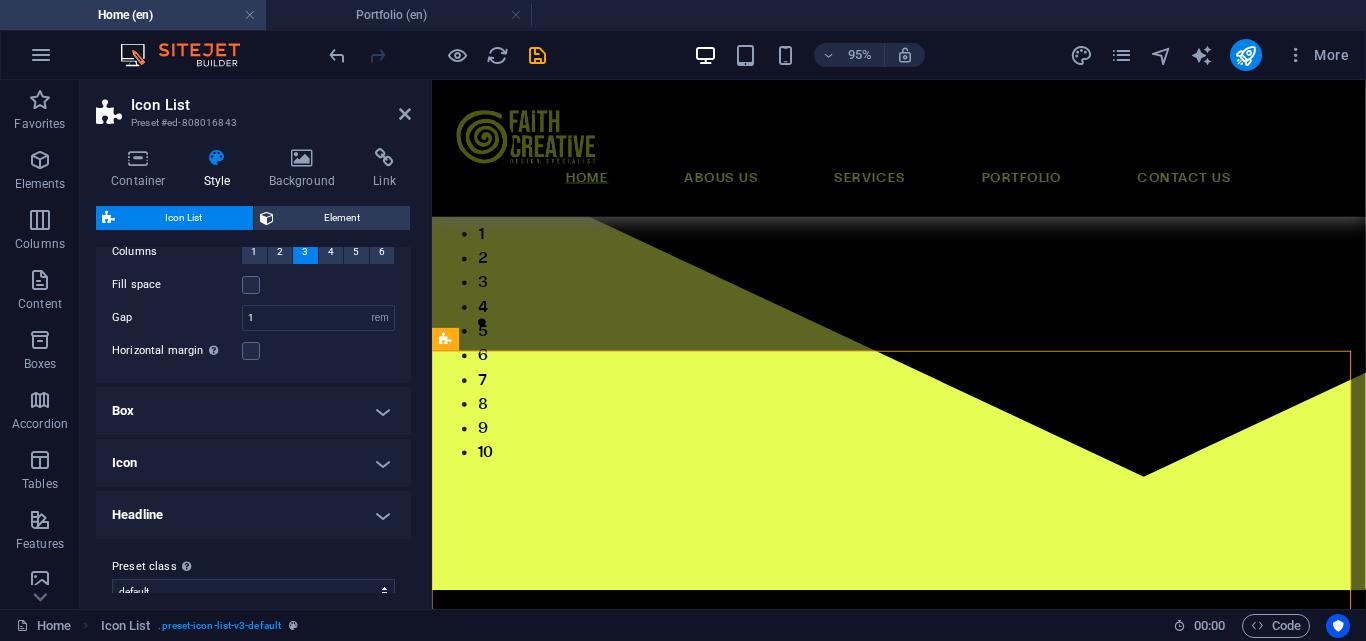 scroll, scrollTop: 89, scrollLeft: 0, axis: vertical 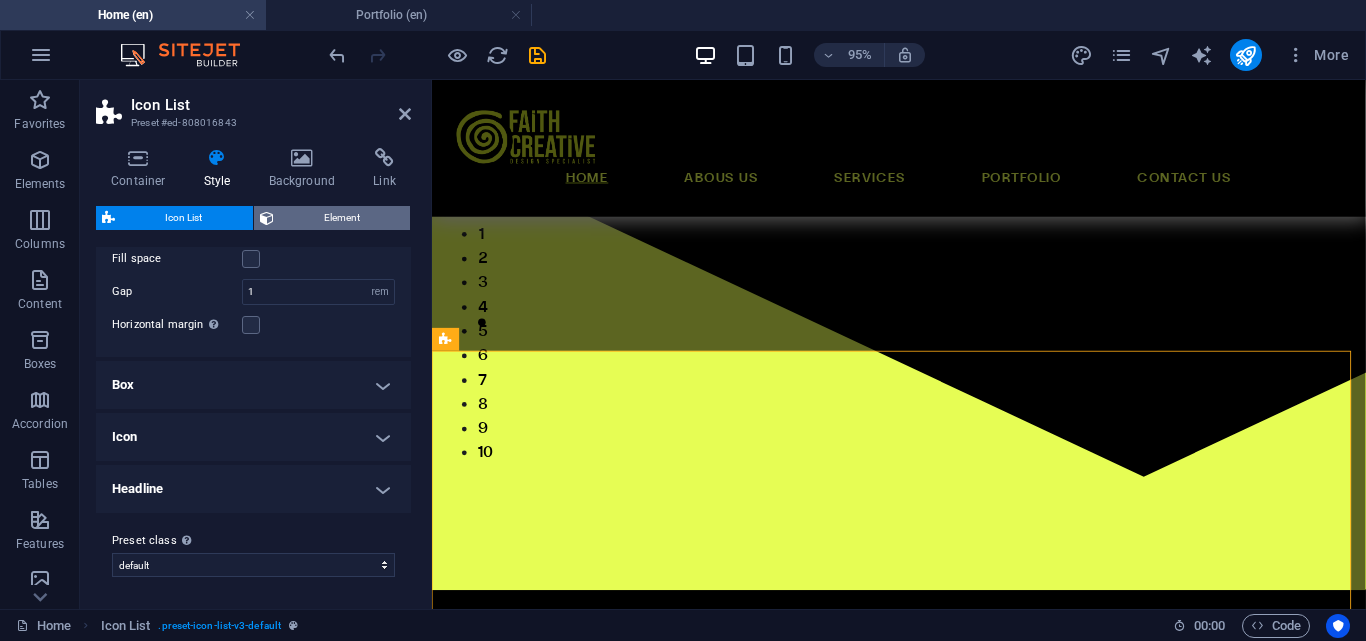 click on "Element" at bounding box center [342, 218] 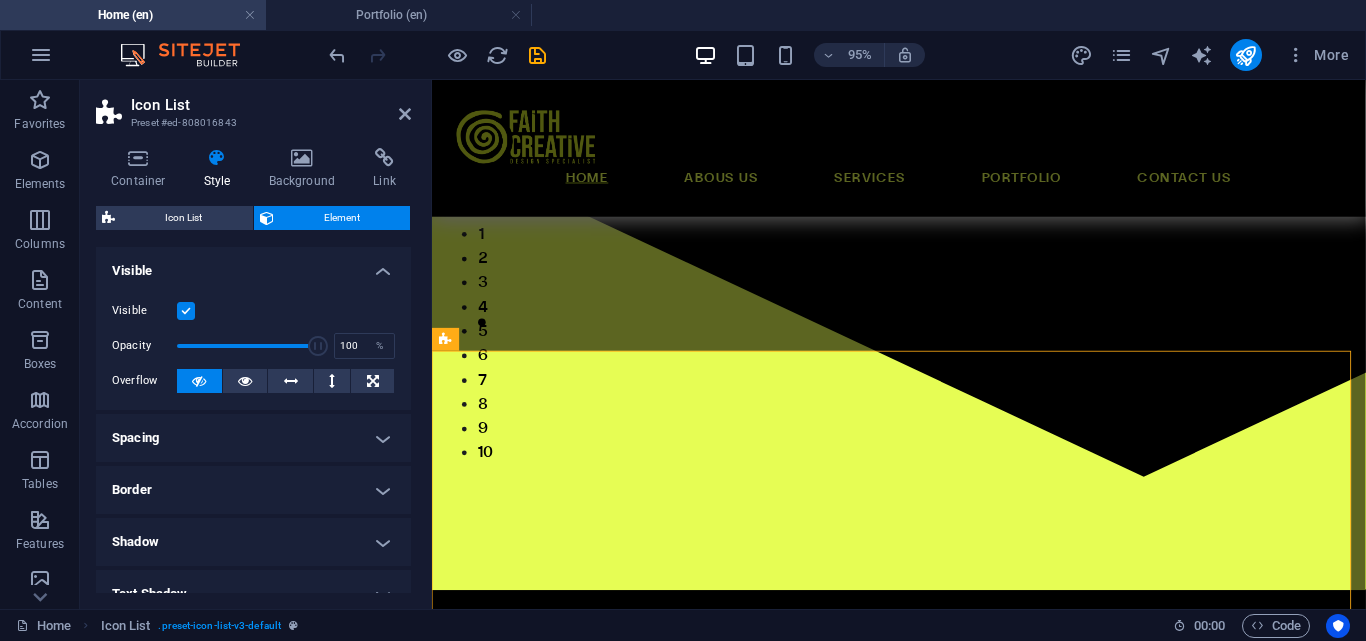 click on "Spacing" at bounding box center [253, 438] 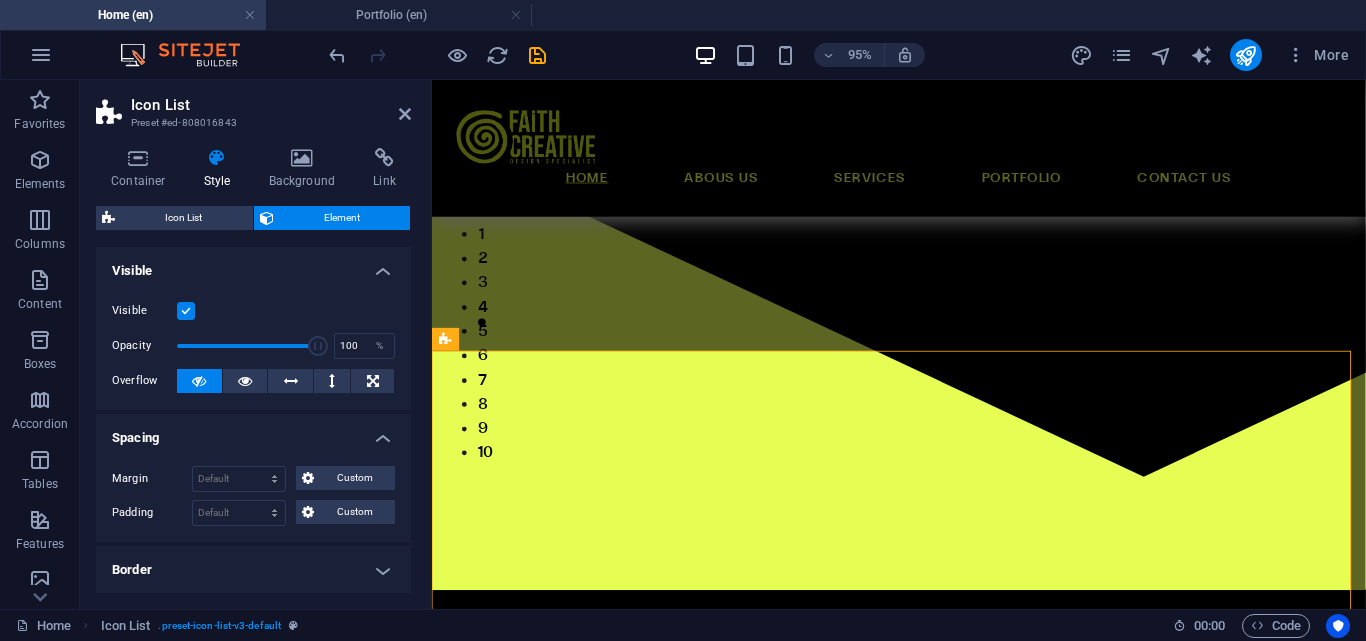 click on "Spacing" at bounding box center (253, 432) 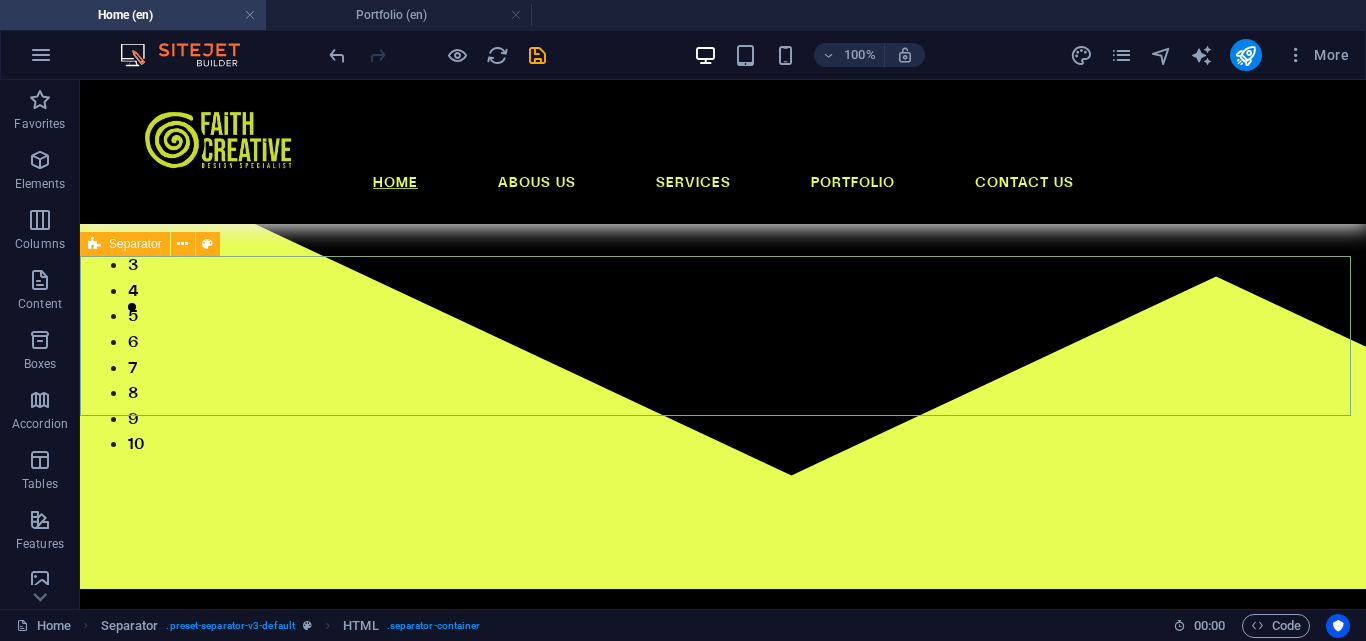 click on "Separator" at bounding box center [135, 244] 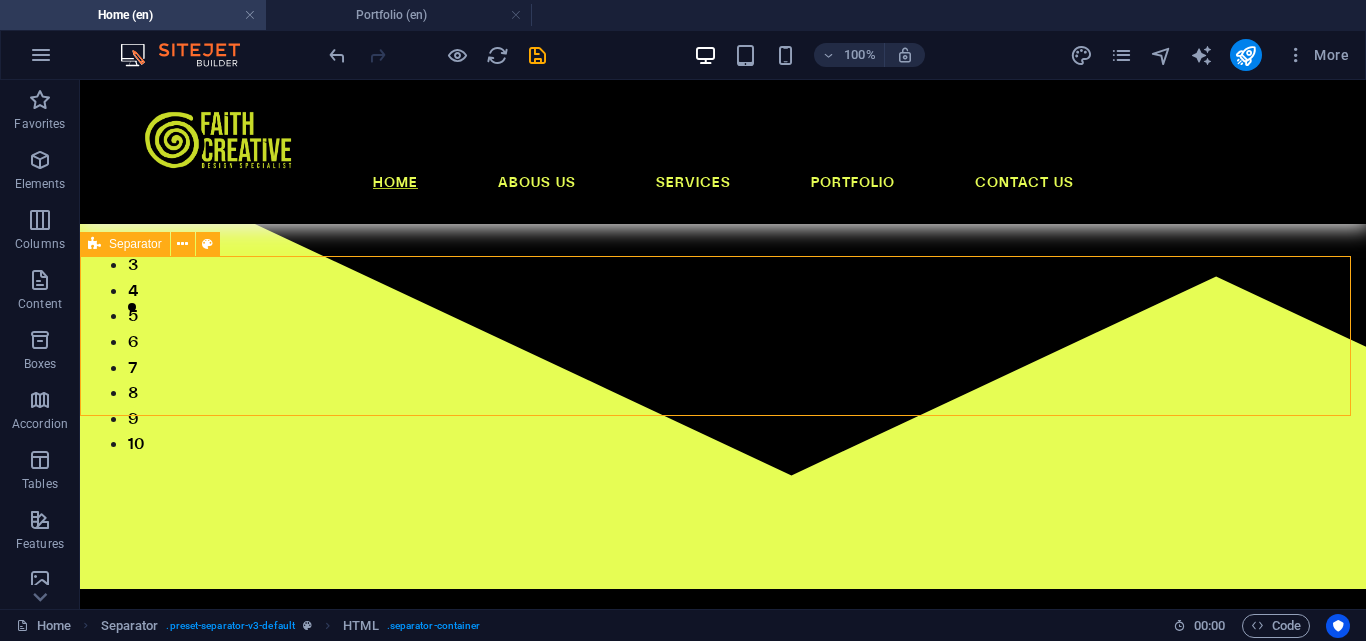 click on "Separator" at bounding box center [135, 244] 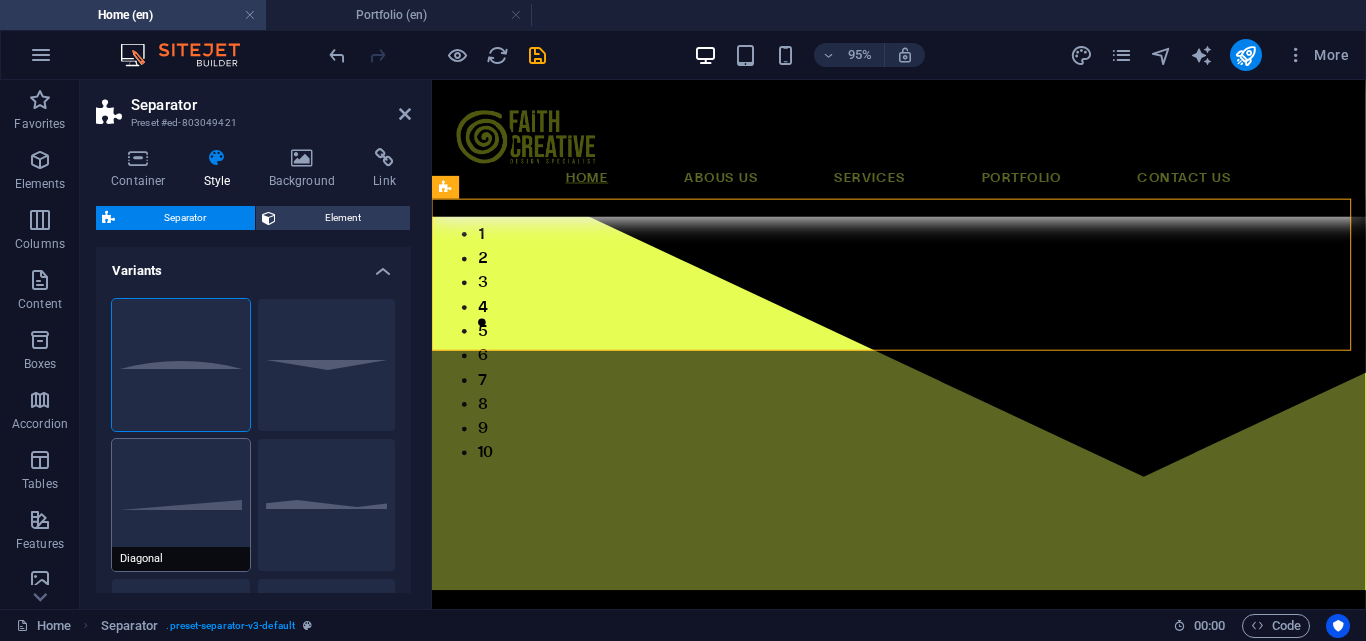 scroll, scrollTop: 500, scrollLeft: 0, axis: vertical 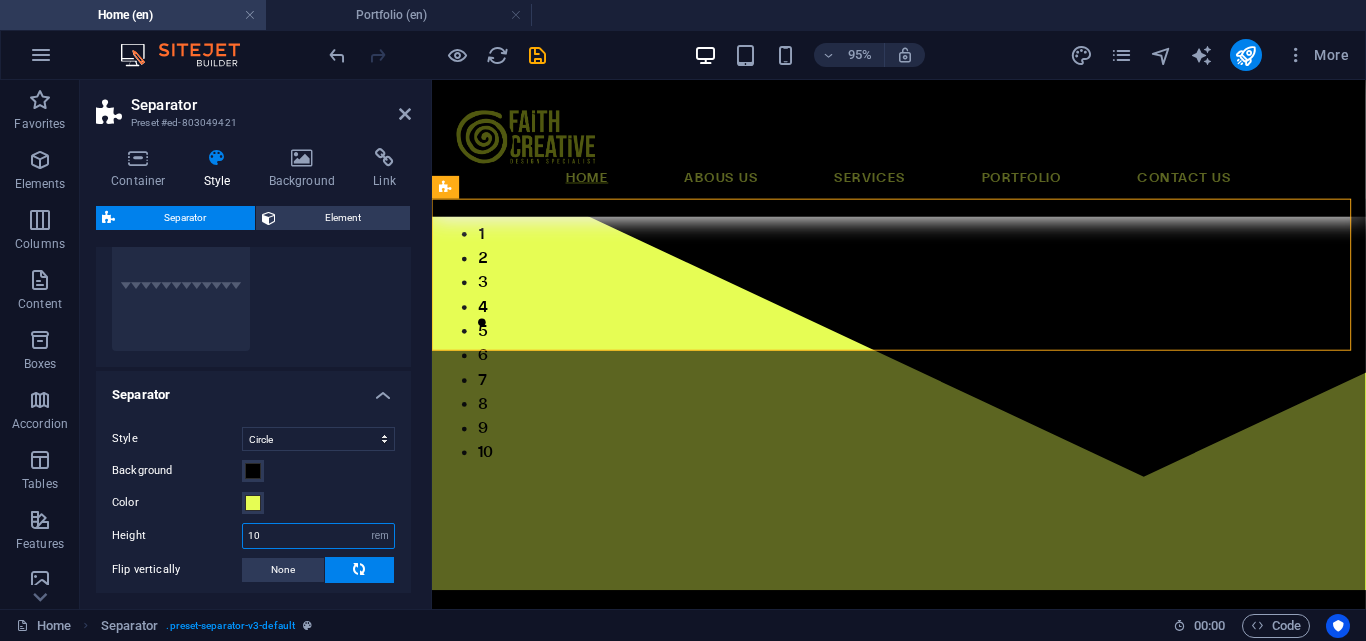 click on "10" at bounding box center (318, 536) 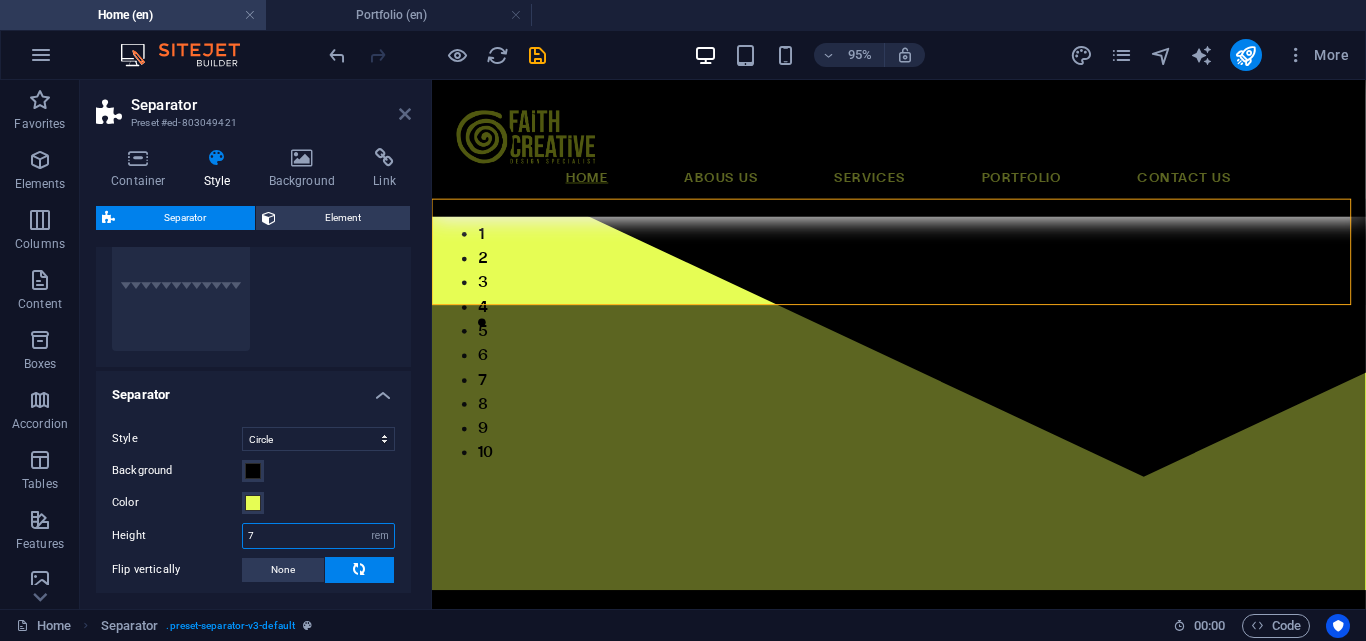 type on "7" 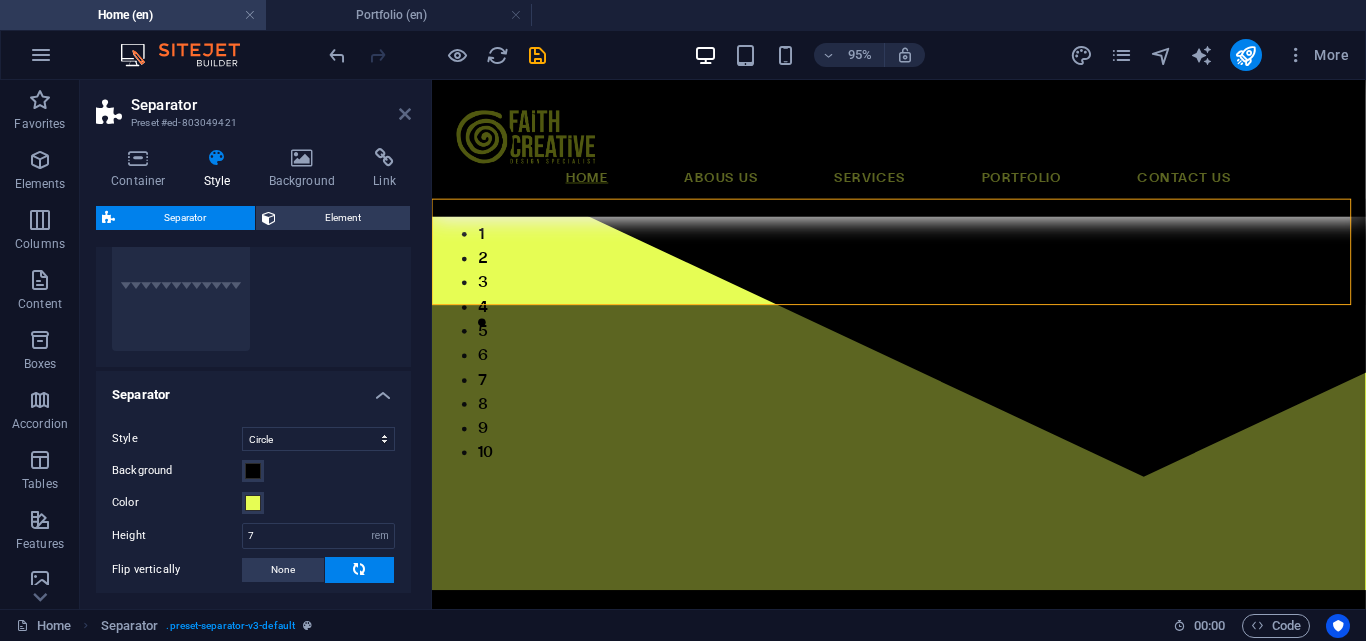 click at bounding box center (405, 114) 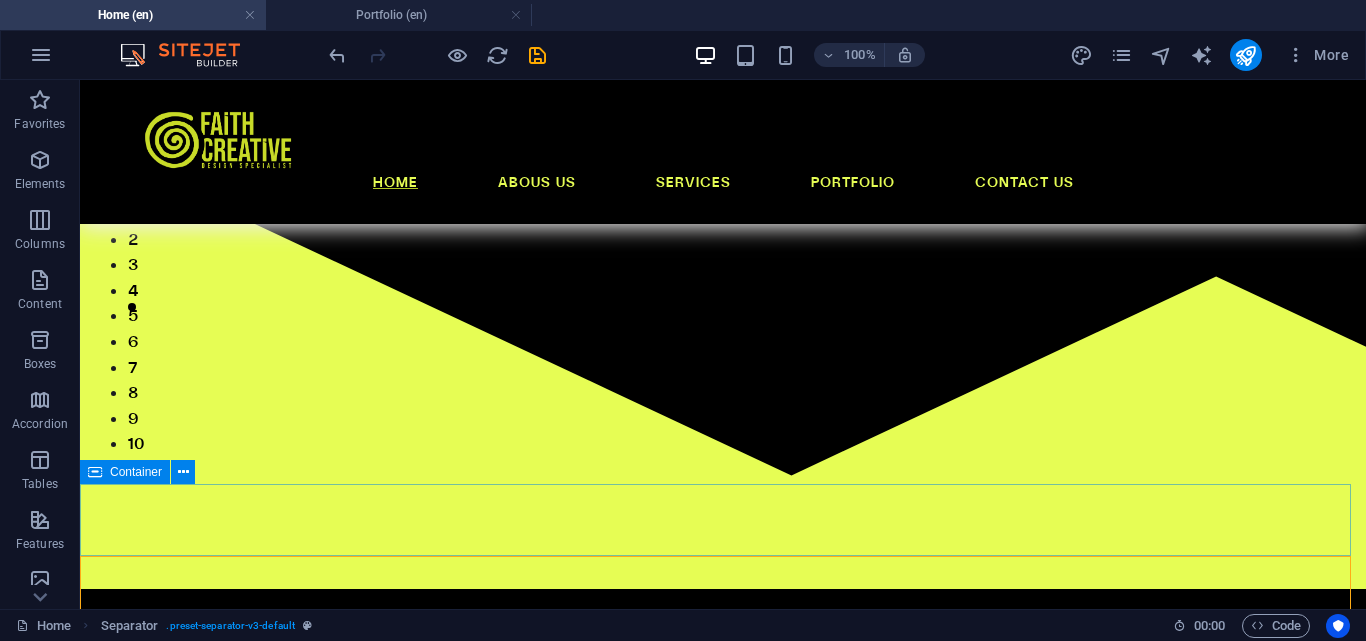 click on "Container" at bounding box center (125, 472) 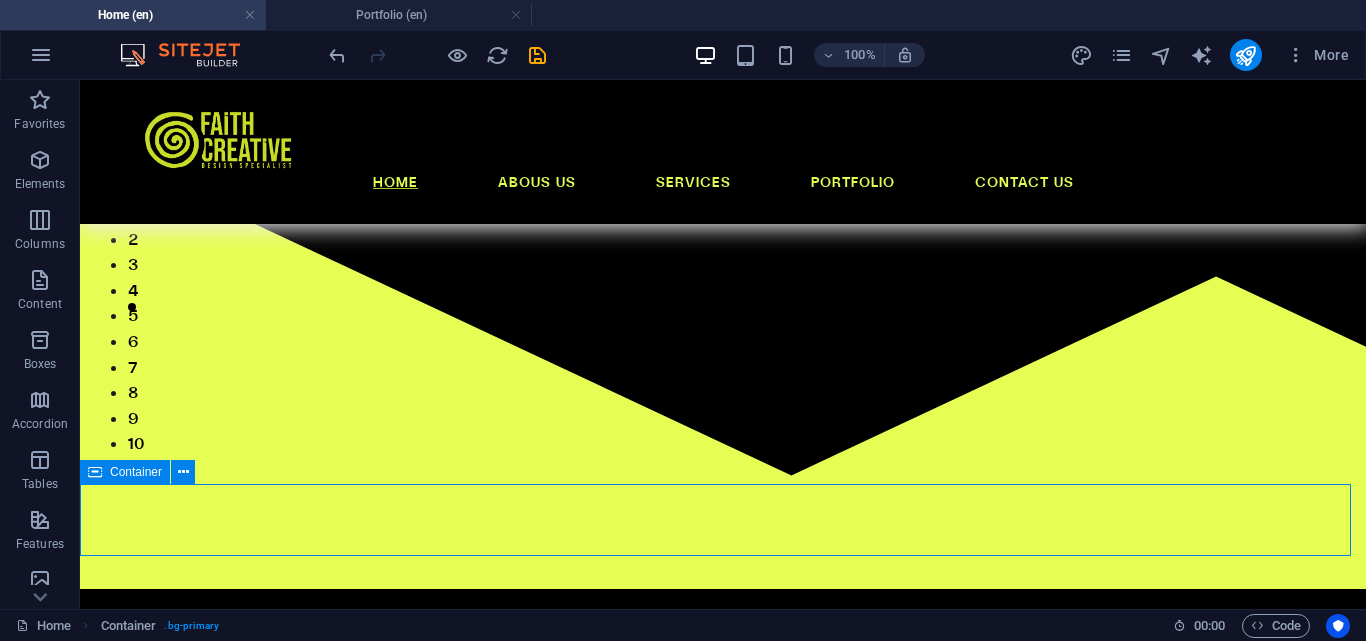 click on "Container" at bounding box center [125, 472] 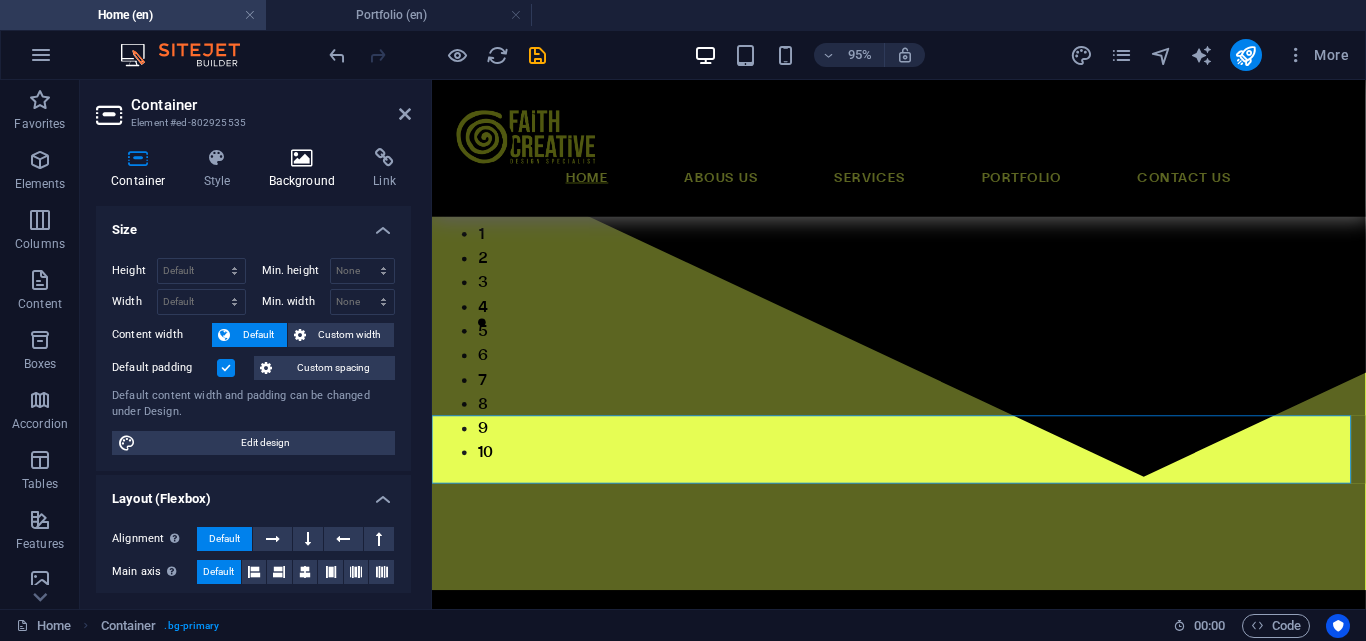click on "Background" at bounding box center (306, 169) 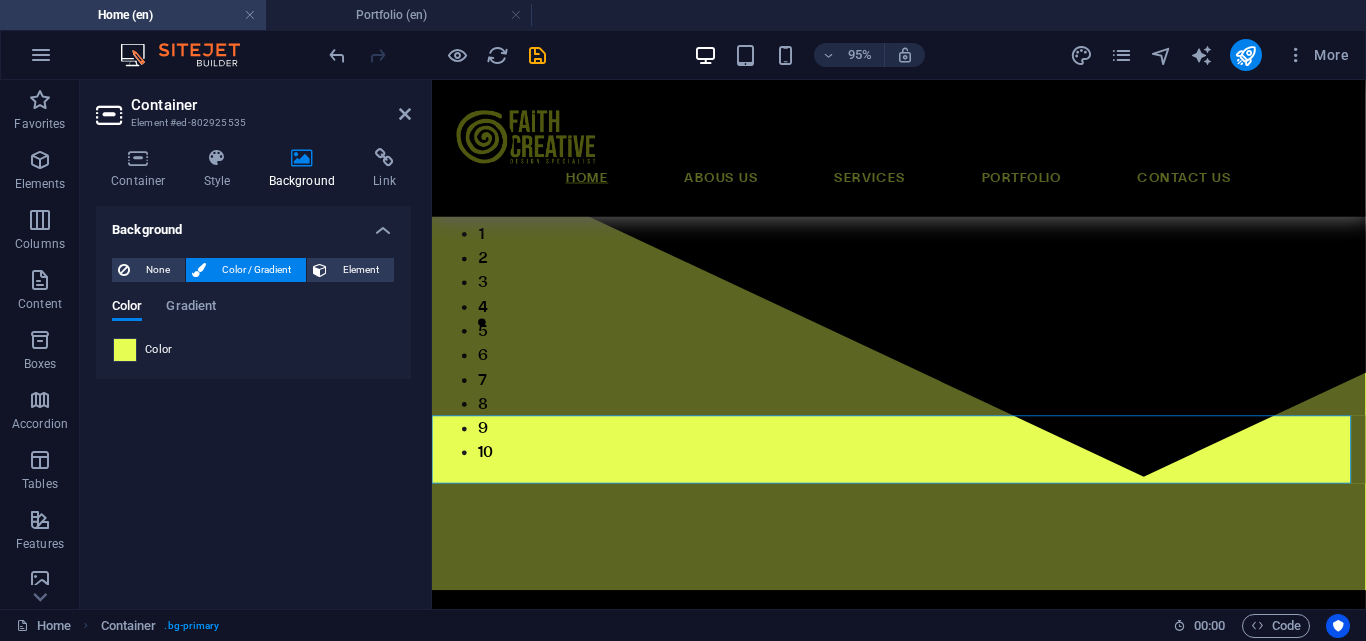 click at bounding box center [125, 350] 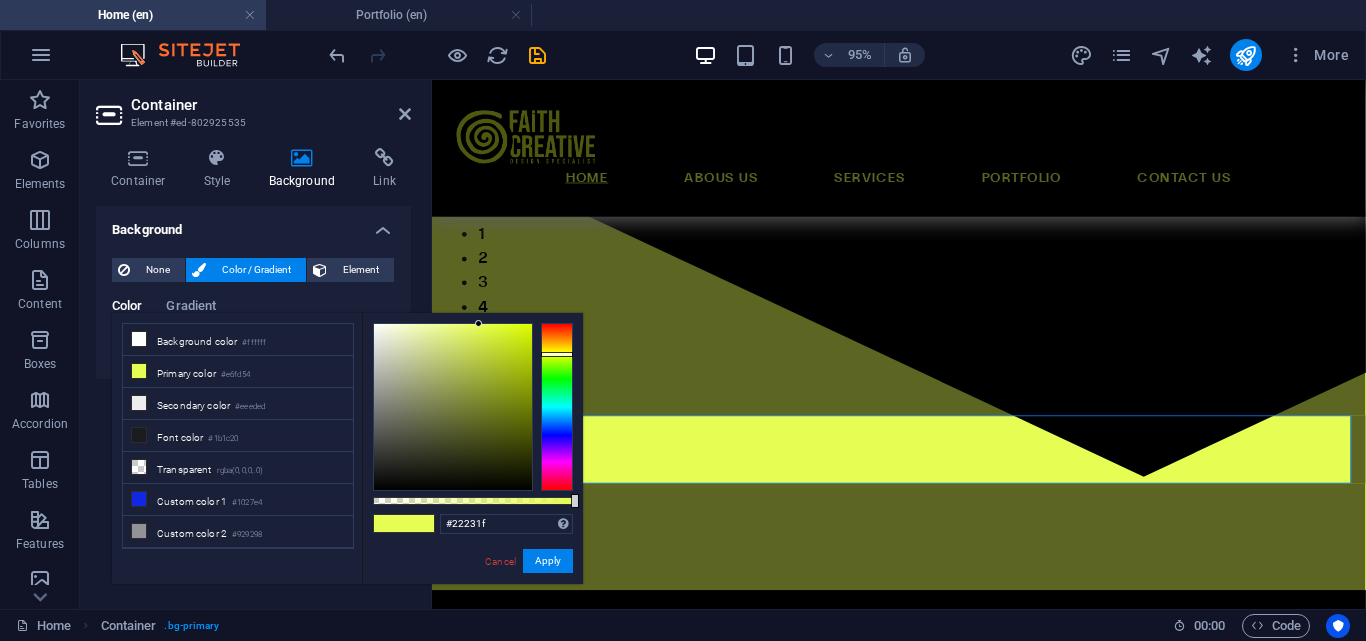 type on "#000000" 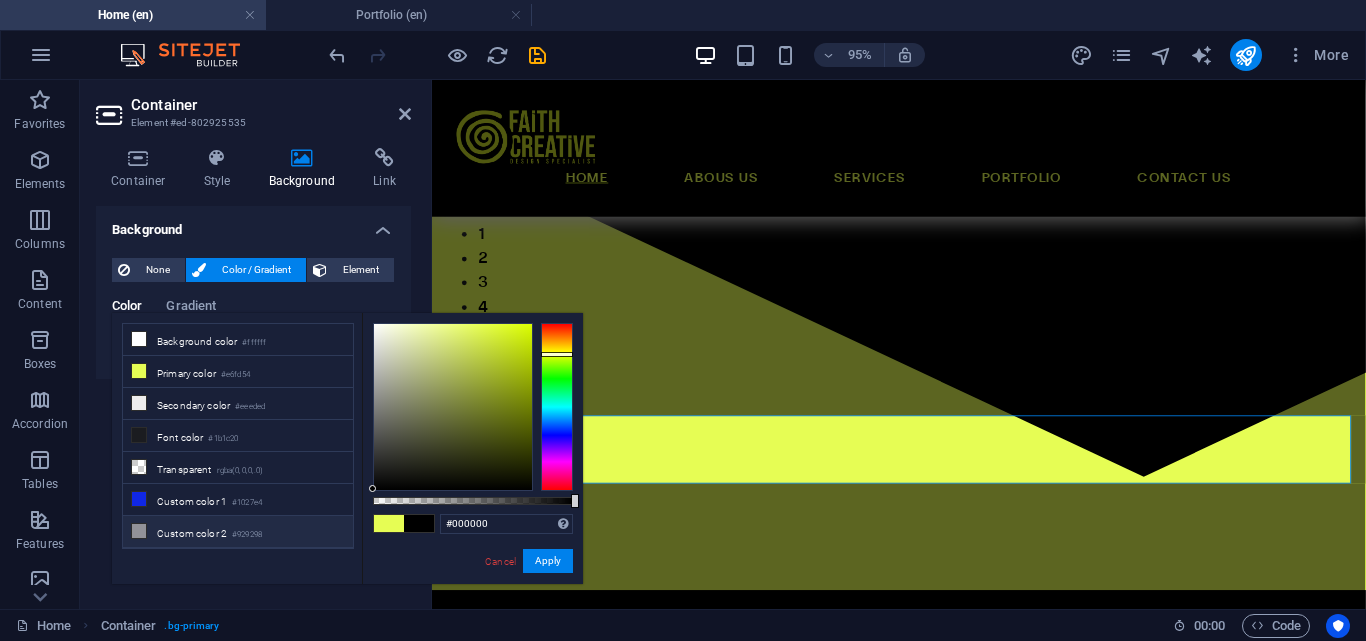 drag, startPoint x: 359, startPoint y: 517, endPoint x: 350, endPoint y: 531, distance: 16.643316 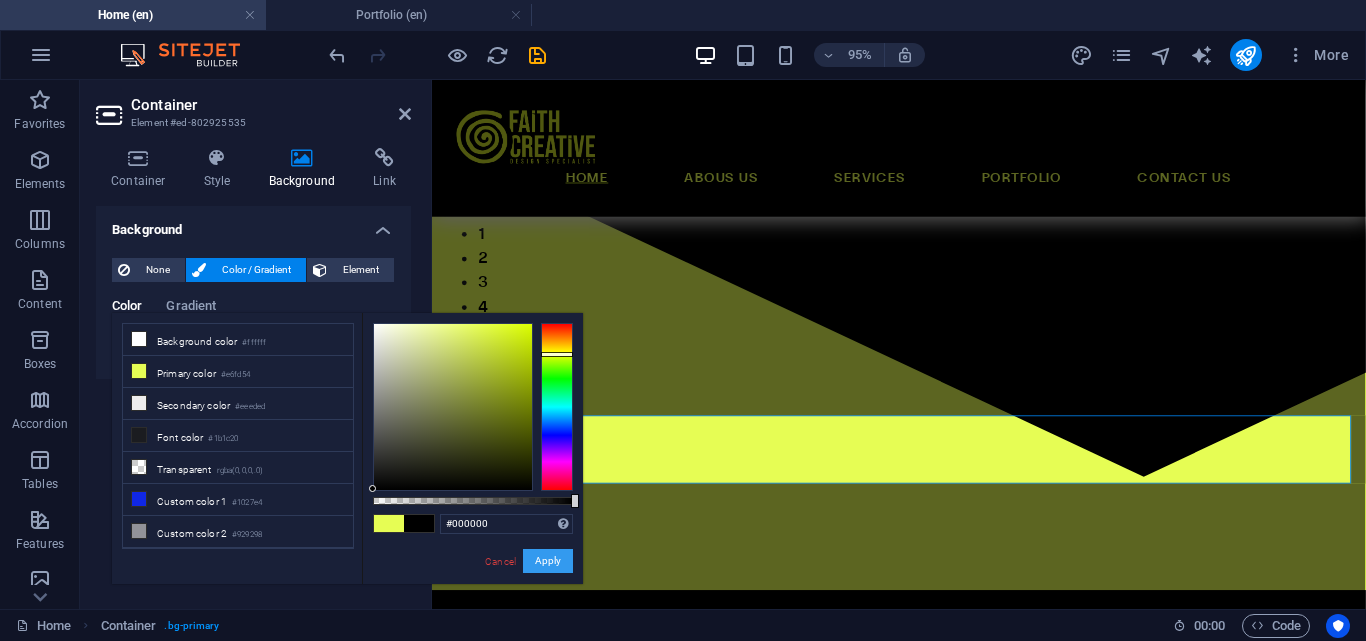 click on "Apply" at bounding box center [548, 561] 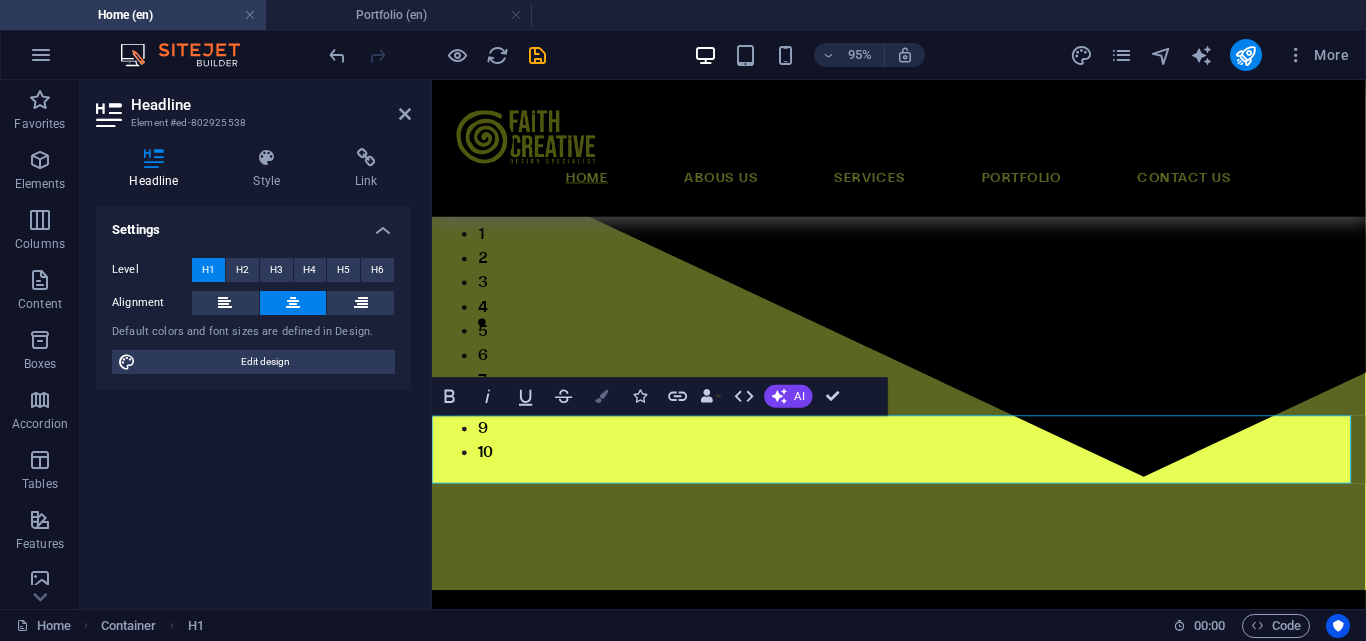 click at bounding box center [601, 395] 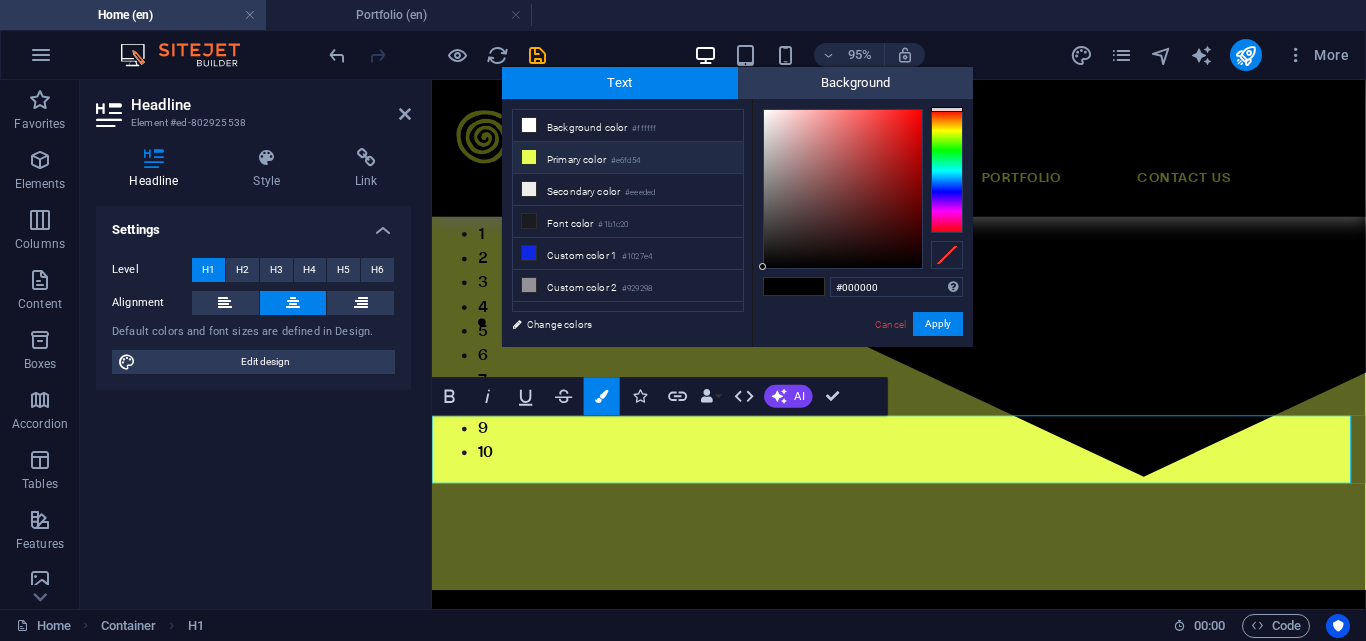 click on "Primary color
#e6fd54" at bounding box center (628, 158) 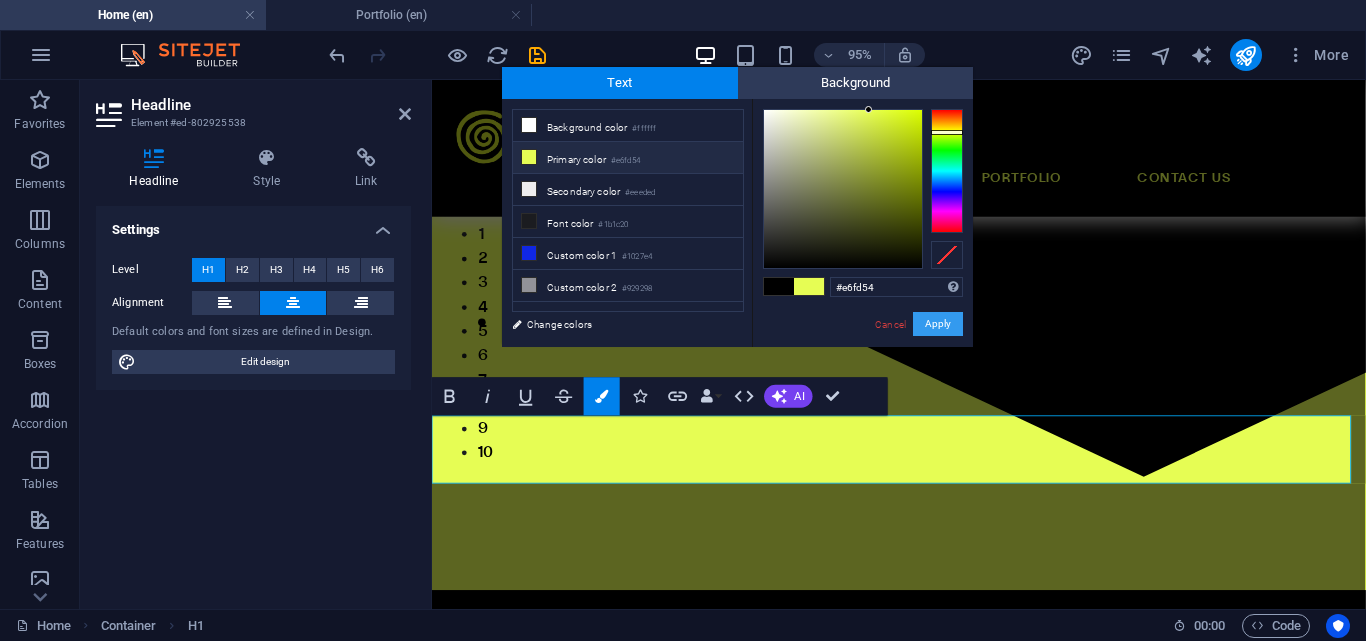 click on "Apply" at bounding box center [938, 324] 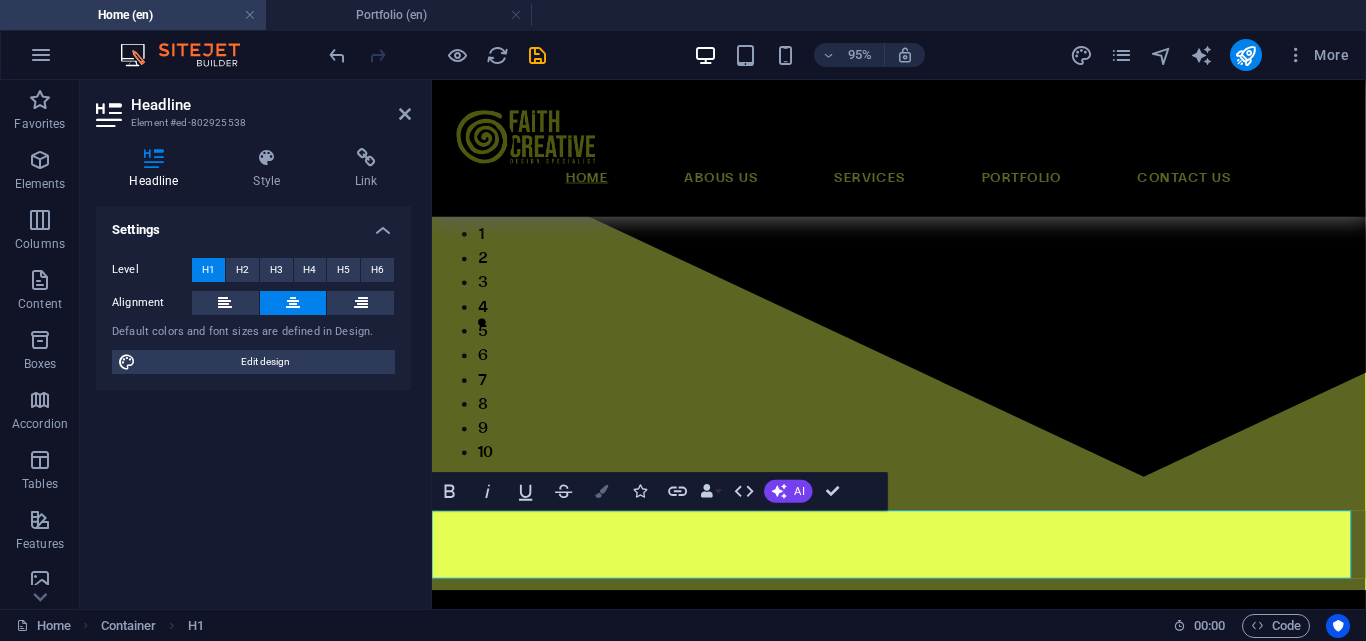 click on "Colors" at bounding box center (602, 491) 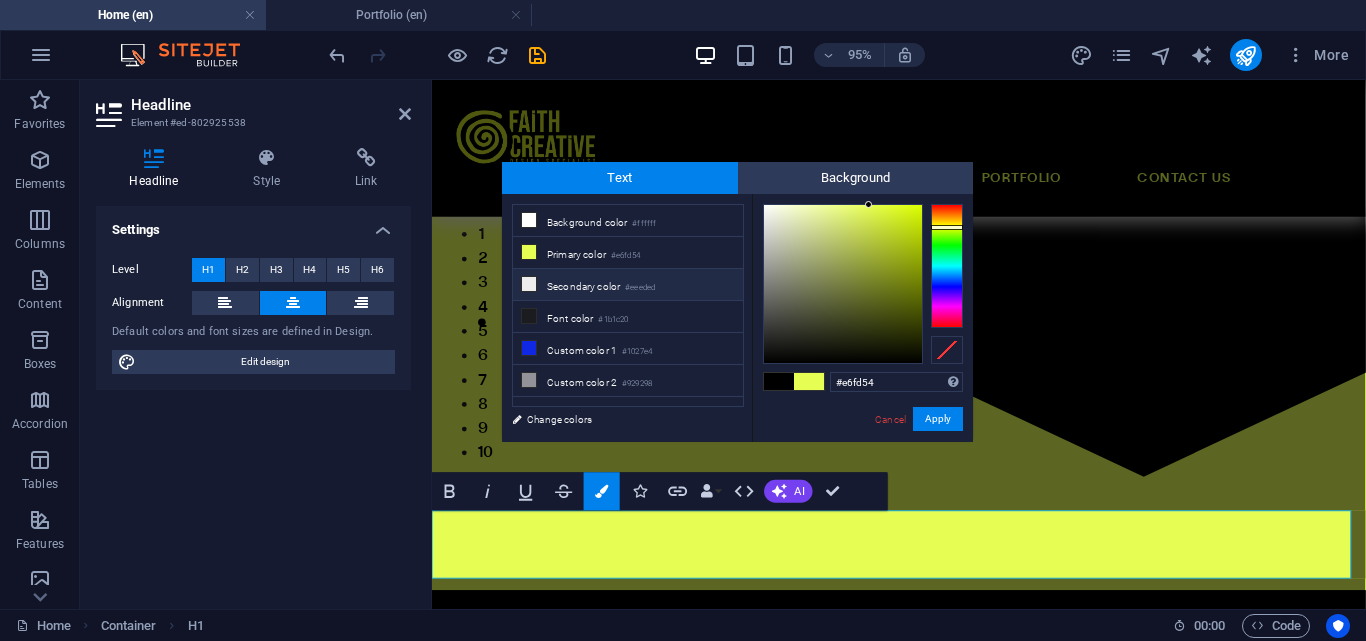 click on "Secondary color
#eeeded" at bounding box center (628, 285) 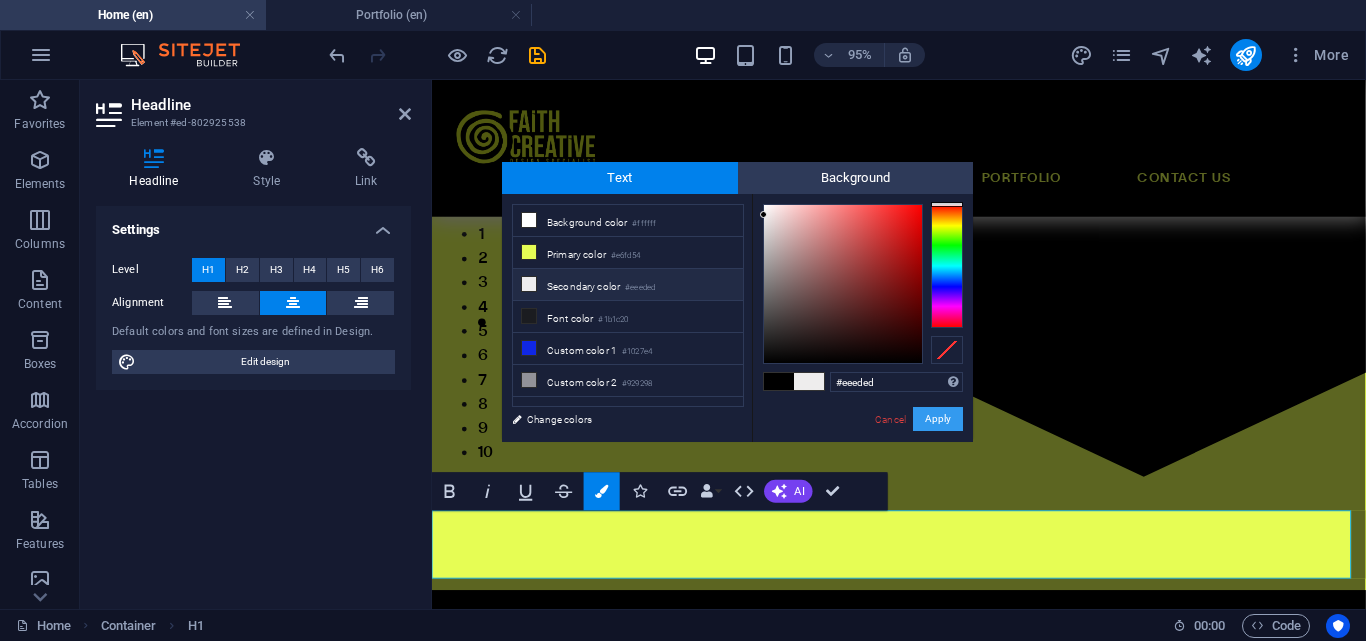 click on "Apply" at bounding box center (938, 419) 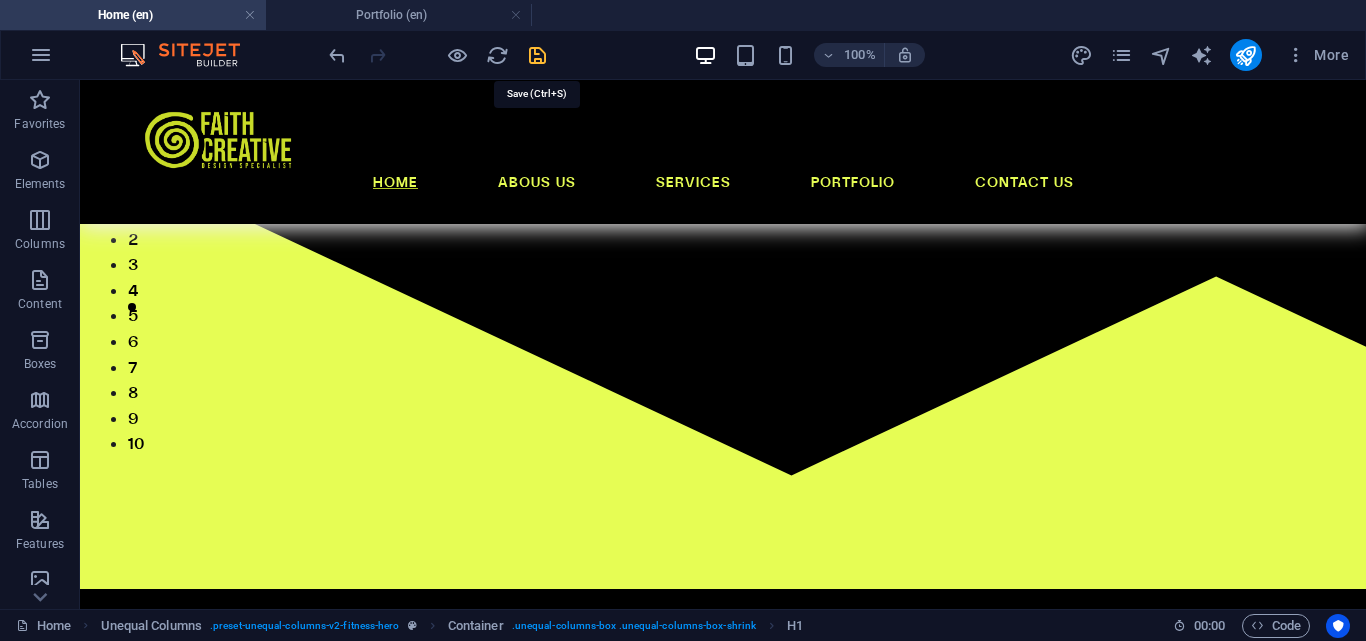 click at bounding box center [537, 55] 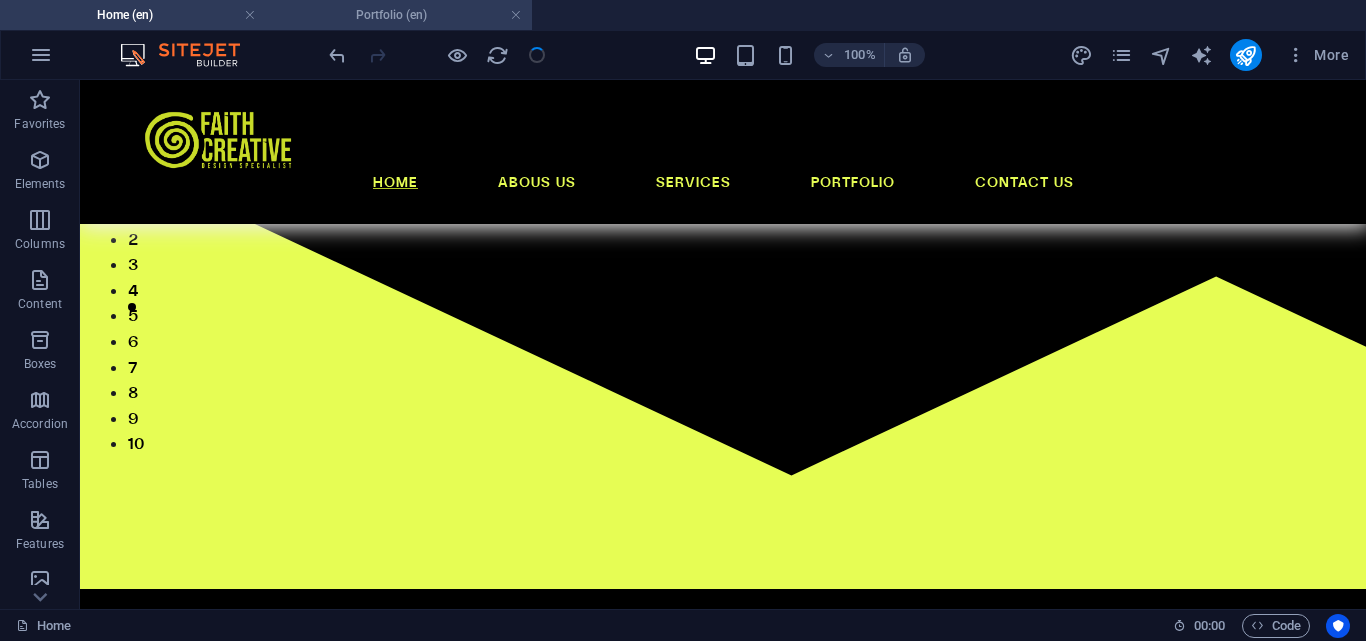 click on "Portfolio (en)" at bounding box center (399, 15) 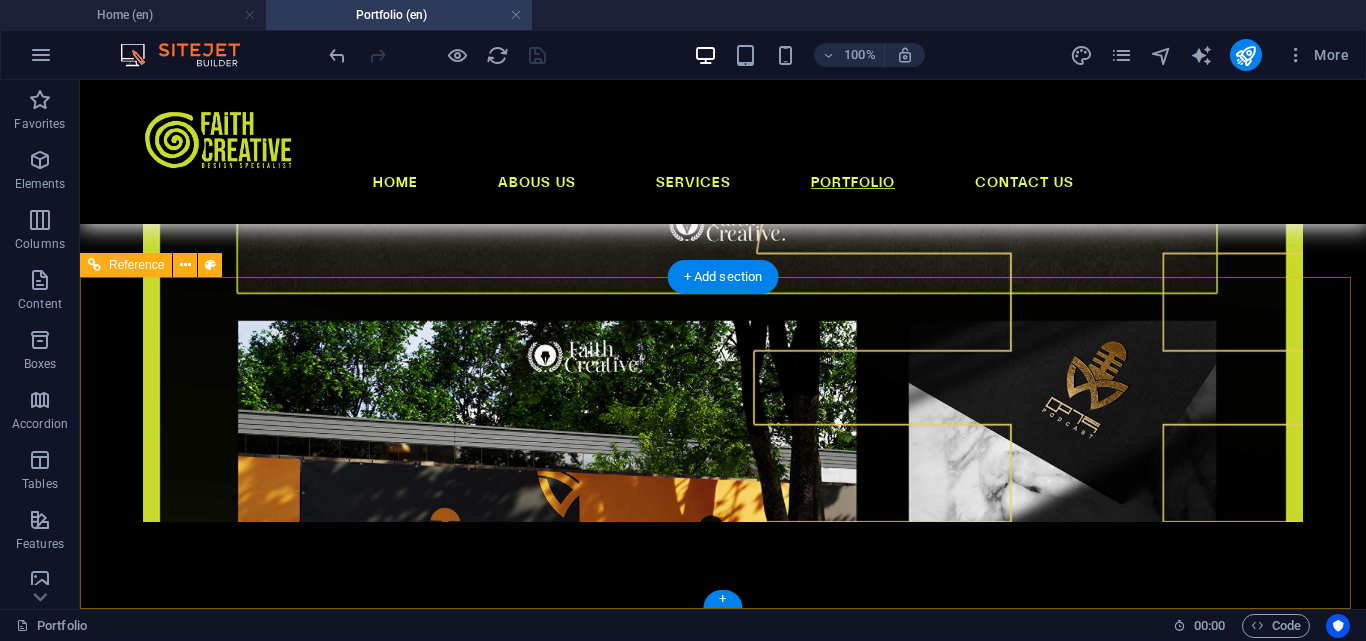 scroll, scrollTop: 1806, scrollLeft: 0, axis: vertical 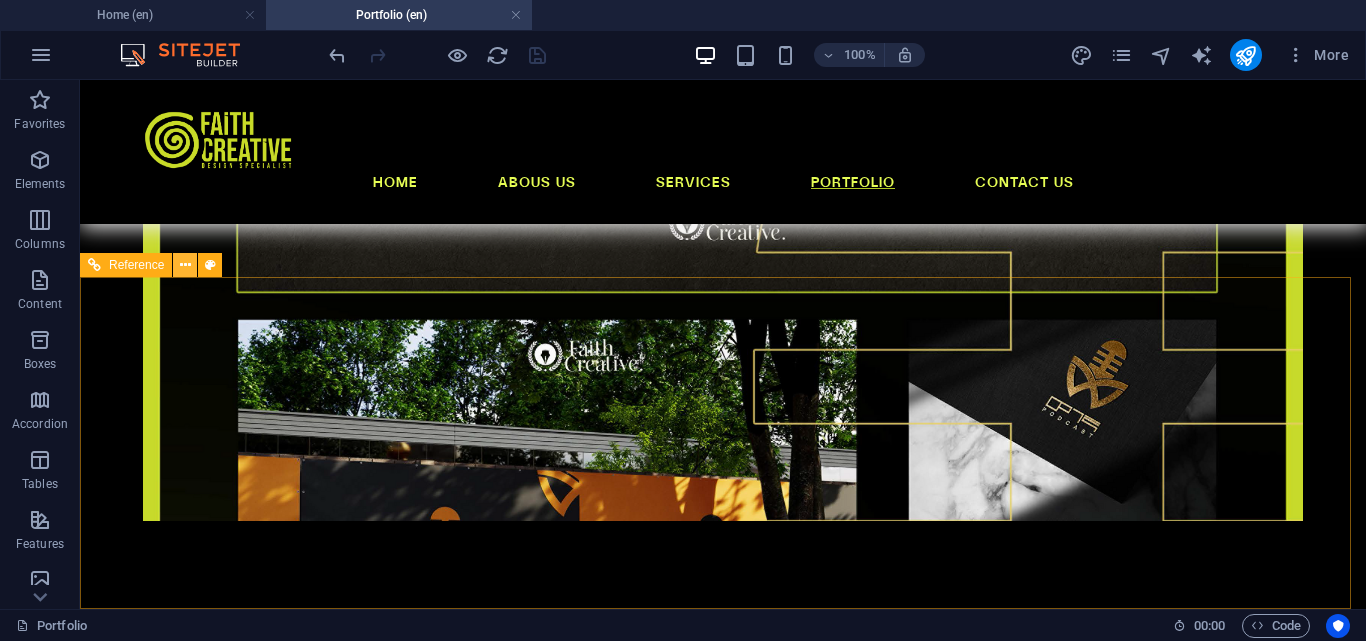 click at bounding box center (185, 265) 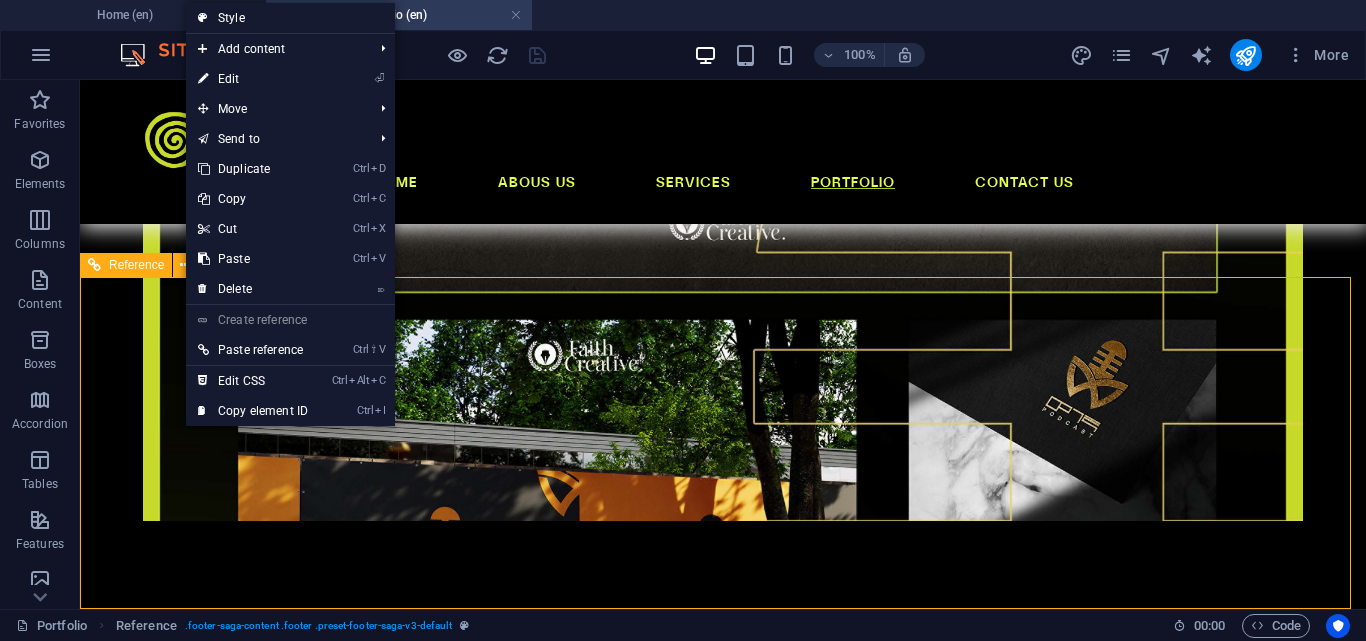 click on "Reference" at bounding box center (136, 265) 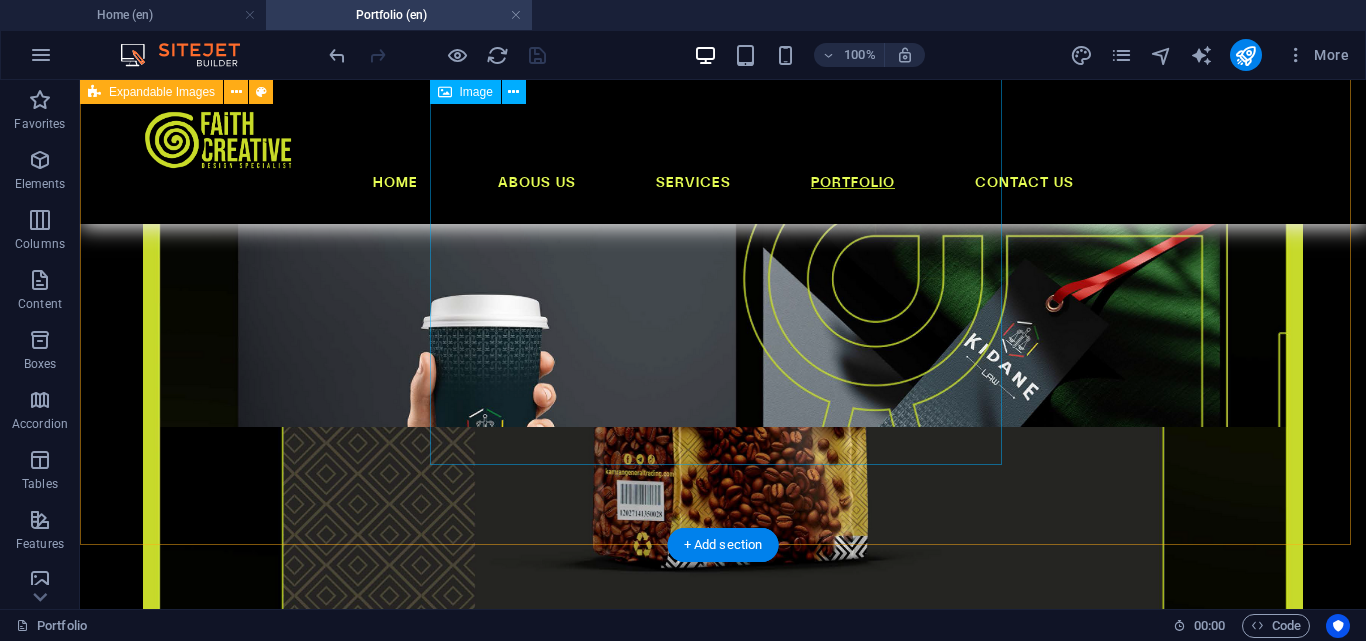 scroll, scrollTop: 1100, scrollLeft: 0, axis: vertical 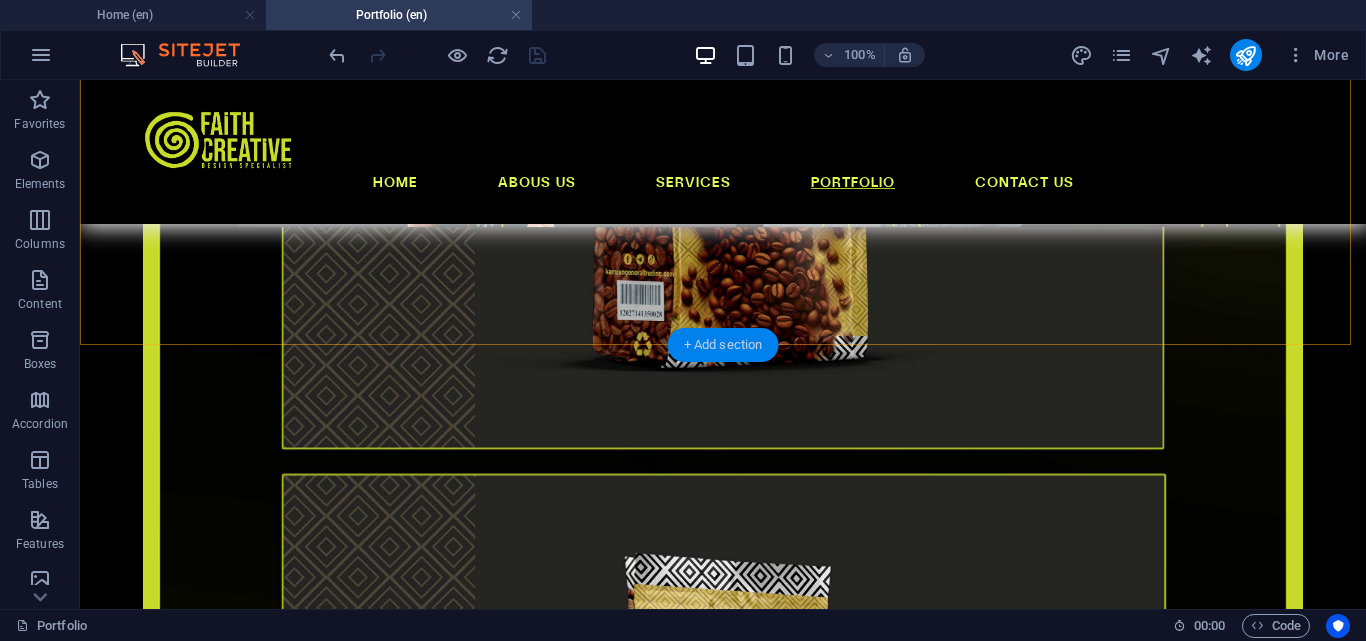 click on "+ Add section" at bounding box center (723, 345) 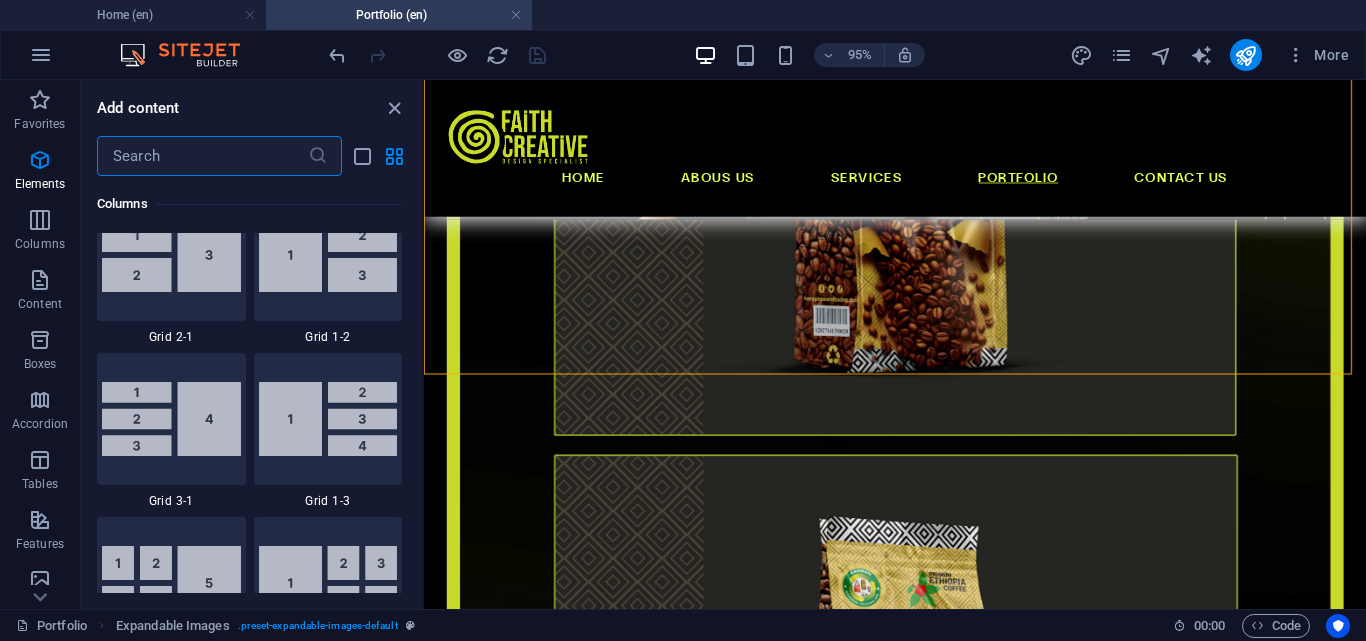 scroll, scrollTop: 3499, scrollLeft: 0, axis: vertical 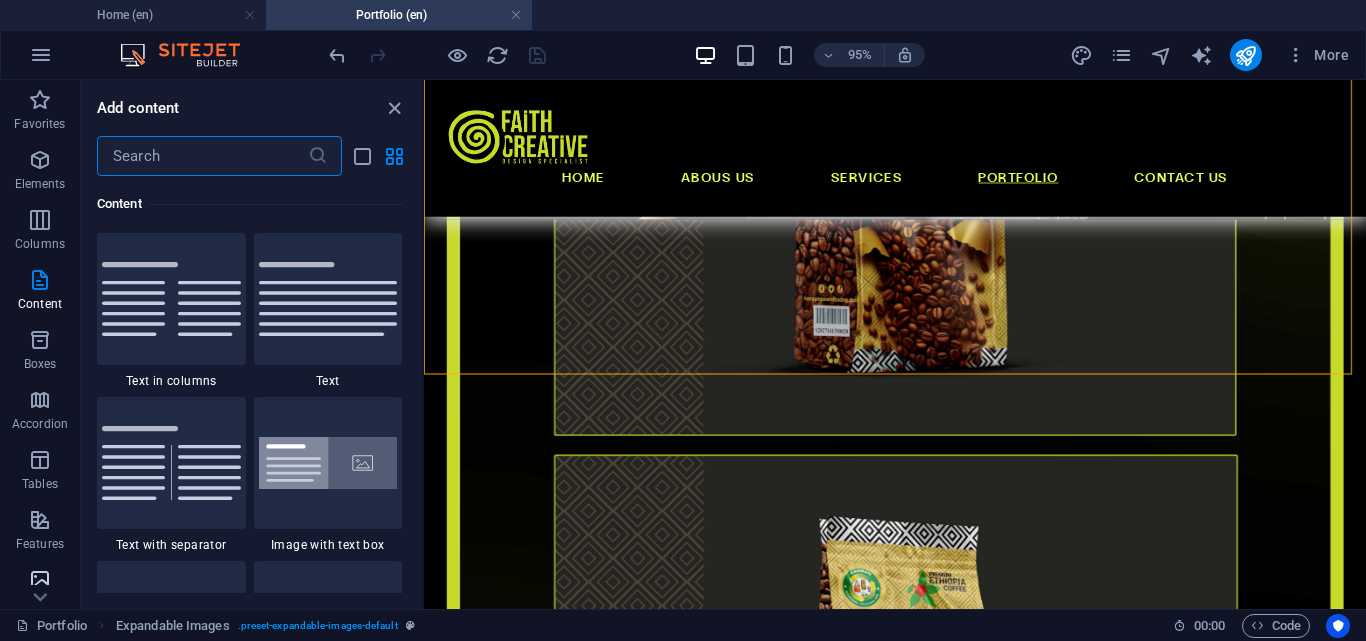 click on "Images" at bounding box center [40, 590] 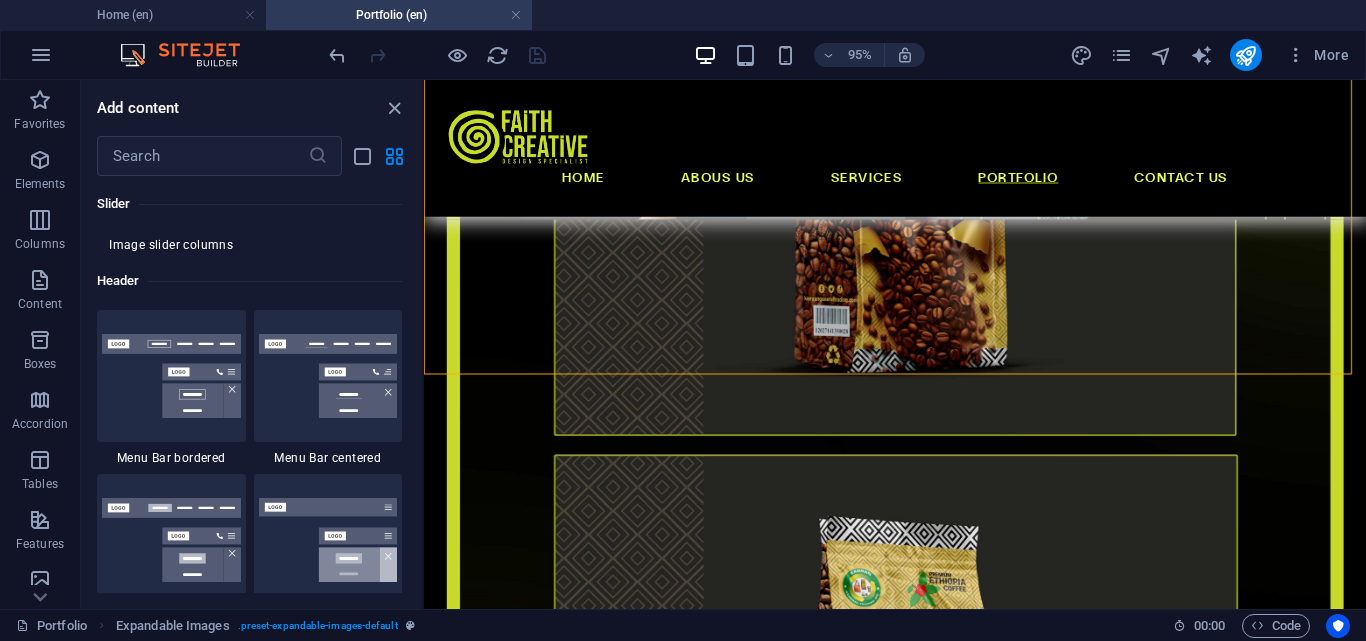 scroll, scrollTop: 12040, scrollLeft: 0, axis: vertical 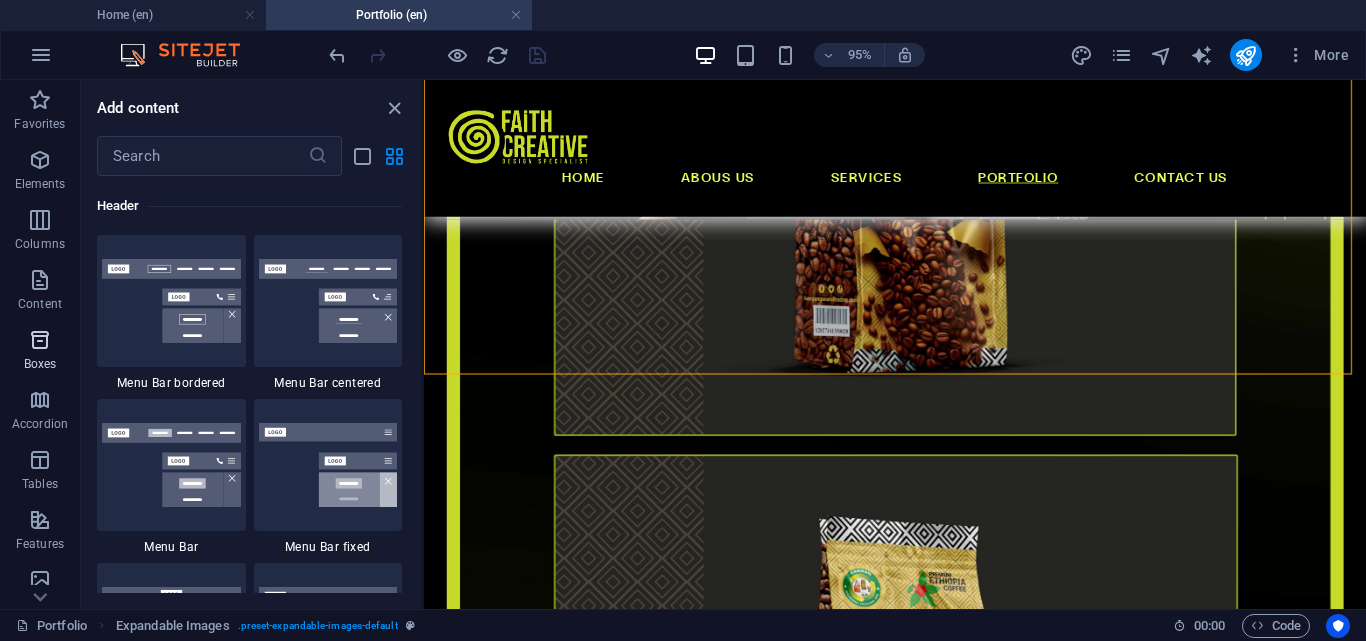 click on "Boxes" at bounding box center (40, 352) 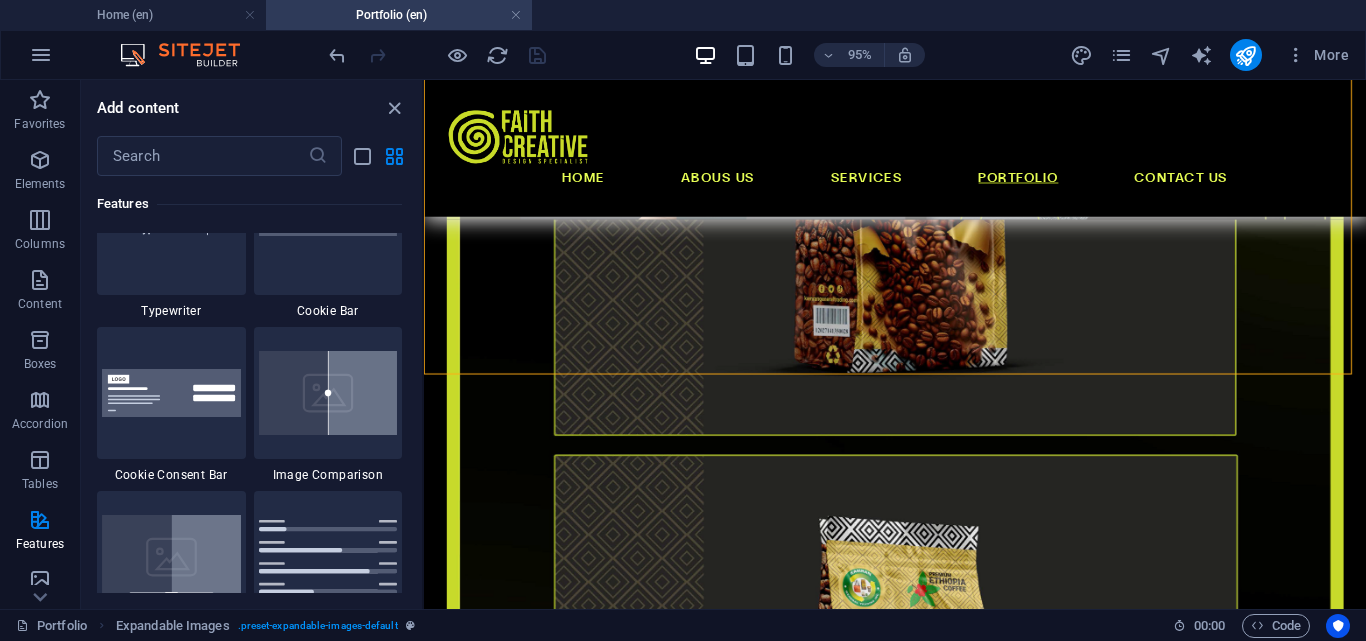 scroll, scrollTop: 8116, scrollLeft: 0, axis: vertical 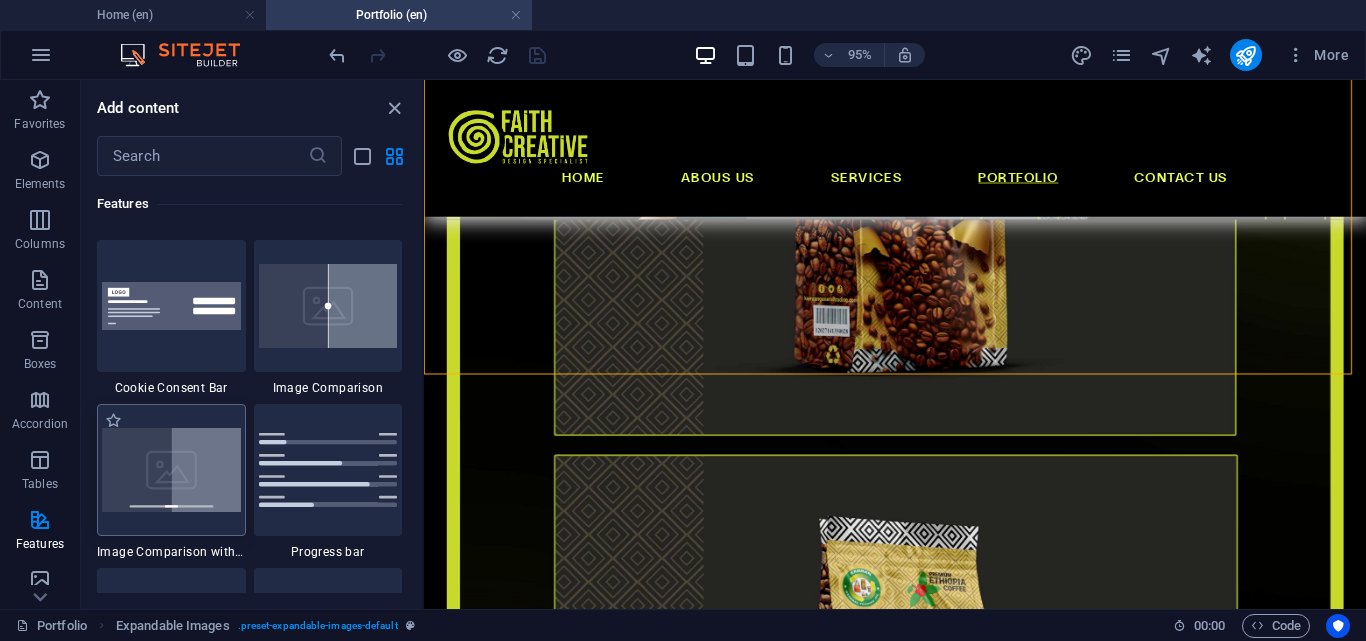 click at bounding box center [171, 470] 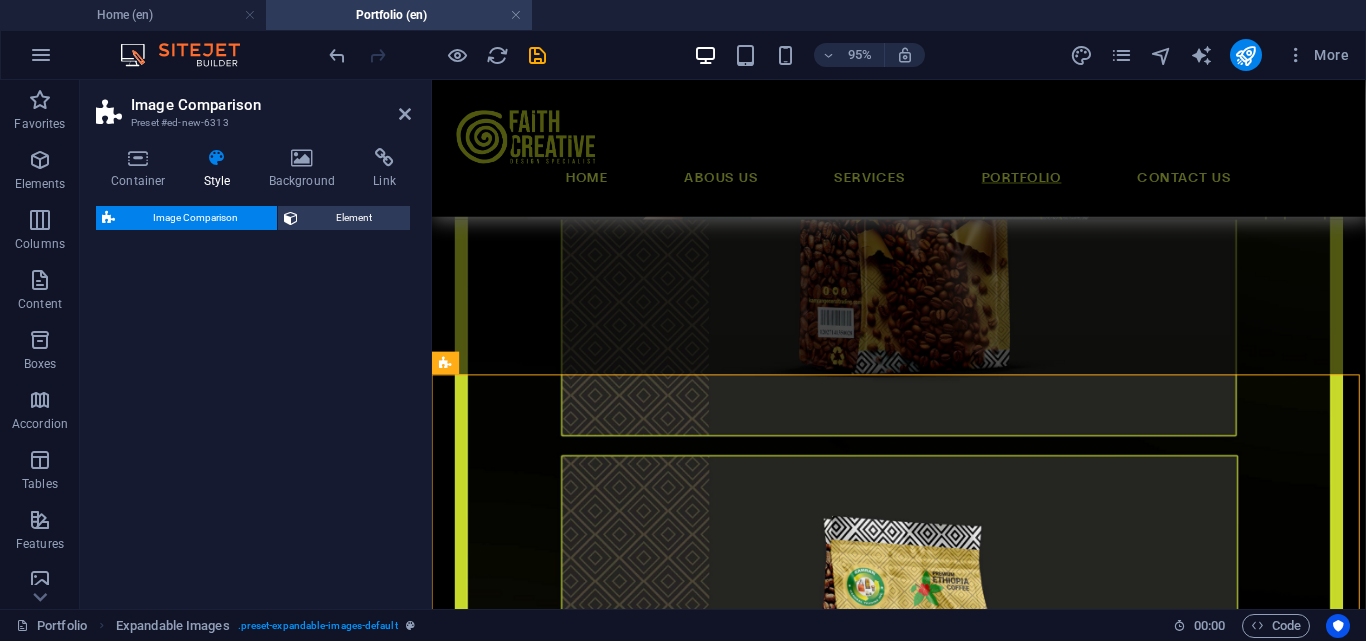 select on "rem" 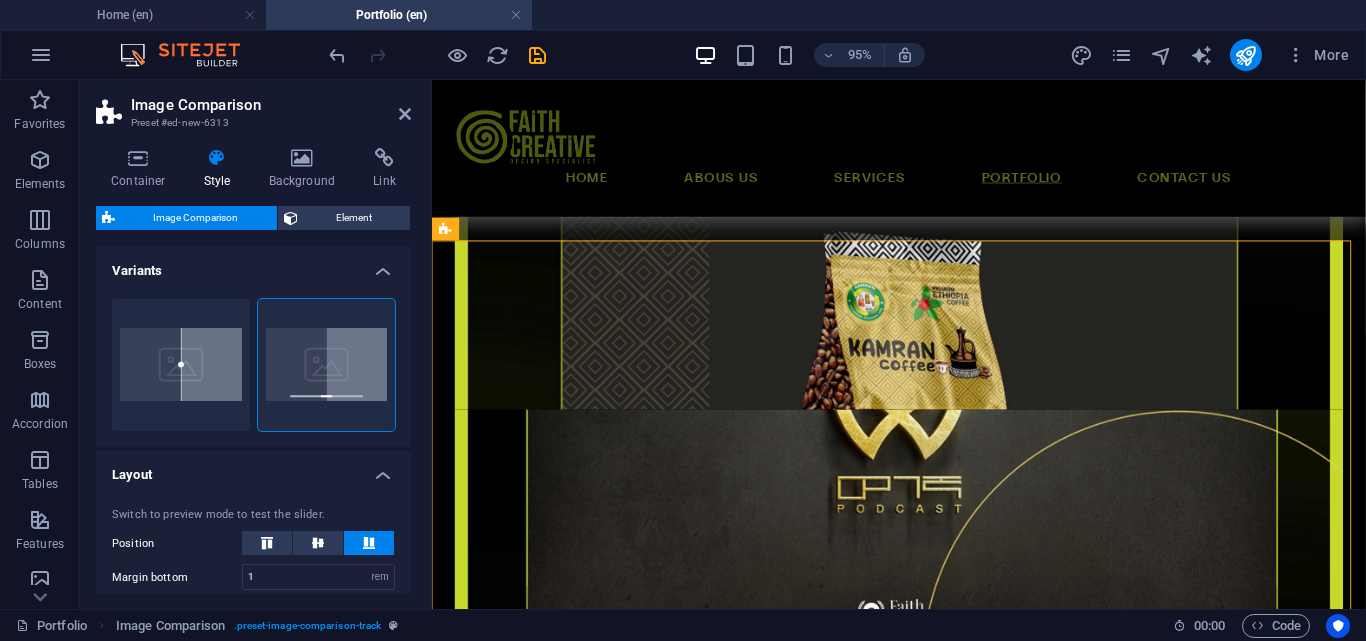 scroll, scrollTop: 1200, scrollLeft: 0, axis: vertical 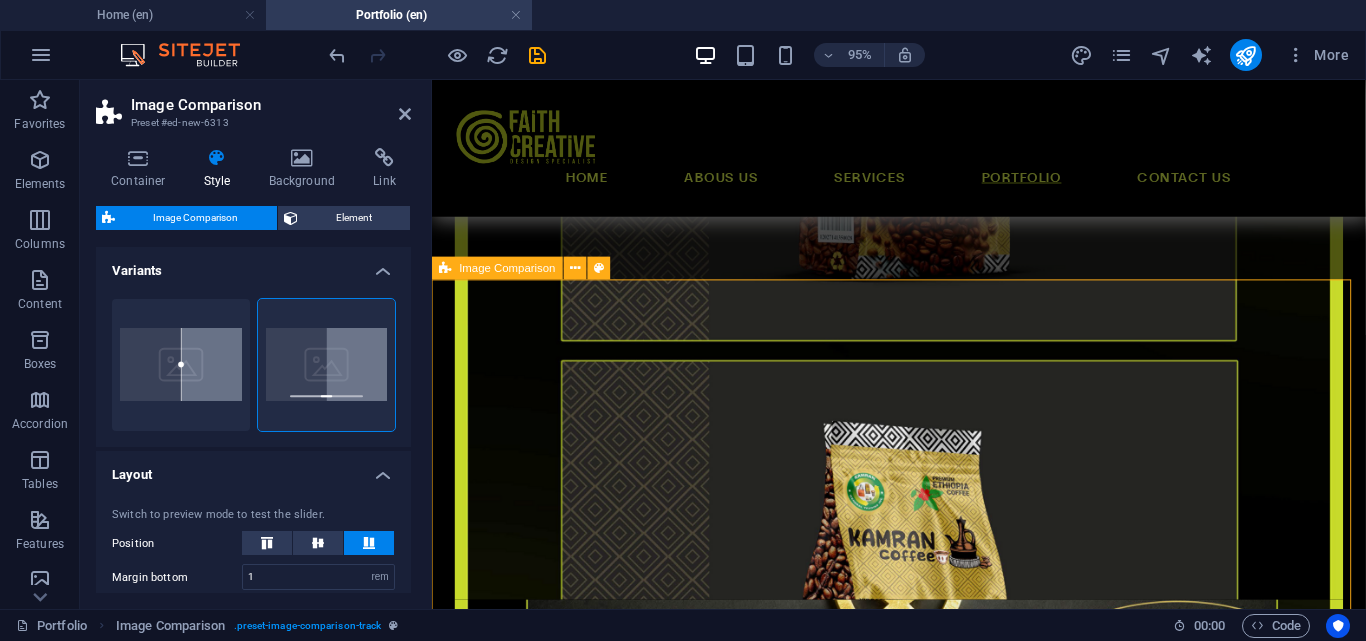 click on "Image Comparison" at bounding box center (508, 268) 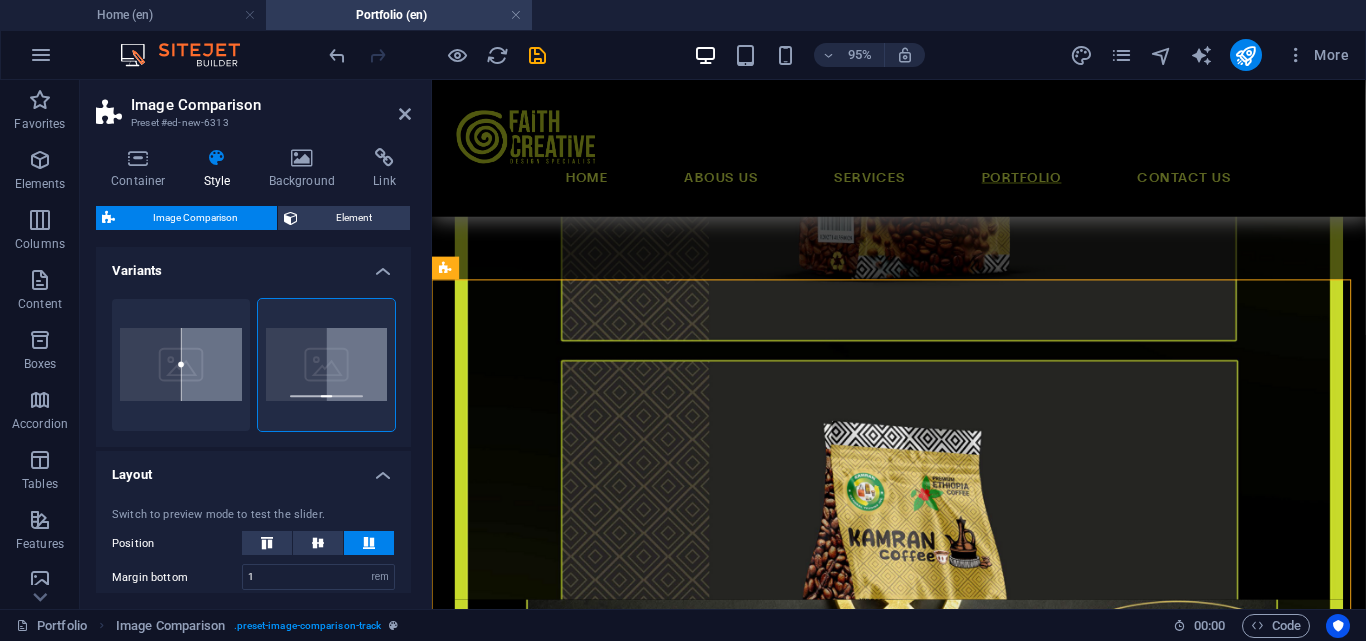 click on "Variants" at bounding box center (253, 265) 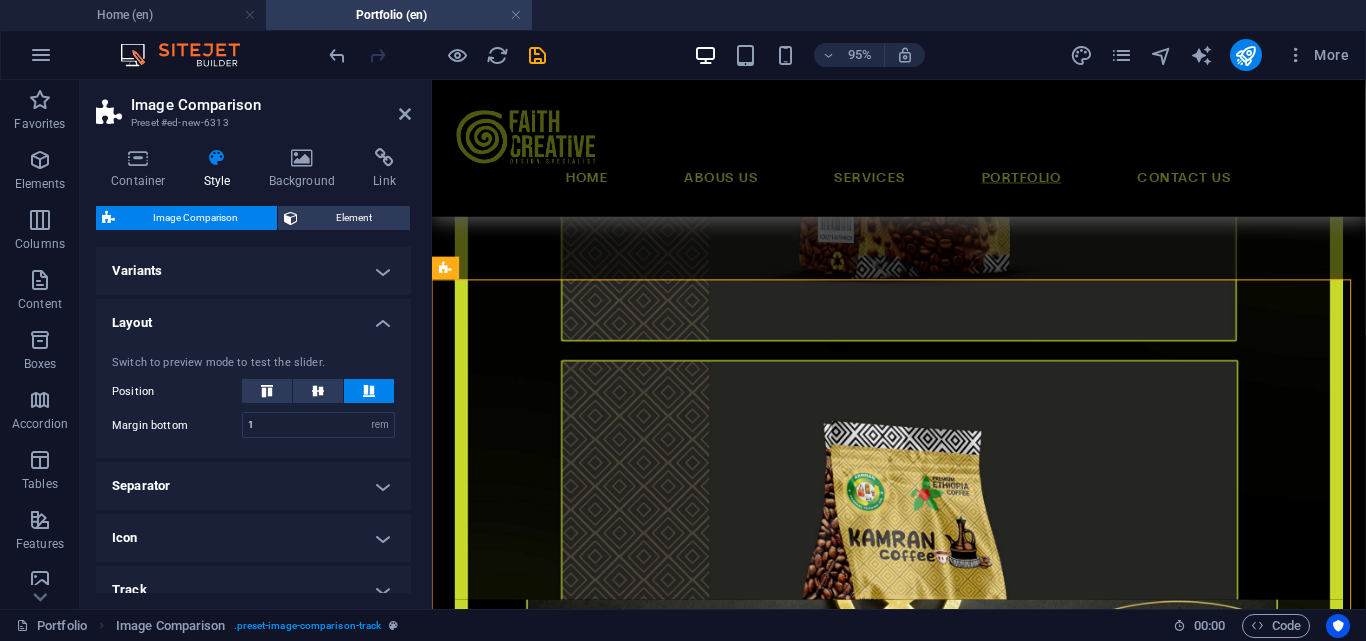 click on "Variants" at bounding box center [253, 271] 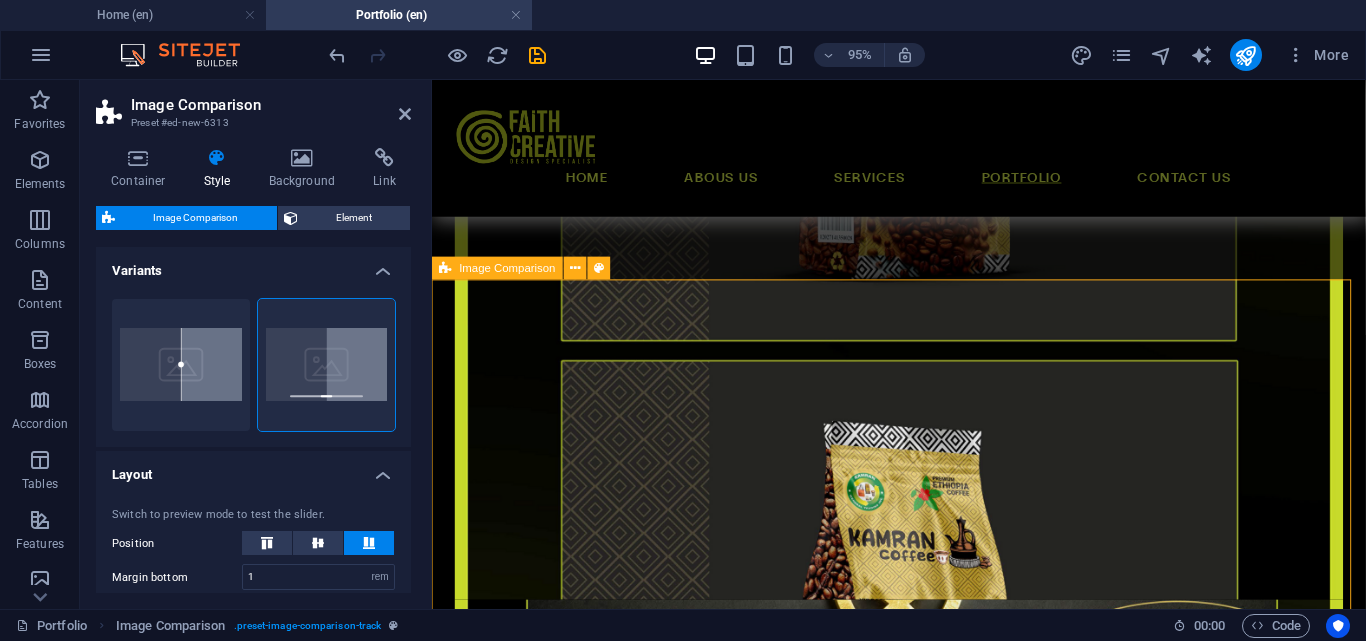click at bounding box center [947, -925] 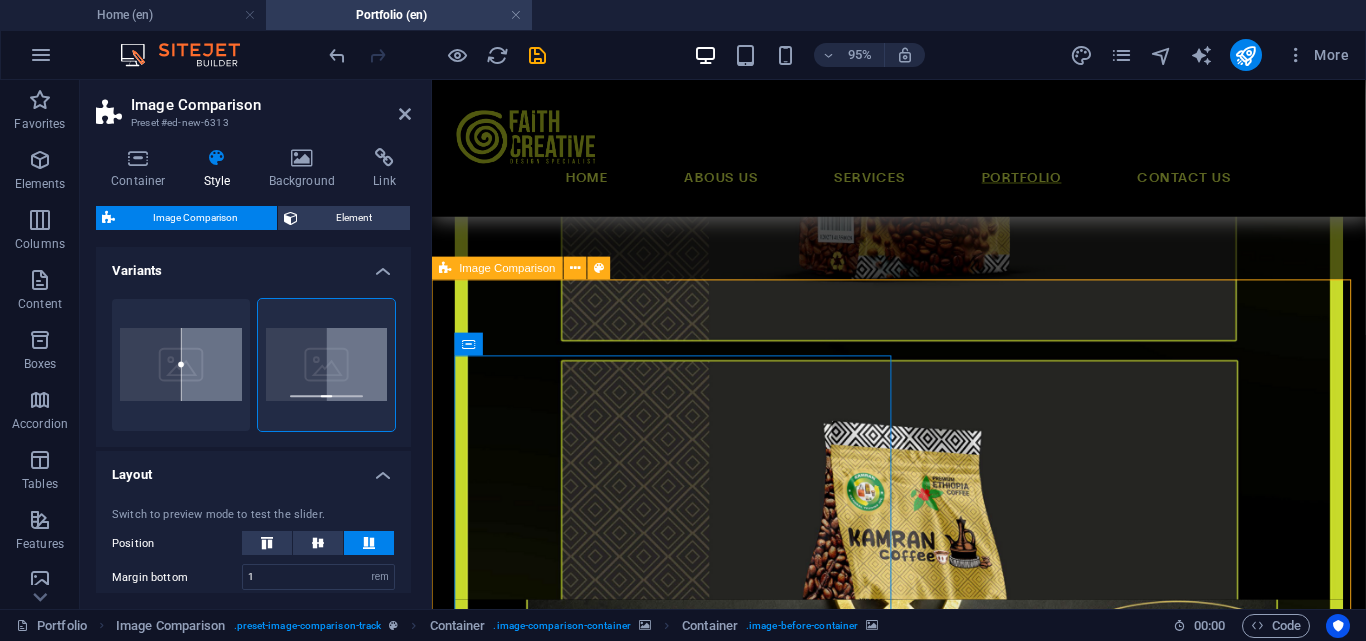 click at bounding box center (947, -925) 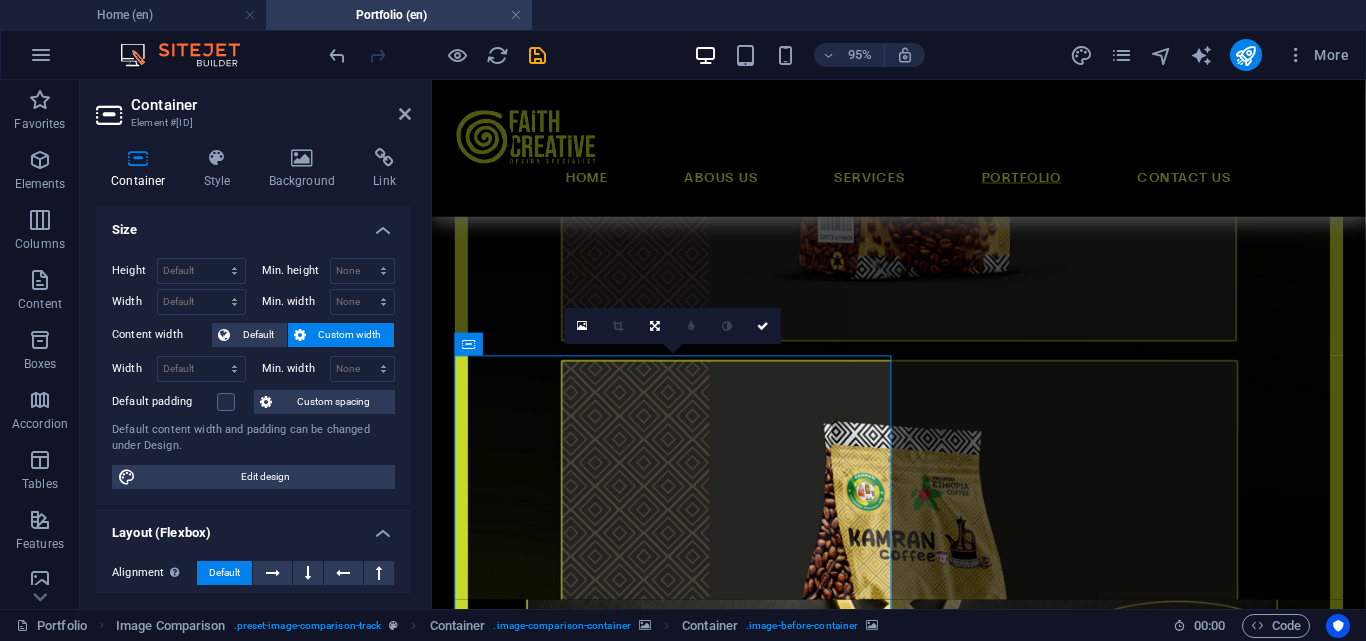 click at bounding box center (923, 1482) 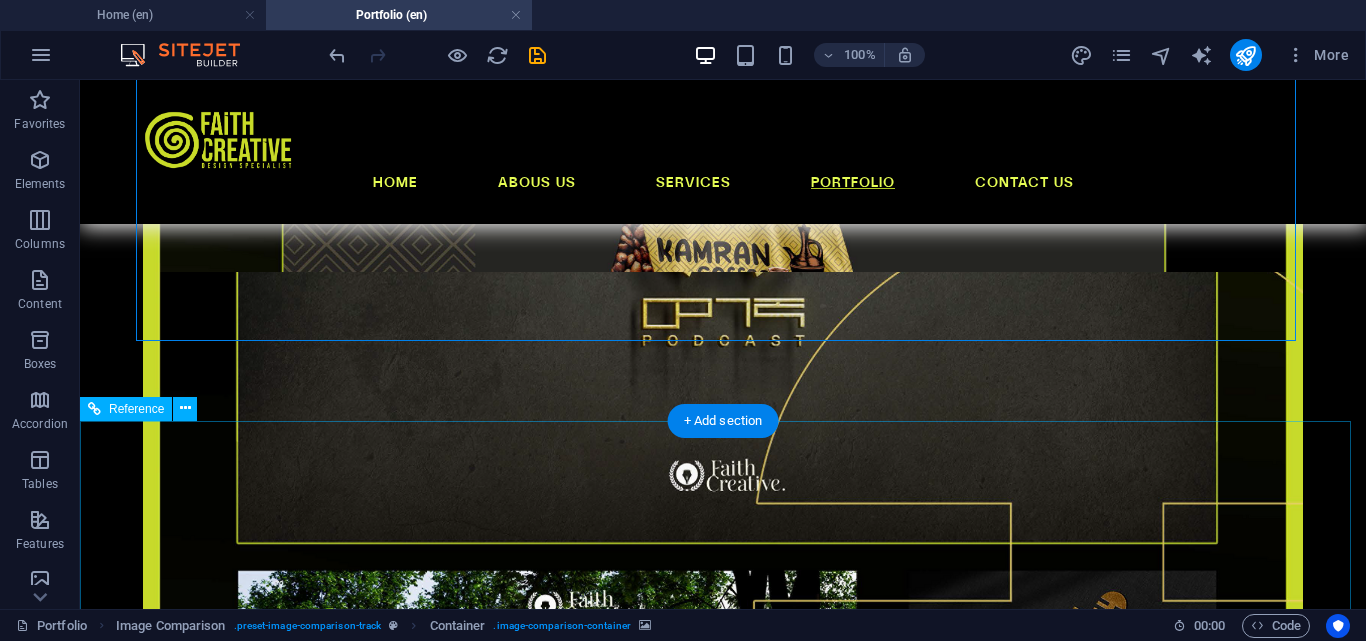 scroll, scrollTop: 1155, scrollLeft: 0, axis: vertical 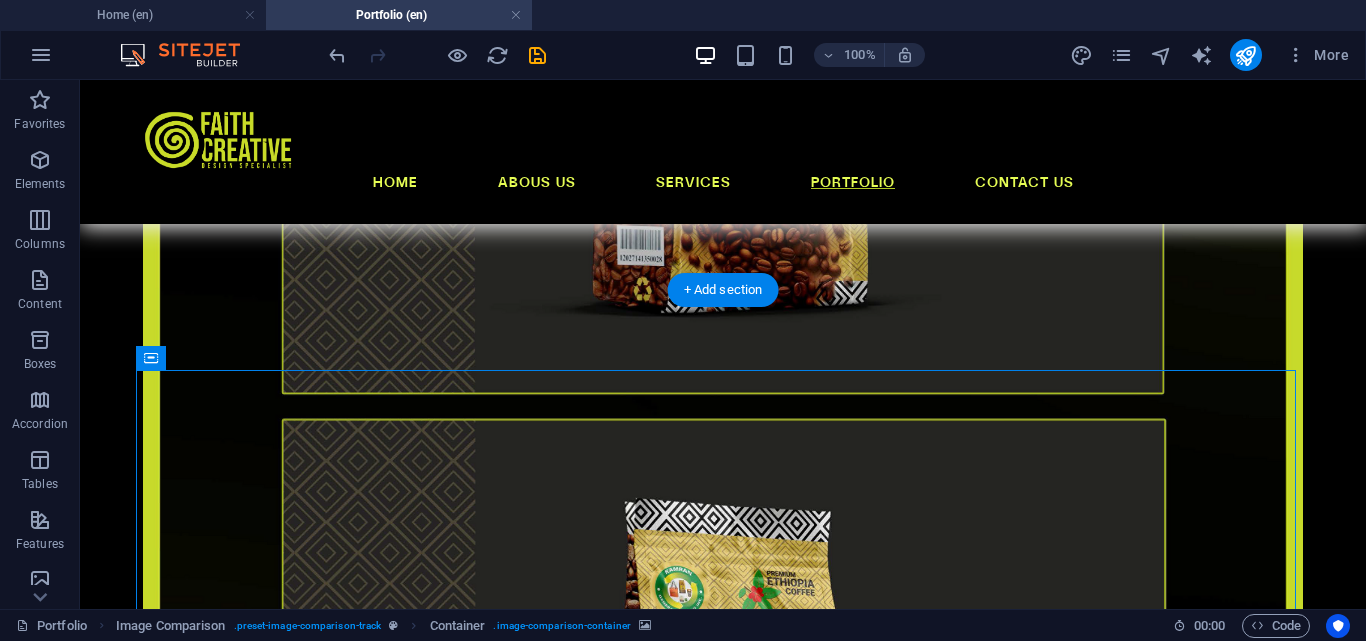 click at bounding box center [723, 1517] 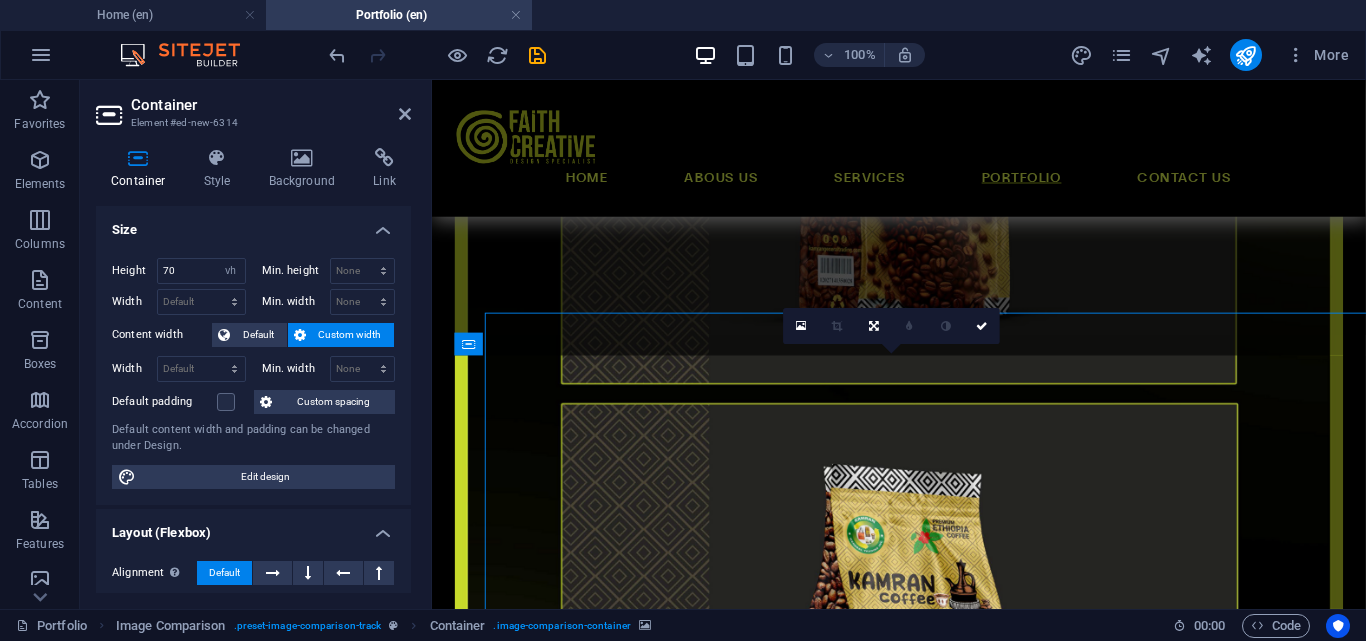 scroll, scrollTop: 1200, scrollLeft: 0, axis: vertical 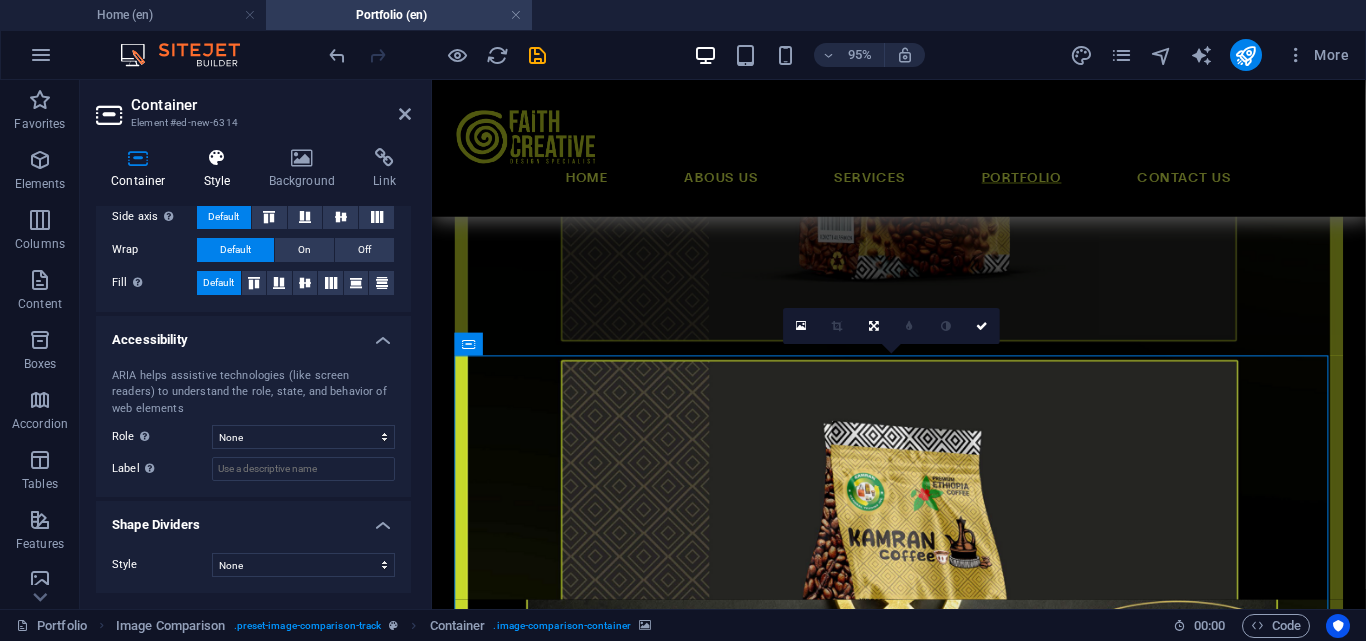 click at bounding box center (217, 158) 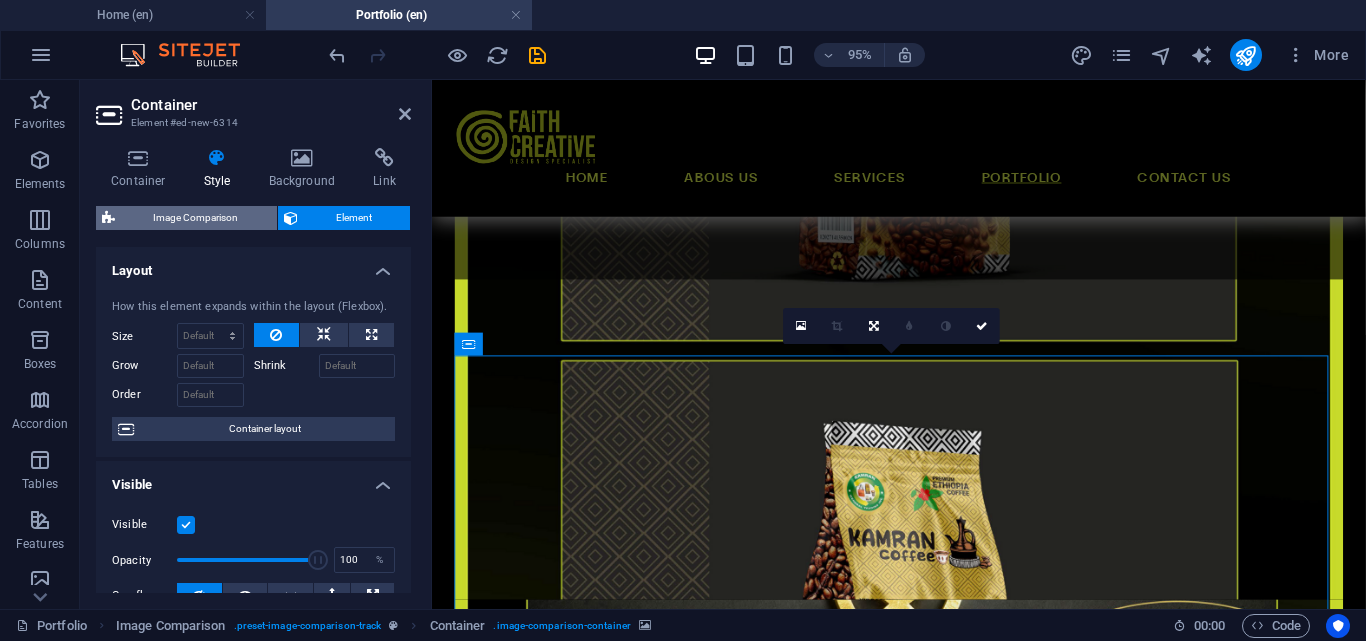 click on "Image Comparison" at bounding box center (196, 218) 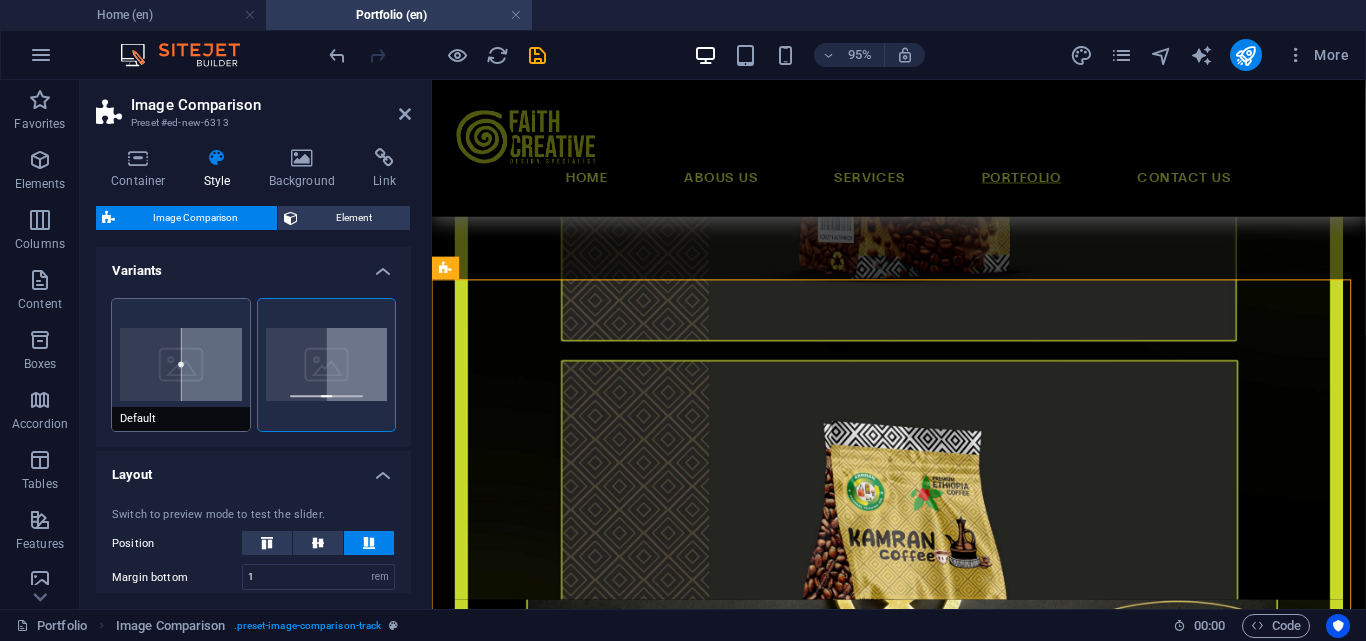 click on "Default" at bounding box center [181, 365] 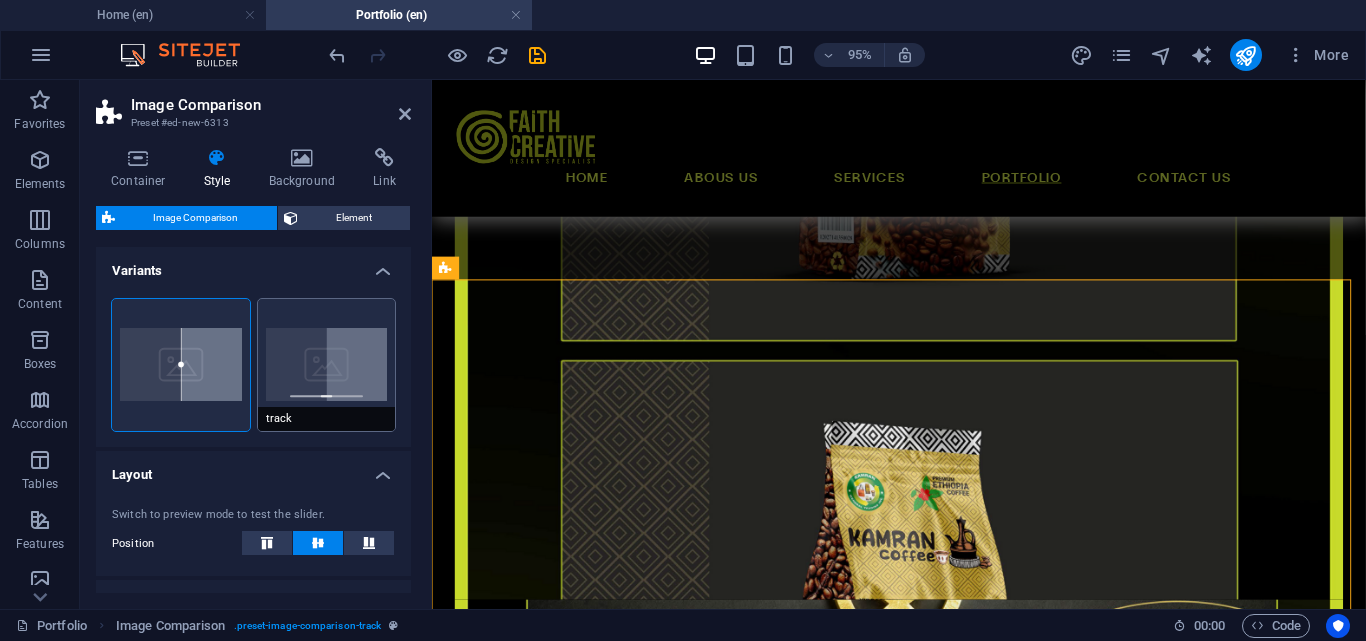 click on "track" at bounding box center (327, 365) 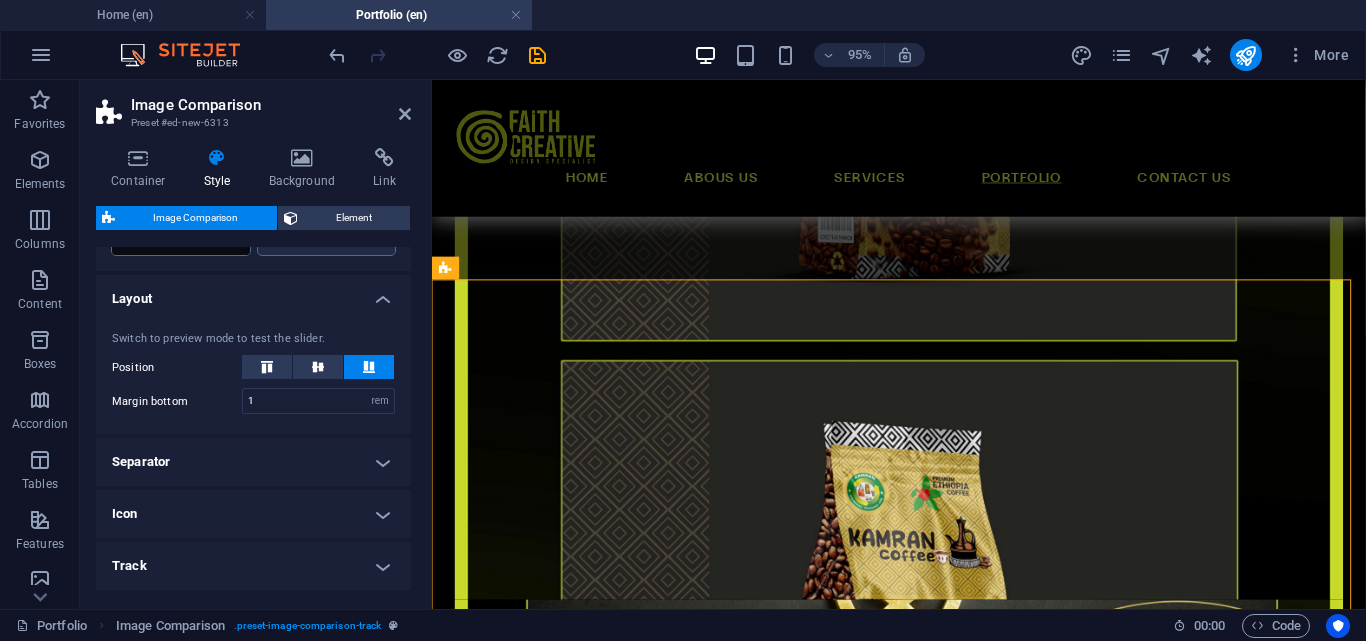 scroll, scrollTop: 253, scrollLeft: 0, axis: vertical 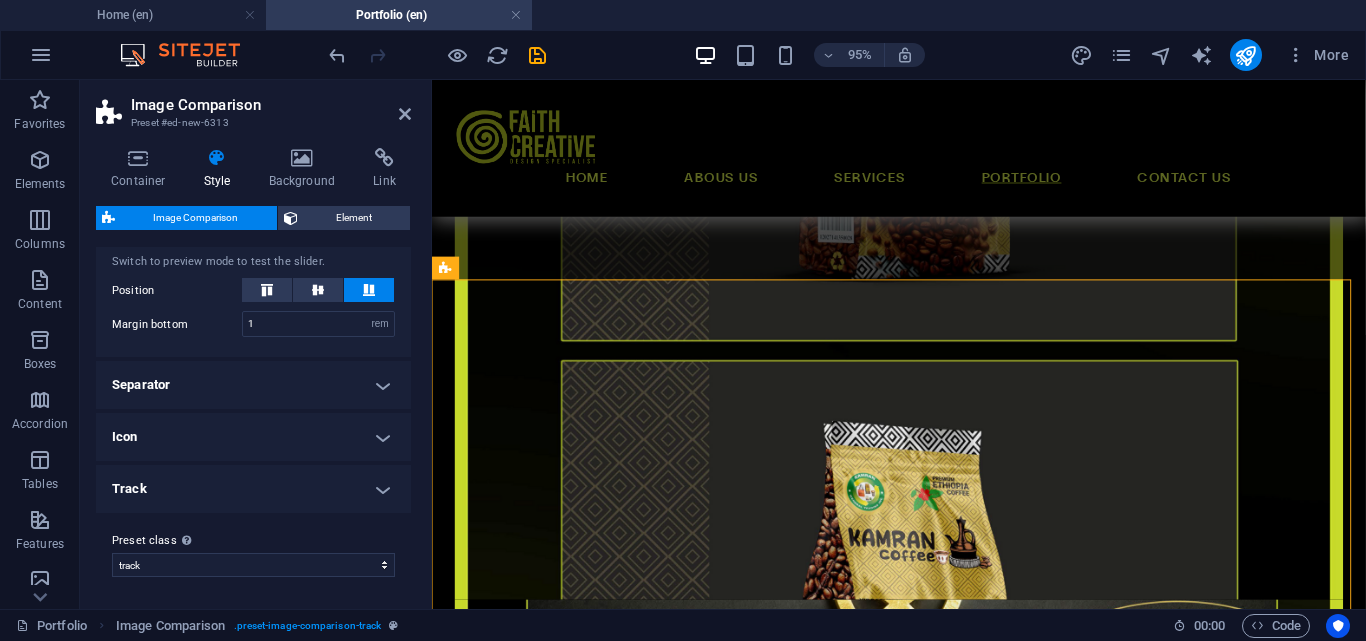 click on "Icon" at bounding box center [253, 437] 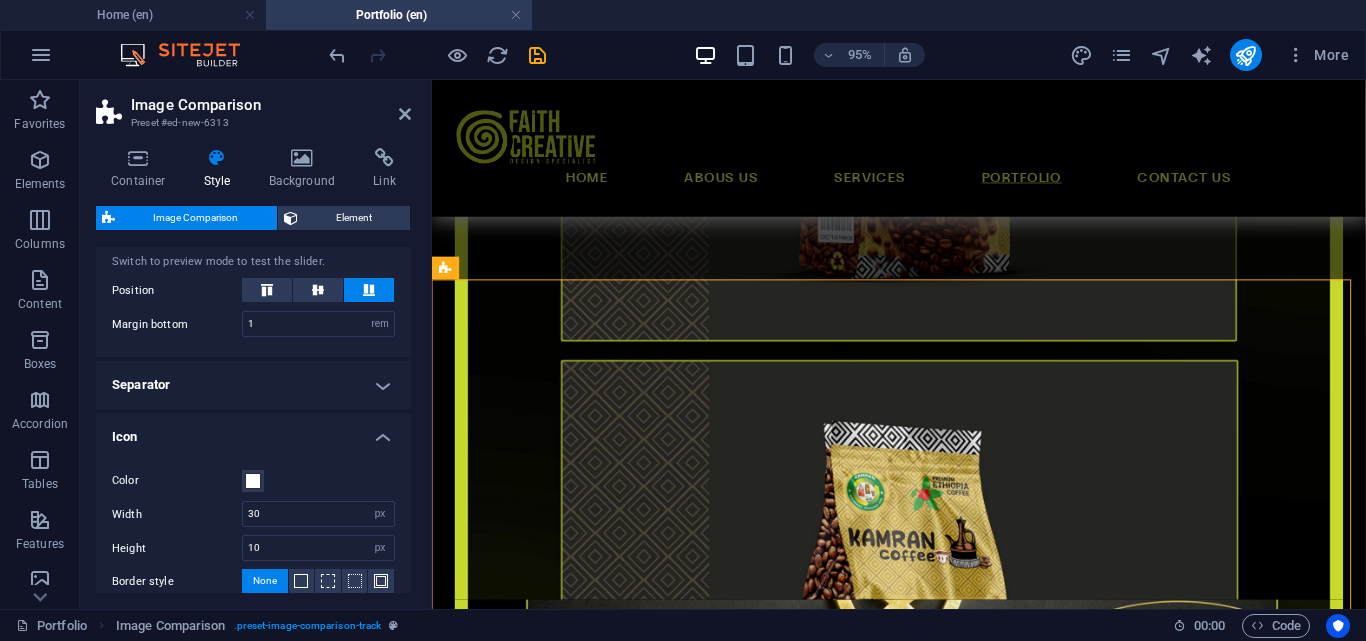 click on "Icon" at bounding box center [253, 431] 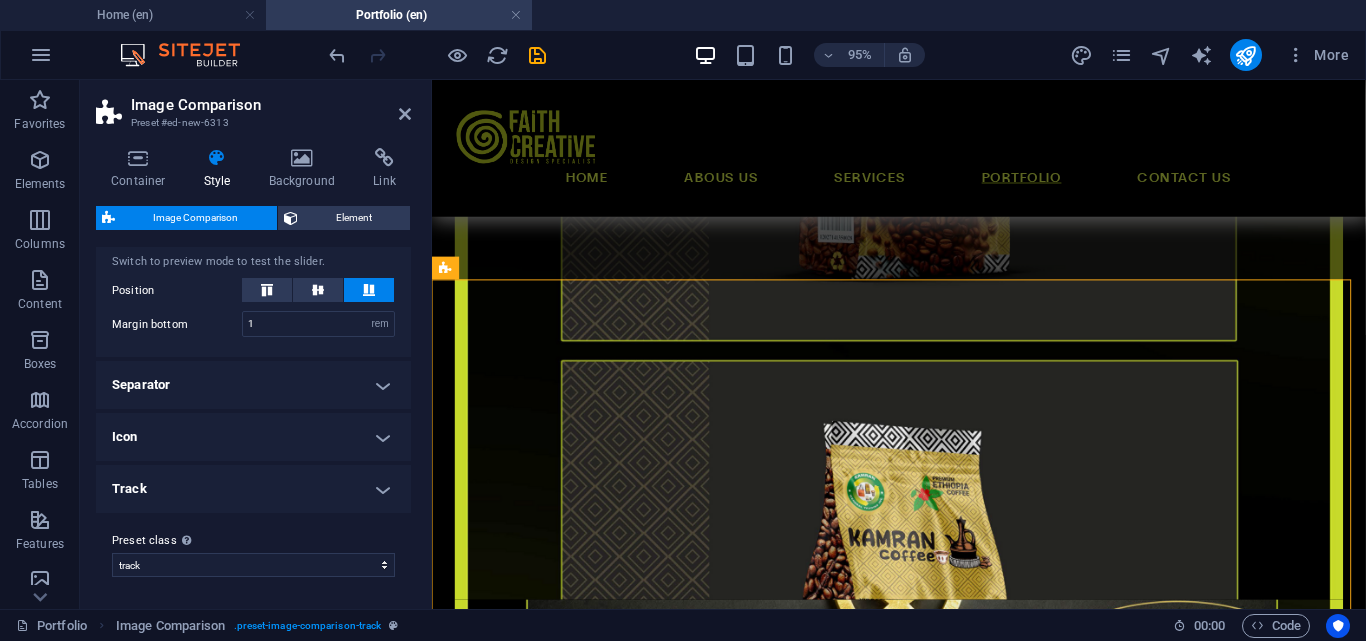 click on "Track" at bounding box center (253, 489) 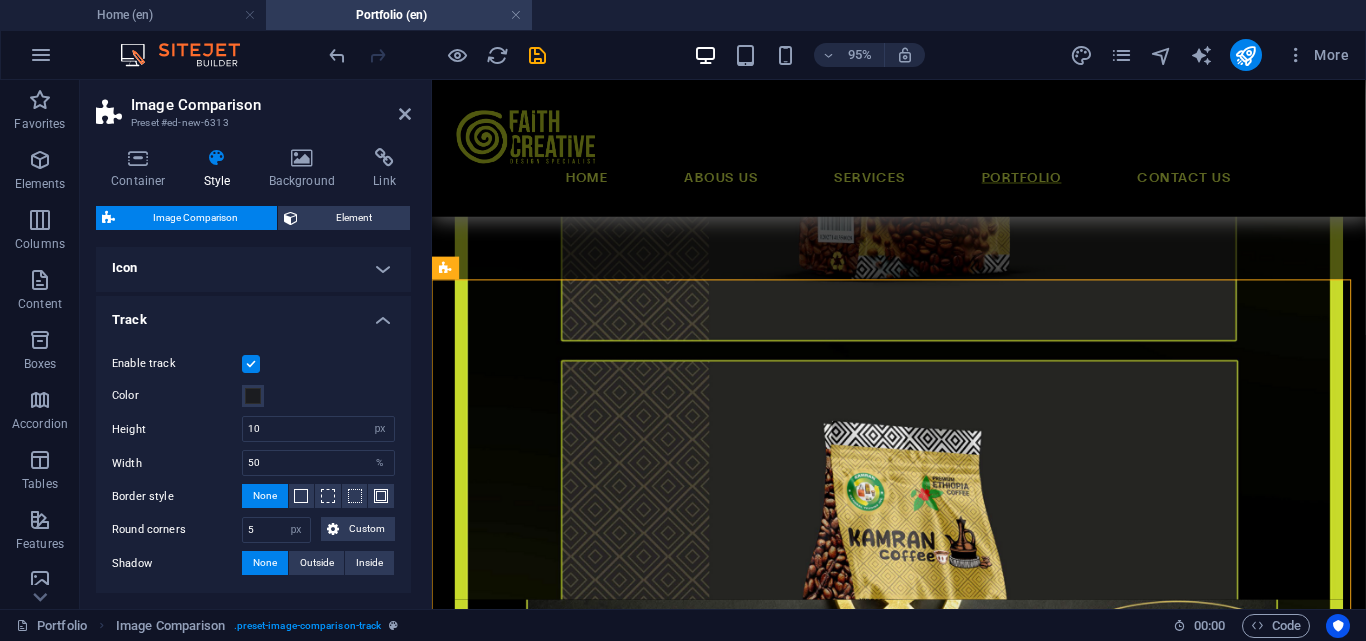 scroll, scrollTop: 405, scrollLeft: 0, axis: vertical 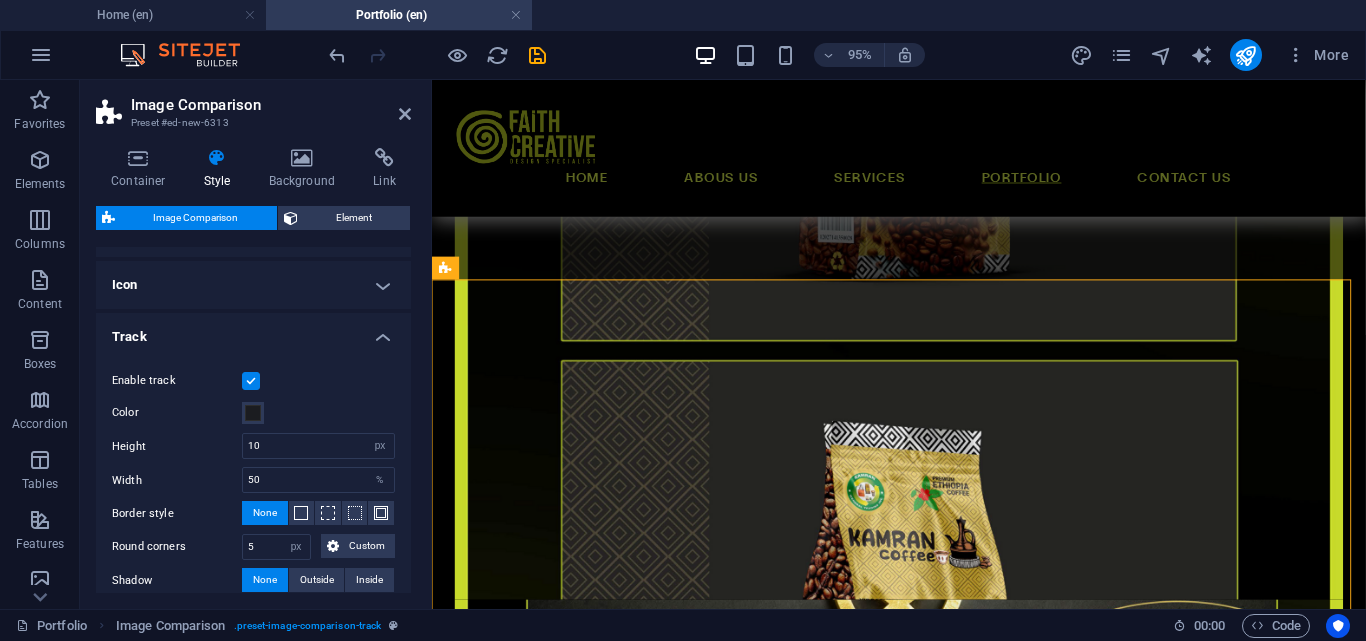 click on "Track" at bounding box center (253, 331) 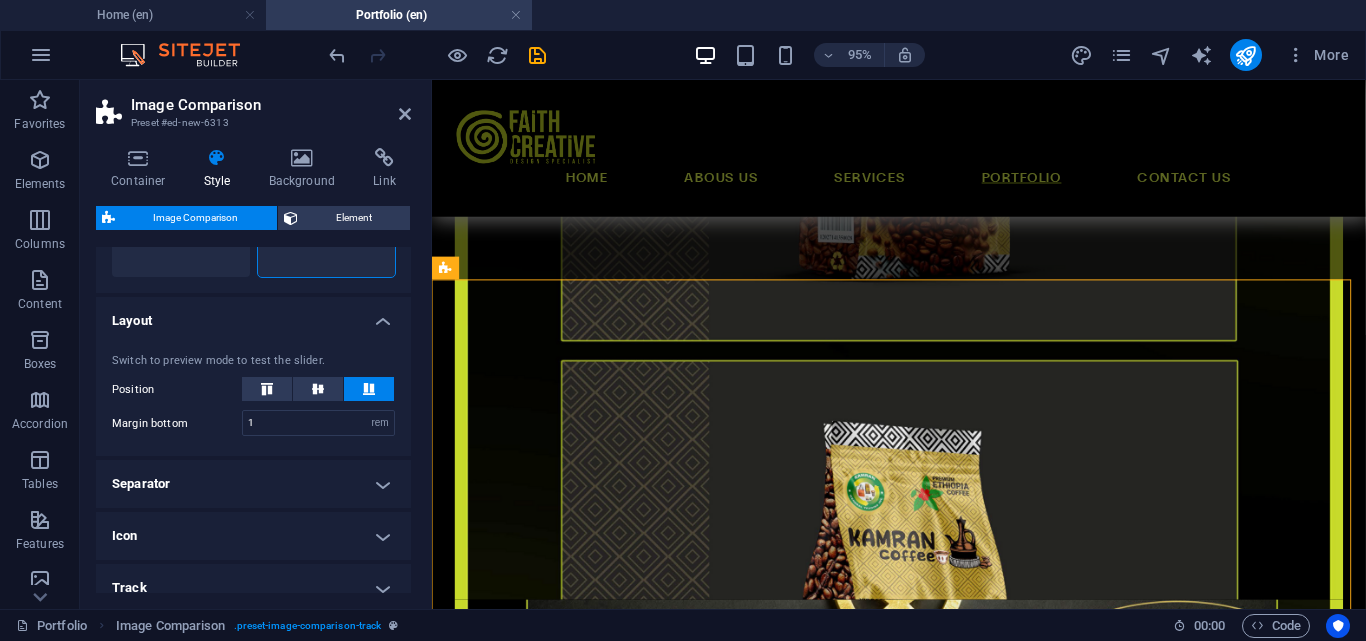 scroll, scrollTop: 0, scrollLeft: 0, axis: both 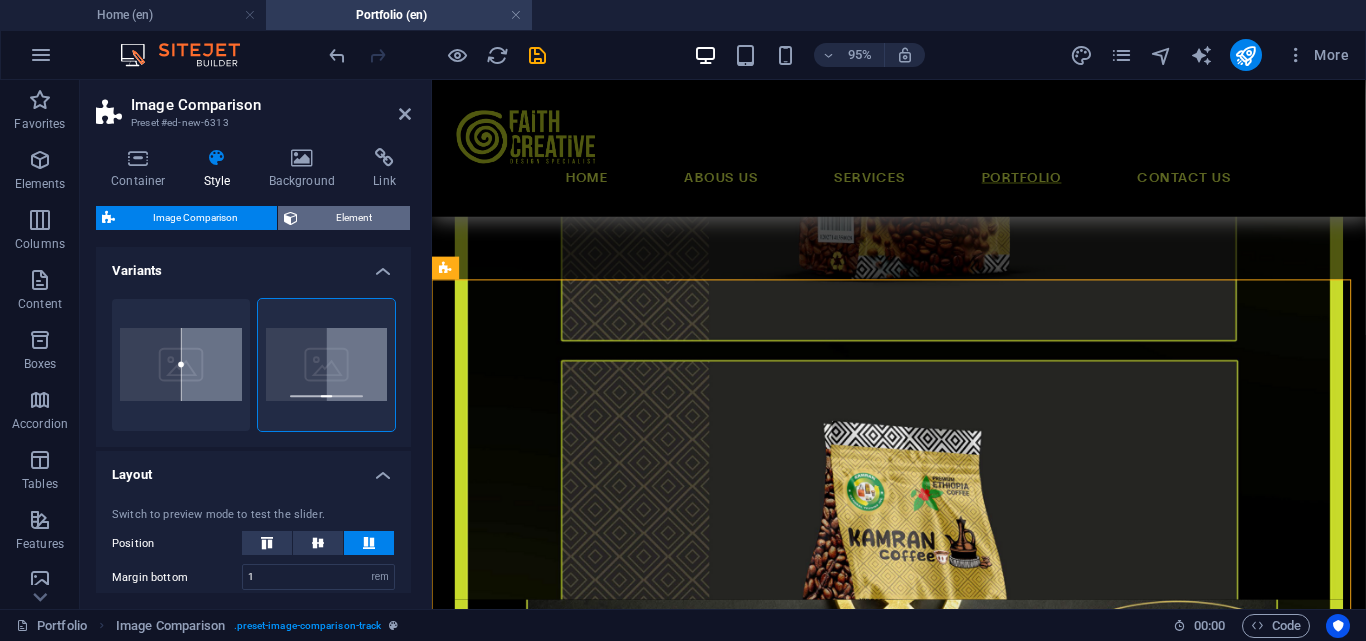 click on "Element" at bounding box center [354, 218] 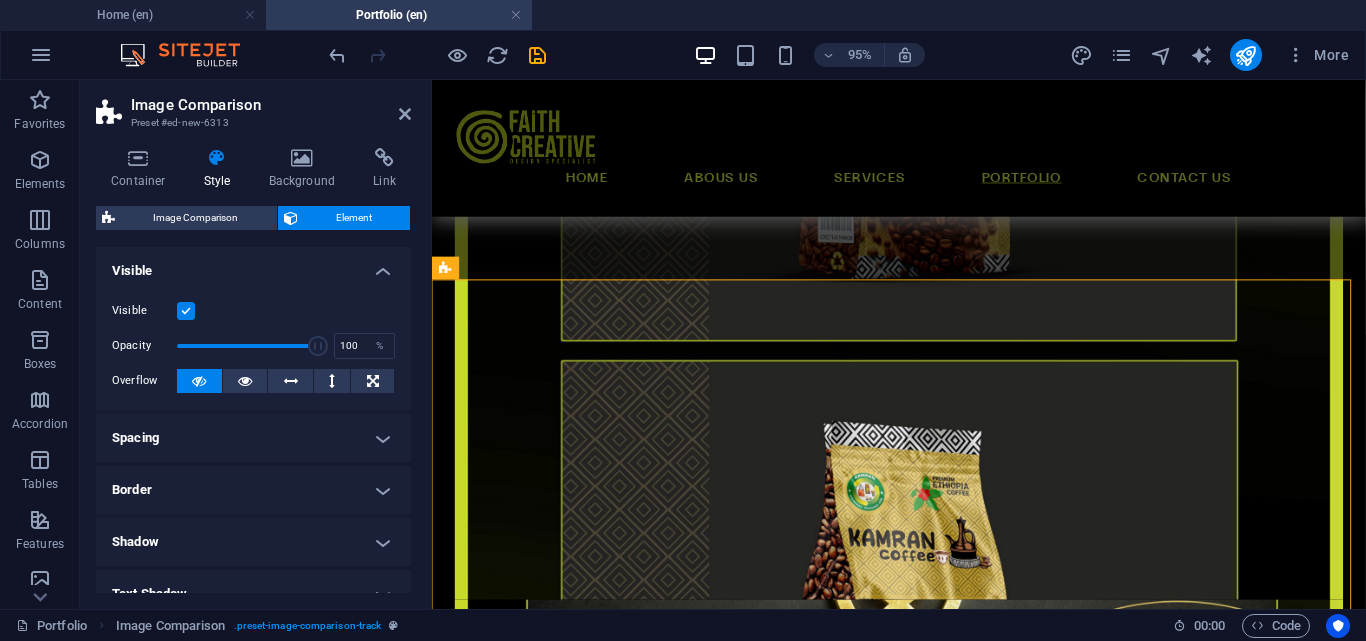 click on "Visible" at bounding box center [253, 265] 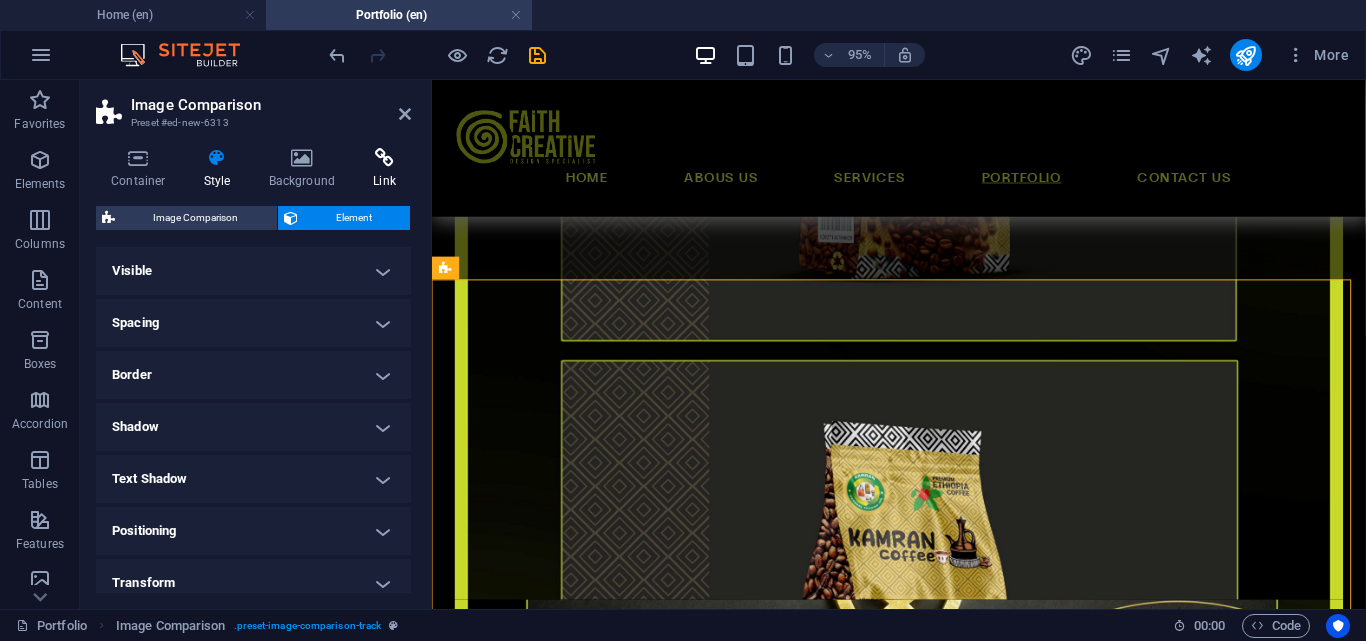 click on "Link" at bounding box center [384, 169] 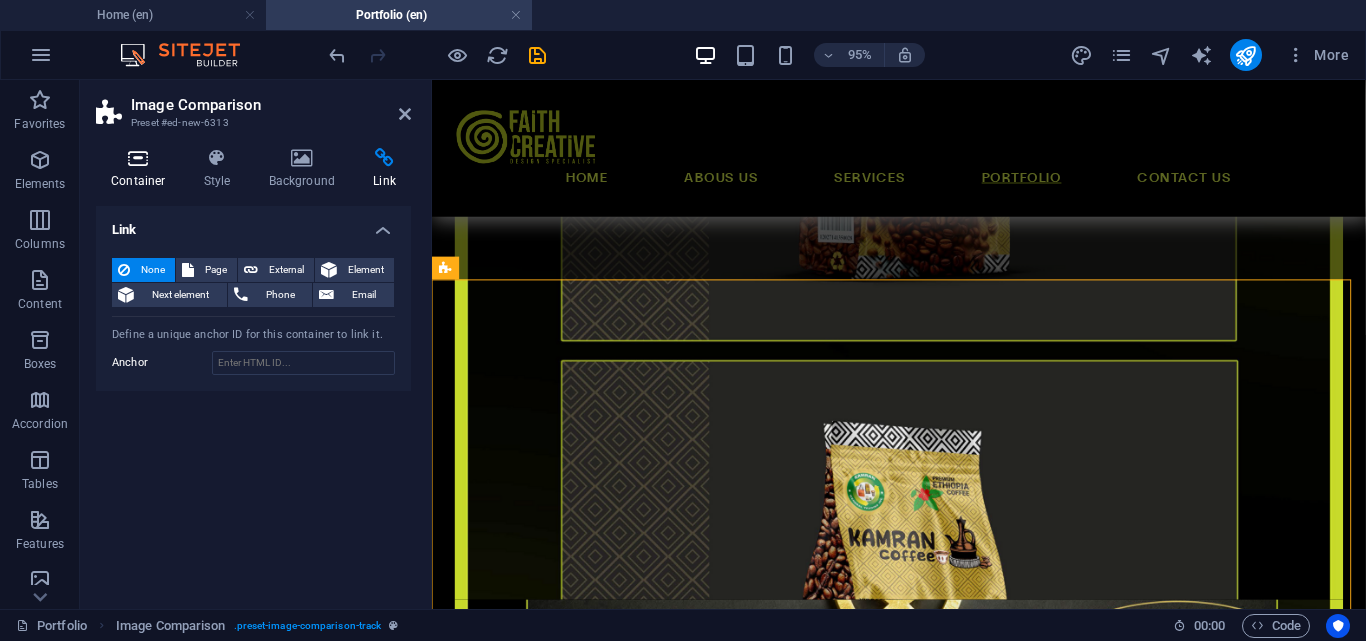 click on "Container" at bounding box center [142, 169] 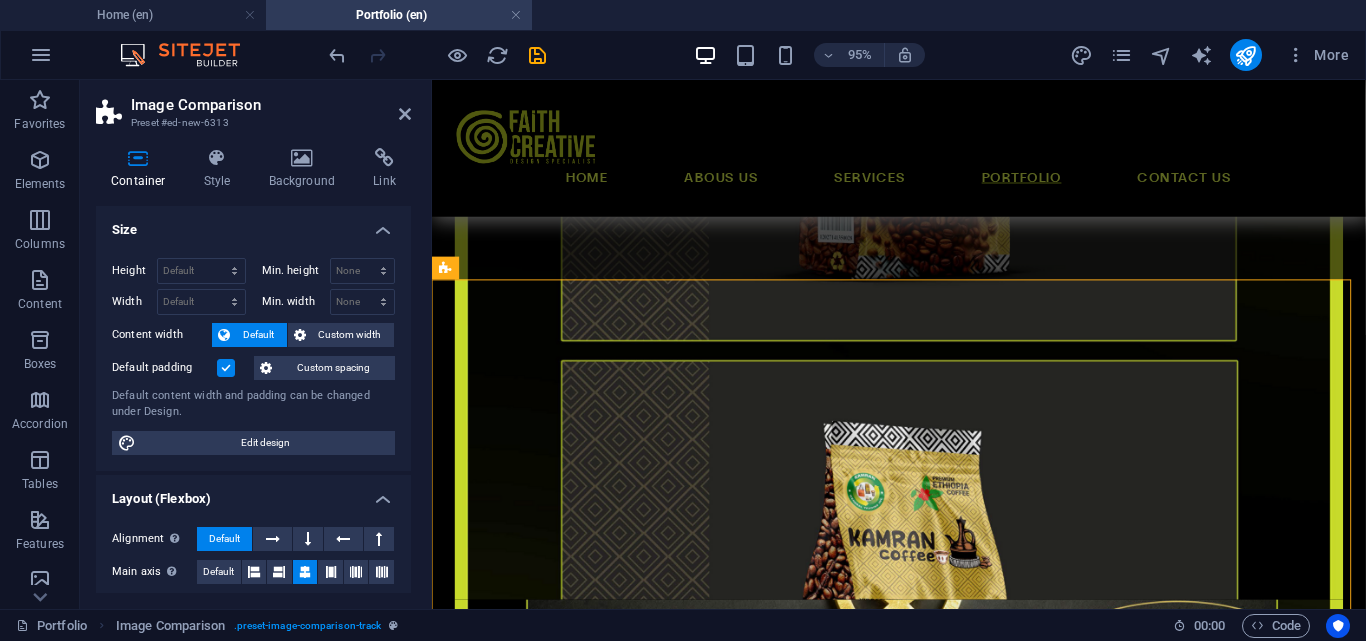 click at bounding box center [947, -925] 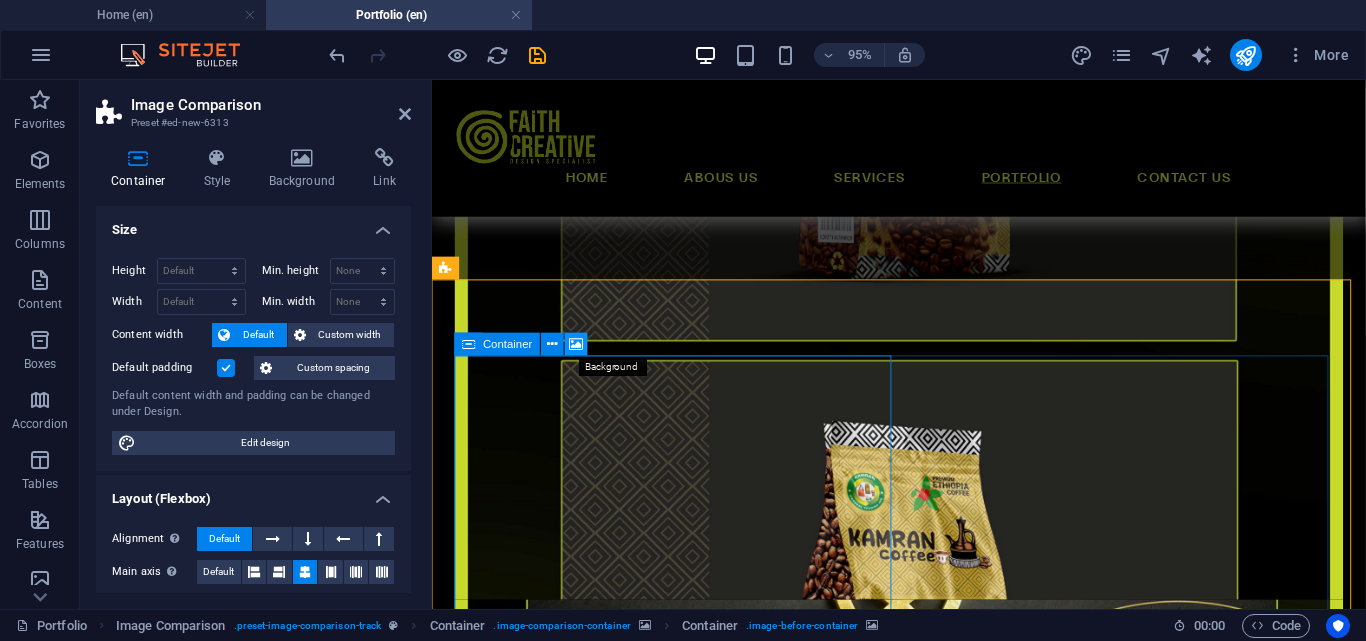 click at bounding box center (577, 344) 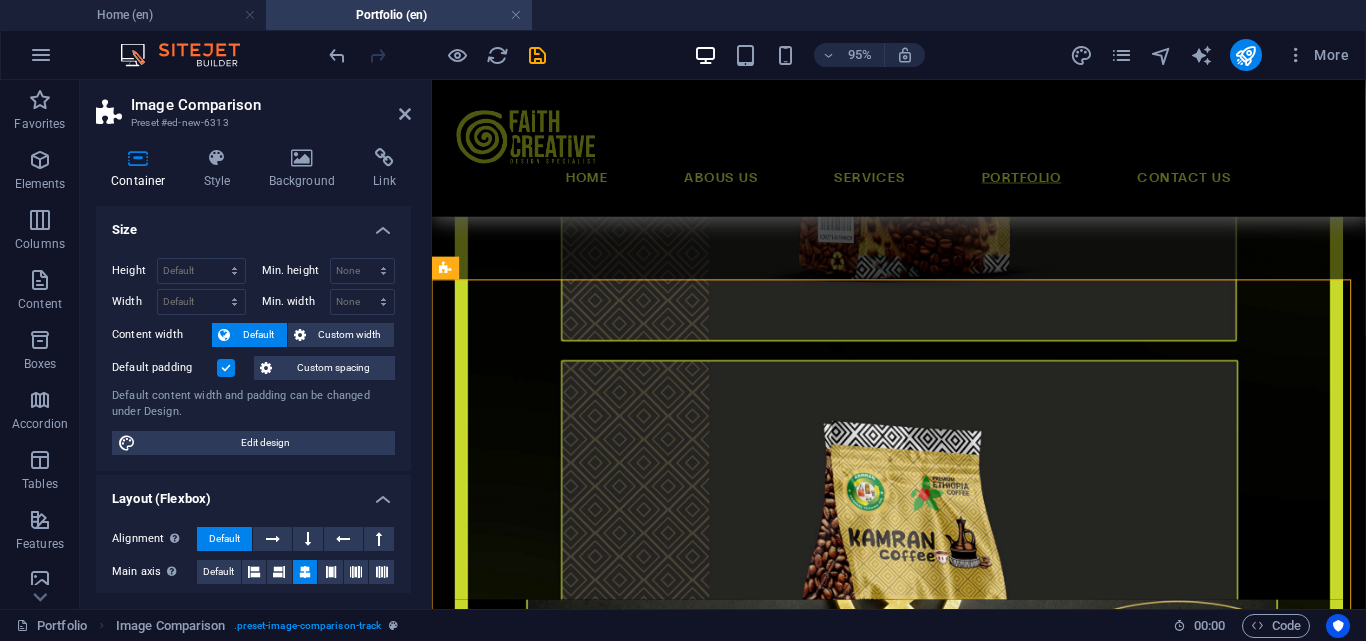 click at bounding box center [947, -925] 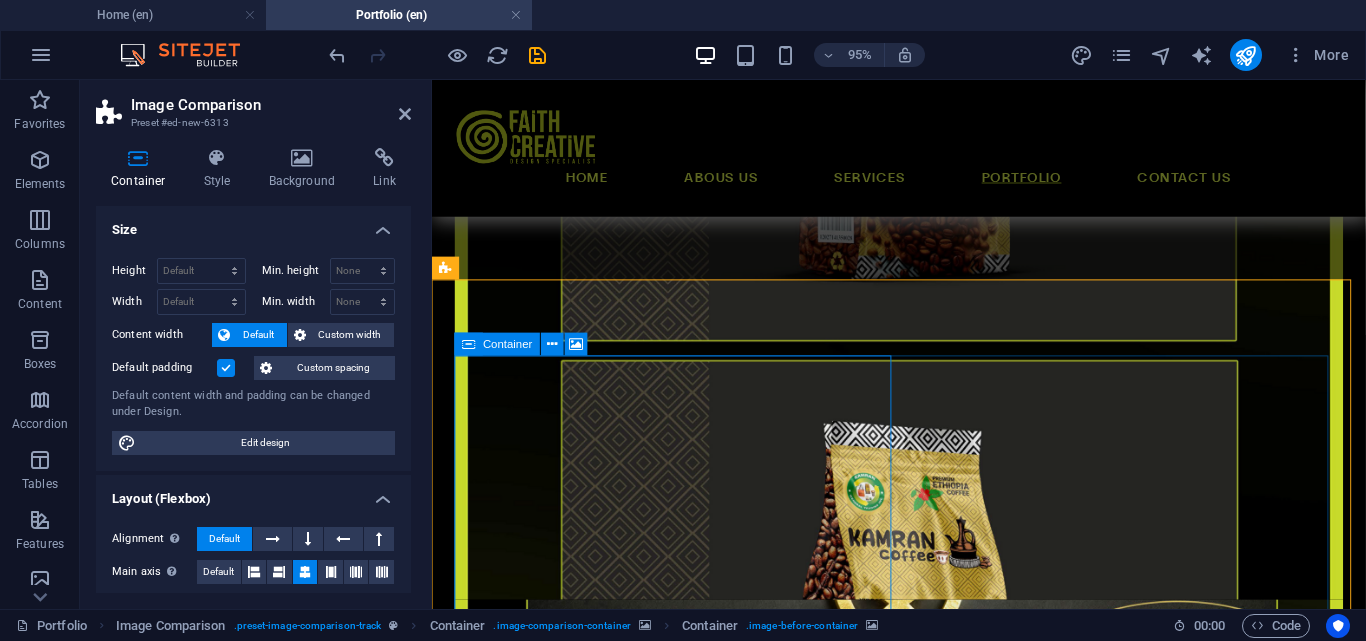 click on "Container" at bounding box center (507, 344) 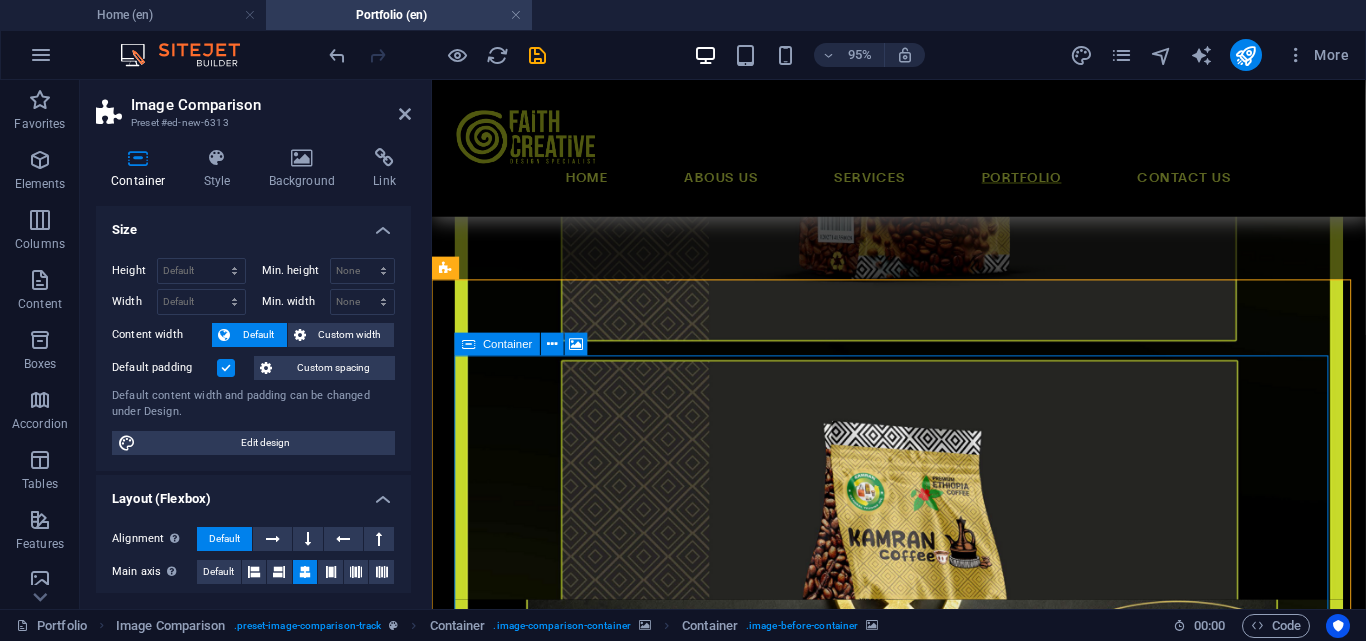 click on "Container" at bounding box center [507, 344] 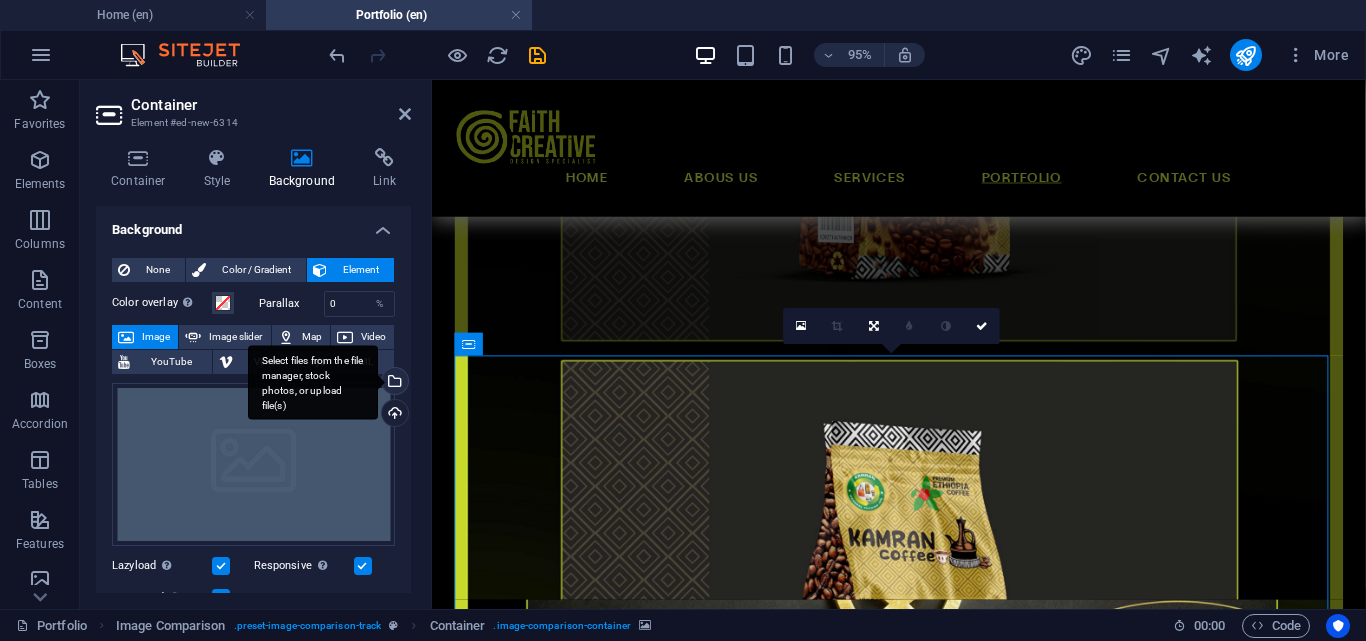 click on "Select files from the file manager, stock photos, or upload file(s)" at bounding box center [393, 383] 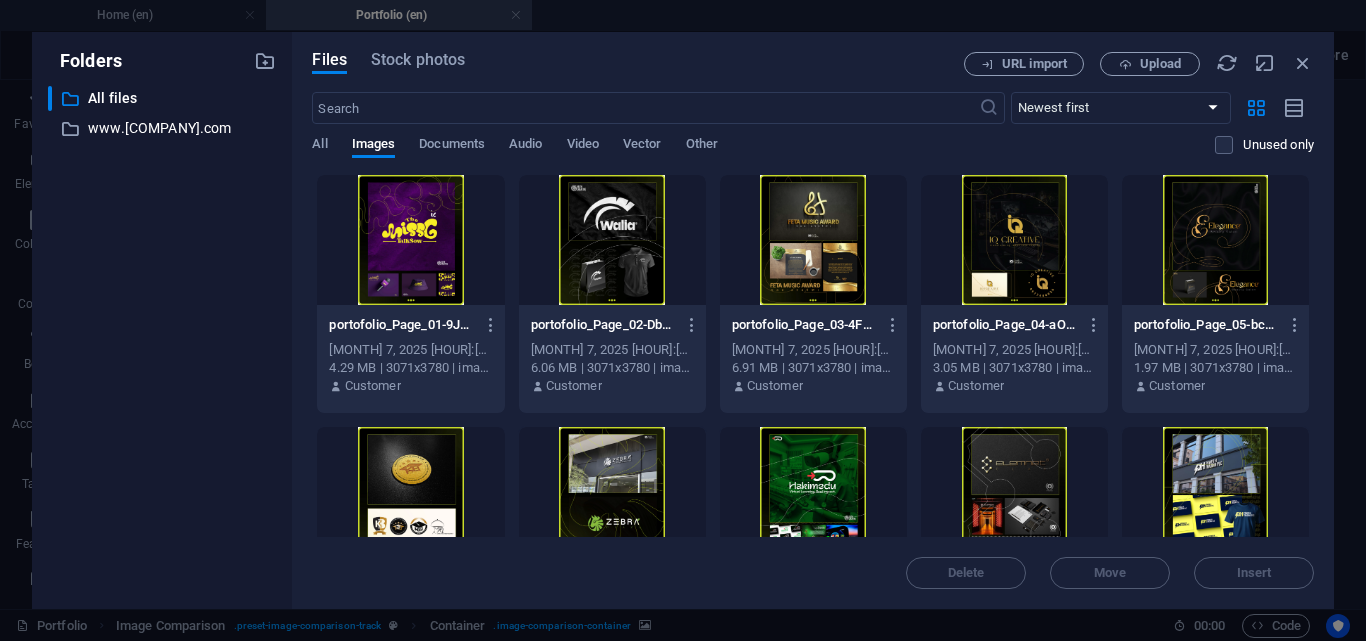 click at bounding box center (410, 240) 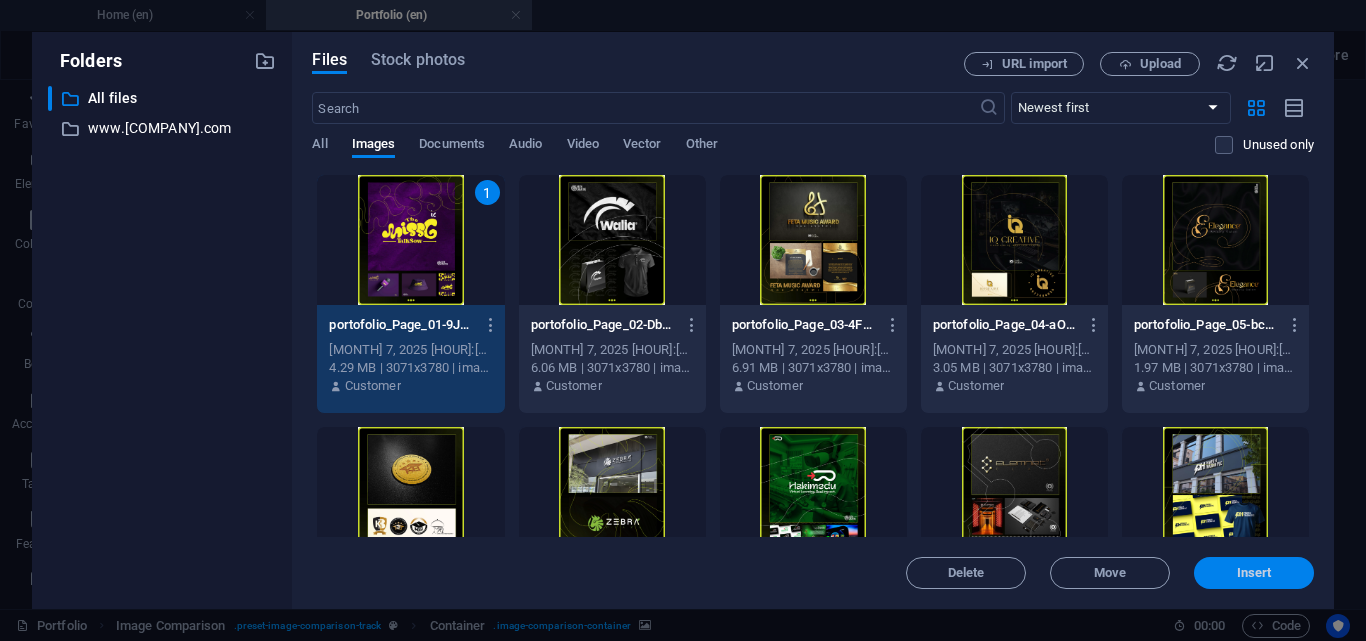 click on "Insert" at bounding box center (1254, 573) 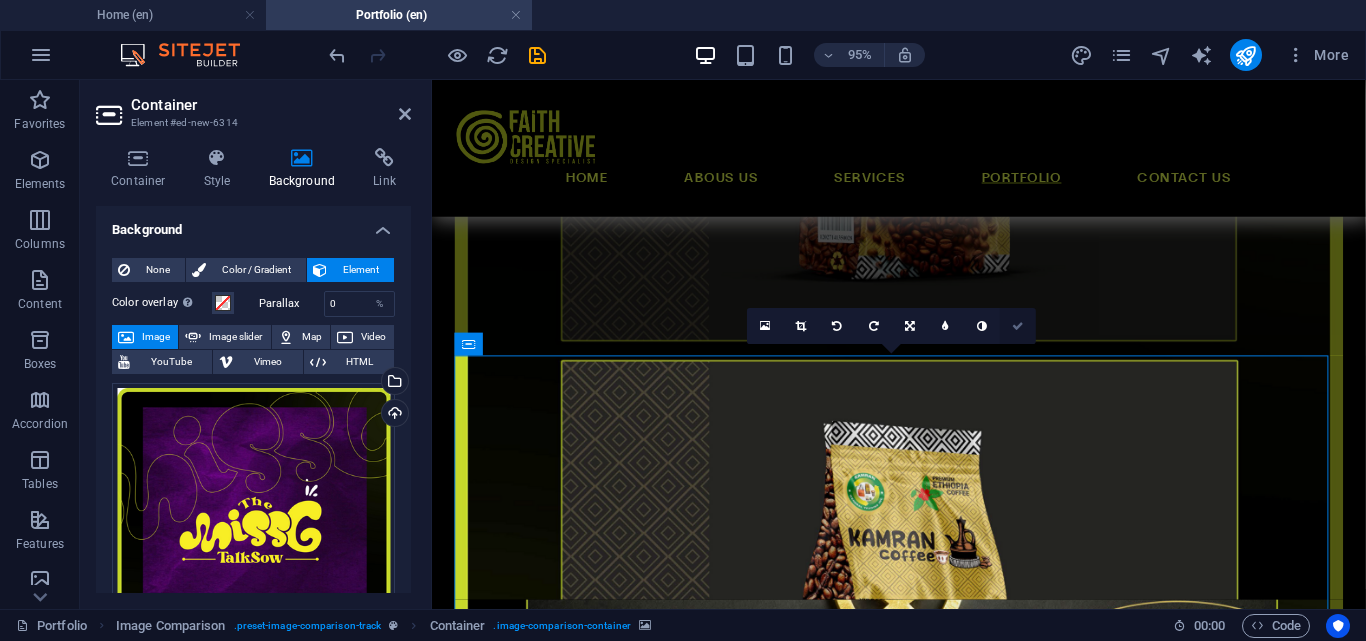 click at bounding box center (1018, 326) 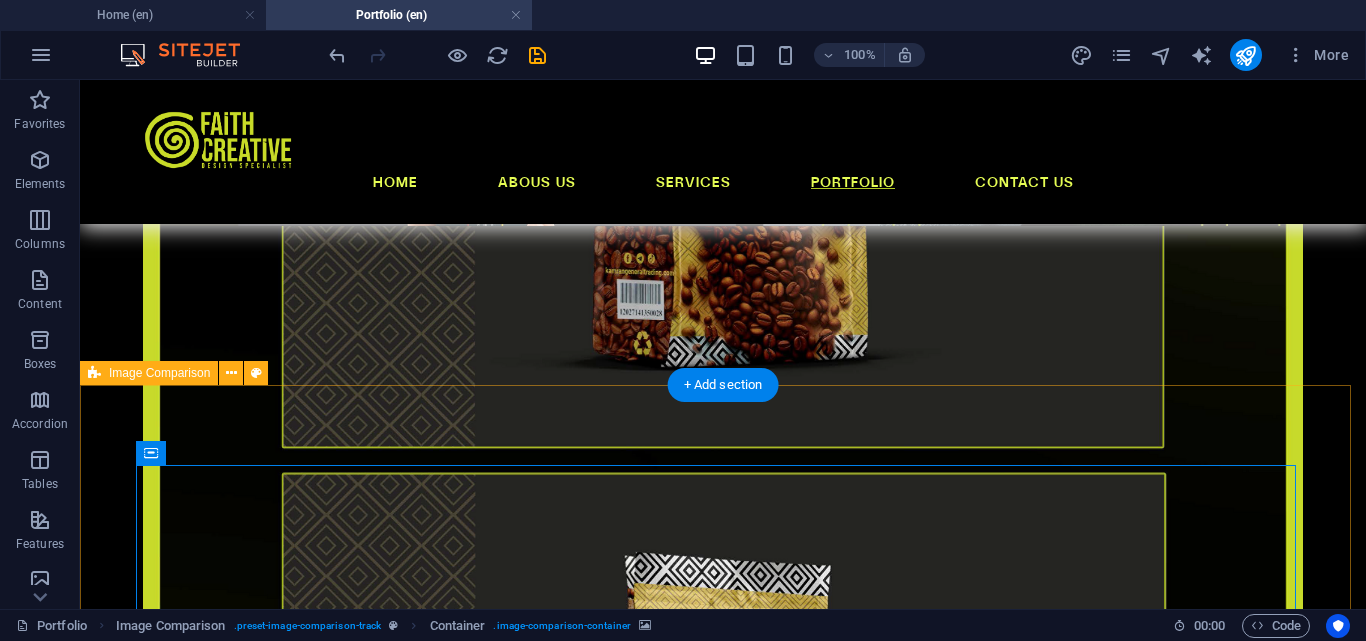 scroll, scrollTop: 1055, scrollLeft: 0, axis: vertical 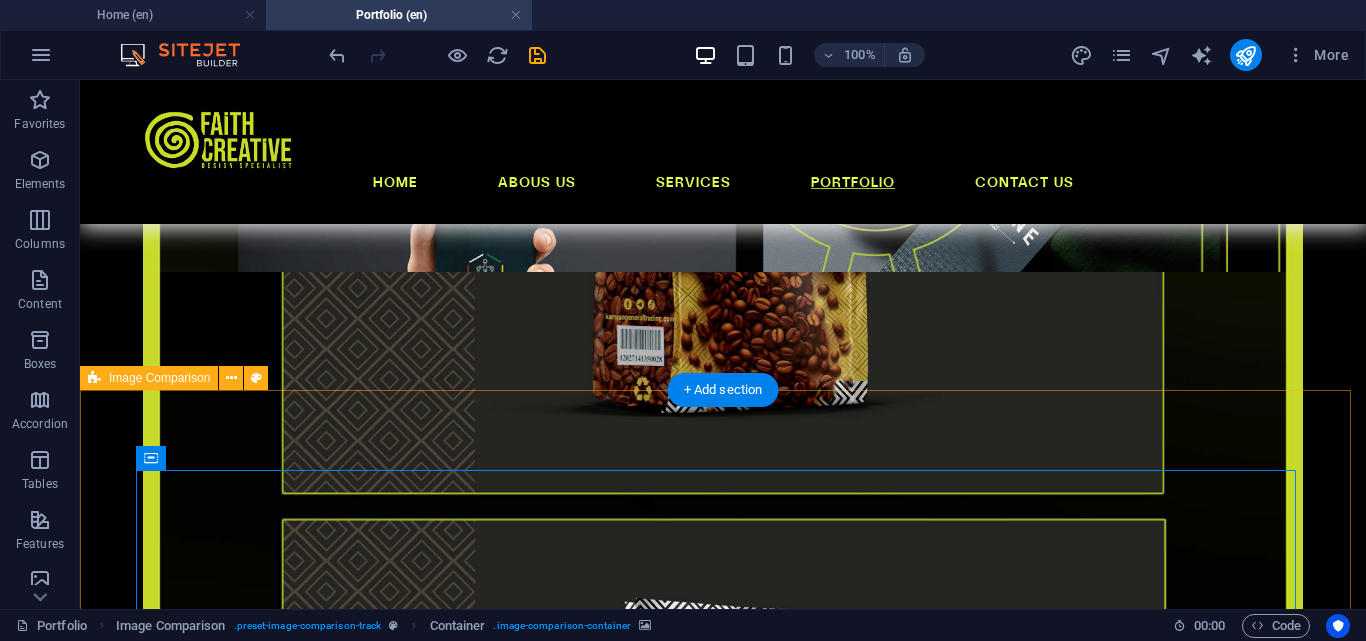click at bounding box center (786, -790) 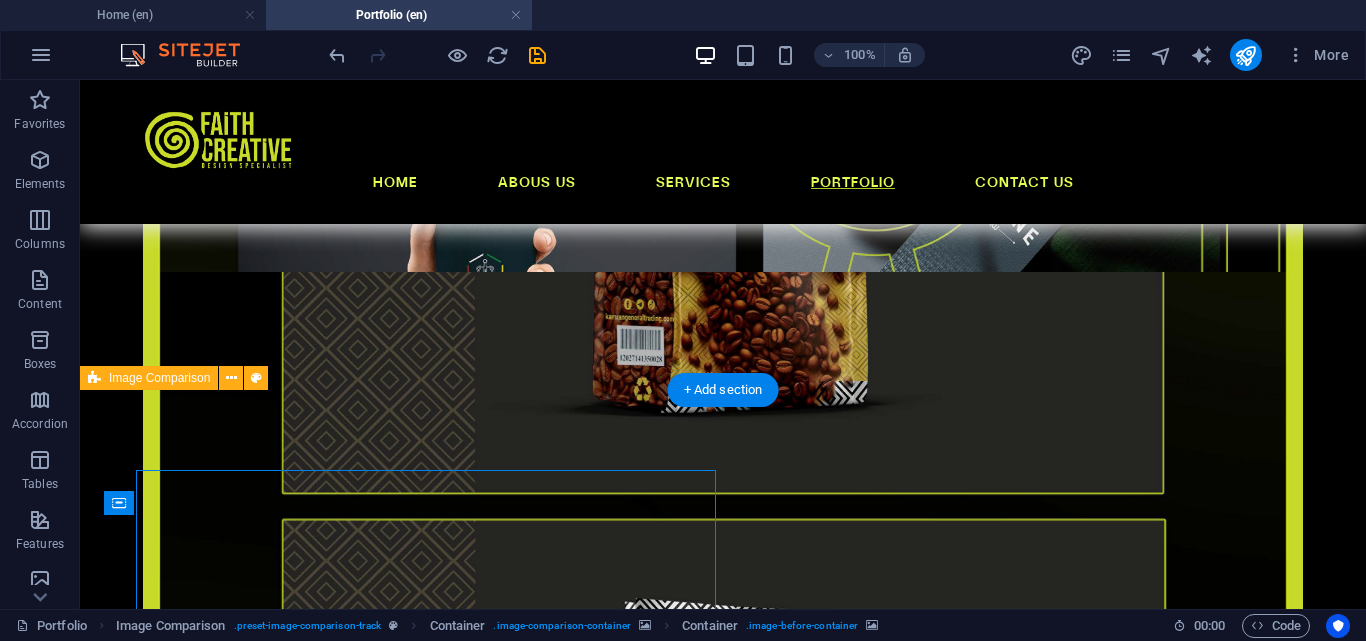 click at bounding box center (786, -790) 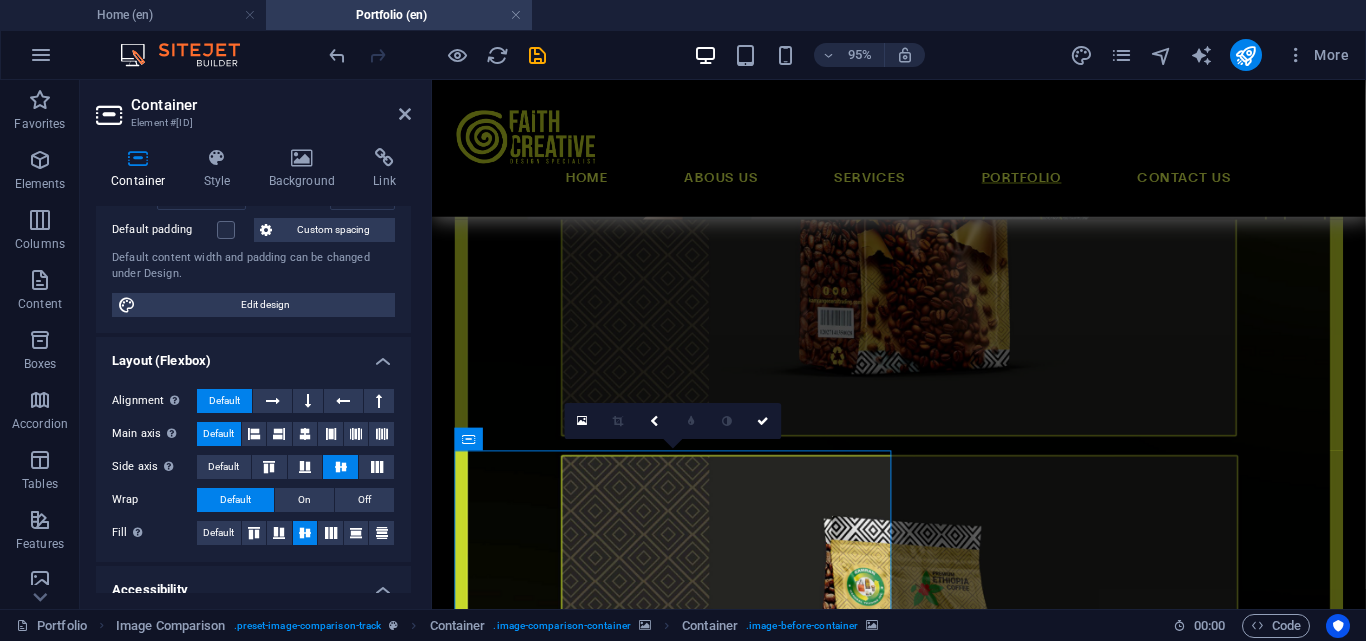 scroll, scrollTop: 0, scrollLeft: 0, axis: both 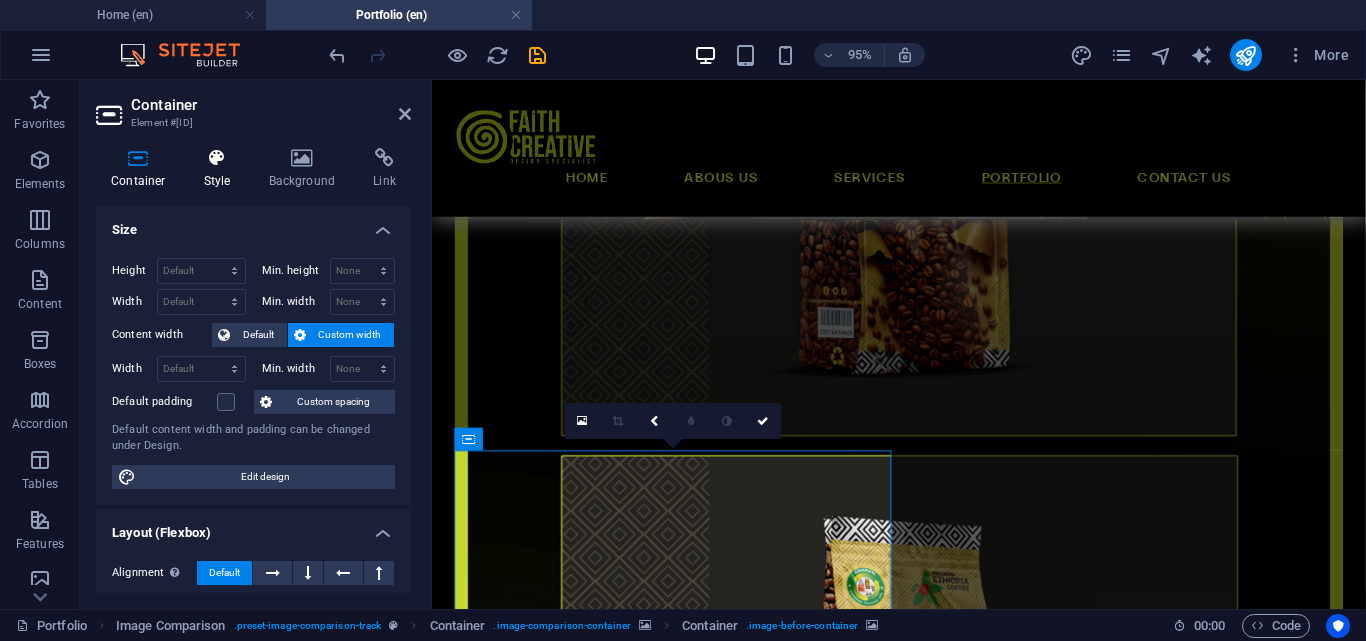 click on "Style" at bounding box center (221, 169) 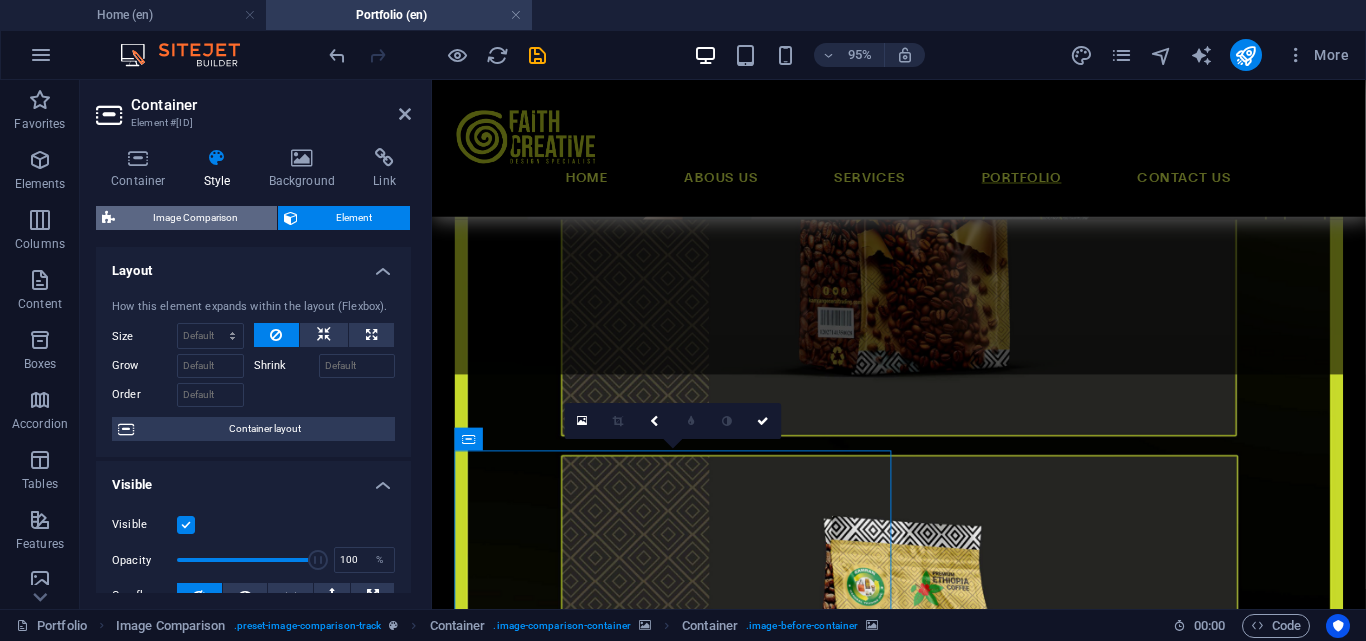 click on "Image Comparison" at bounding box center [196, 218] 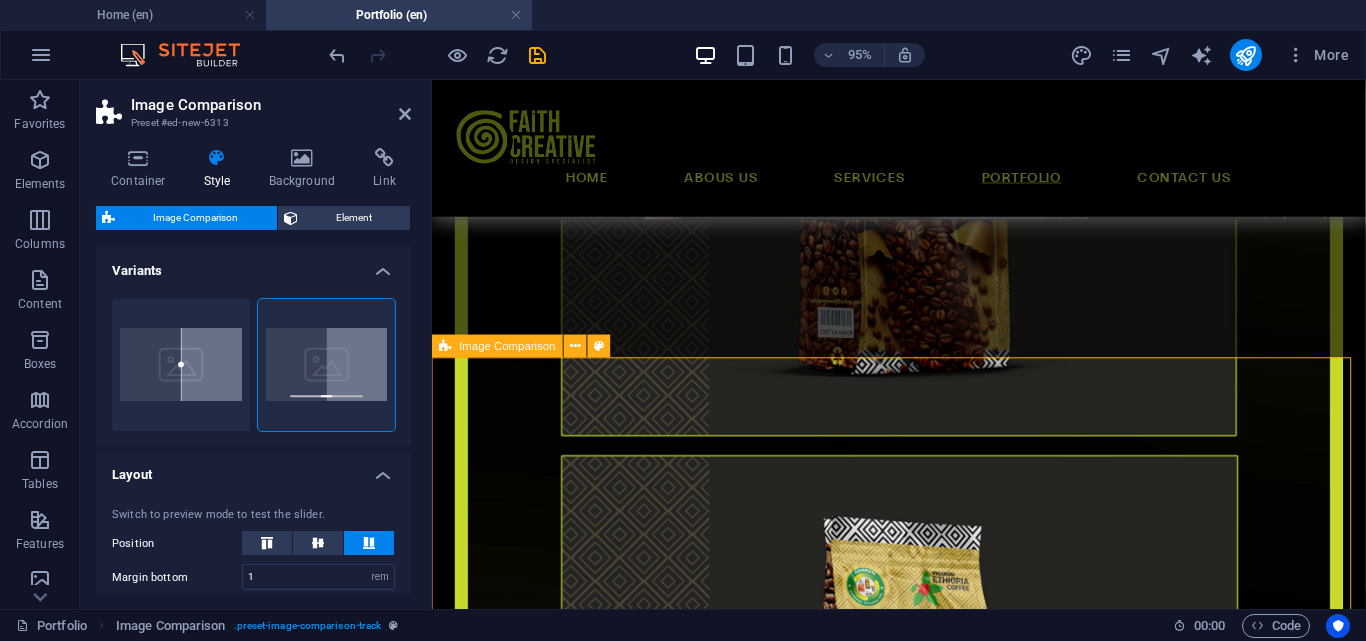 scroll, scrollTop: 1400, scrollLeft: 0, axis: vertical 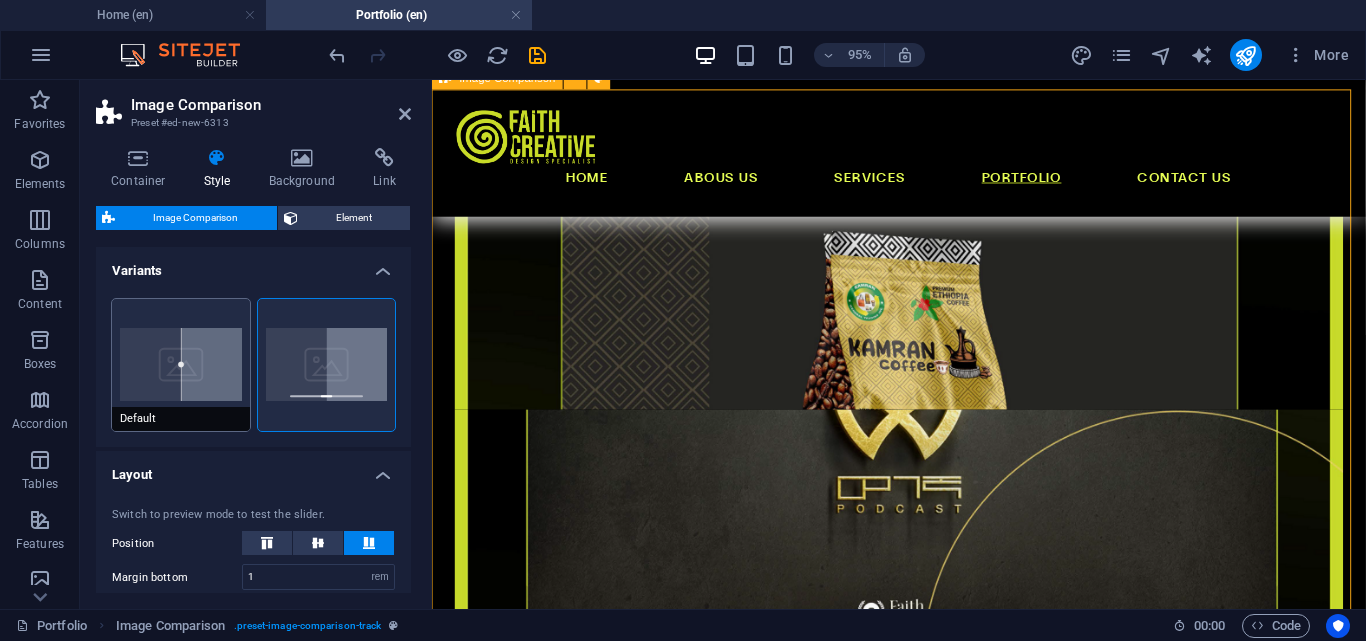 click on "Default" at bounding box center [181, 365] 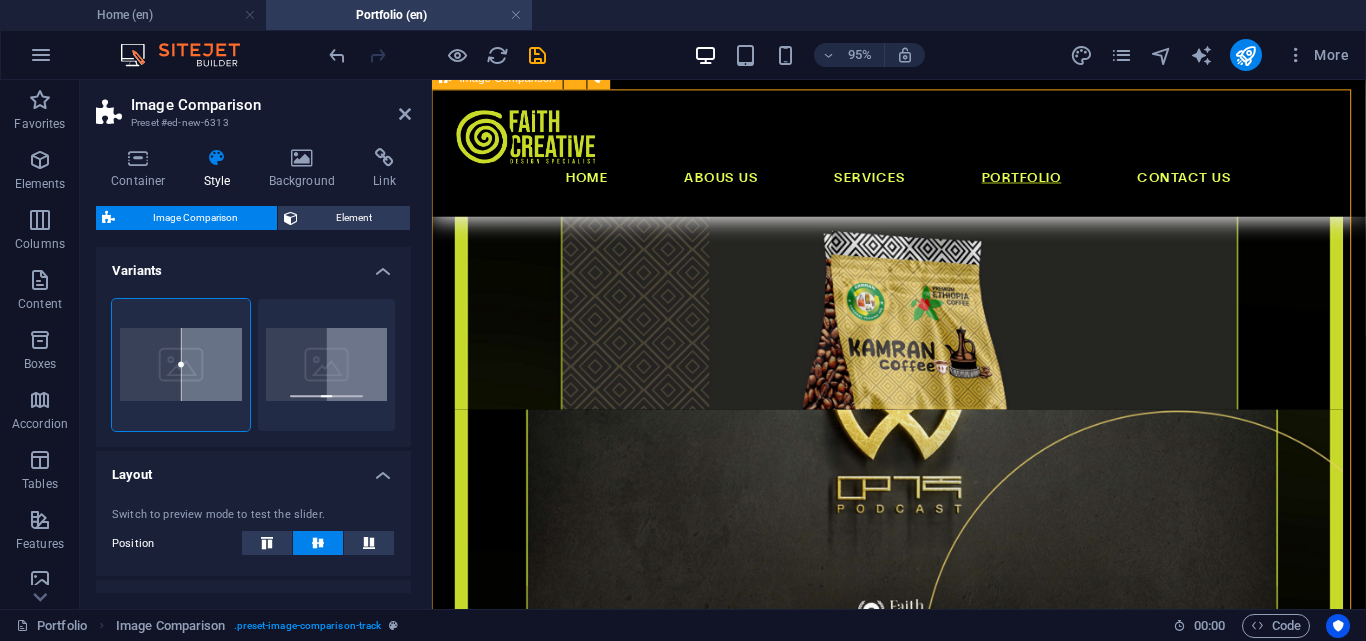 scroll, scrollTop: 1200, scrollLeft: 0, axis: vertical 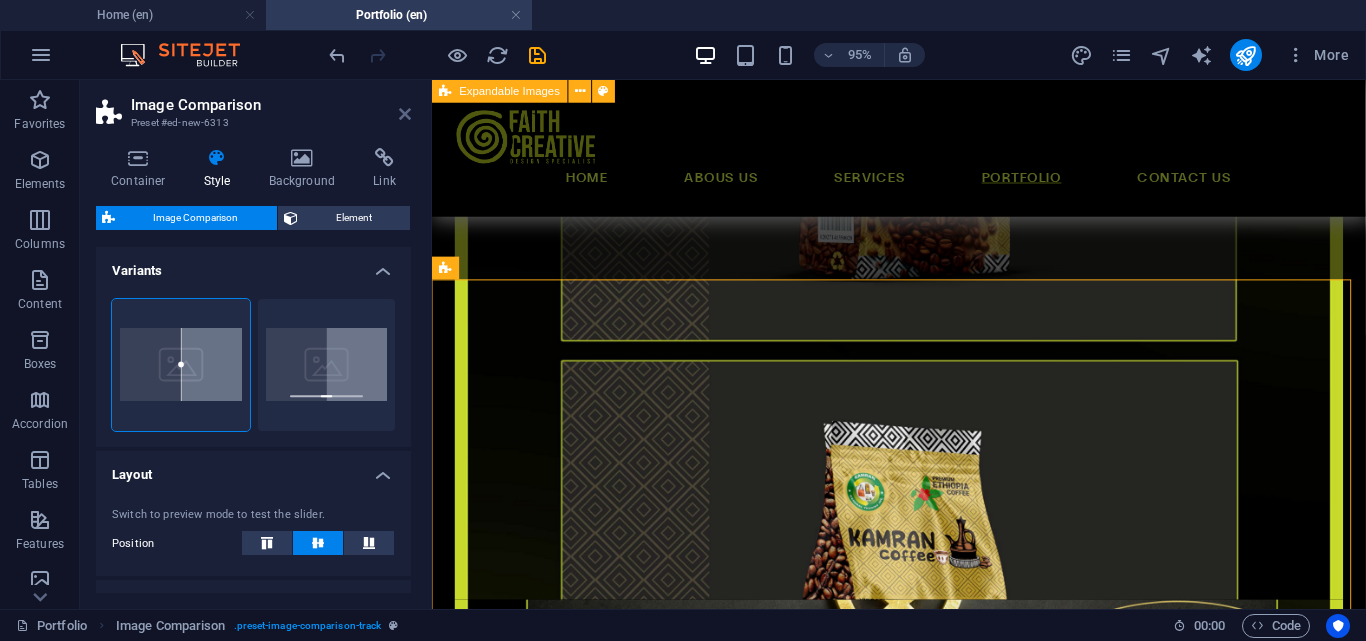 click at bounding box center (405, 114) 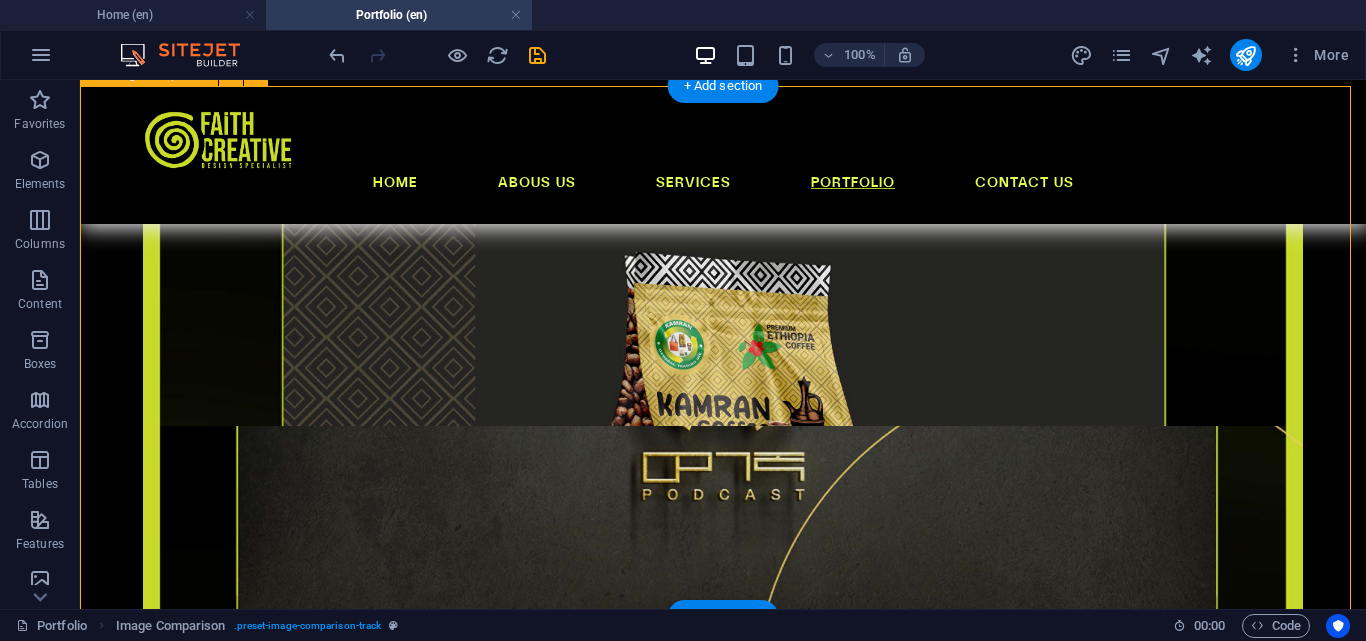 scroll, scrollTop: 1455, scrollLeft: 0, axis: vertical 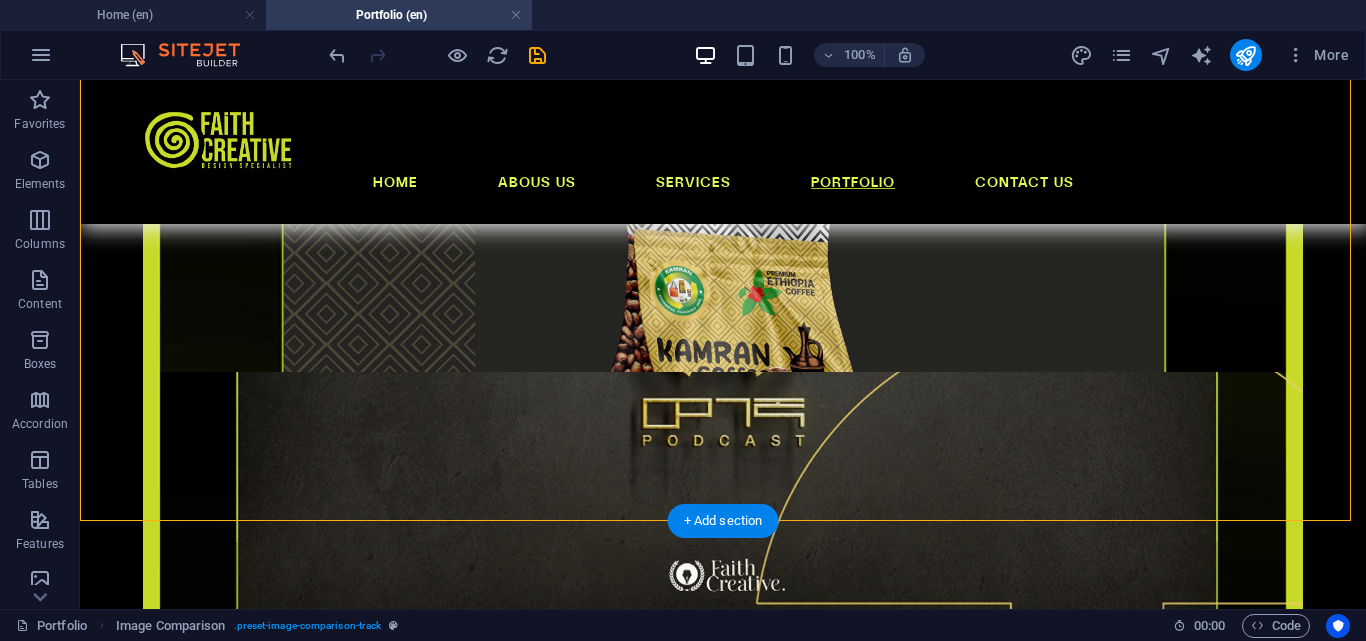 drag, startPoint x: 718, startPoint y: 263, endPoint x: 586, endPoint y: 268, distance: 132.09467 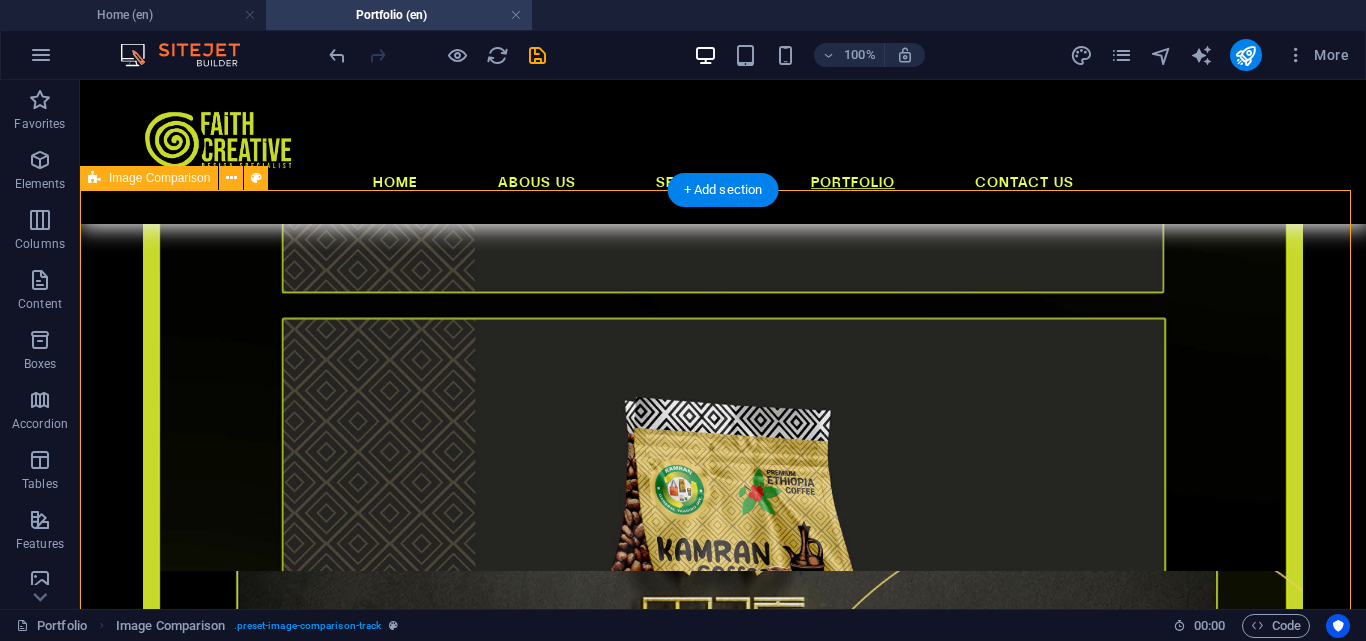 scroll, scrollTop: 1255, scrollLeft: 0, axis: vertical 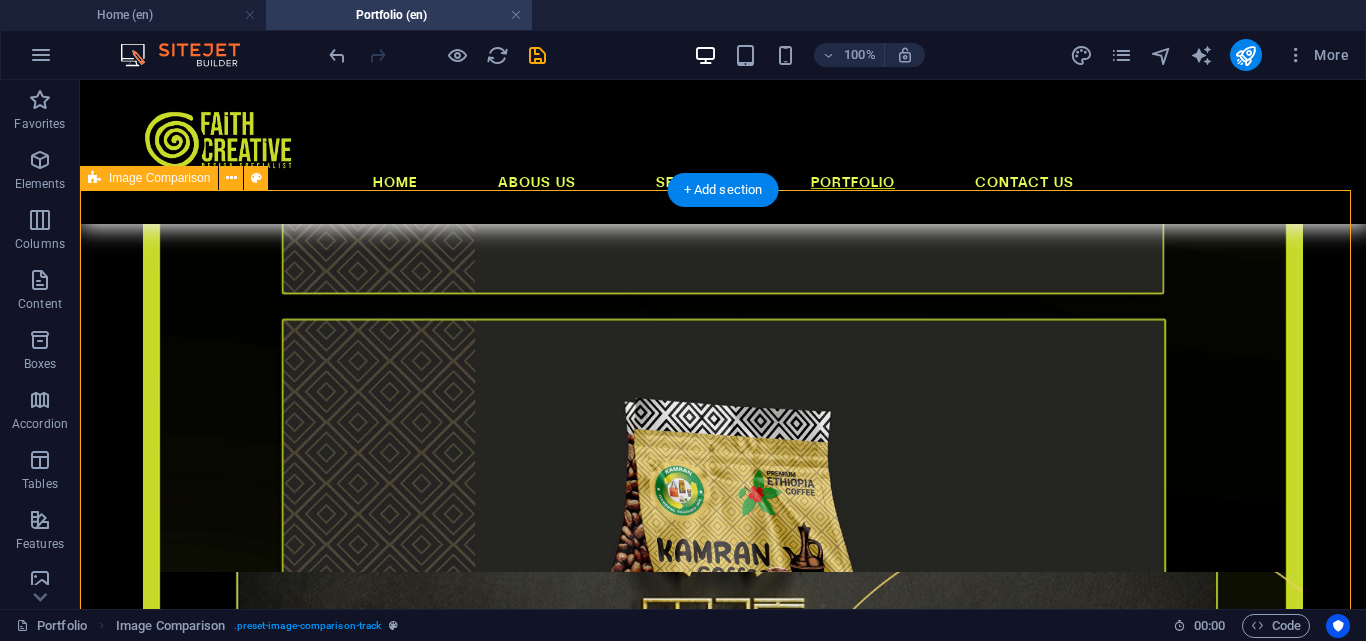click at bounding box center (723, 1417) 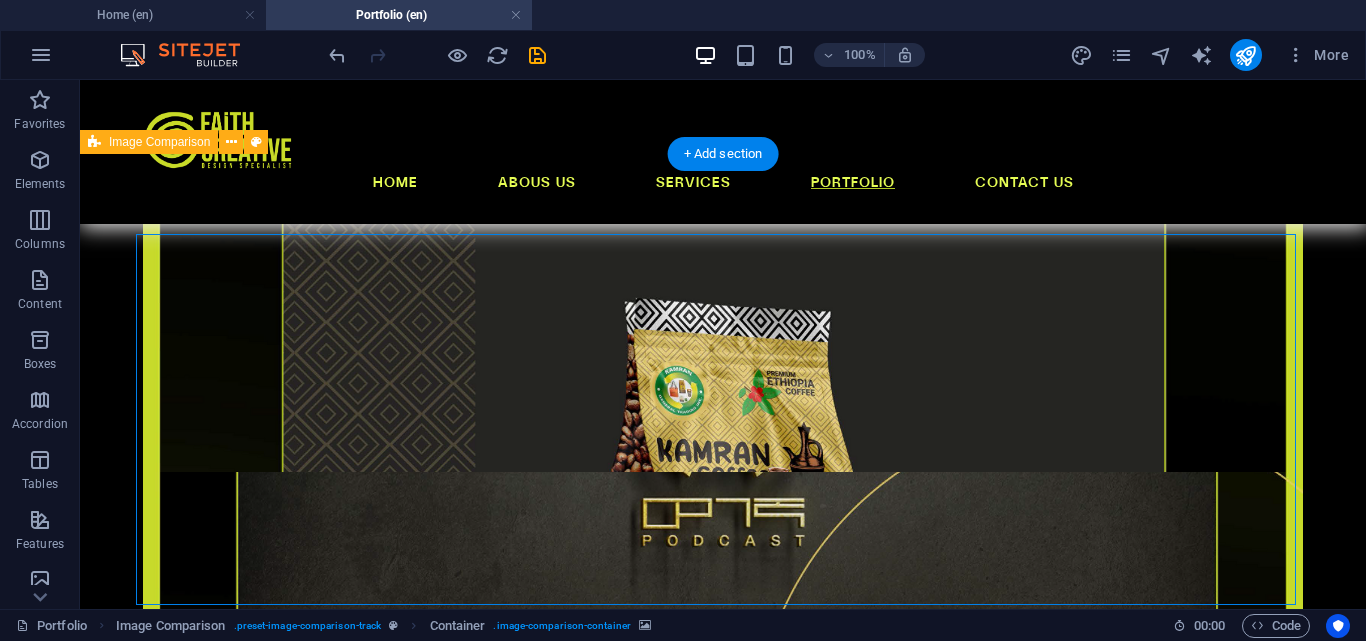 scroll, scrollTop: 1155, scrollLeft: 0, axis: vertical 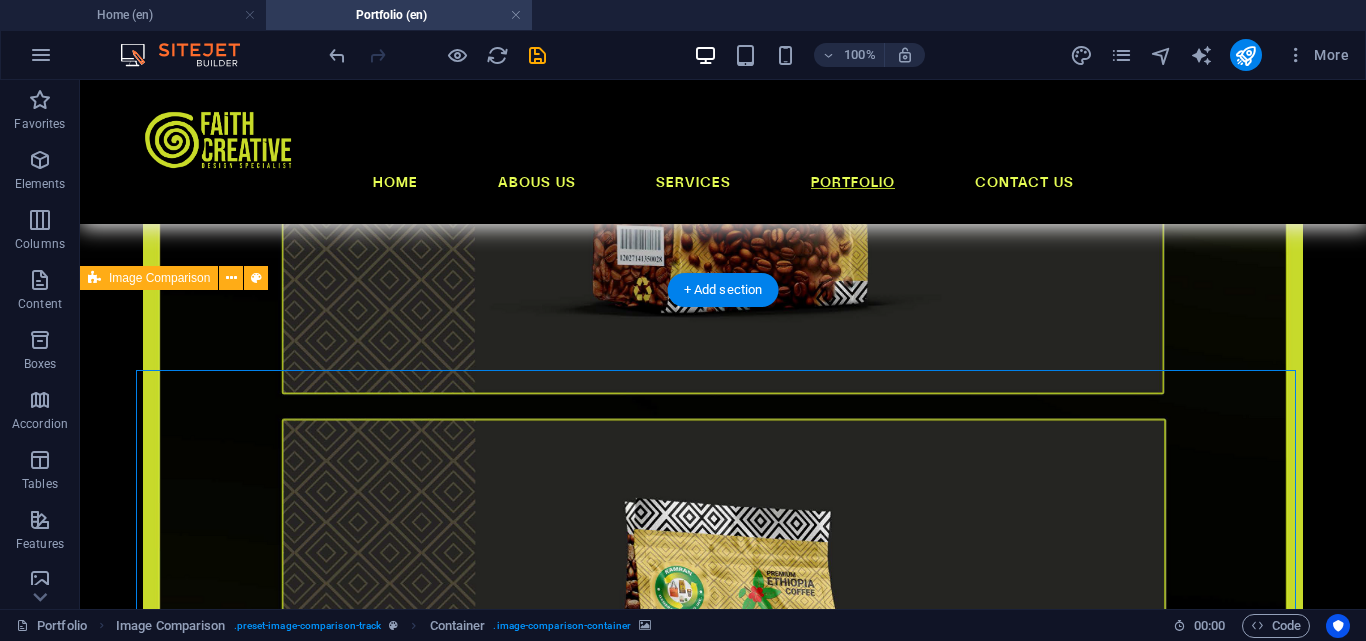 click at bounding box center [786, -890] 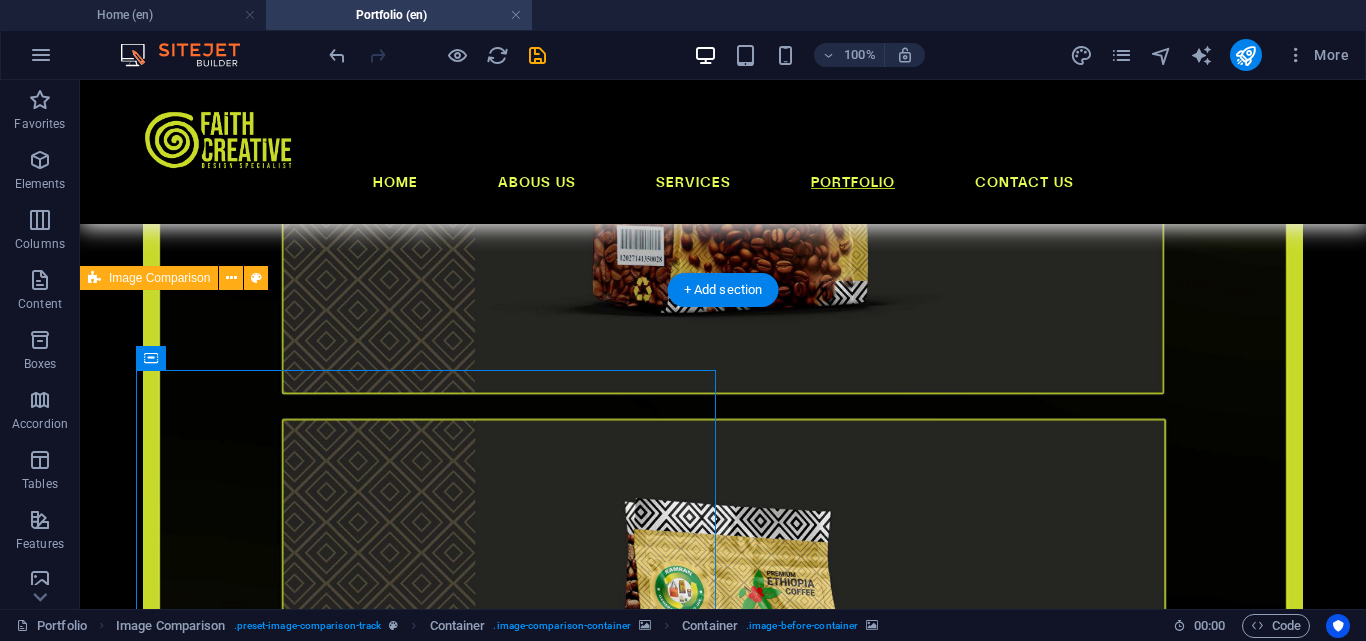 click at bounding box center (786, -890) 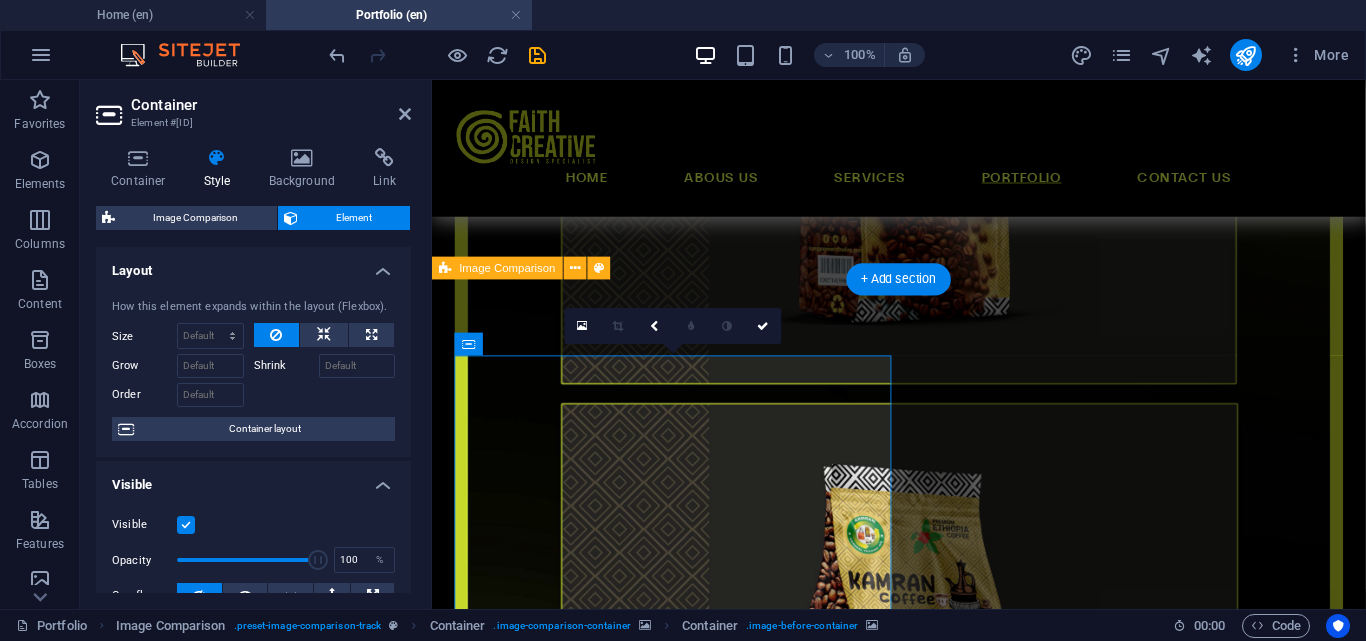 scroll, scrollTop: 1200, scrollLeft: 0, axis: vertical 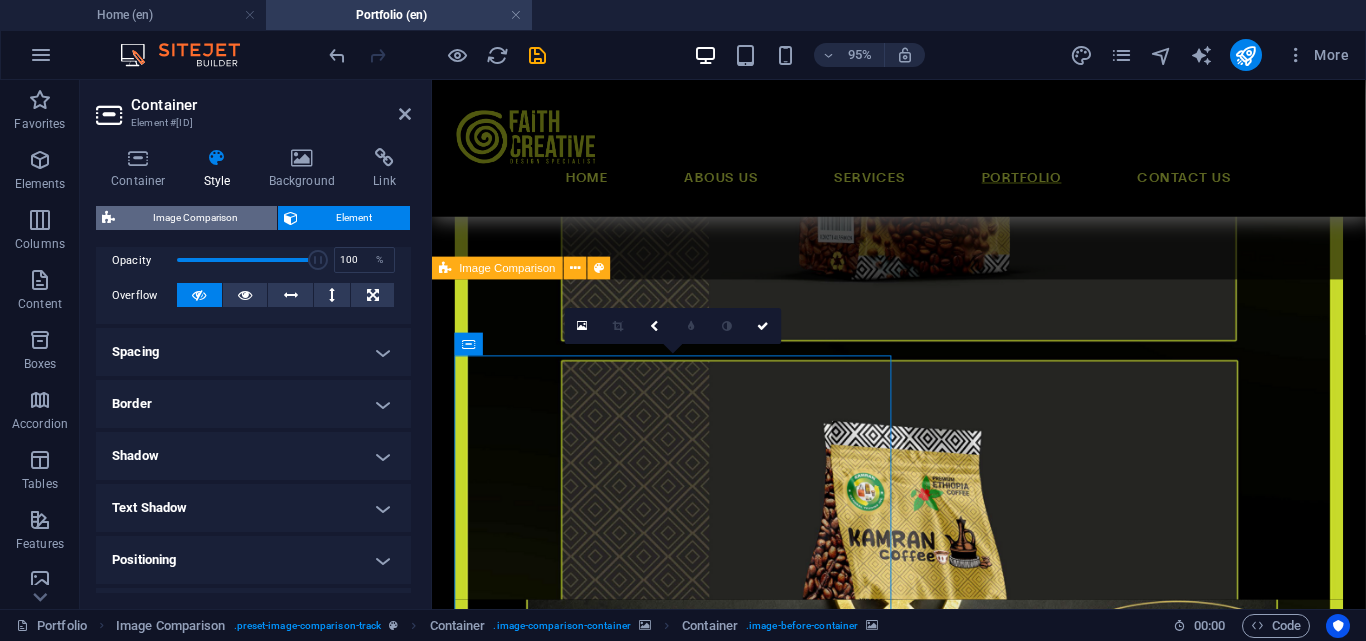 click on "Image Comparison" at bounding box center [196, 218] 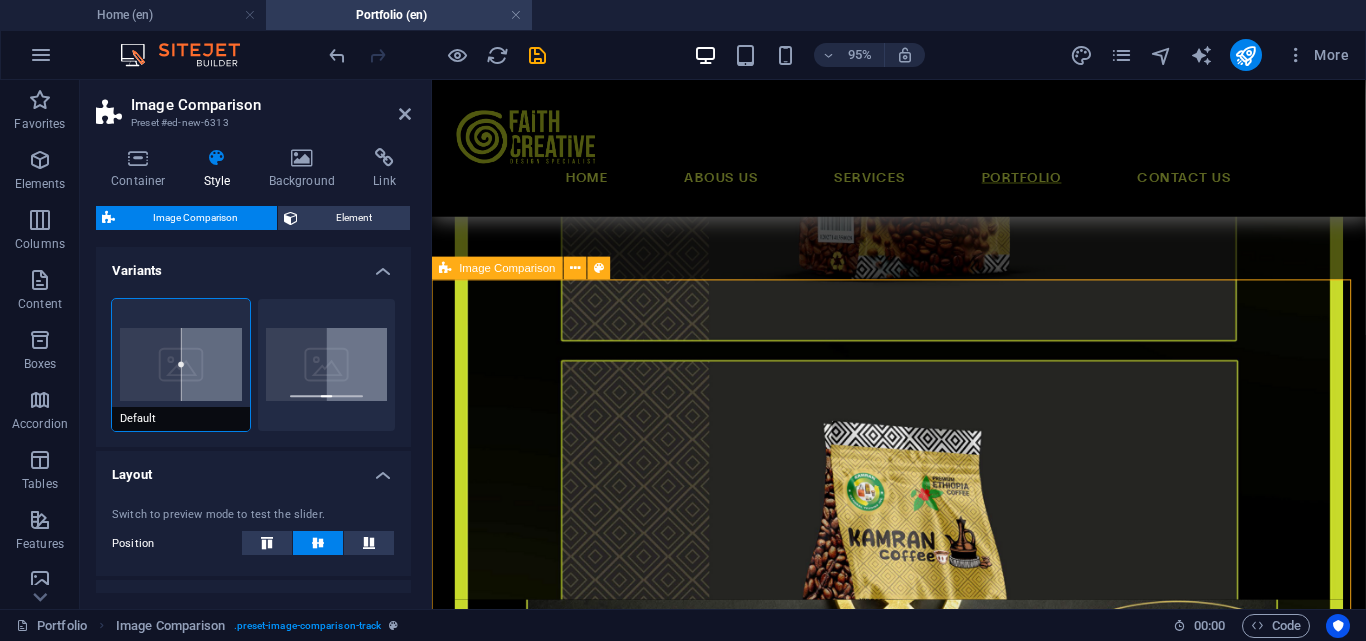 scroll, scrollTop: 219, scrollLeft: 0, axis: vertical 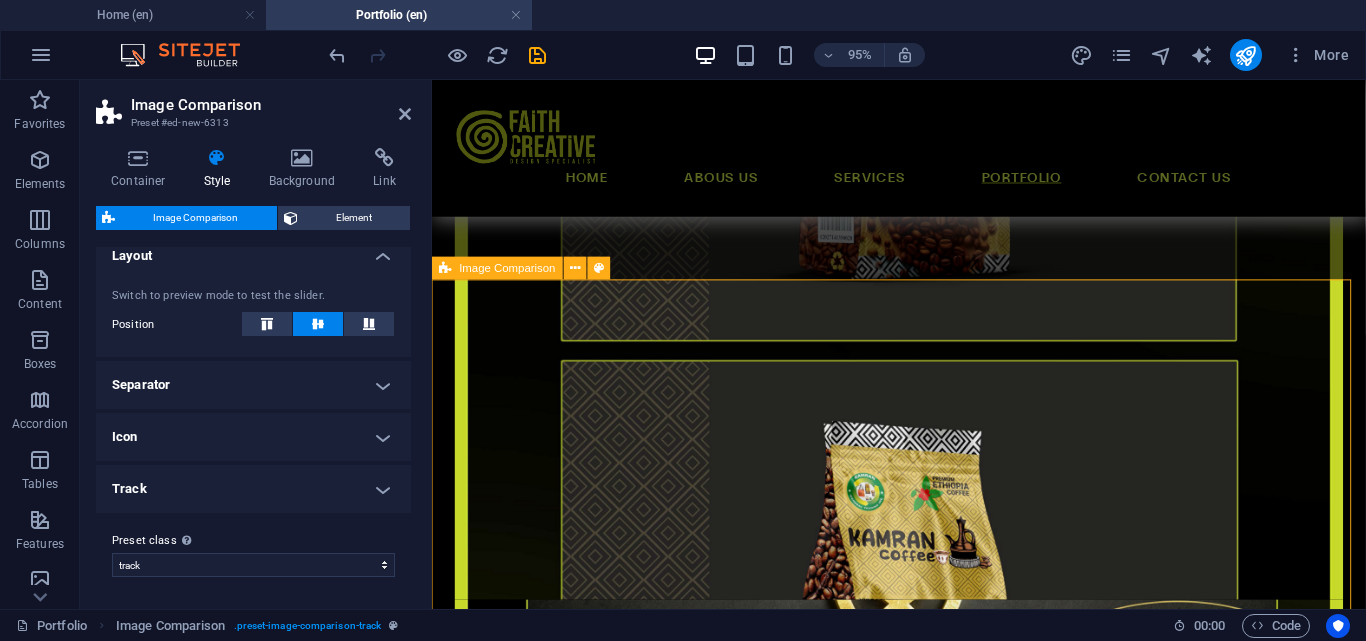 click on "Icon" at bounding box center (253, 437) 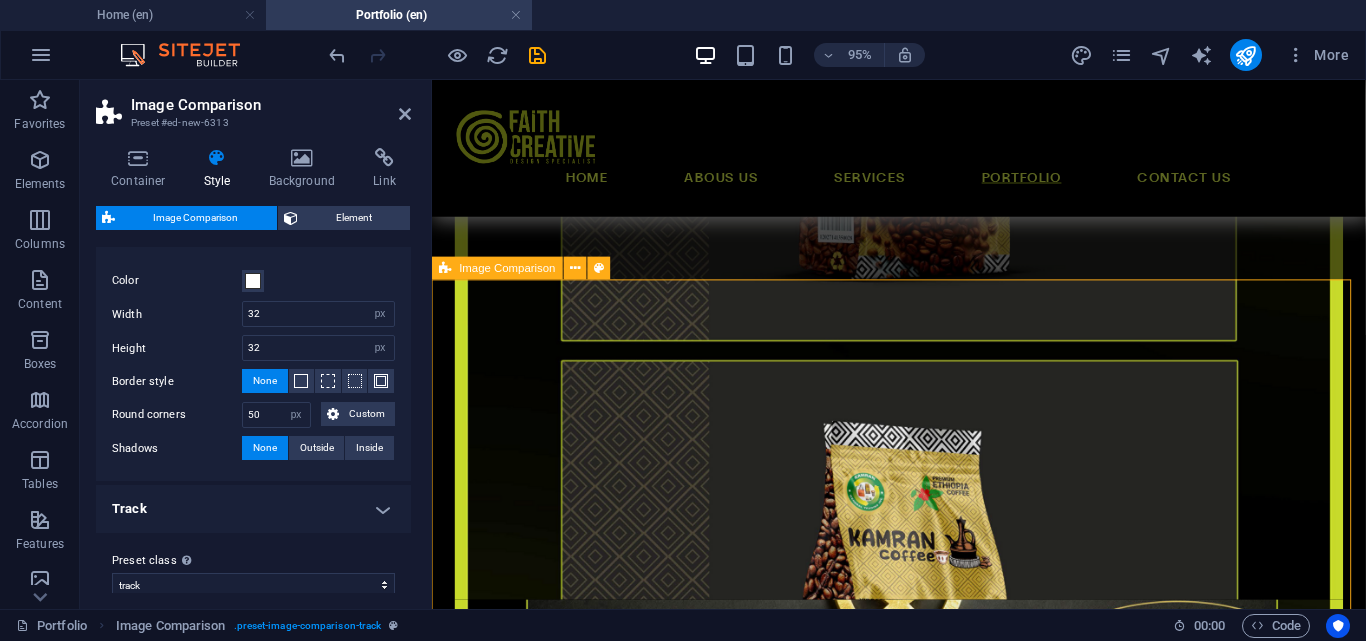 scroll, scrollTop: 319, scrollLeft: 0, axis: vertical 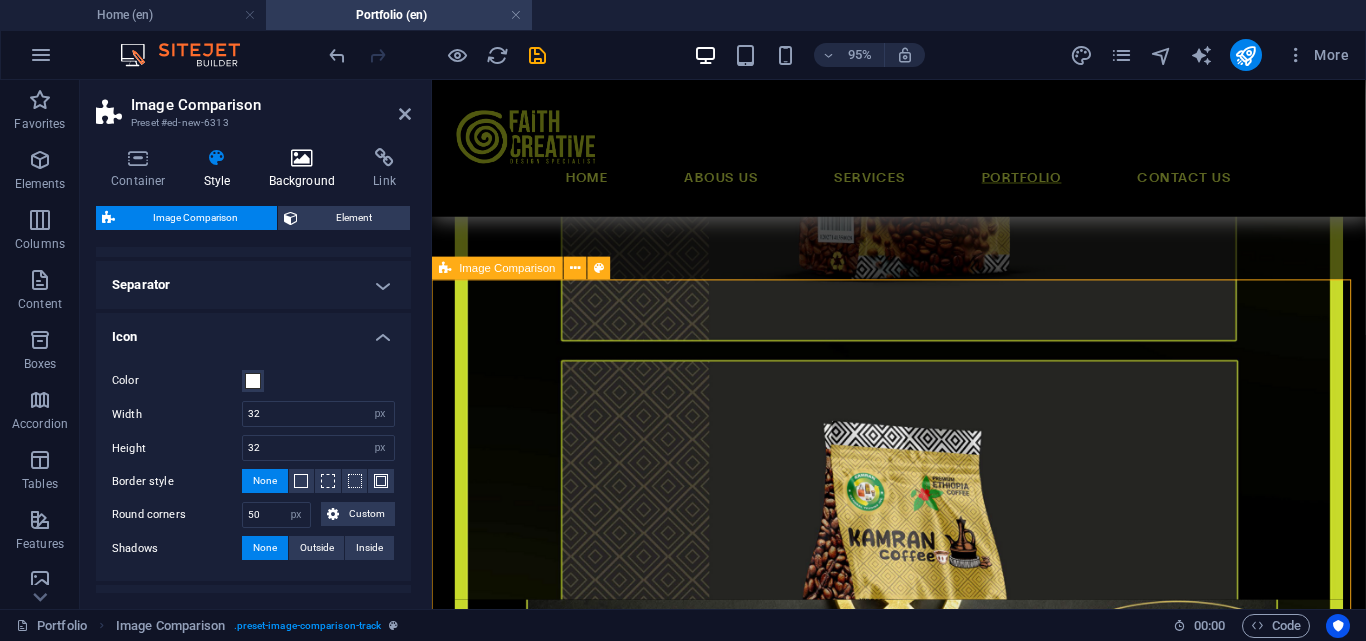click on "Background" at bounding box center [306, 169] 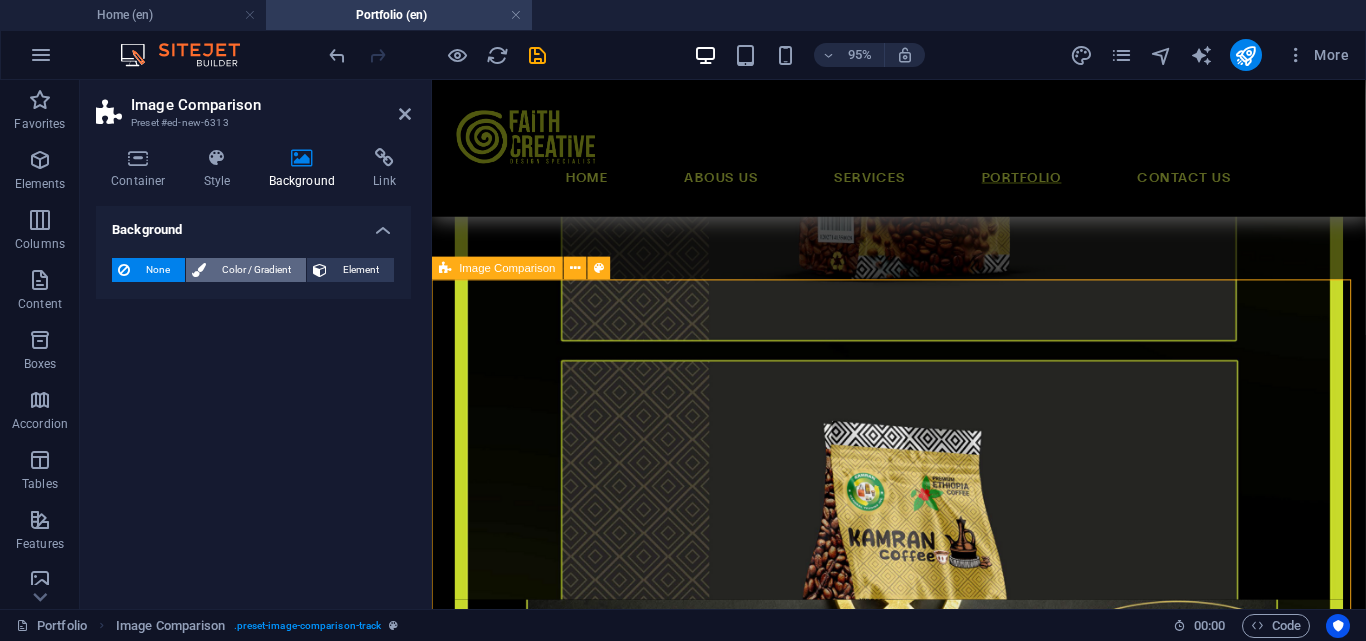 click on "Color / Gradient" at bounding box center (256, 270) 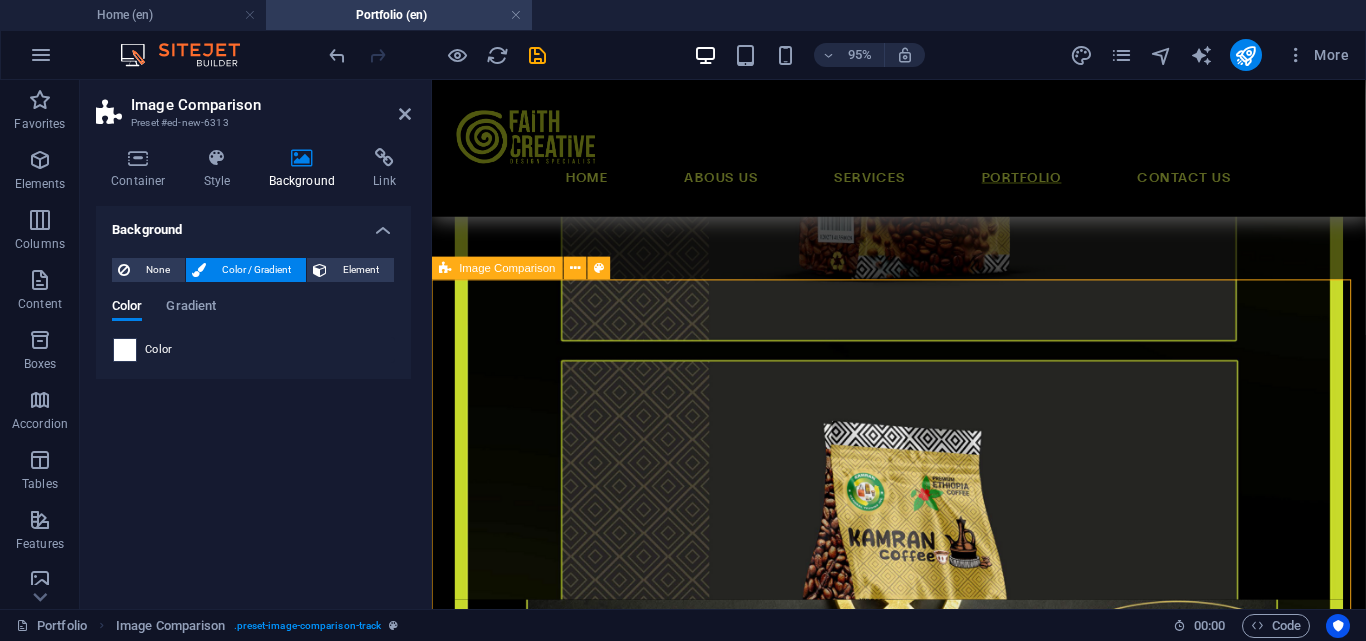 click at bounding box center (125, 350) 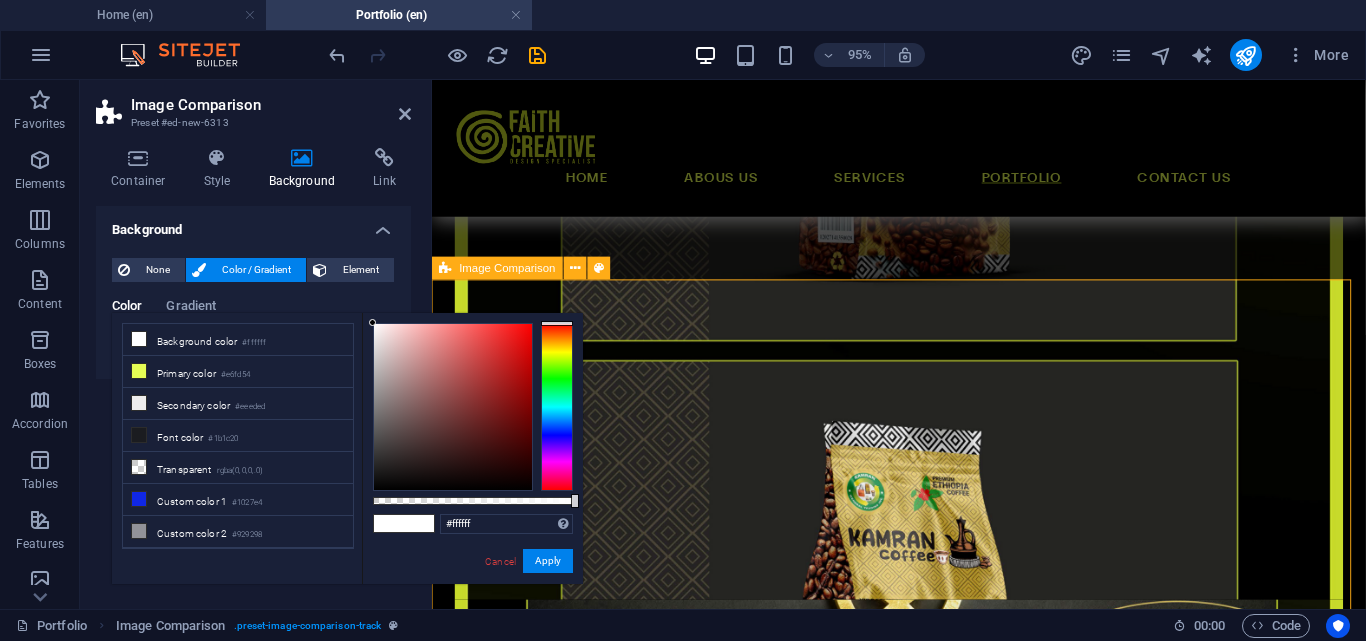 type on "#000000" 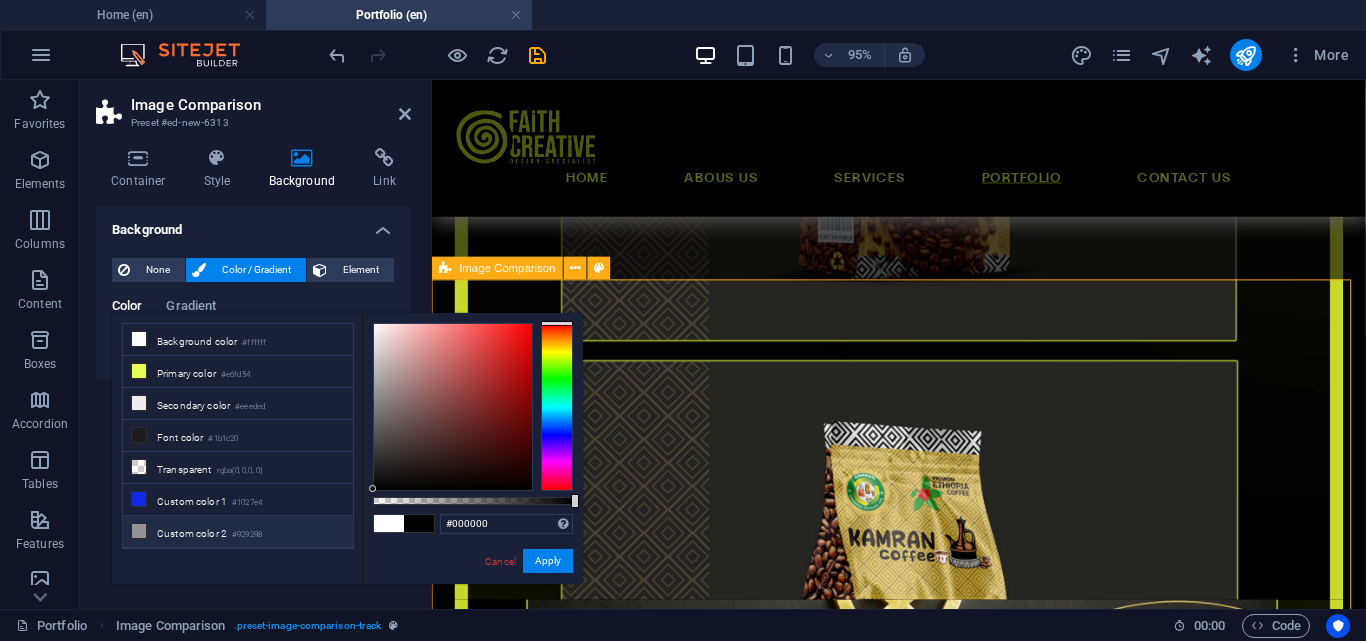 drag, startPoint x: 394, startPoint y: 464, endPoint x: 351, endPoint y: 531, distance: 79.61156 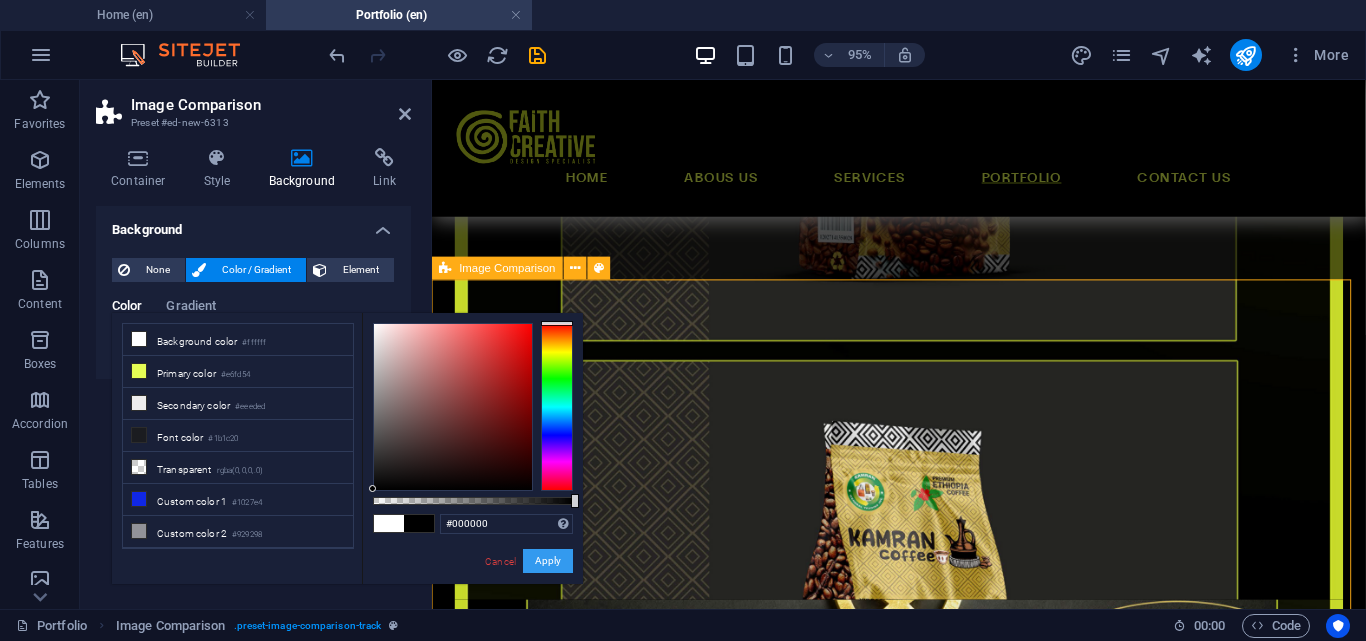 click on "Apply" at bounding box center (548, 561) 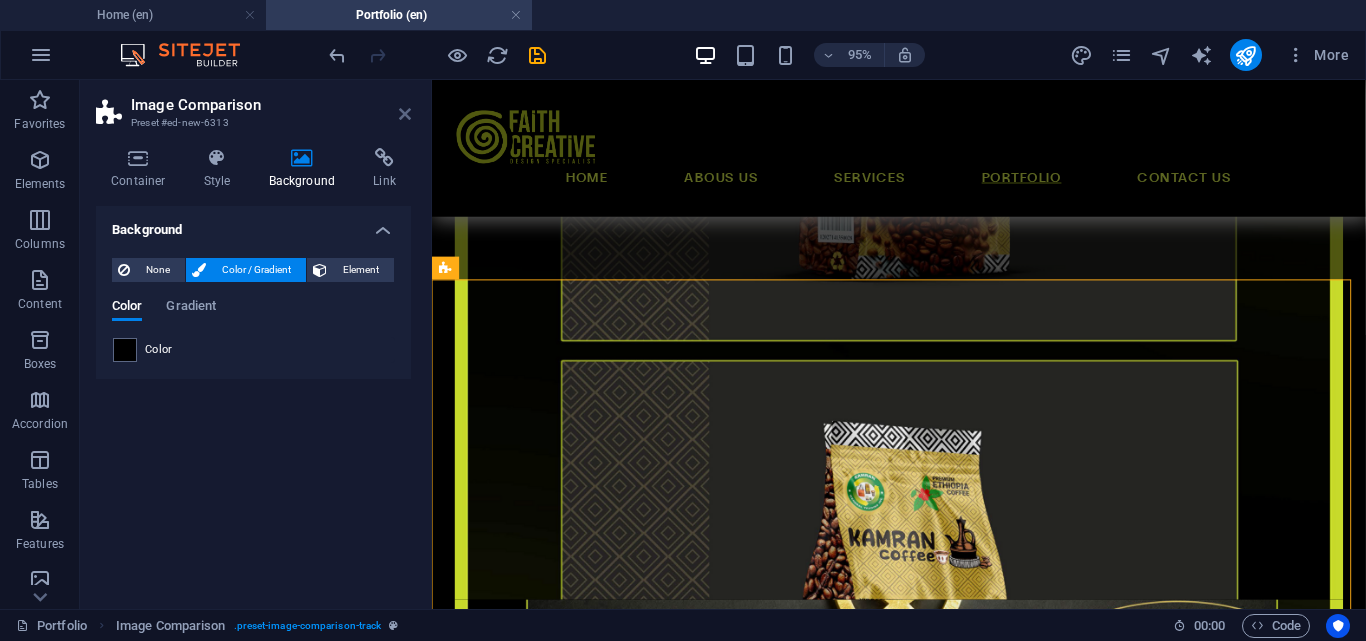 click at bounding box center (405, 114) 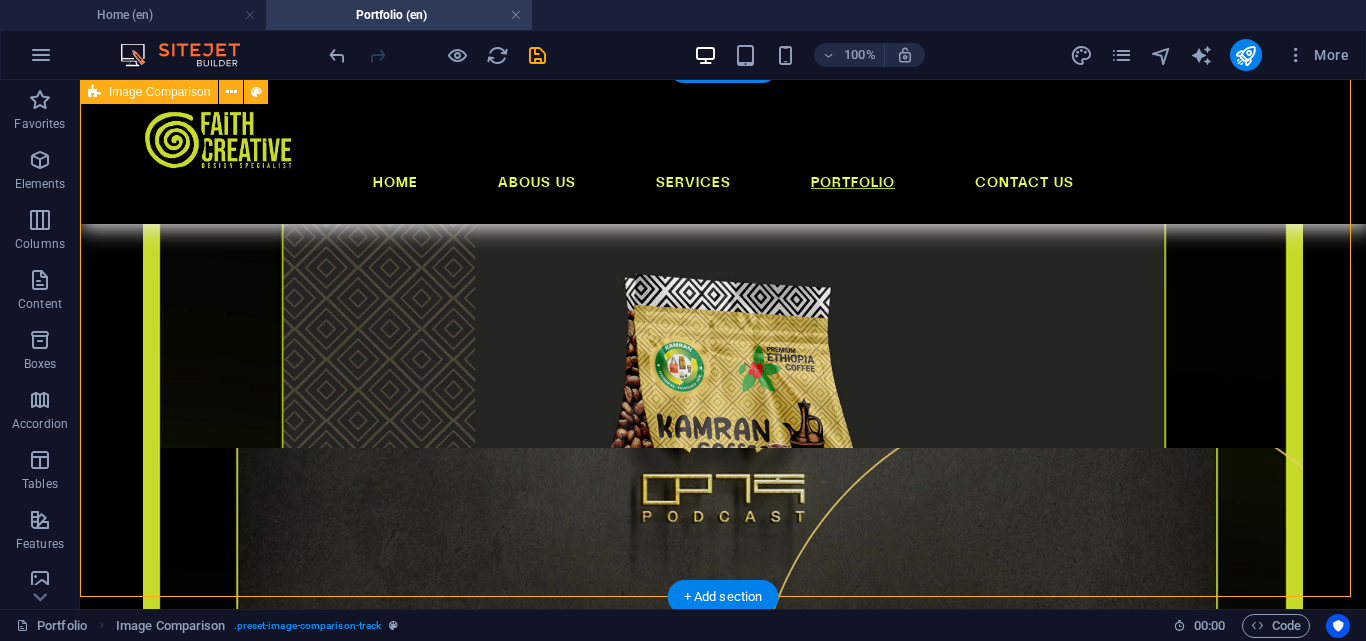 scroll, scrollTop: 1355, scrollLeft: 0, axis: vertical 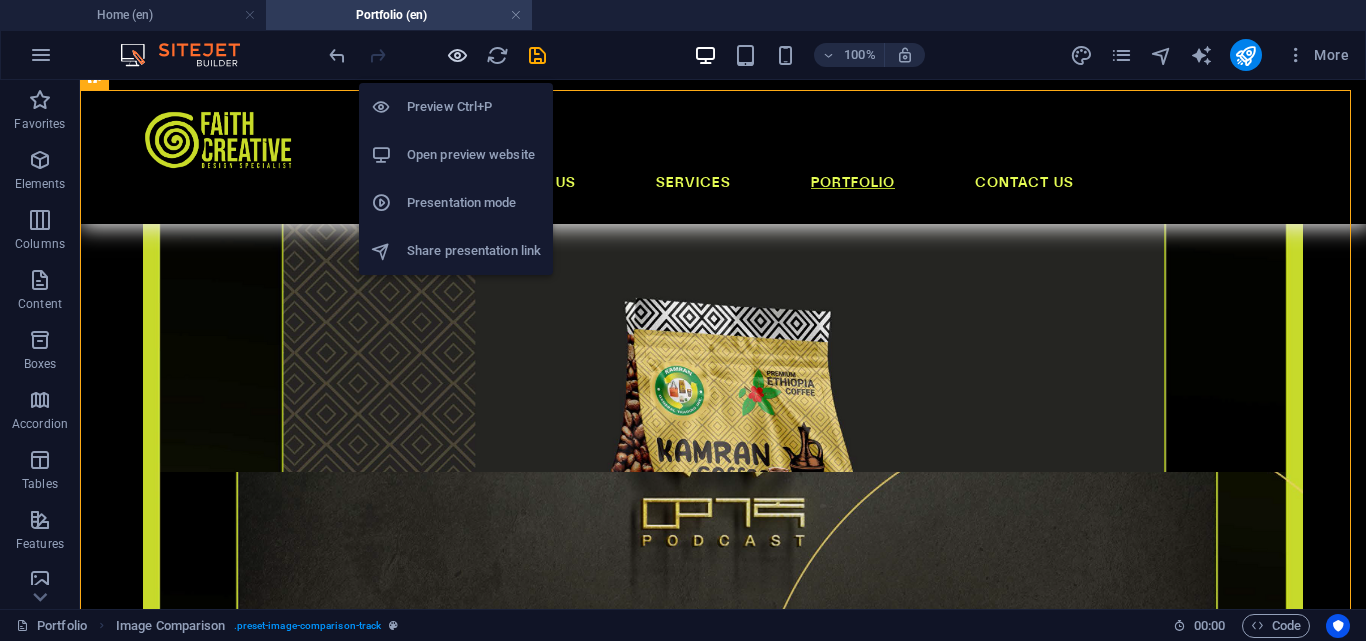 click at bounding box center (457, 55) 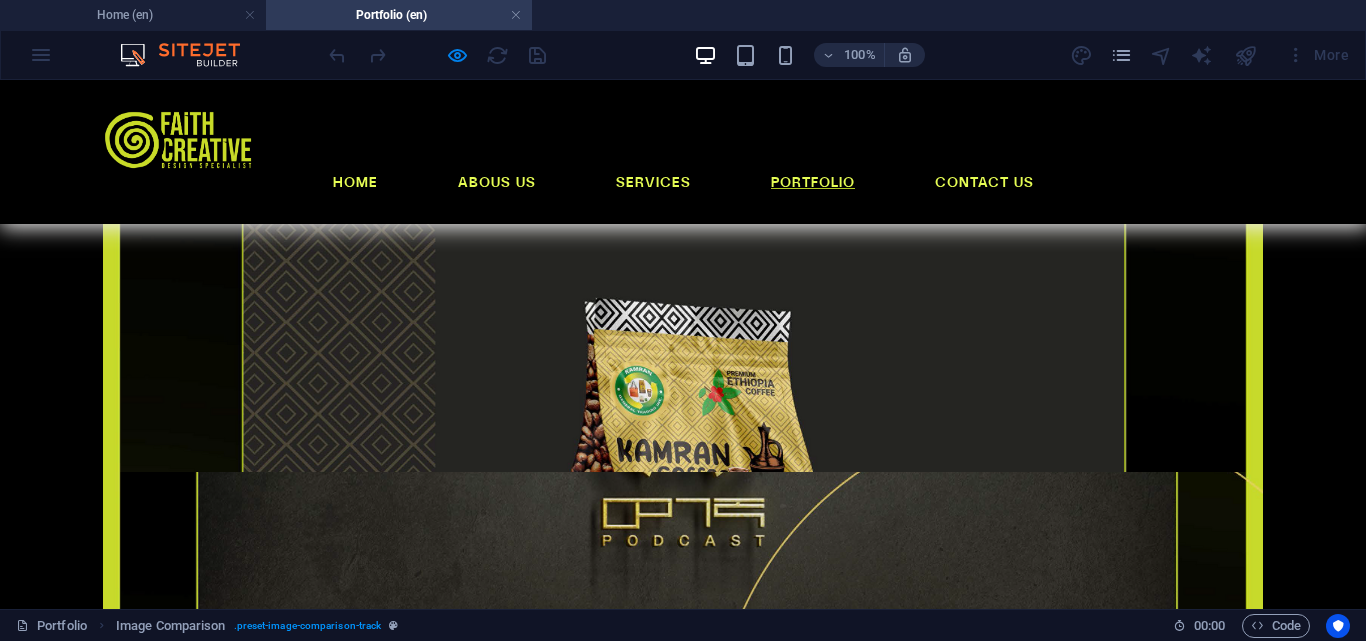 drag, startPoint x: 686, startPoint y: 368, endPoint x: 137, endPoint y: 363, distance: 549.02277 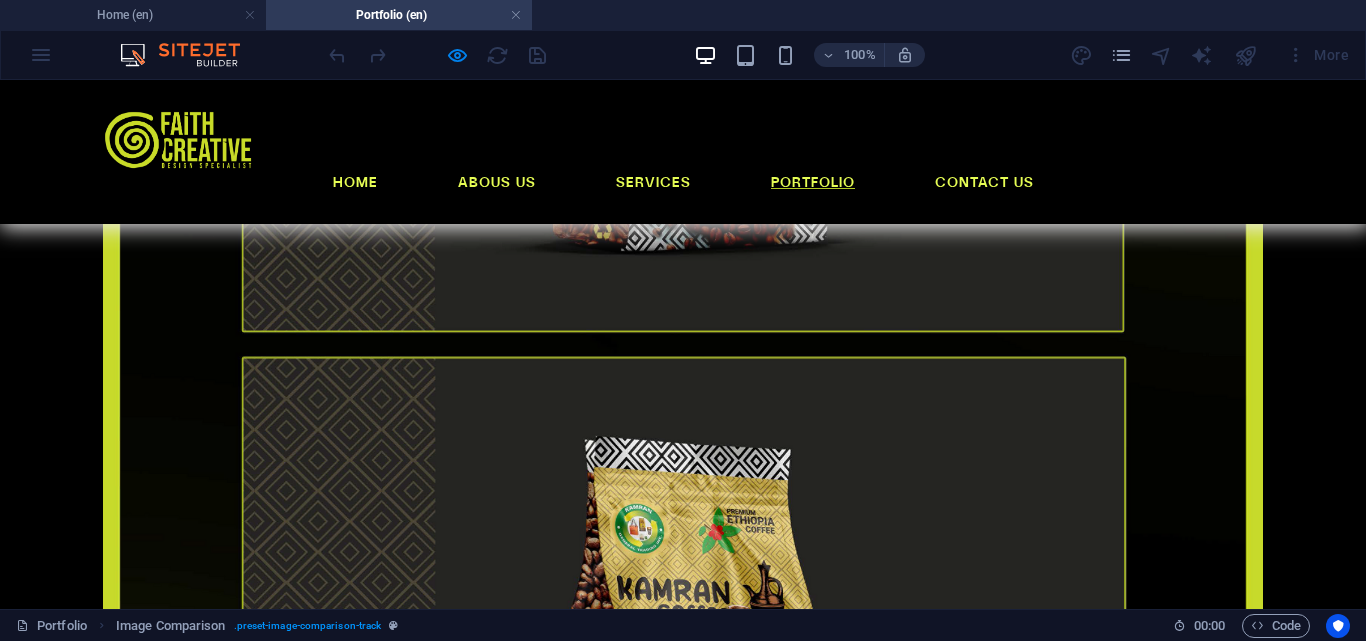 scroll, scrollTop: 1255, scrollLeft: 0, axis: vertical 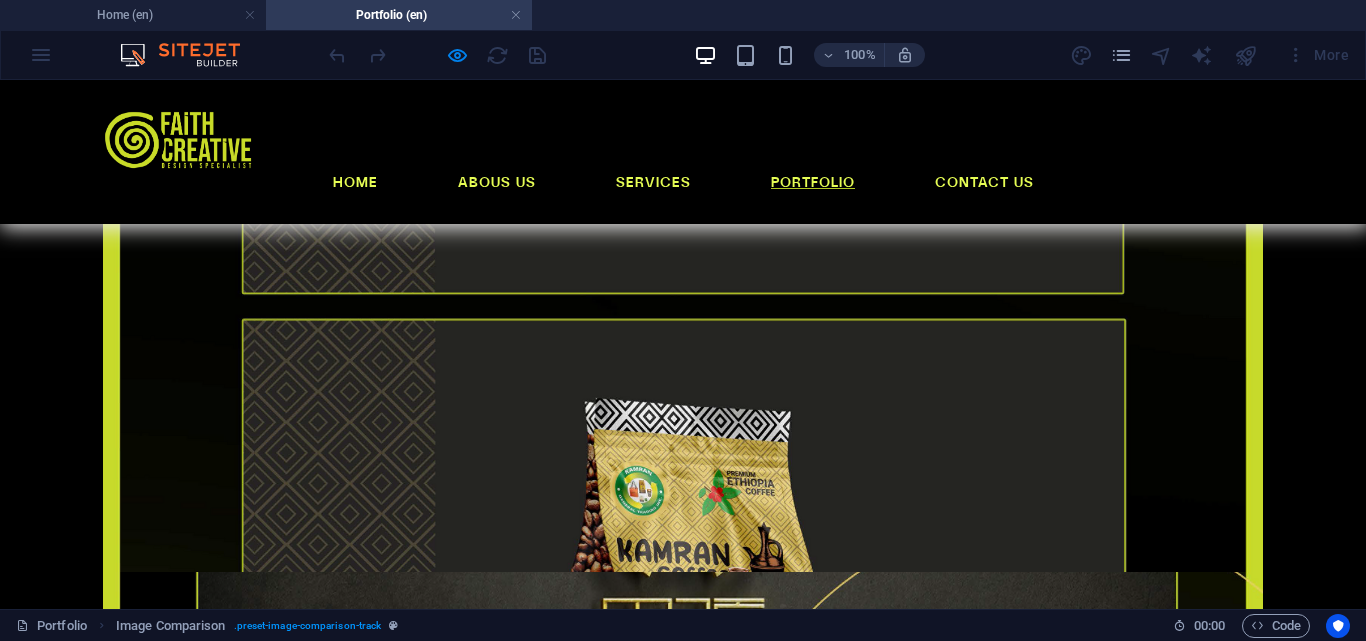 drag, startPoint x: 143, startPoint y: 448, endPoint x: 58, endPoint y: 453, distance: 85.146935 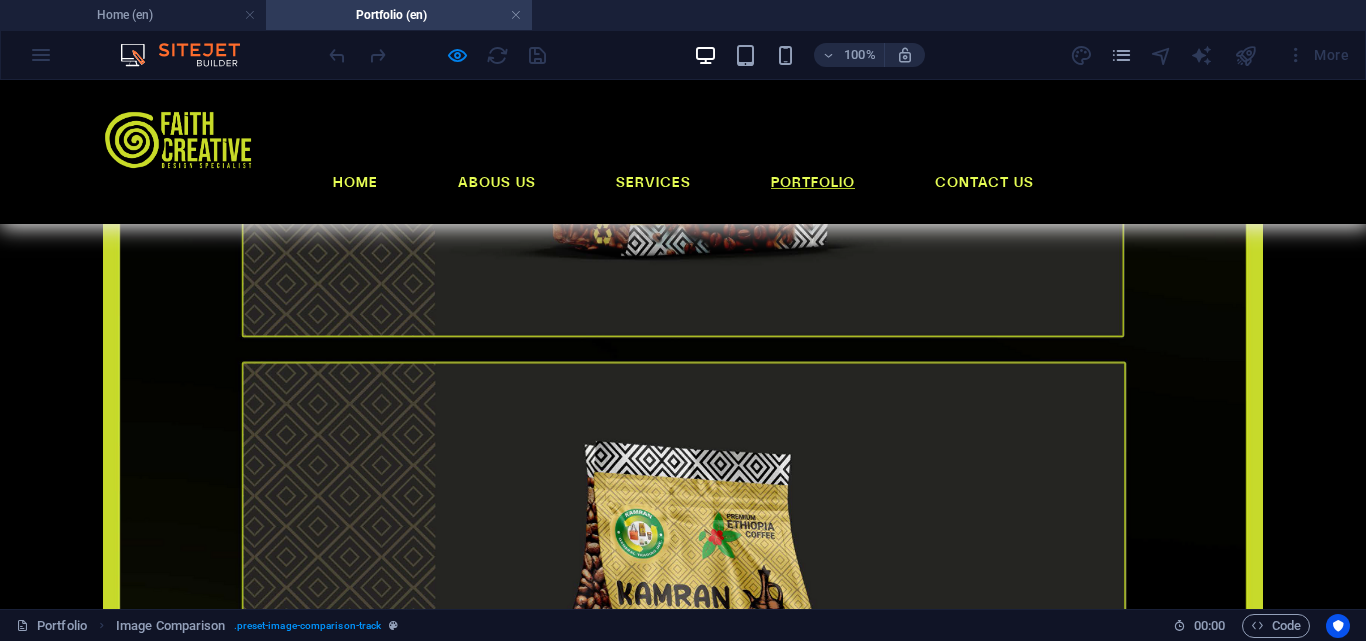 scroll, scrollTop: 1255, scrollLeft: 0, axis: vertical 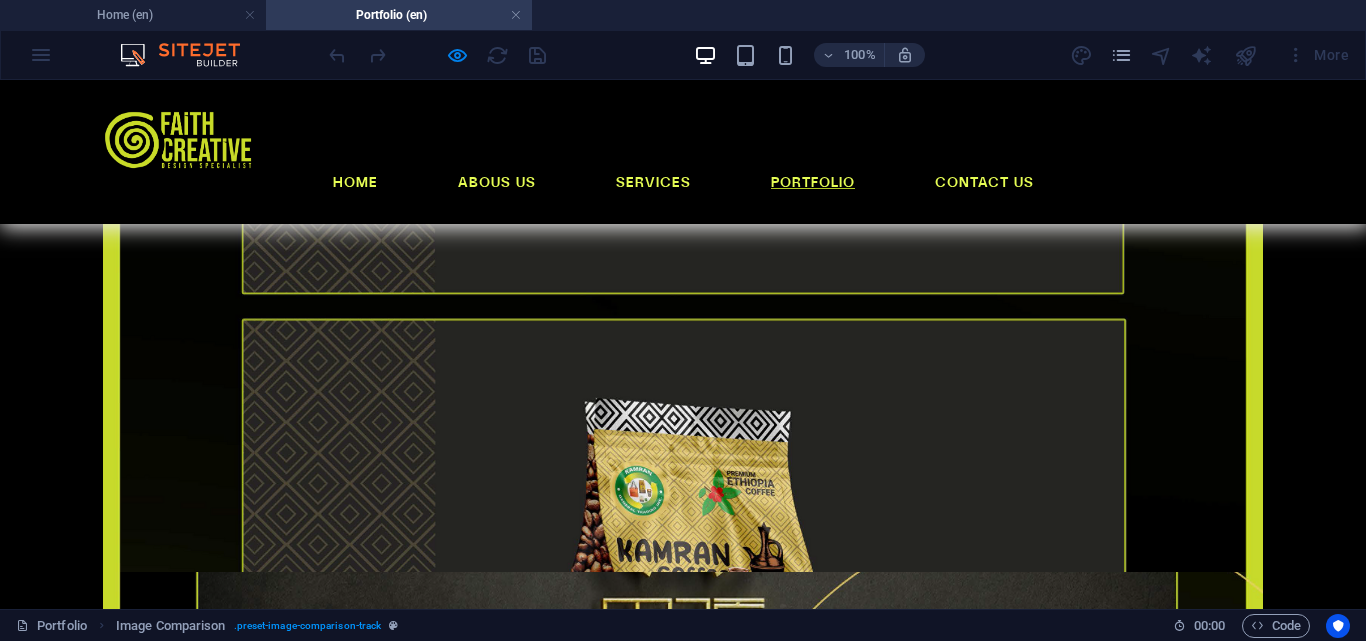 drag, startPoint x: 102, startPoint y: 454, endPoint x: 733, endPoint y: 518, distance: 634.23737 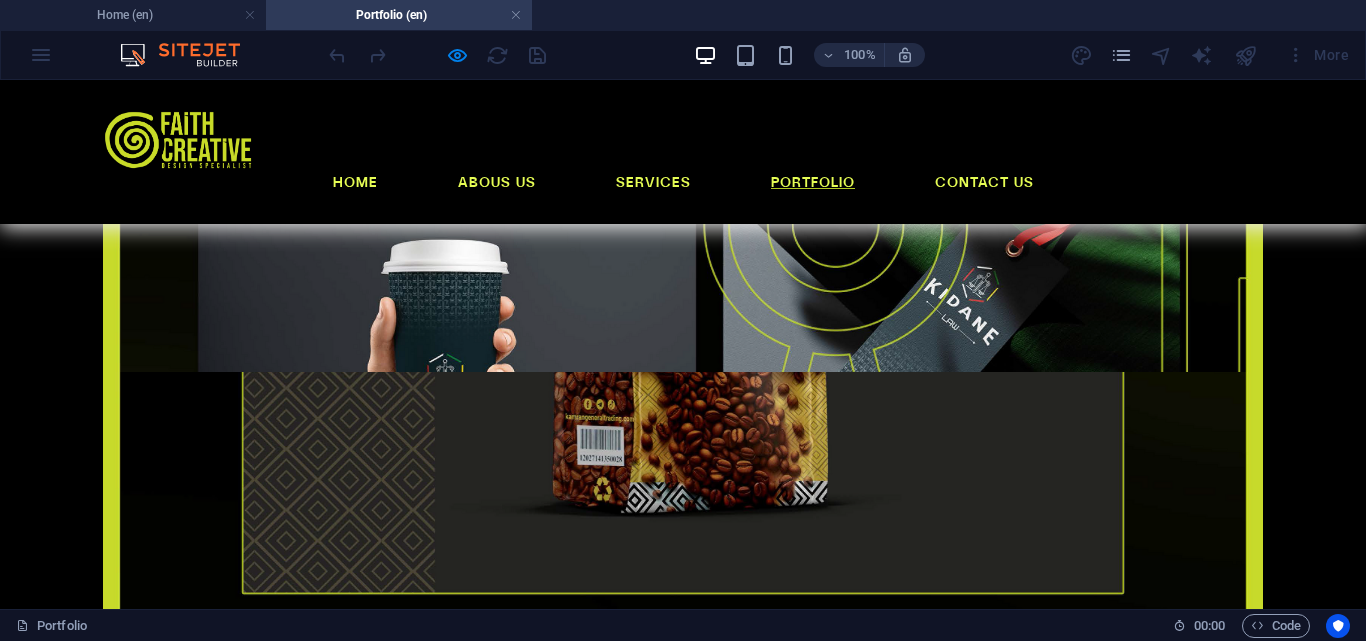 scroll, scrollTop: 1355, scrollLeft: 0, axis: vertical 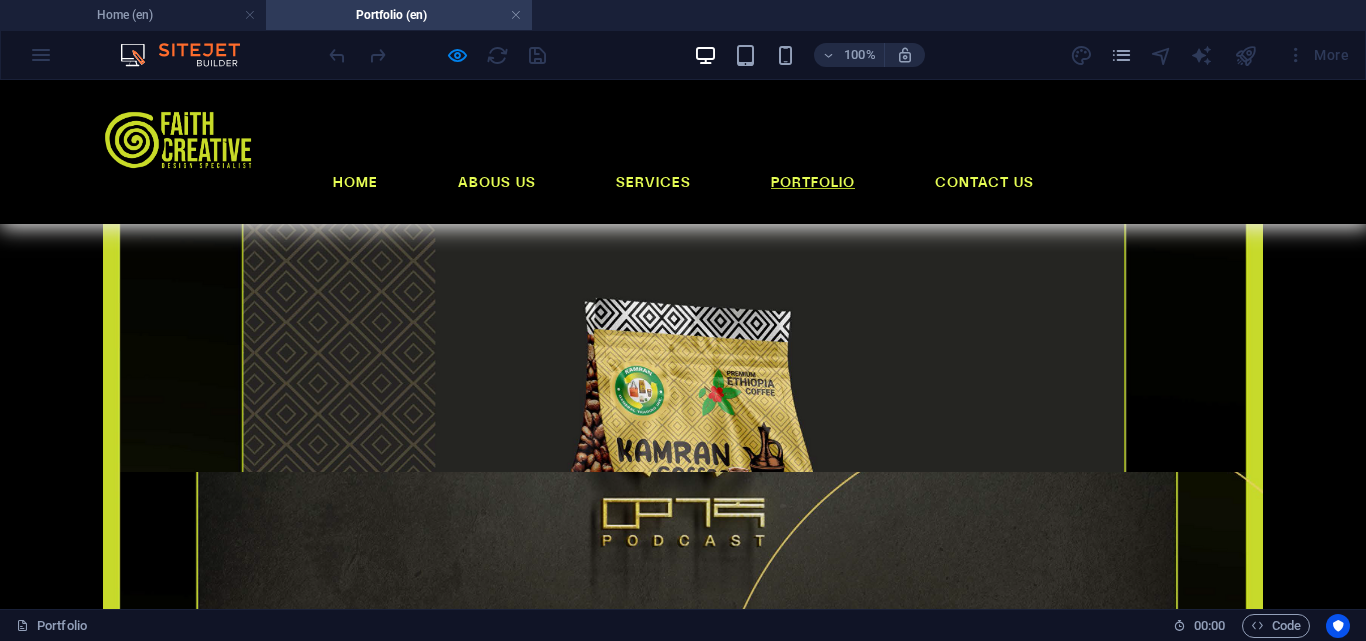 drag, startPoint x: 743, startPoint y: 353, endPoint x: 115, endPoint y: 345, distance: 628.05096 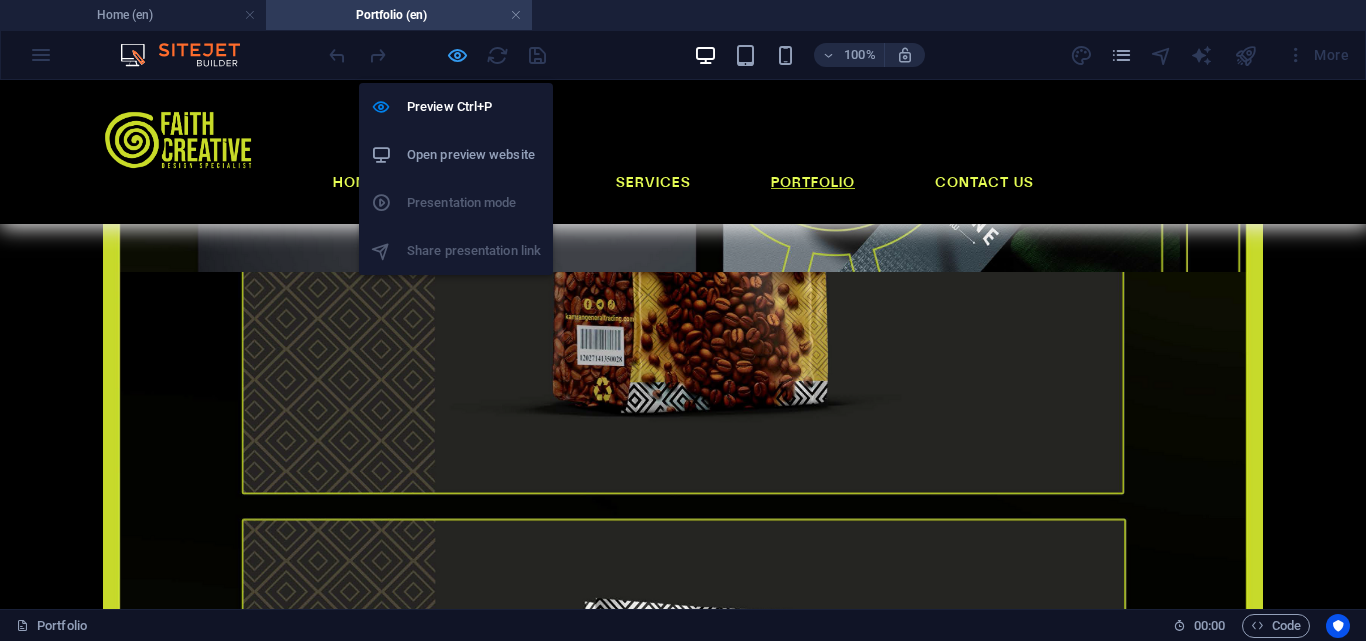 click at bounding box center (457, 55) 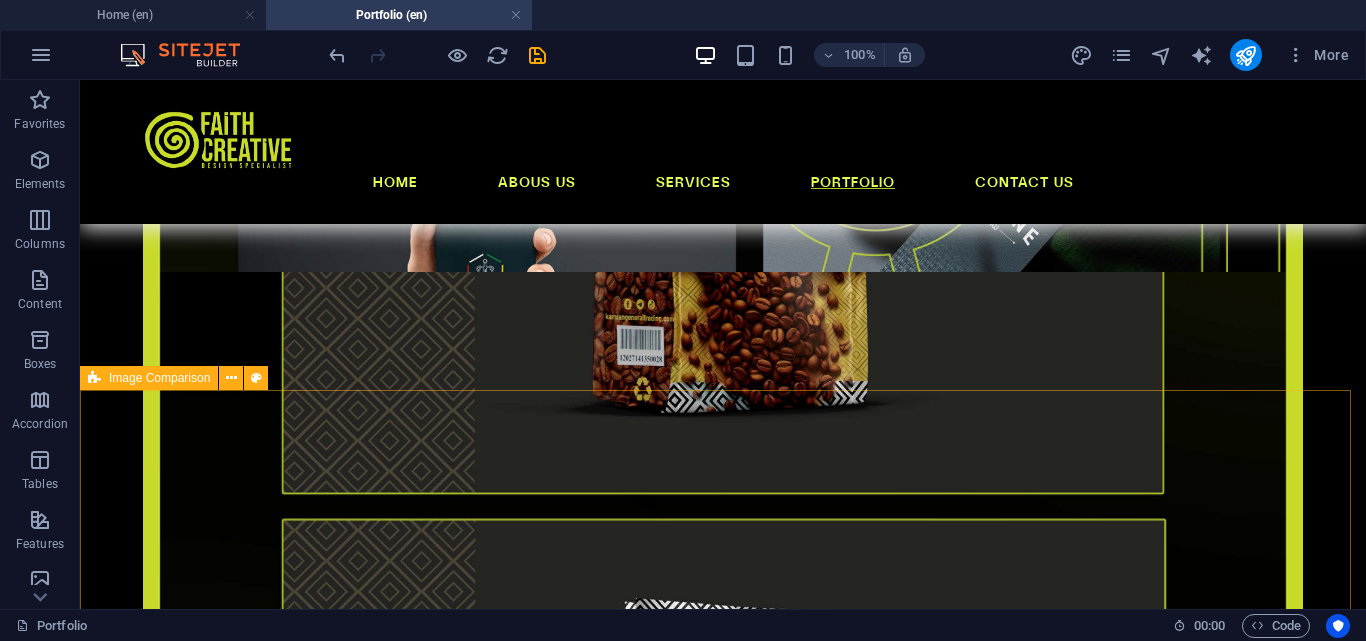 click on "Image Comparison" at bounding box center [159, 378] 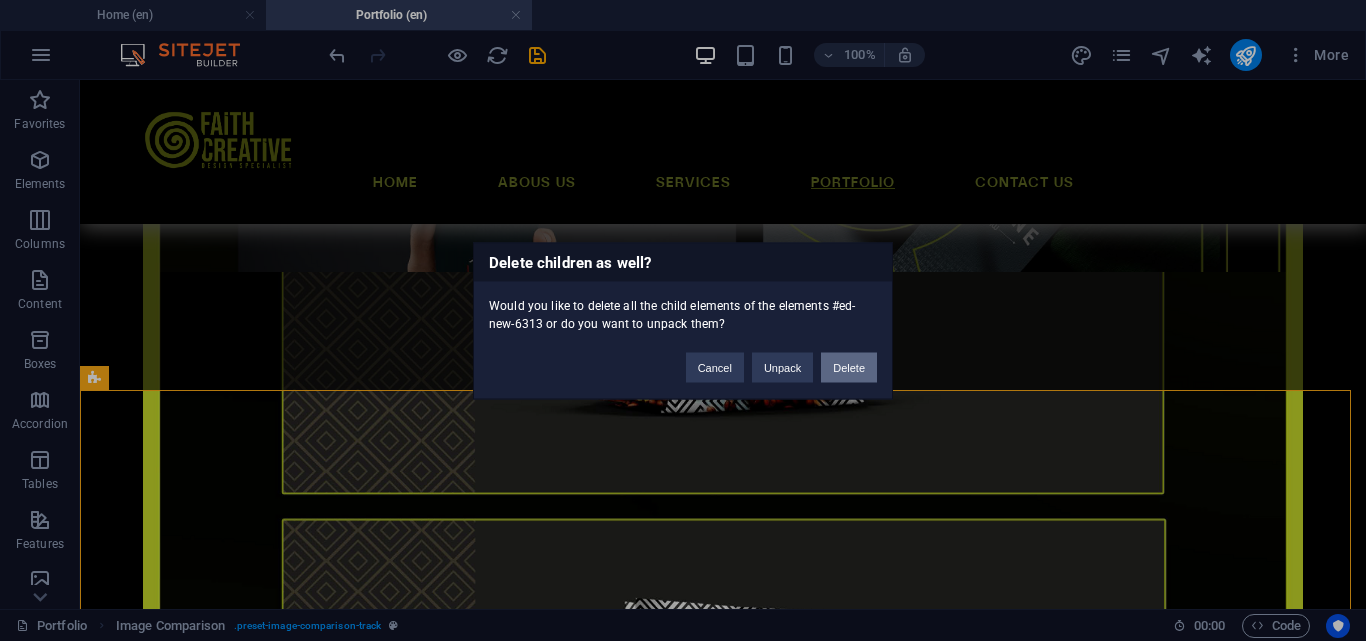 click on "Delete" at bounding box center (849, 367) 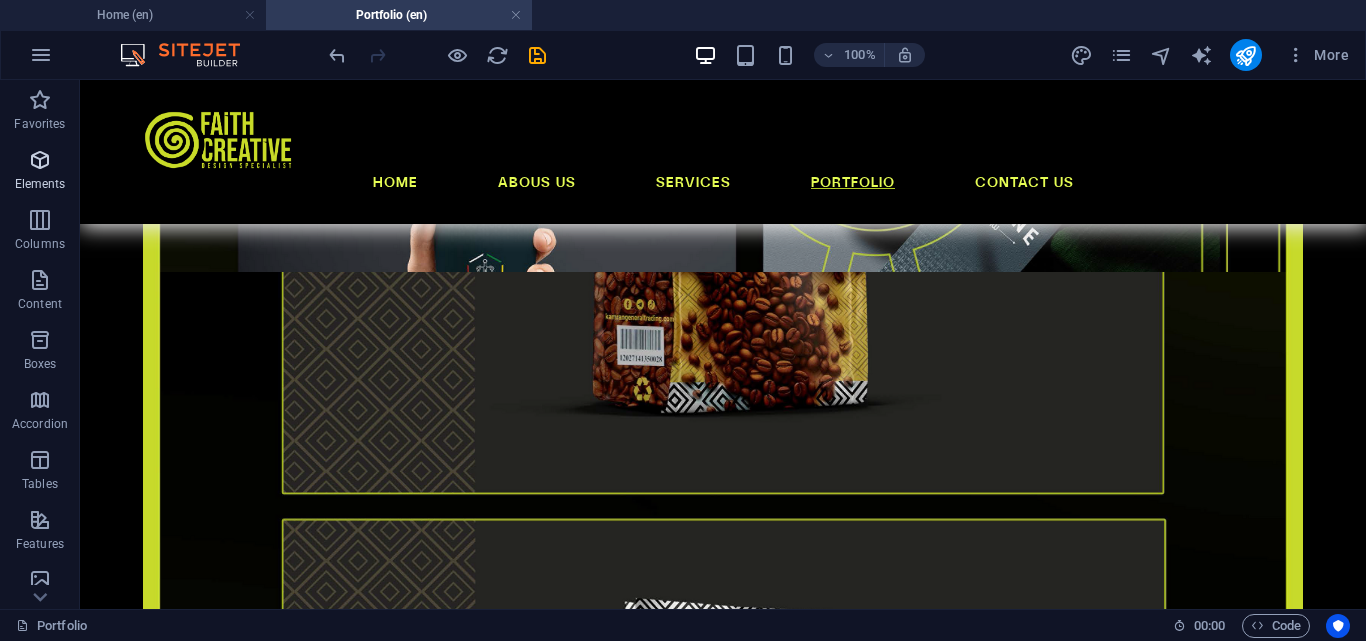 click on "Elements" at bounding box center (40, 184) 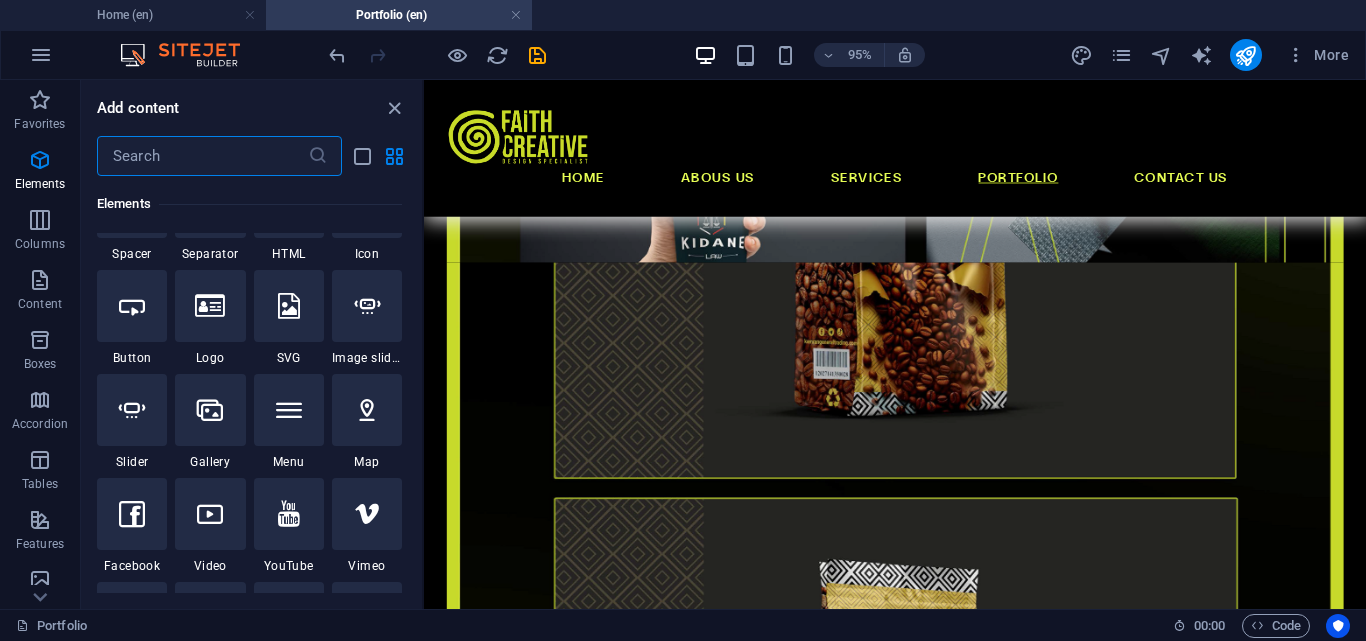 scroll, scrollTop: 413, scrollLeft: 0, axis: vertical 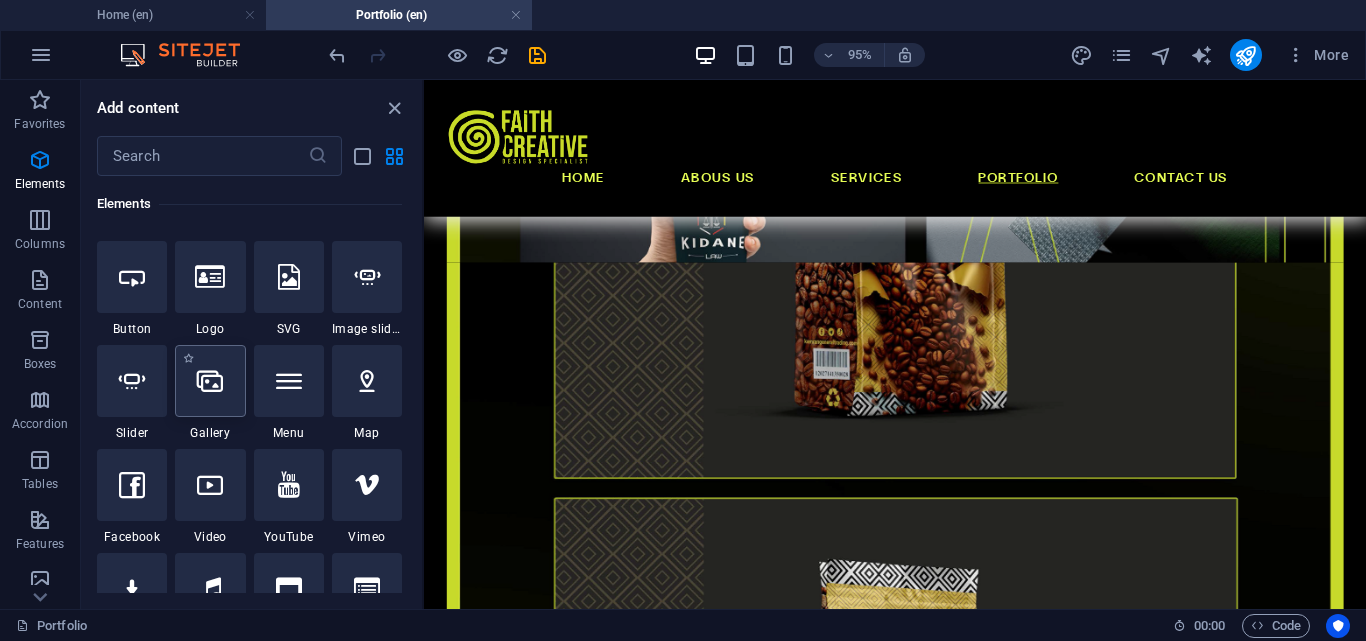 click at bounding box center (210, 381) 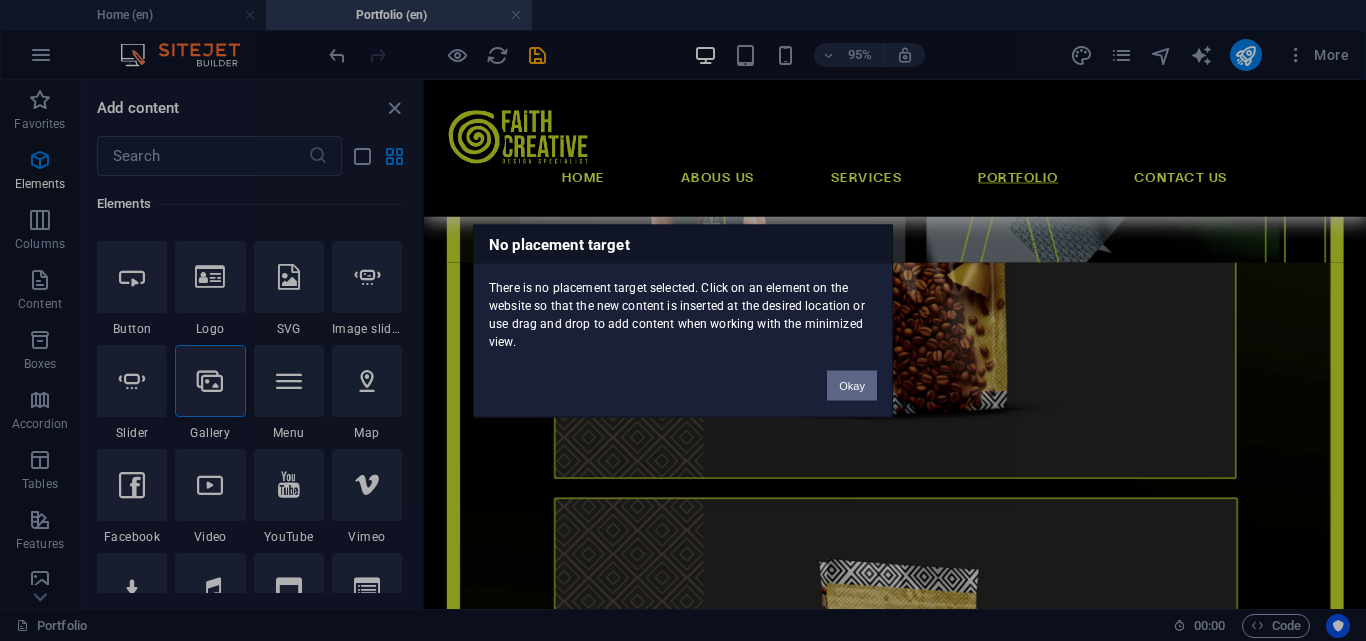 click on "Okay" at bounding box center [852, 385] 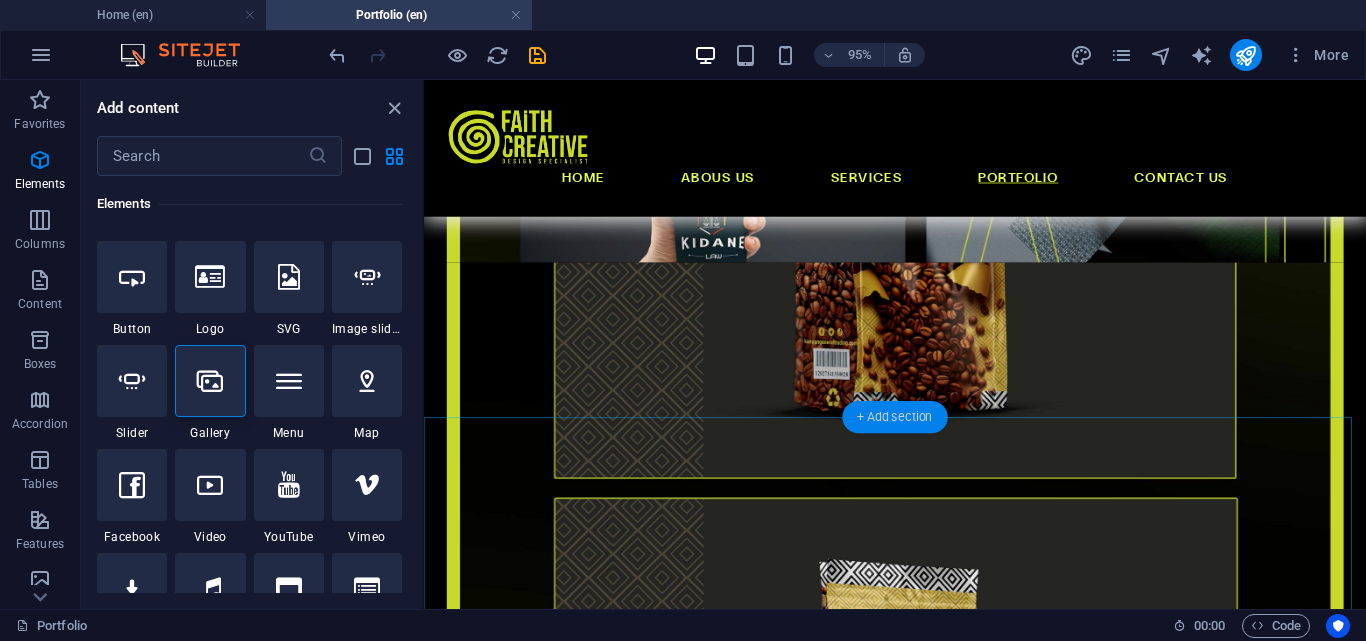 click on "+ Add section" at bounding box center [894, 417] 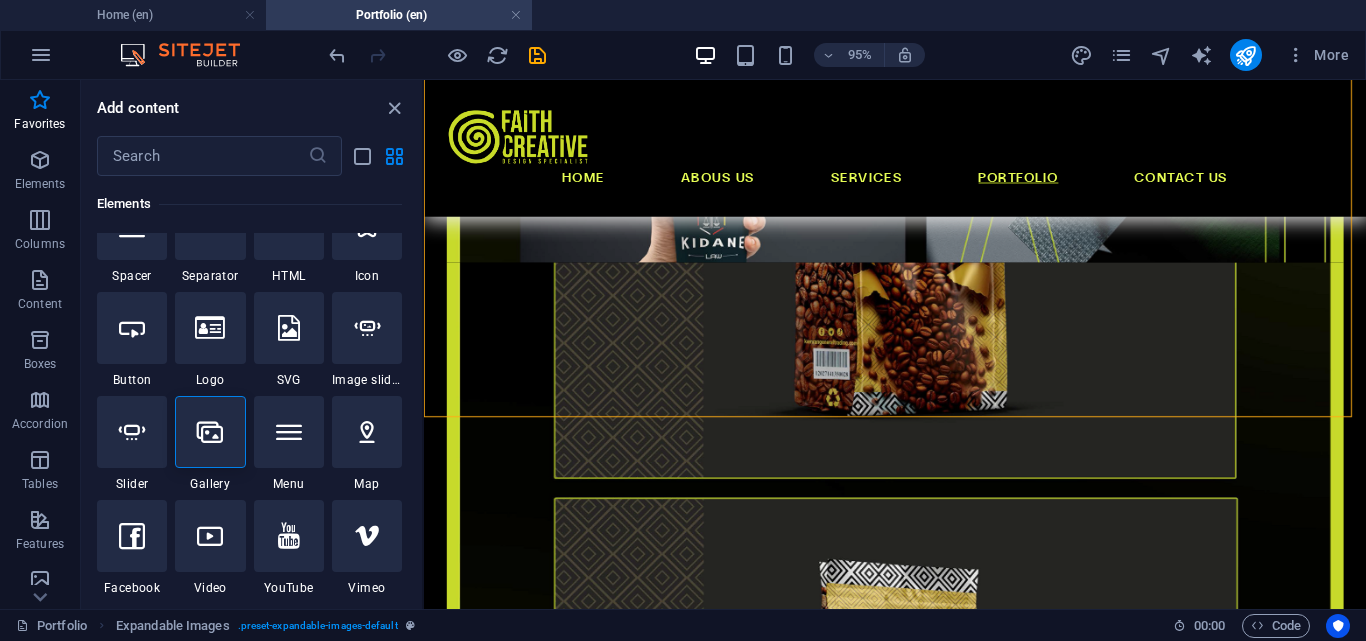scroll, scrollTop: 399, scrollLeft: 0, axis: vertical 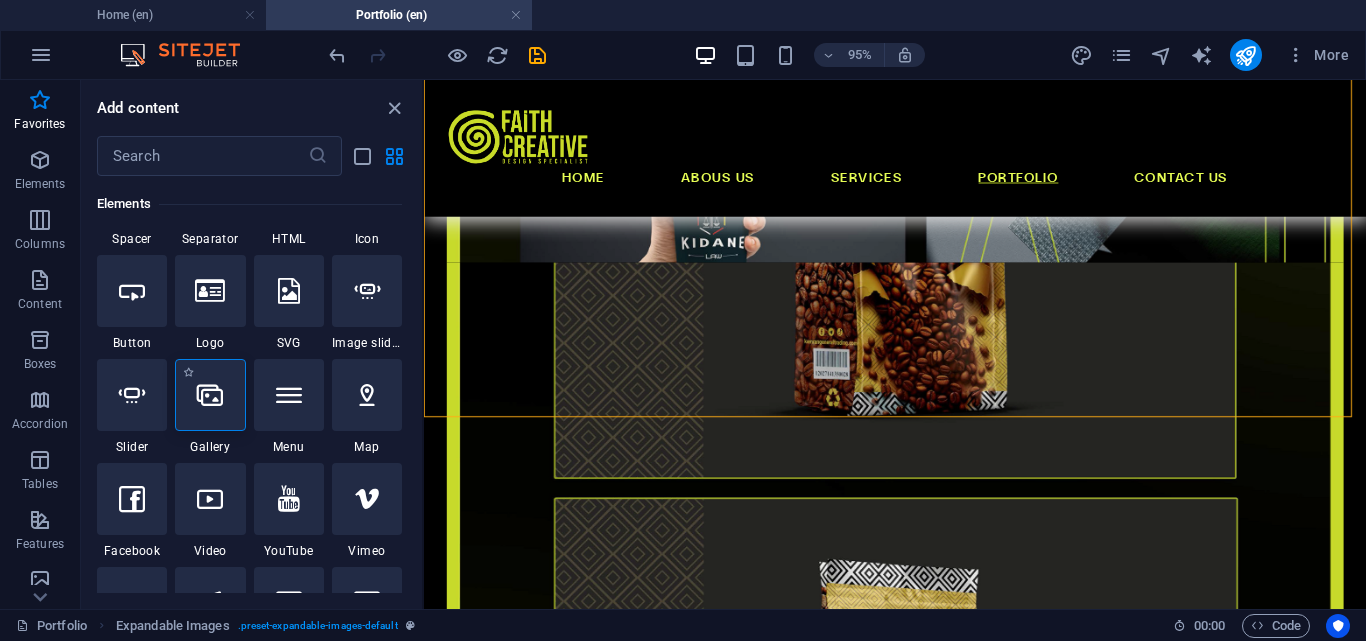 click at bounding box center (210, 395) 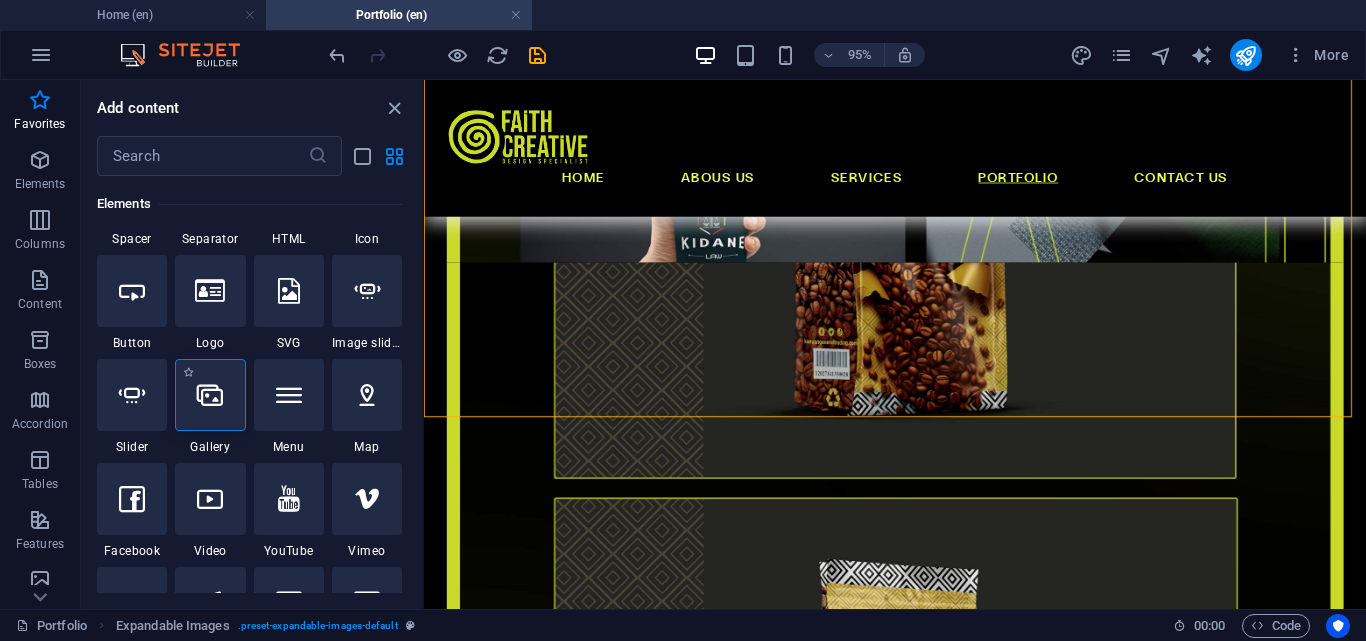 select on "4" 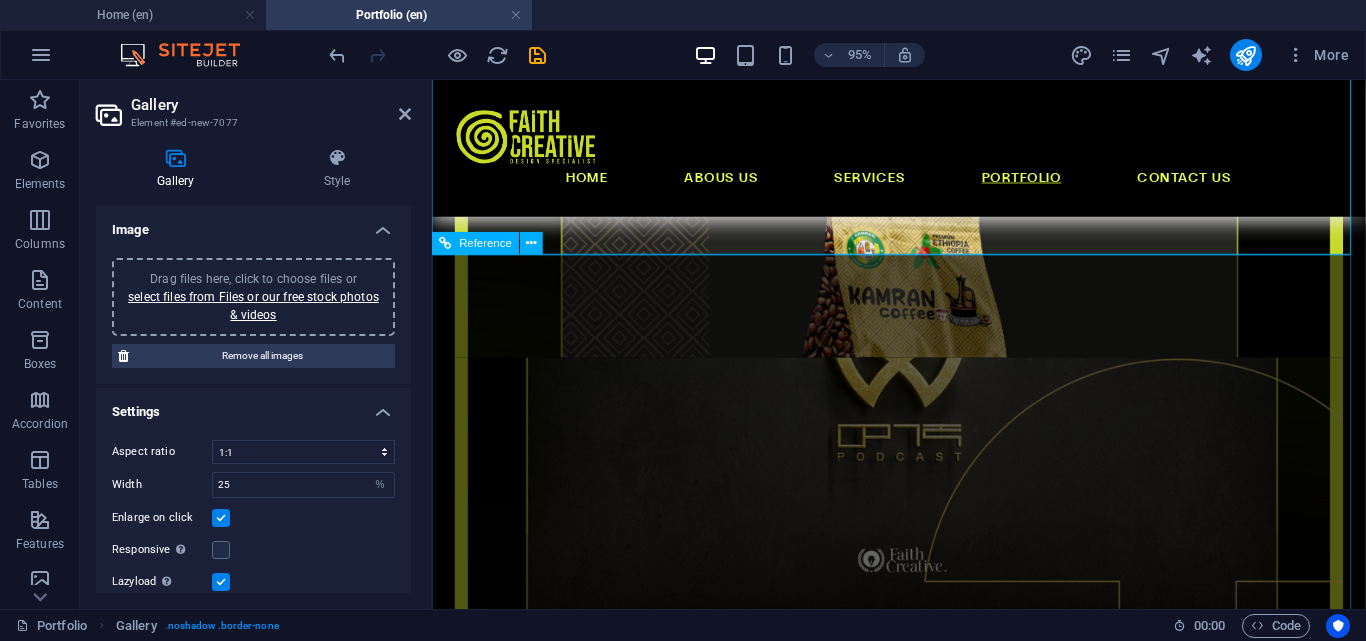 scroll, scrollTop: 1255, scrollLeft: 0, axis: vertical 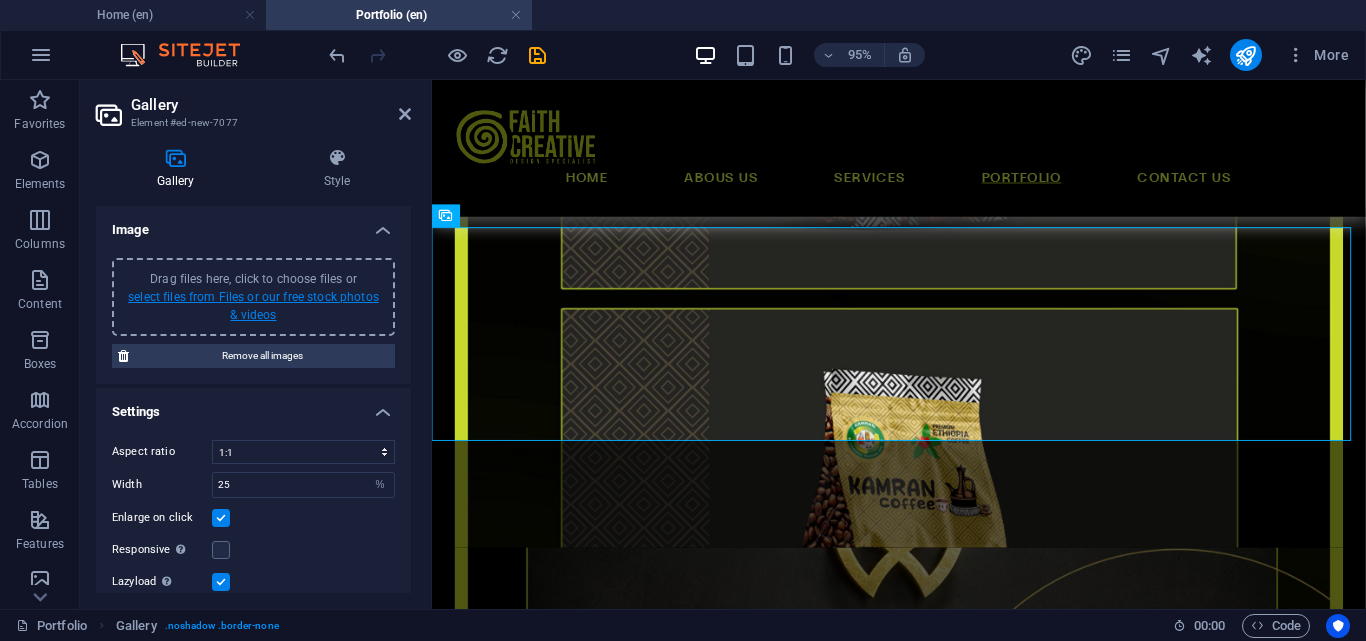 click on "select files from Files or our free stock photos & videos" at bounding box center [253, 306] 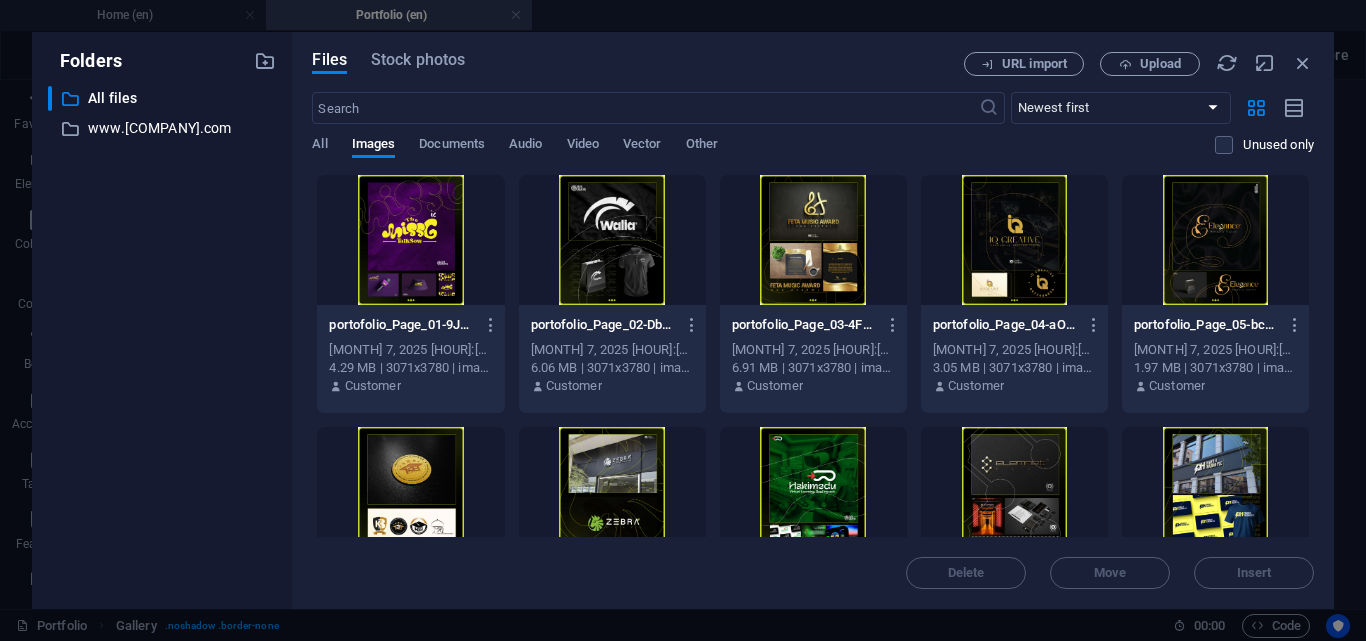 click at bounding box center (410, 240) 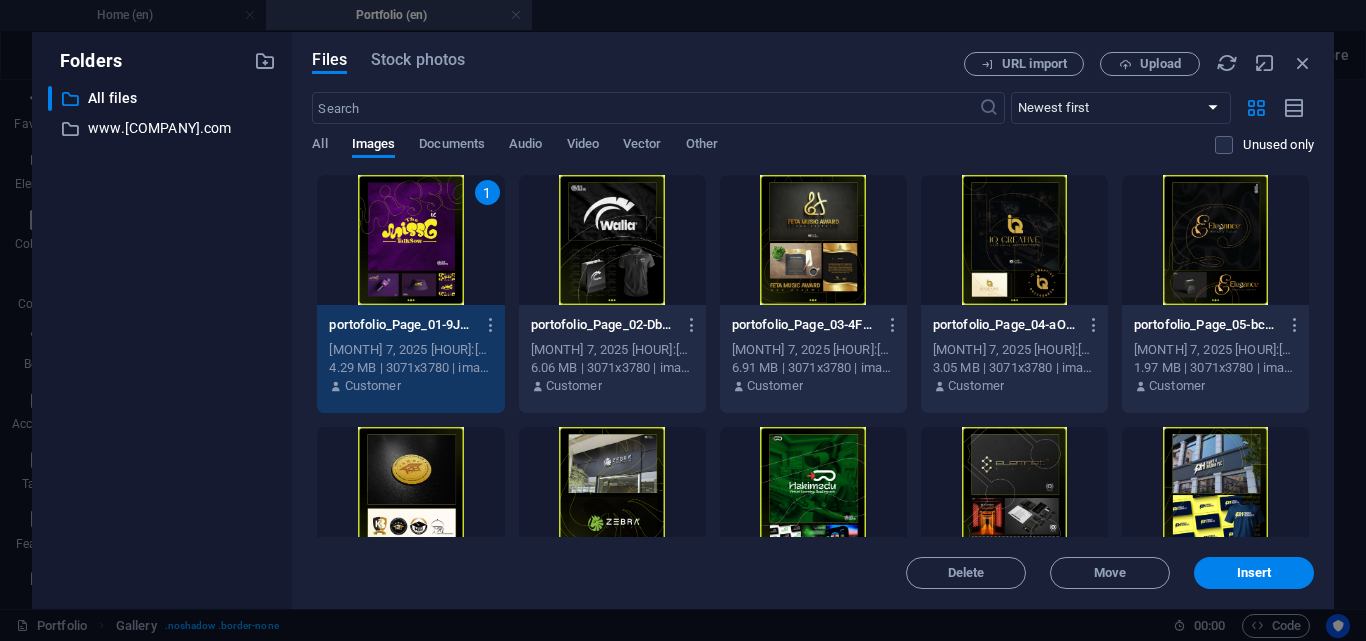 click at bounding box center [612, 240] 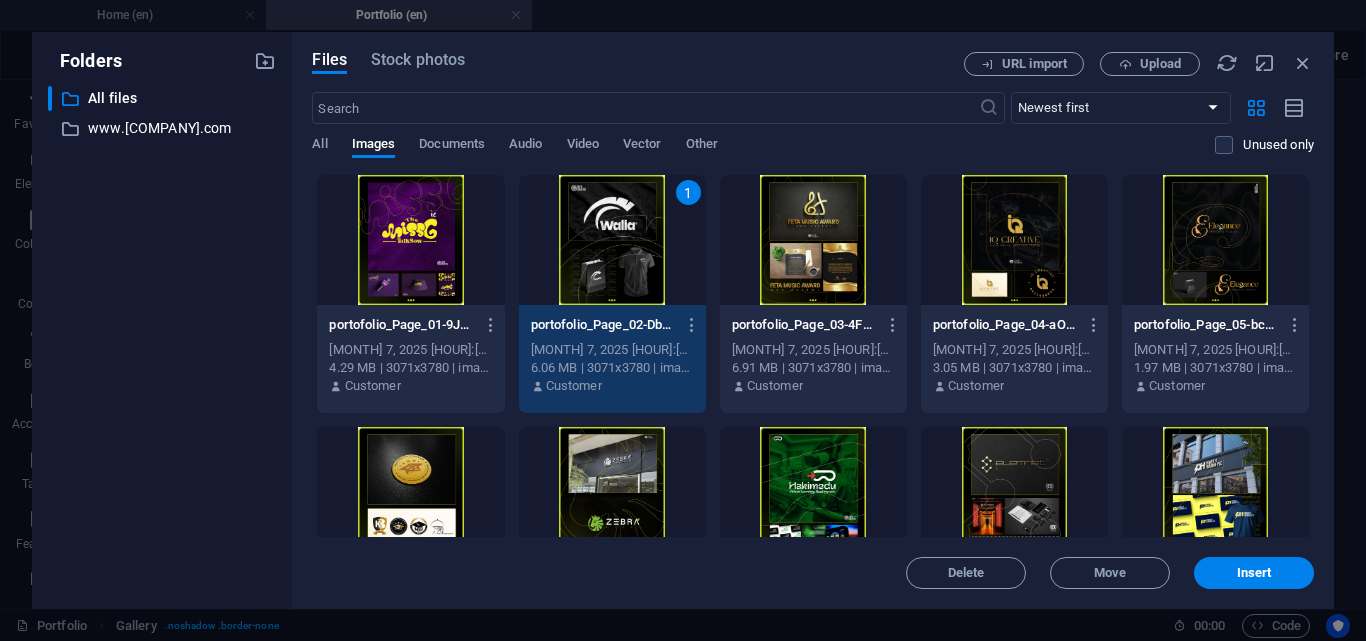 click at bounding box center (410, 240) 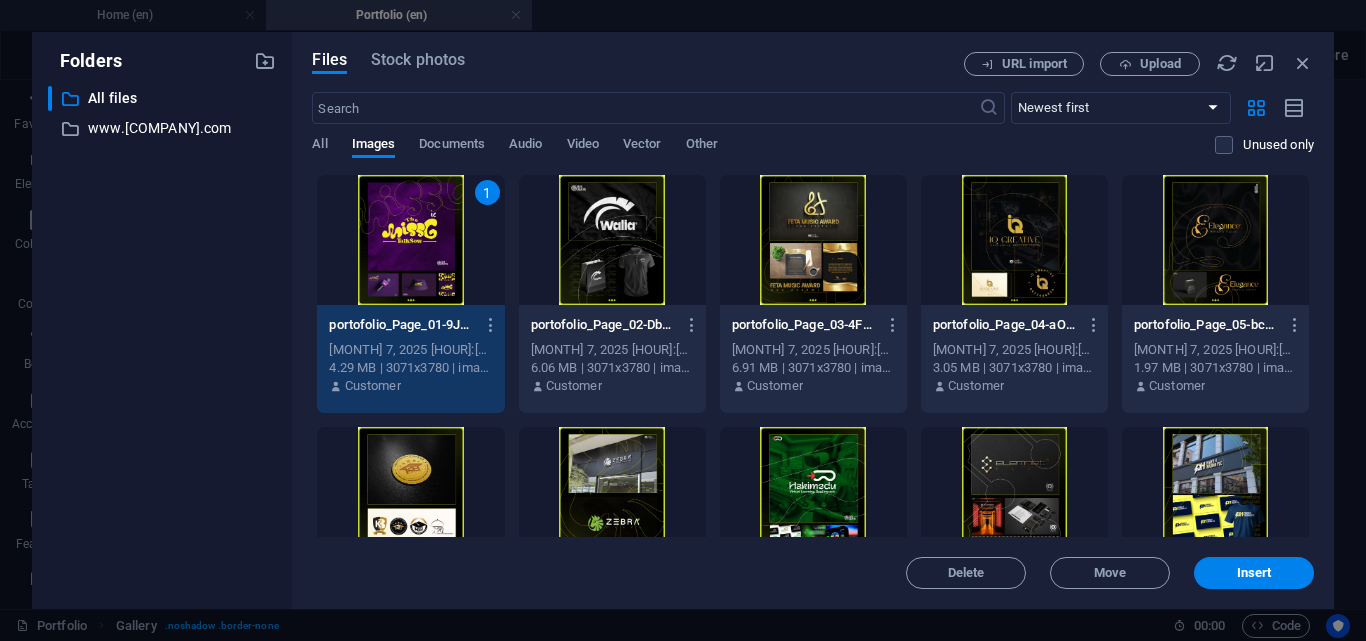 click at bounding box center [612, 240] 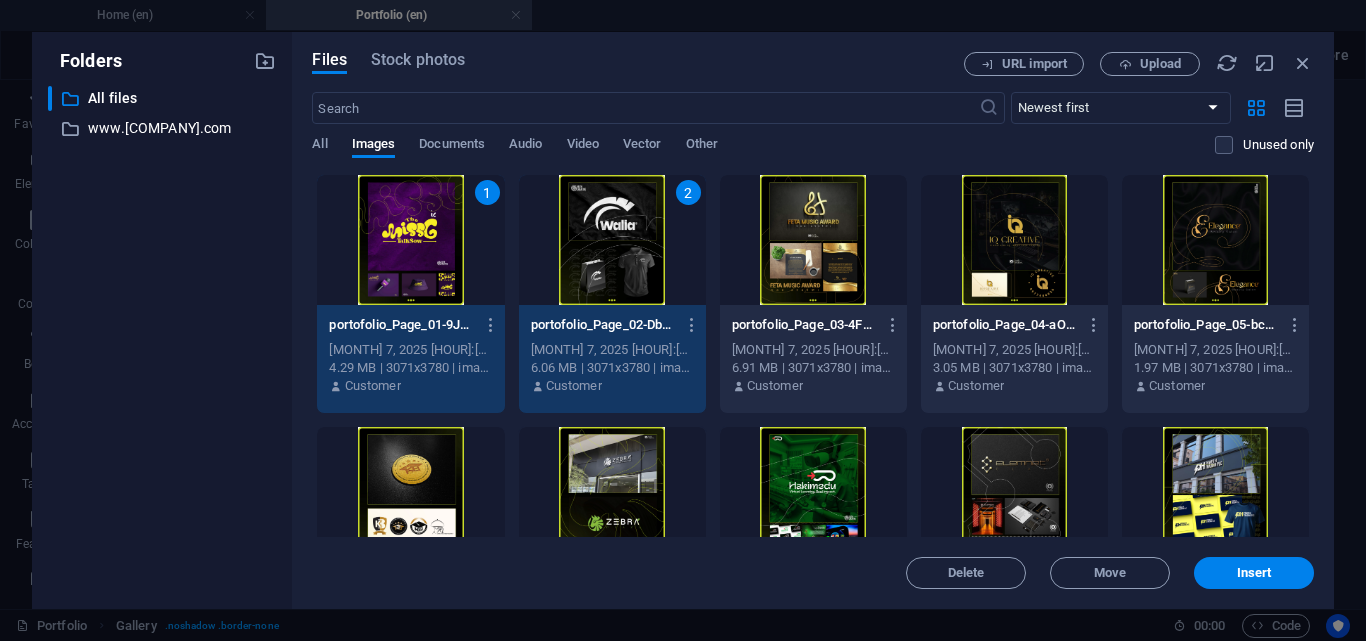 click at bounding box center (813, 240) 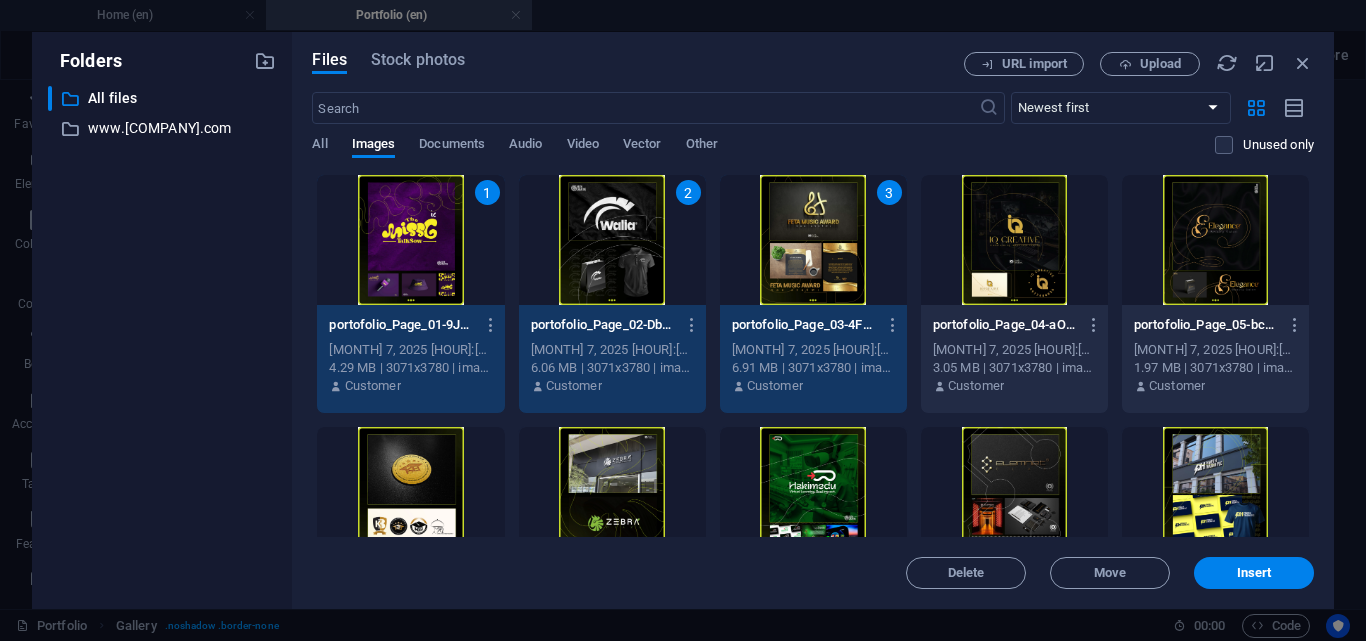 click at bounding box center [1014, 240] 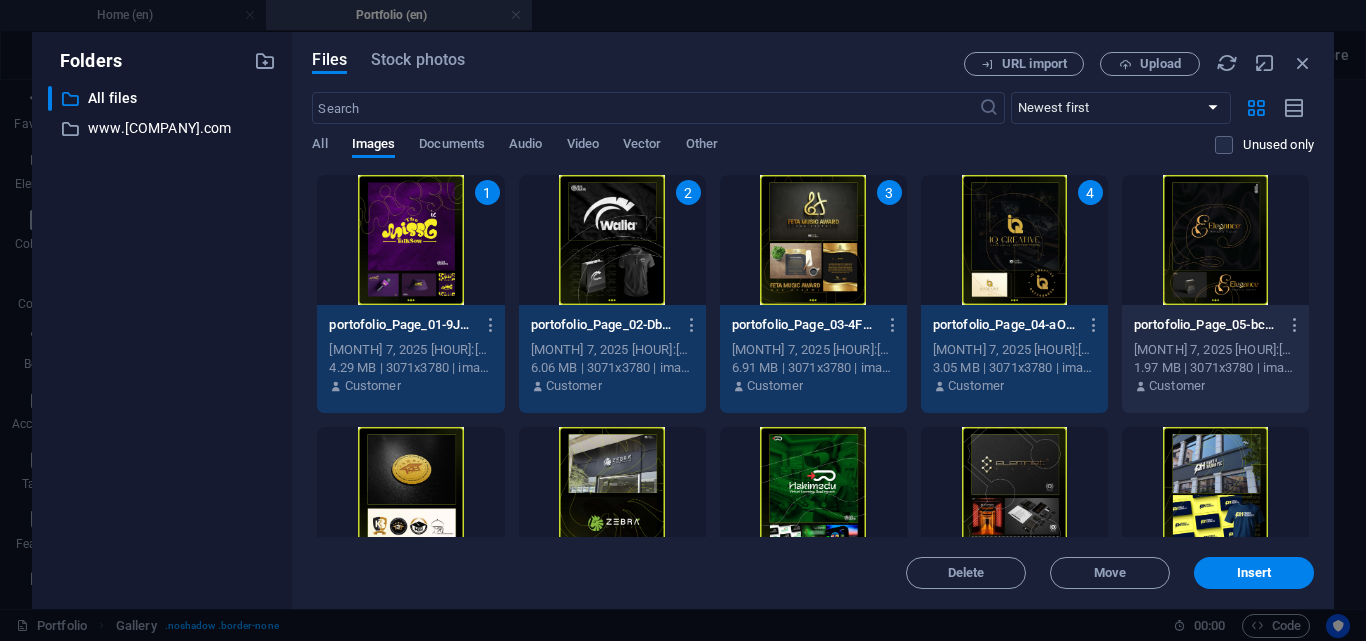 click at bounding box center (1215, 240) 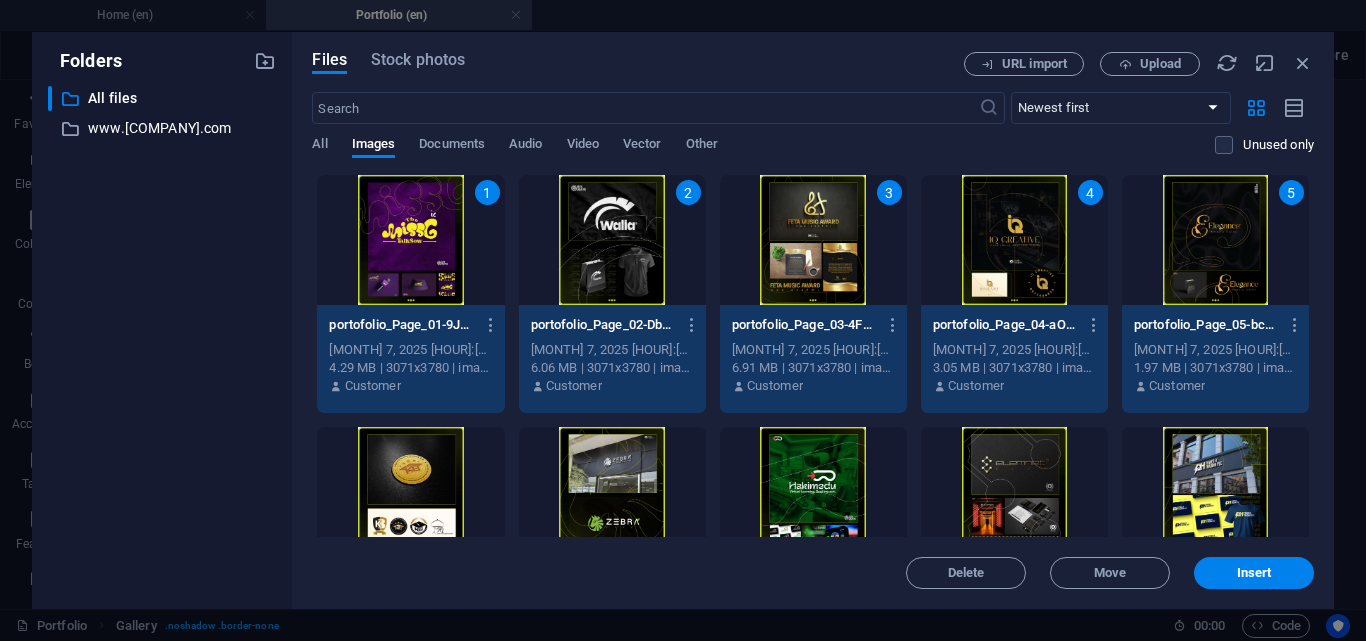 click at bounding box center [410, 492] 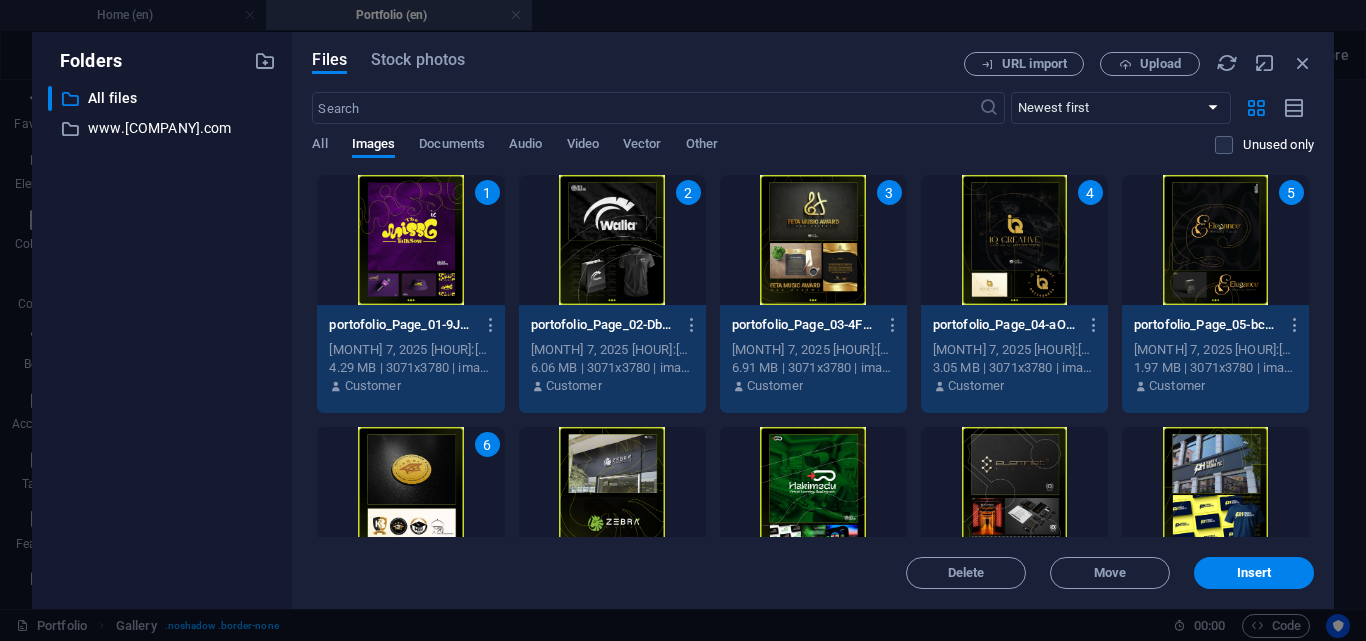 click at bounding box center [612, 492] 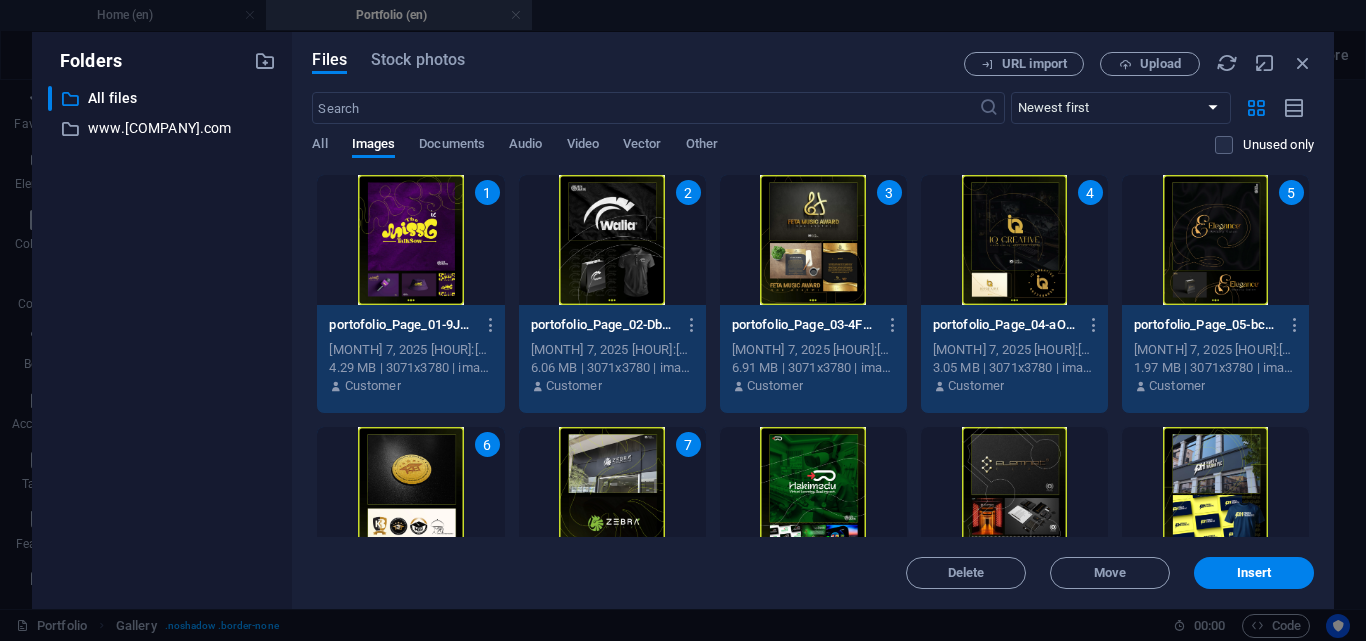 click at bounding box center [813, 492] 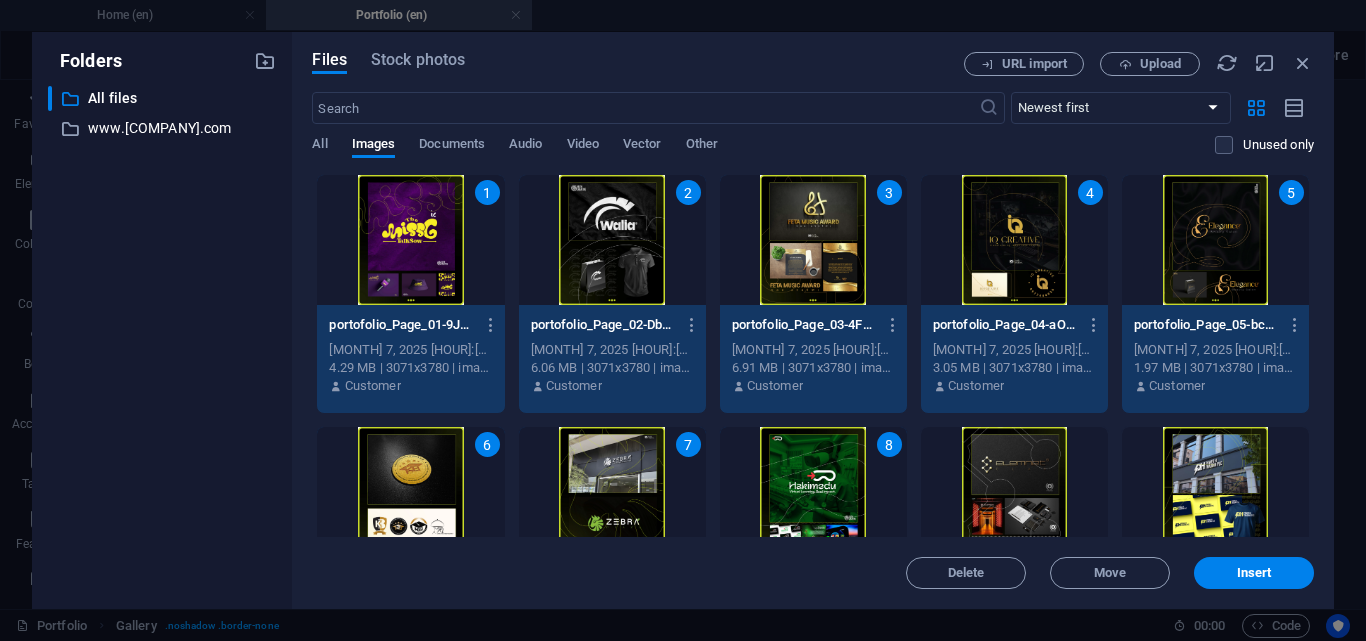 click at bounding box center [1014, 492] 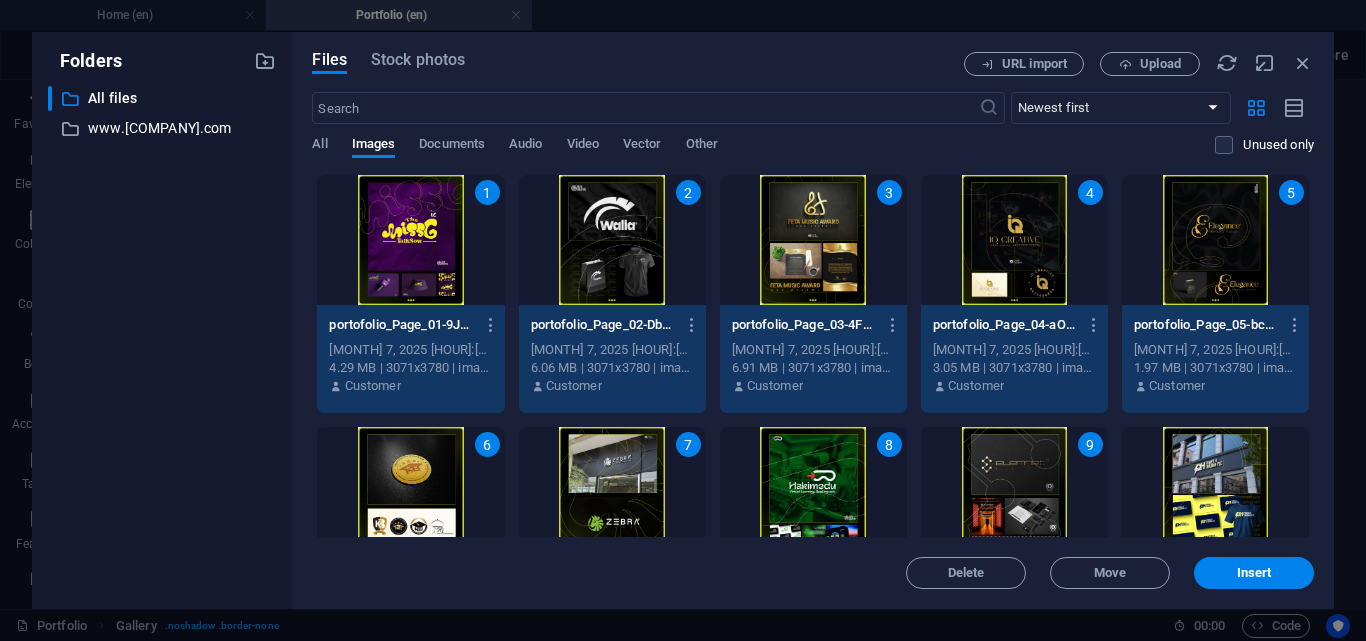 click at bounding box center [1215, 492] 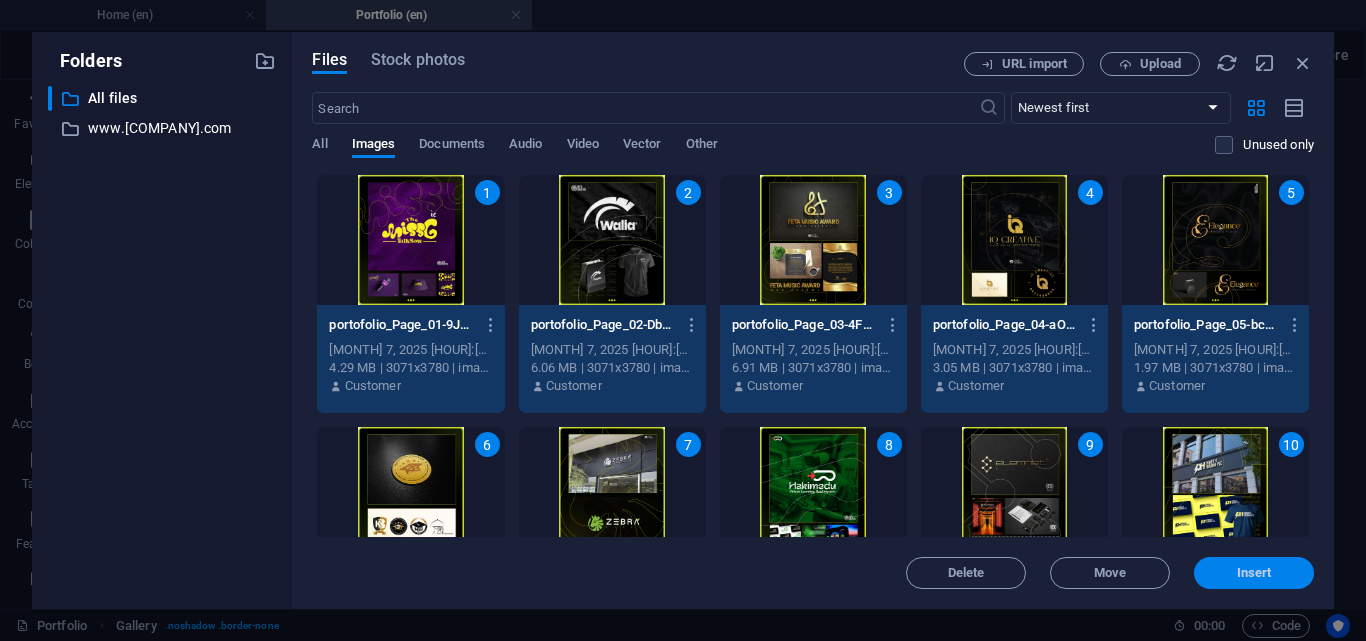 click on "Insert" at bounding box center (1254, 573) 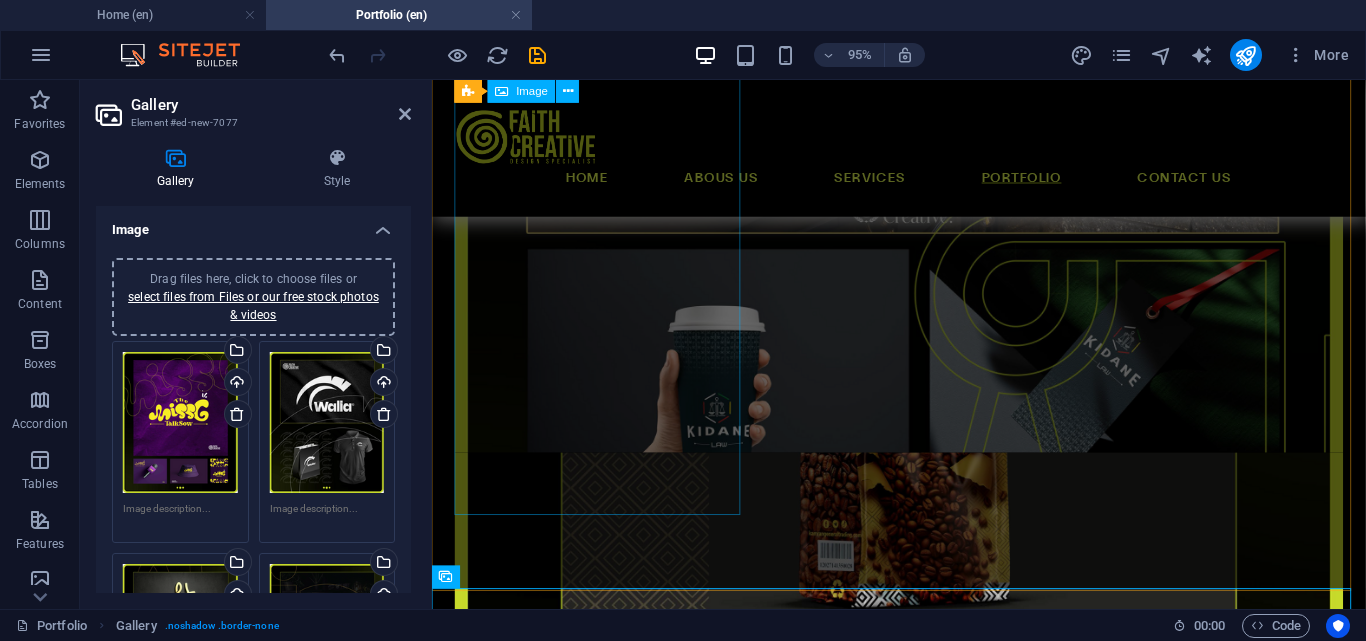 scroll, scrollTop: 1155, scrollLeft: 0, axis: vertical 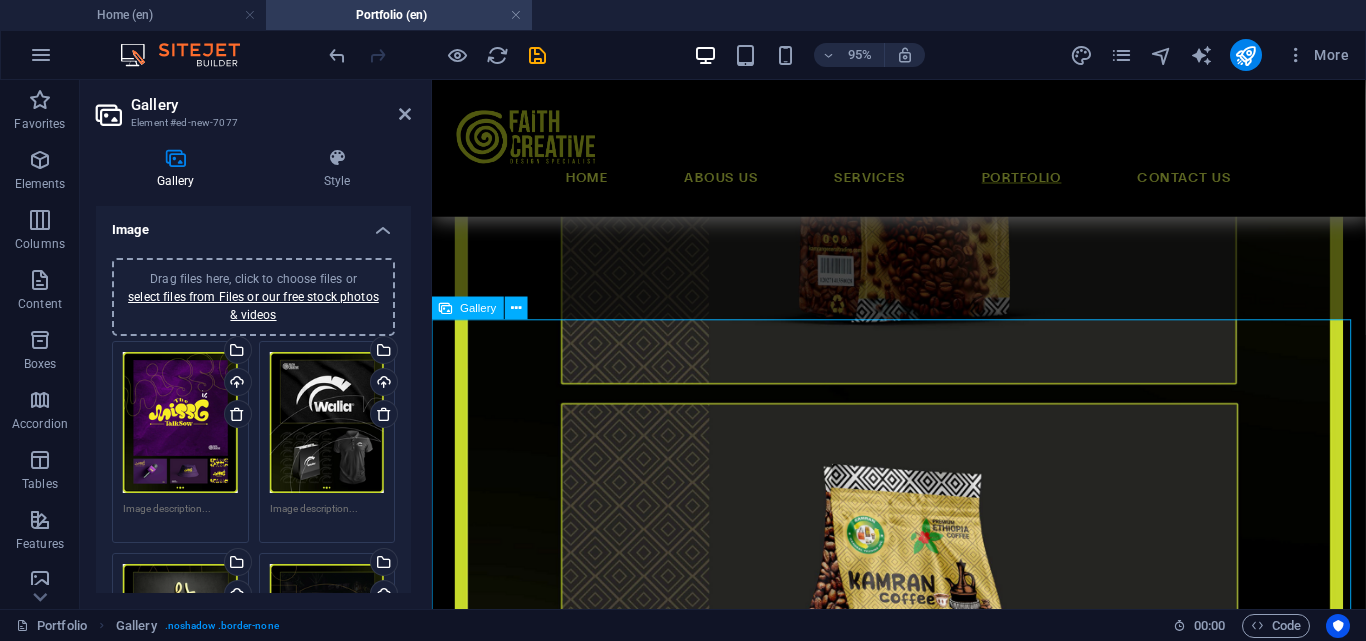 click on "Gallery" at bounding box center [479, 308] 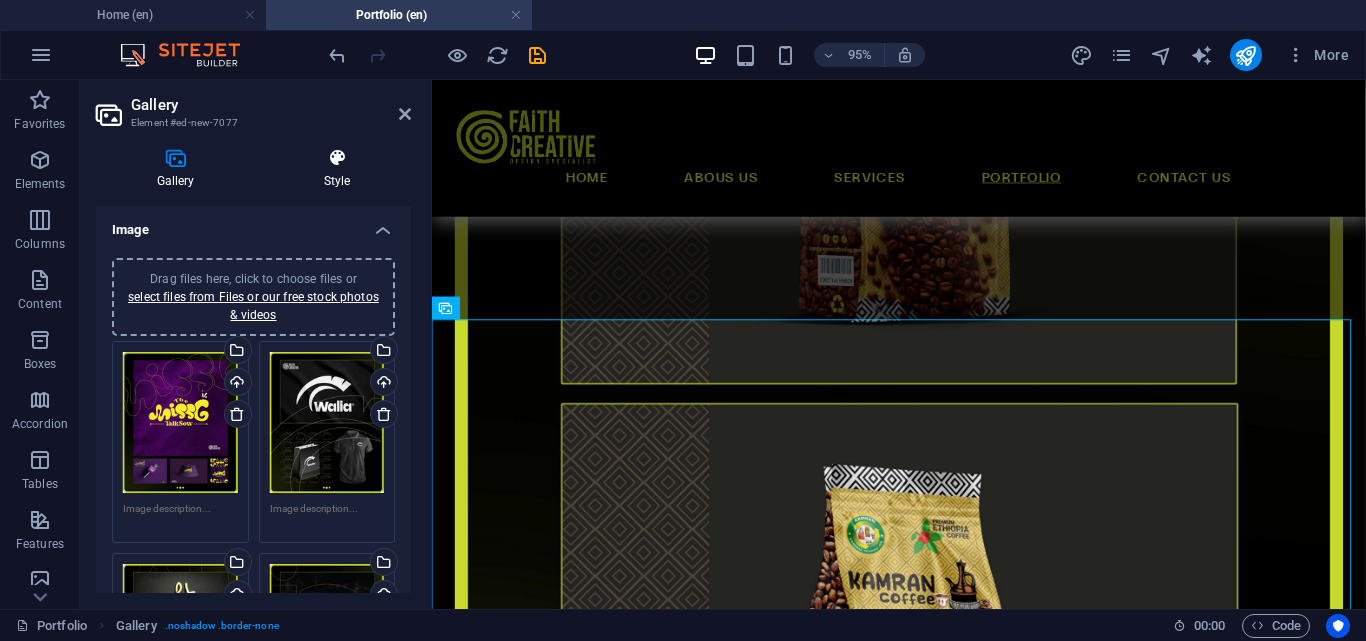 click at bounding box center [337, 158] 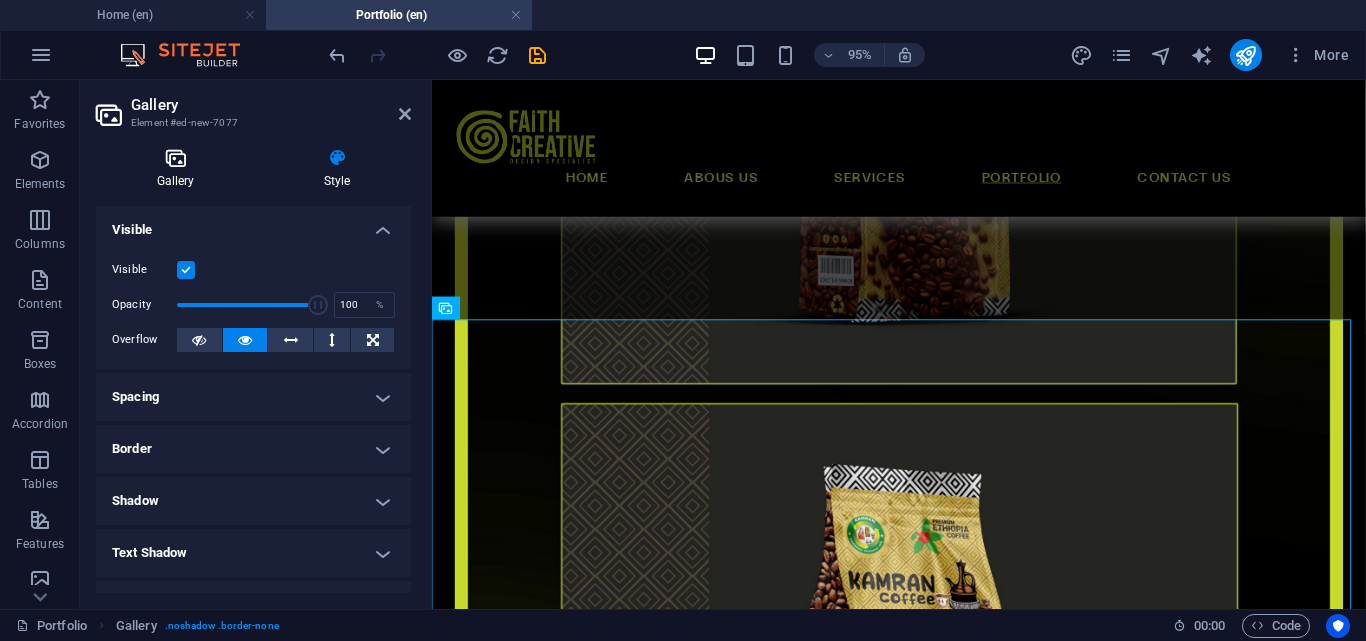 click on "Gallery" at bounding box center [179, 169] 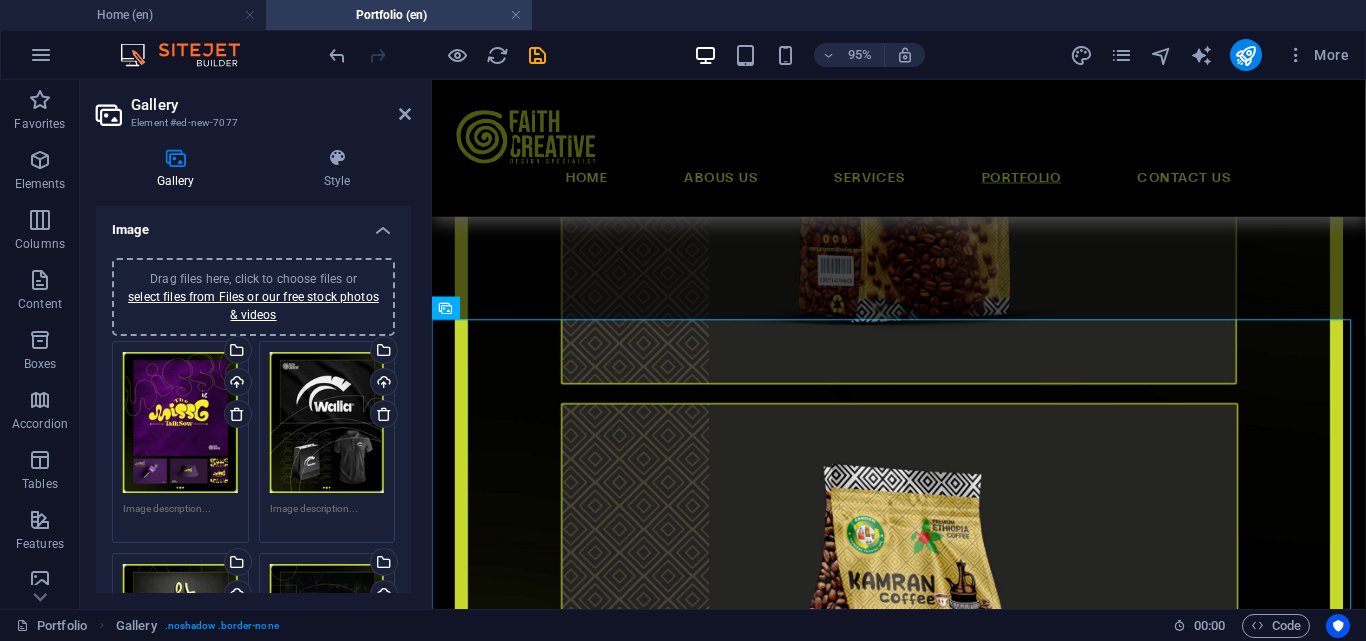 click on "Image" at bounding box center (253, 224) 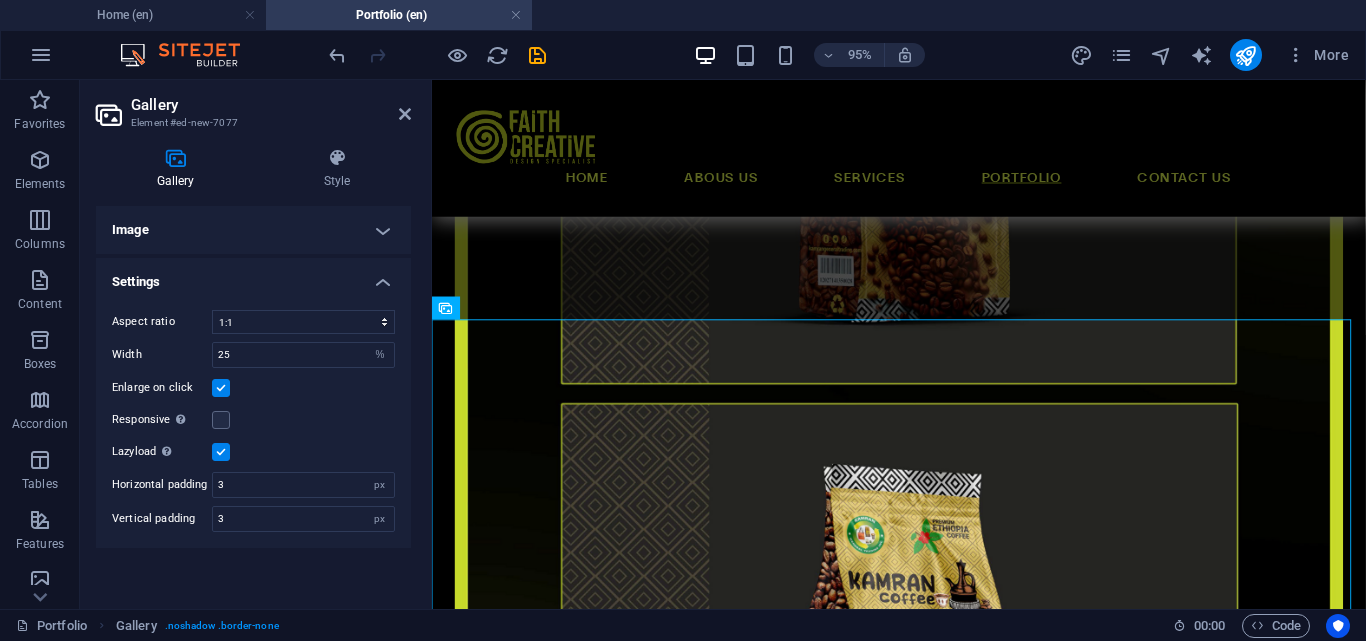 click on "Image" at bounding box center [253, 230] 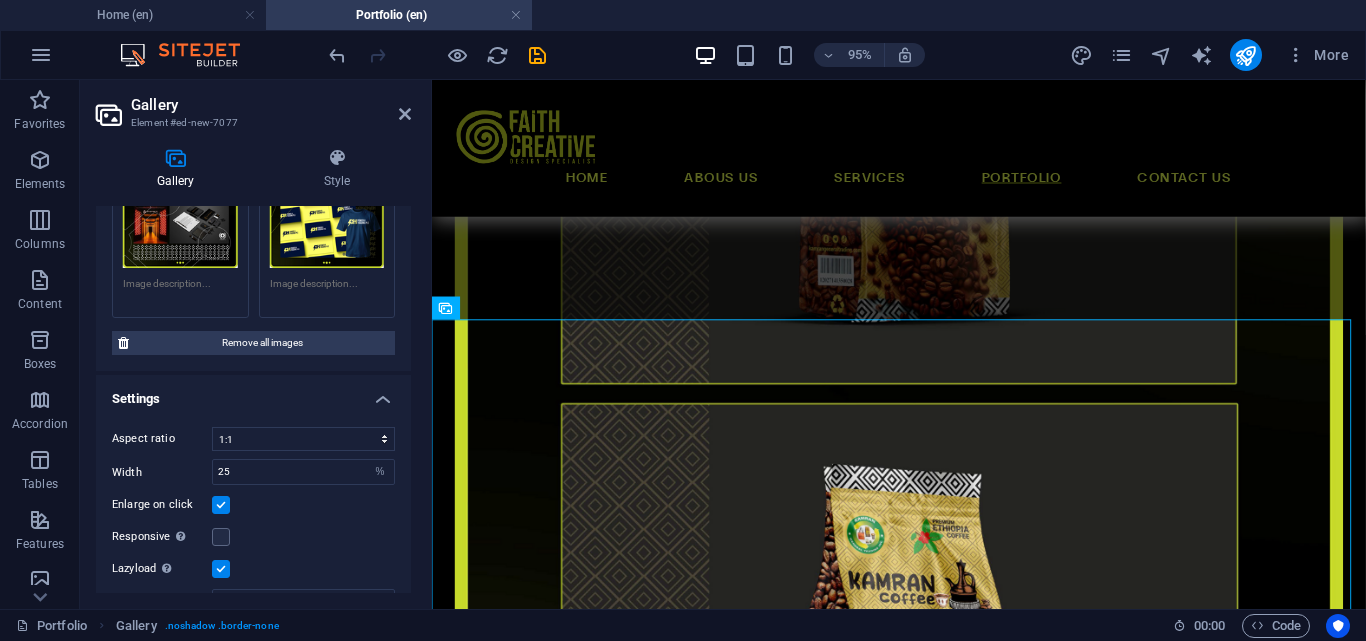 scroll, scrollTop: 1132, scrollLeft: 0, axis: vertical 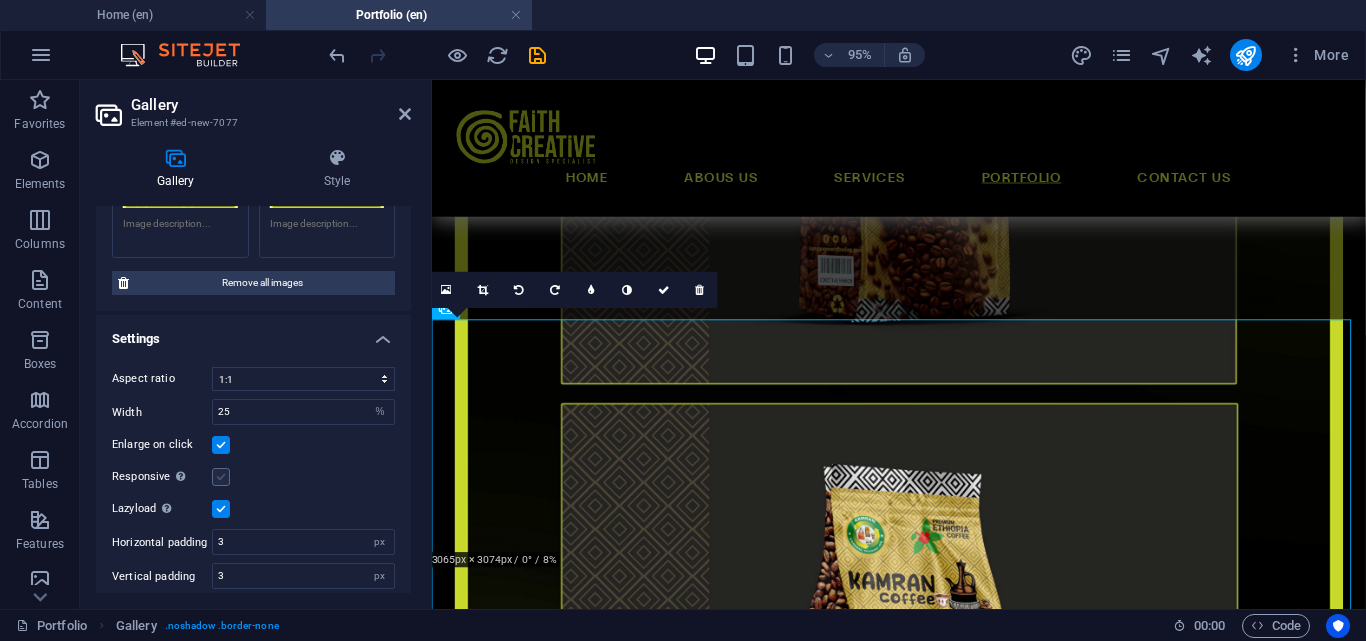 click at bounding box center (221, 477) 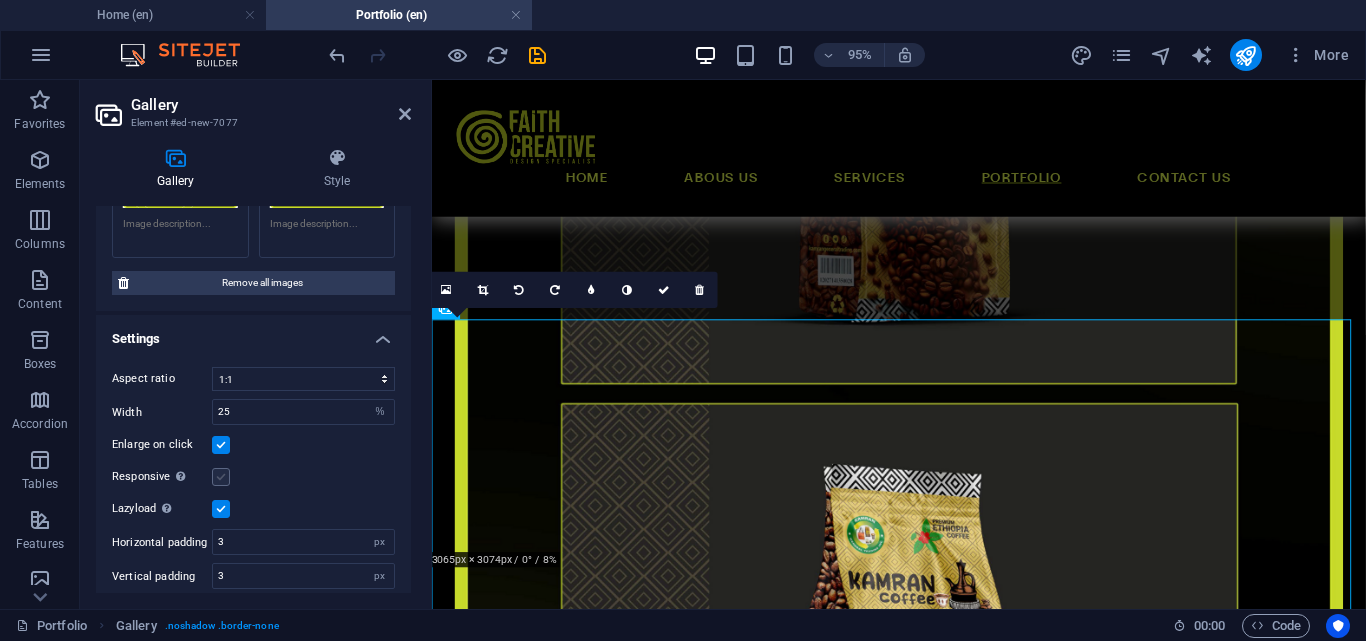 click on "Responsive Automatically load retina image and smartphone optimized sizes." at bounding box center [0, 0] 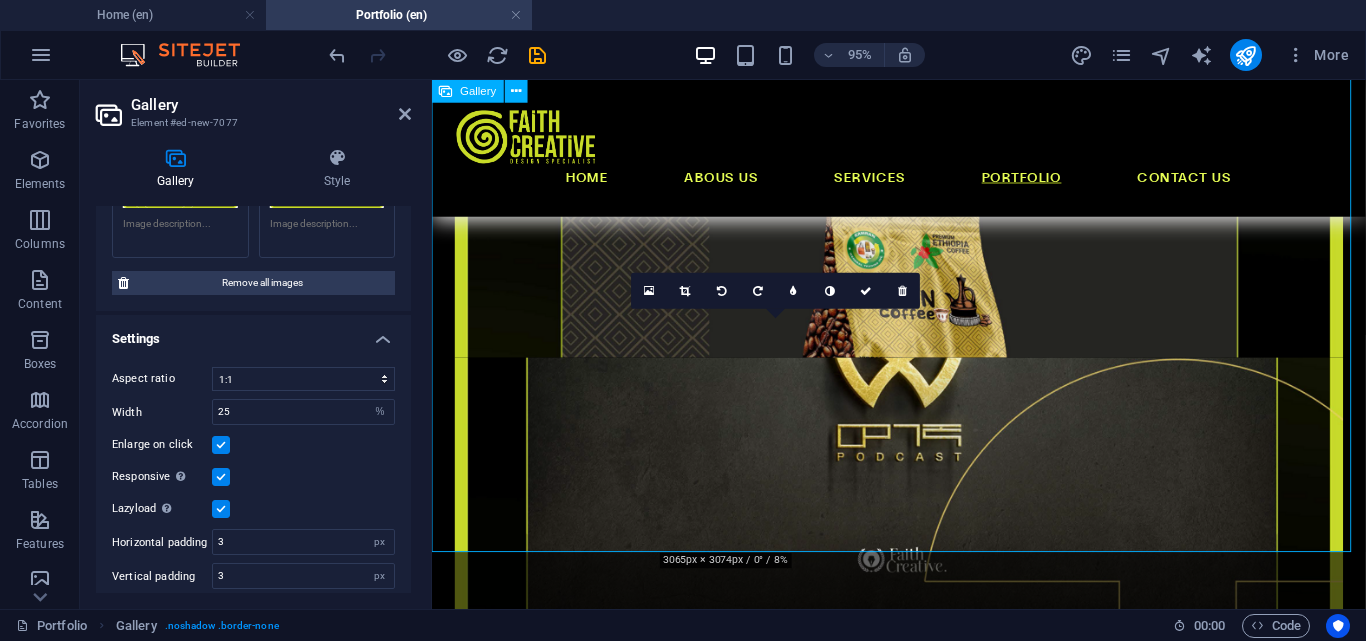 scroll, scrollTop: 1655, scrollLeft: 0, axis: vertical 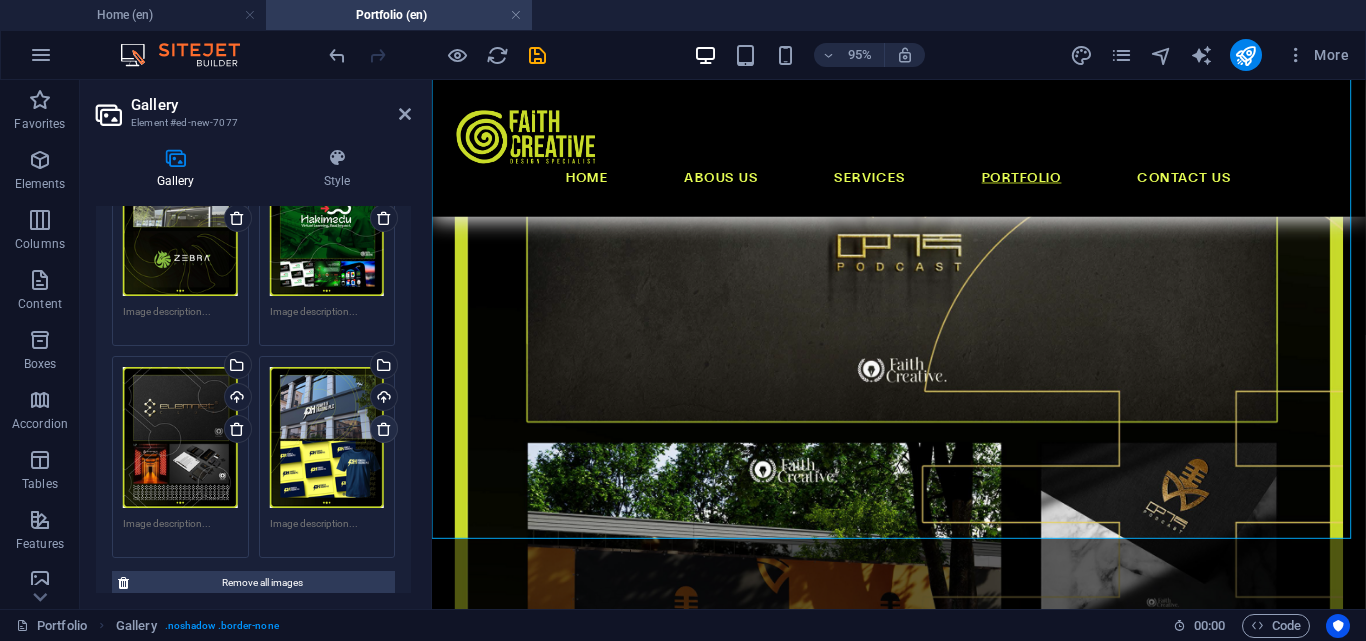 click at bounding box center [384, 429] 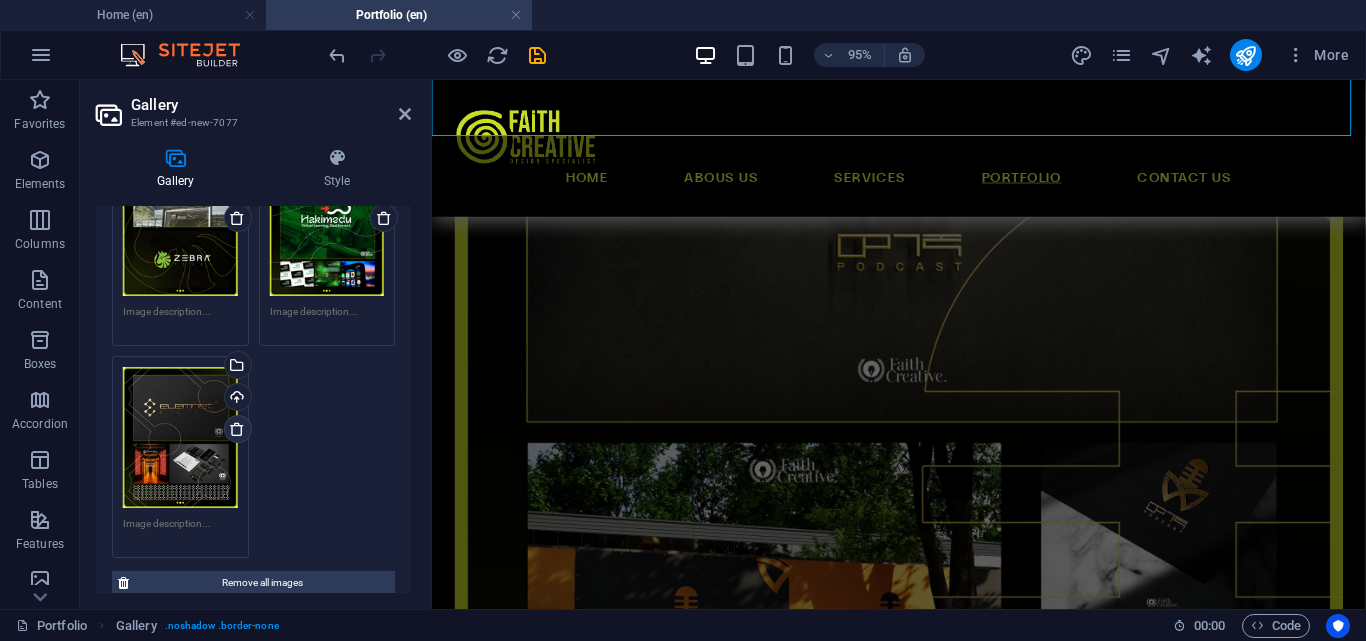 click at bounding box center [237, 429] 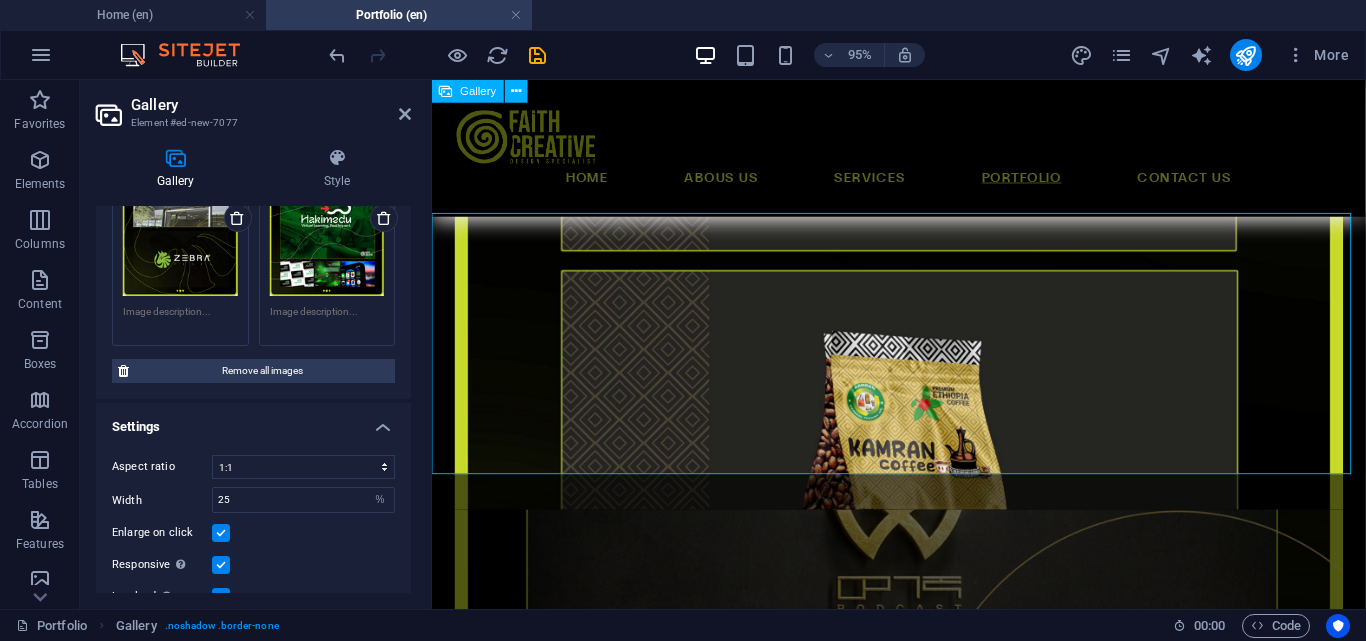 scroll, scrollTop: 1267, scrollLeft: 0, axis: vertical 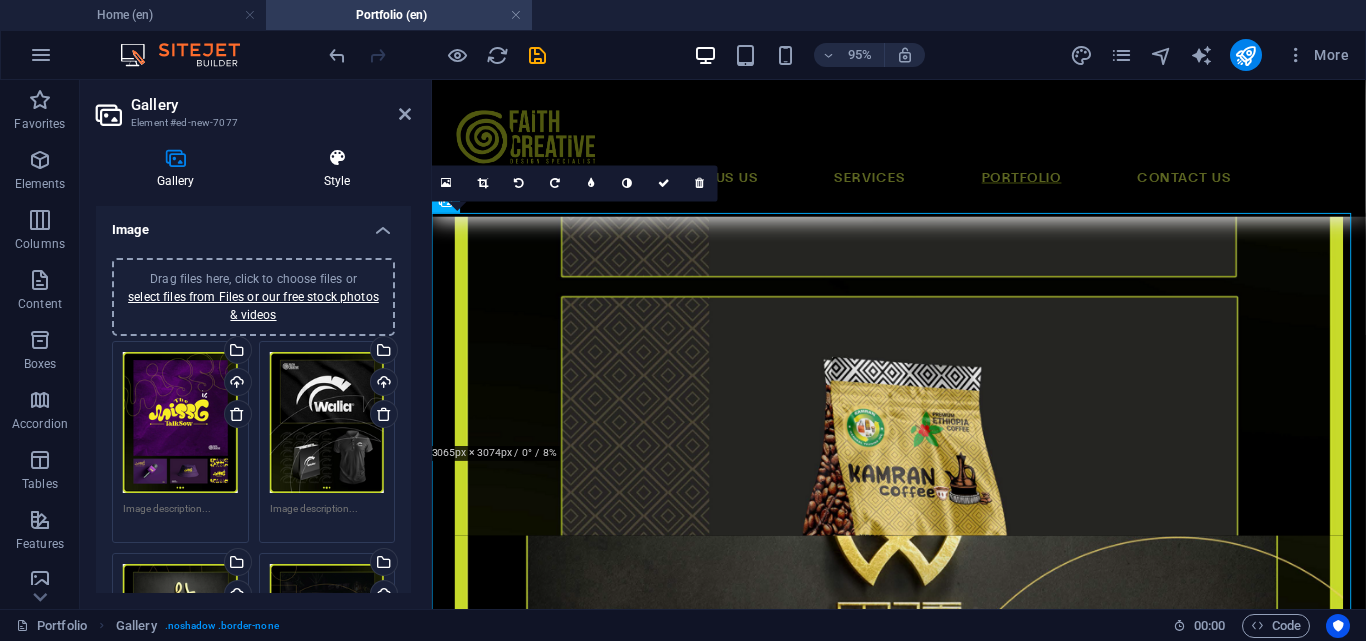 click at bounding box center [337, 158] 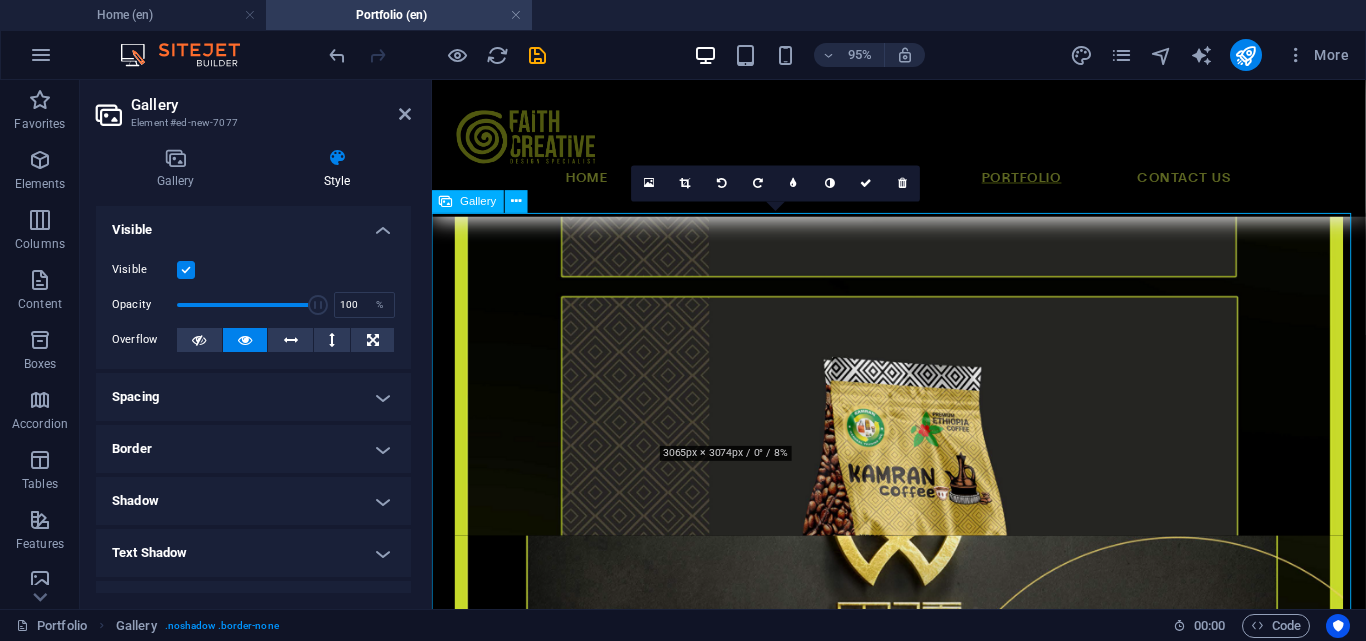 click at bounding box center [799, 1260] 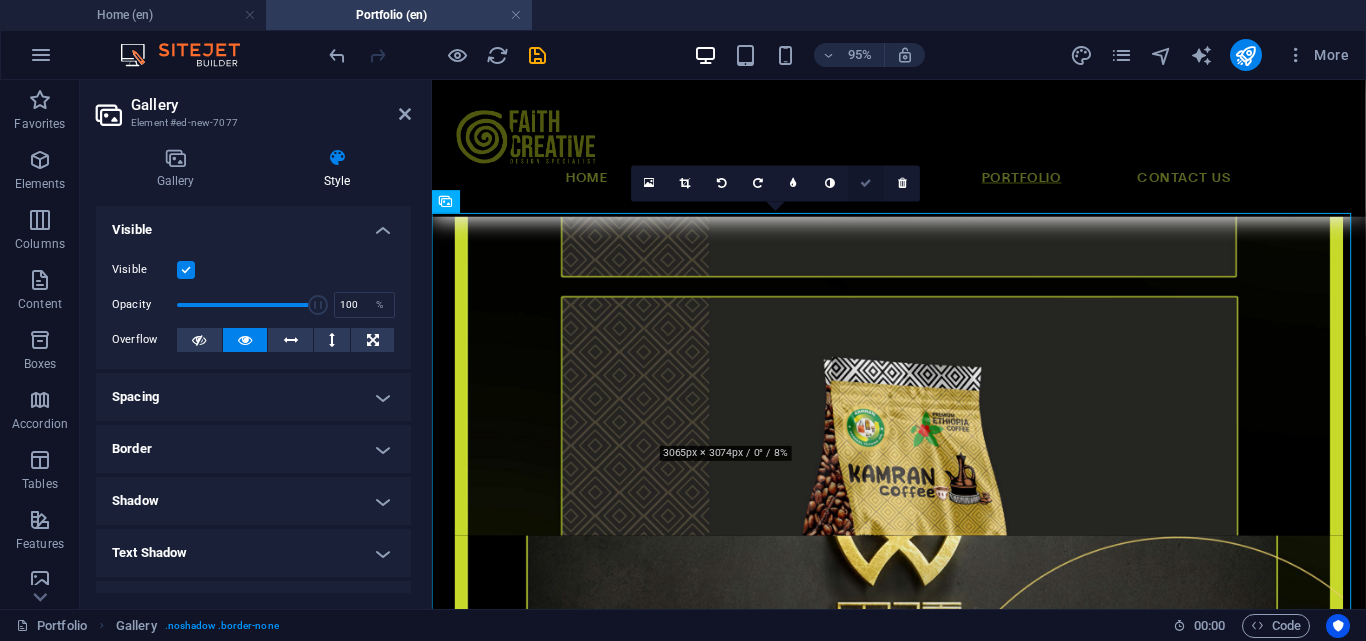 click at bounding box center (866, 184) 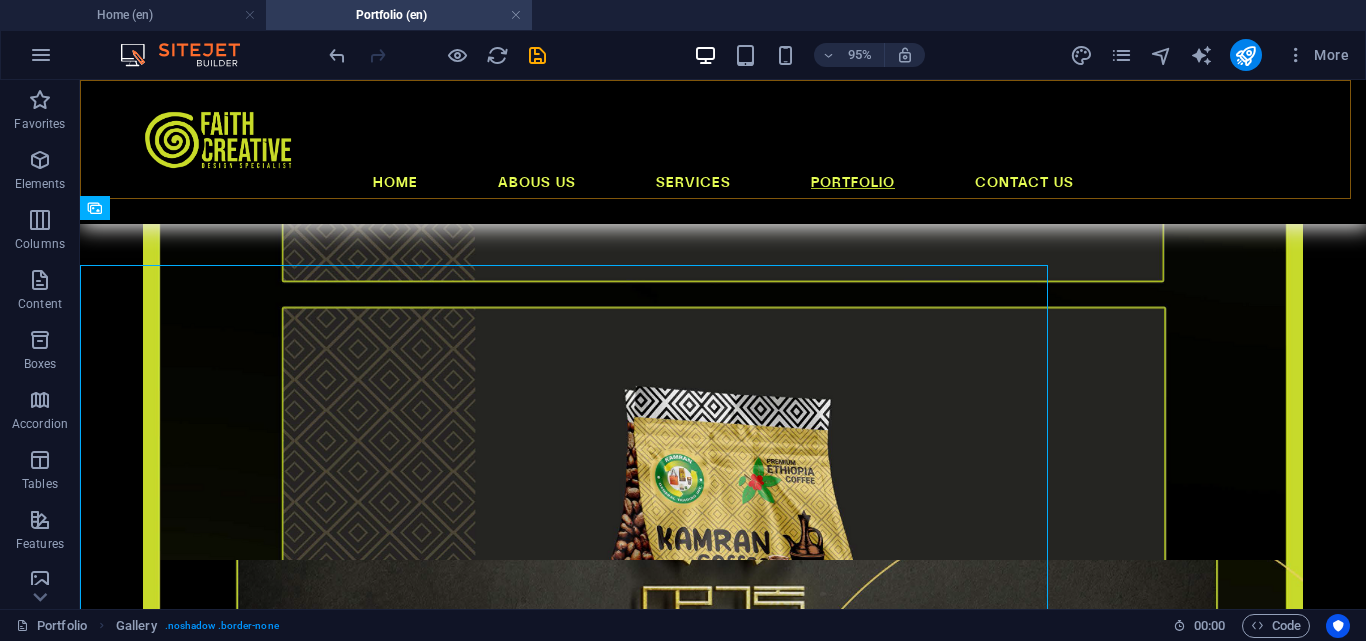 scroll, scrollTop: 1222, scrollLeft: 0, axis: vertical 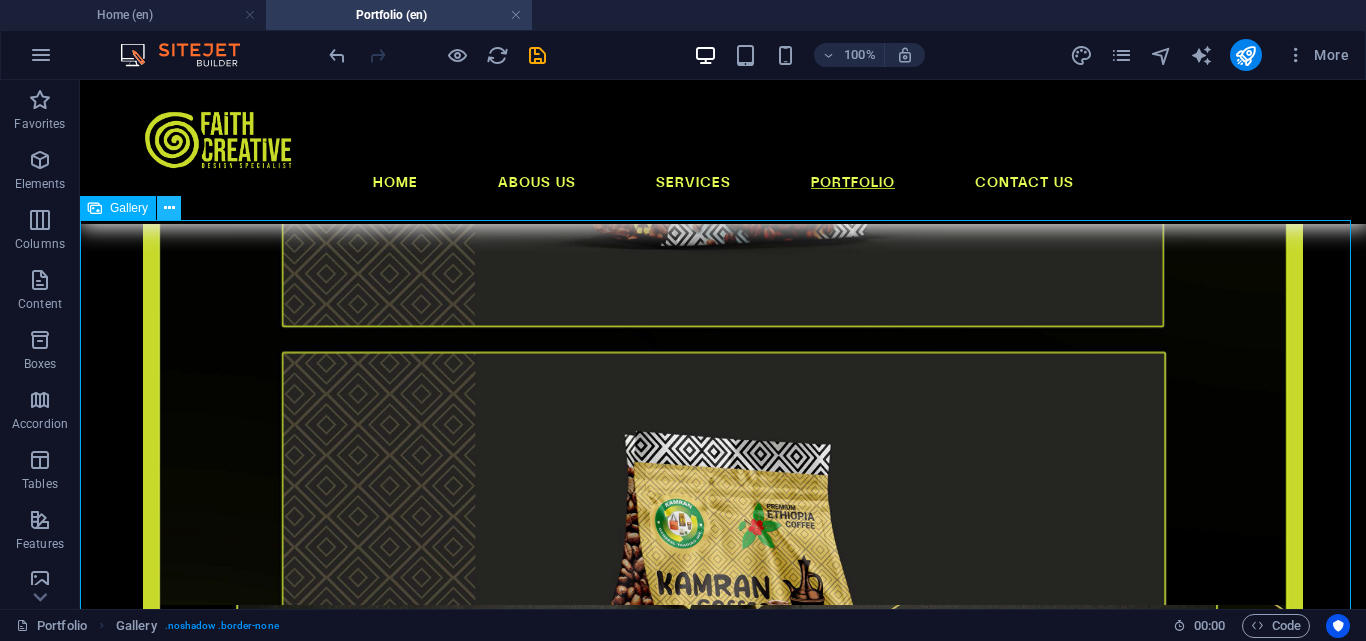 click at bounding box center (169, 208) 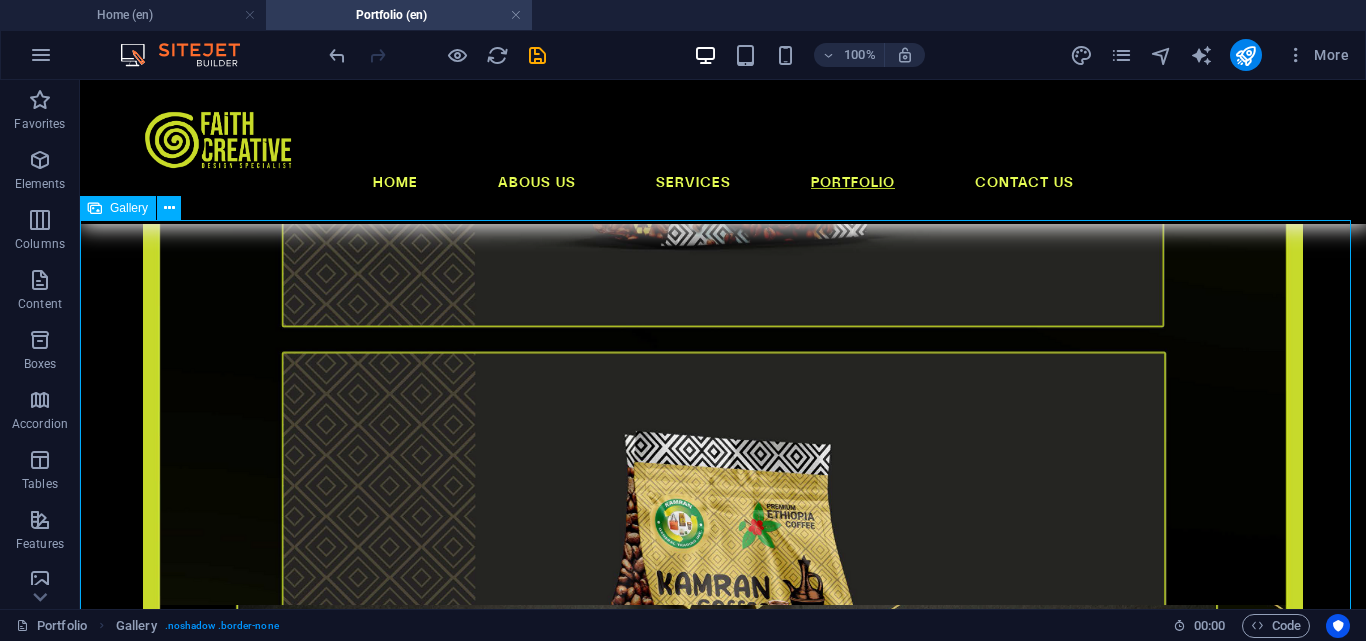 click on "Gallery" at bounding box center [118, 208] 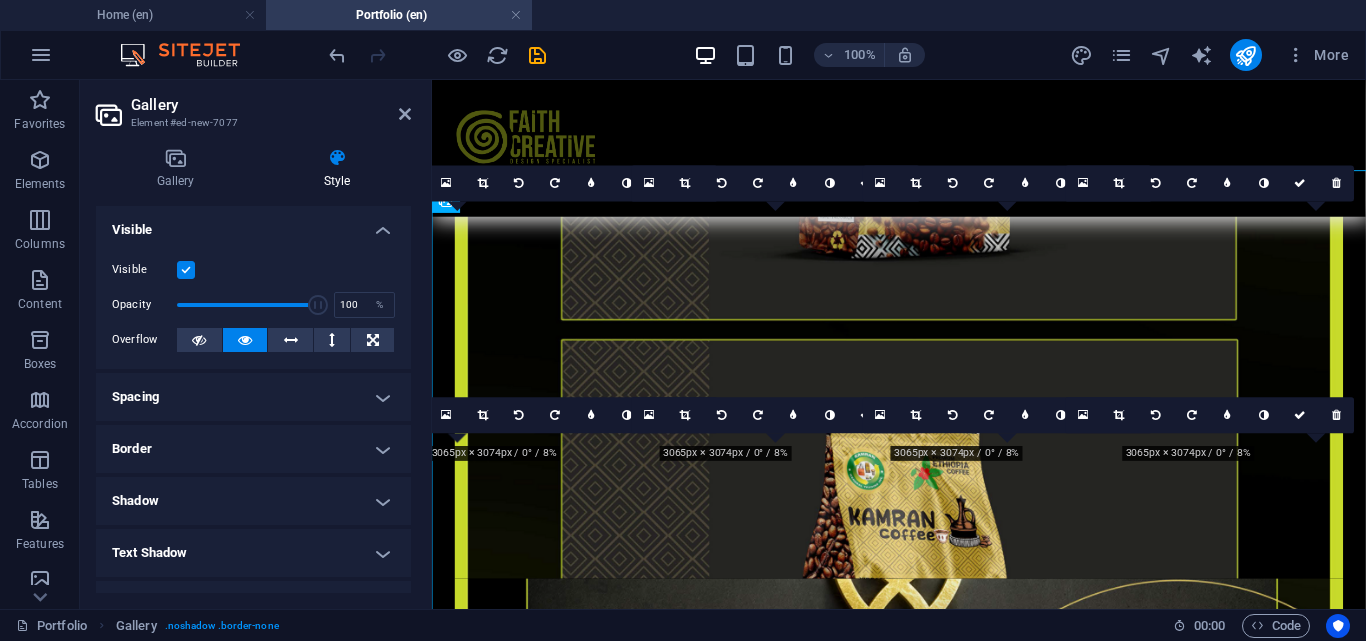 scroll, scrollTop: 1267, scrollLeft: 0, axis: vertical 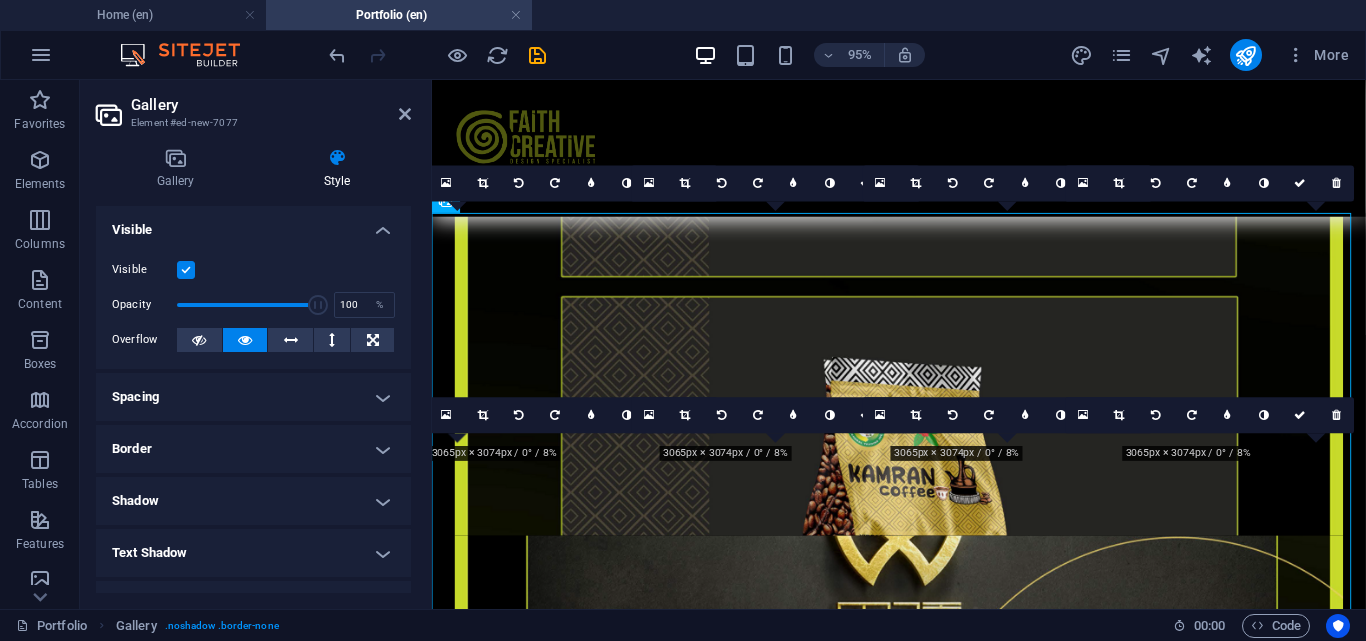 click on "Style" at bounding box center (337, 169) 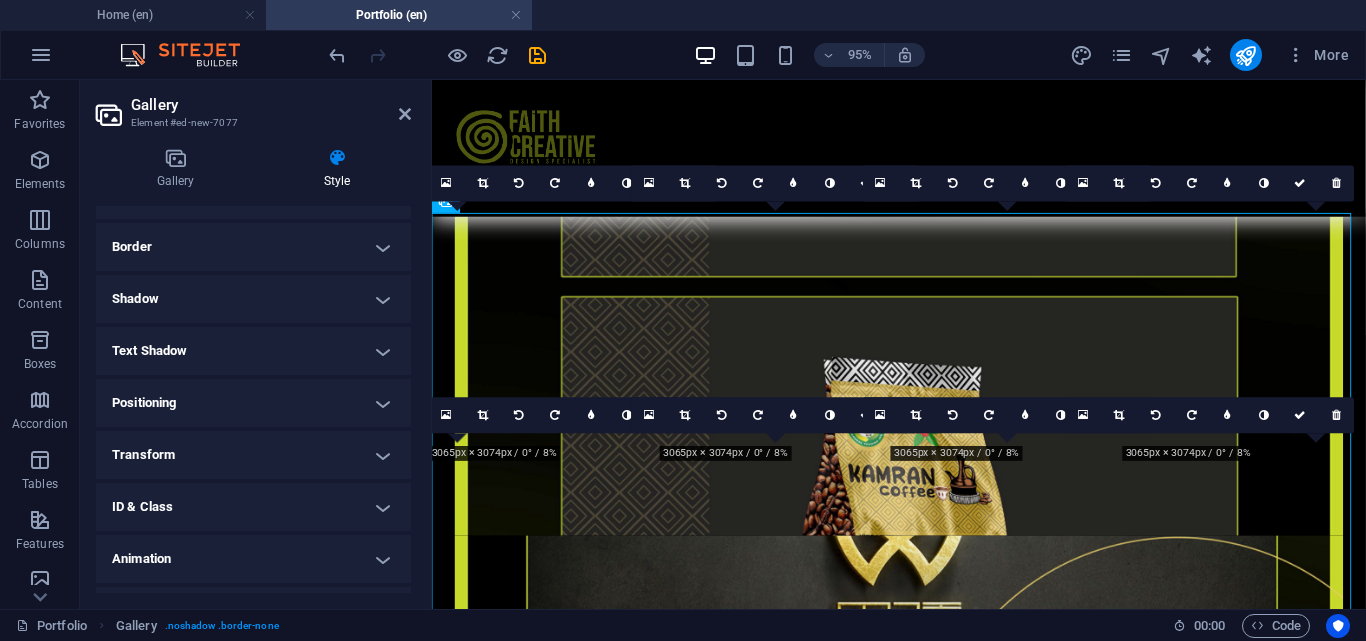 scroll, scrollTop: 129, scrollLeft: 0, axis: vertical 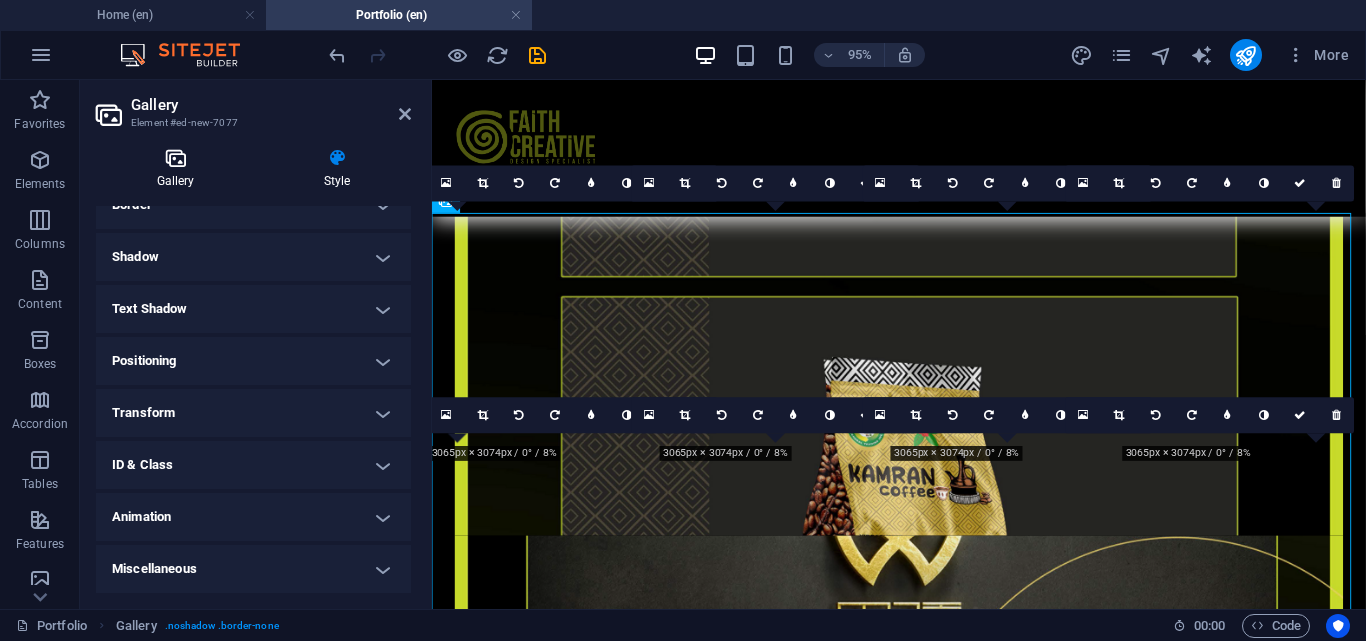 click at bounding box center (175, 158) 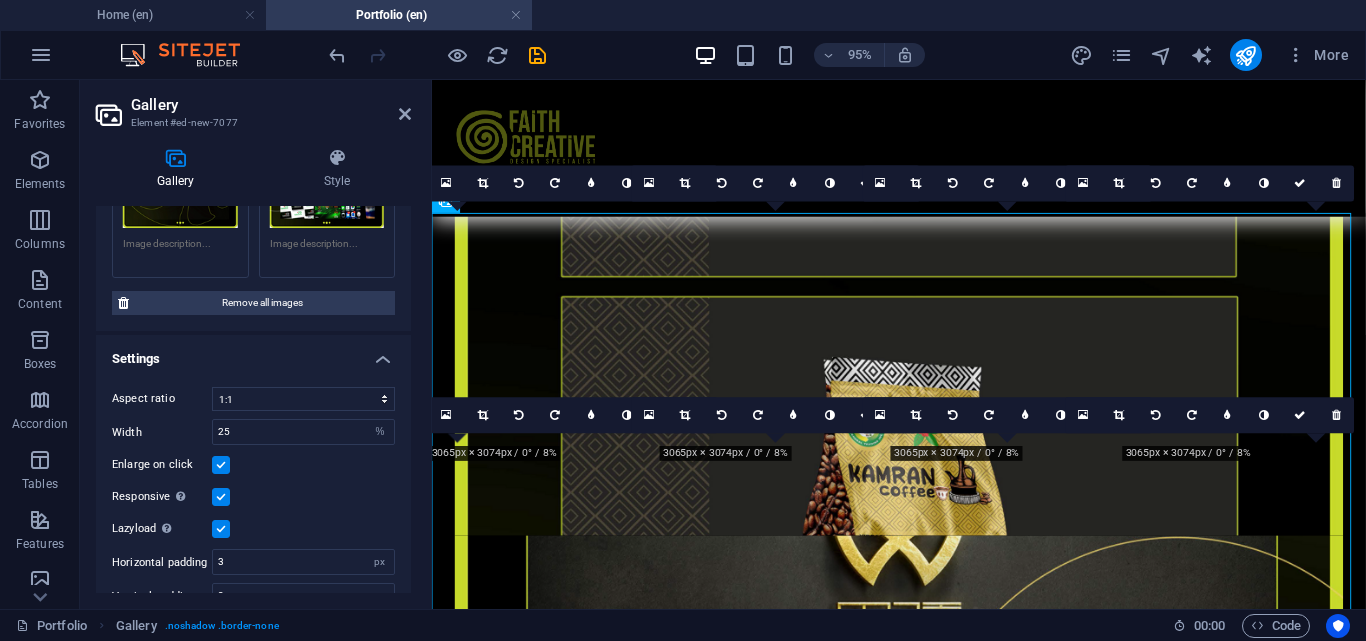 scroll, scrollTop: 923, scrollLeft: 0, axis: vertical 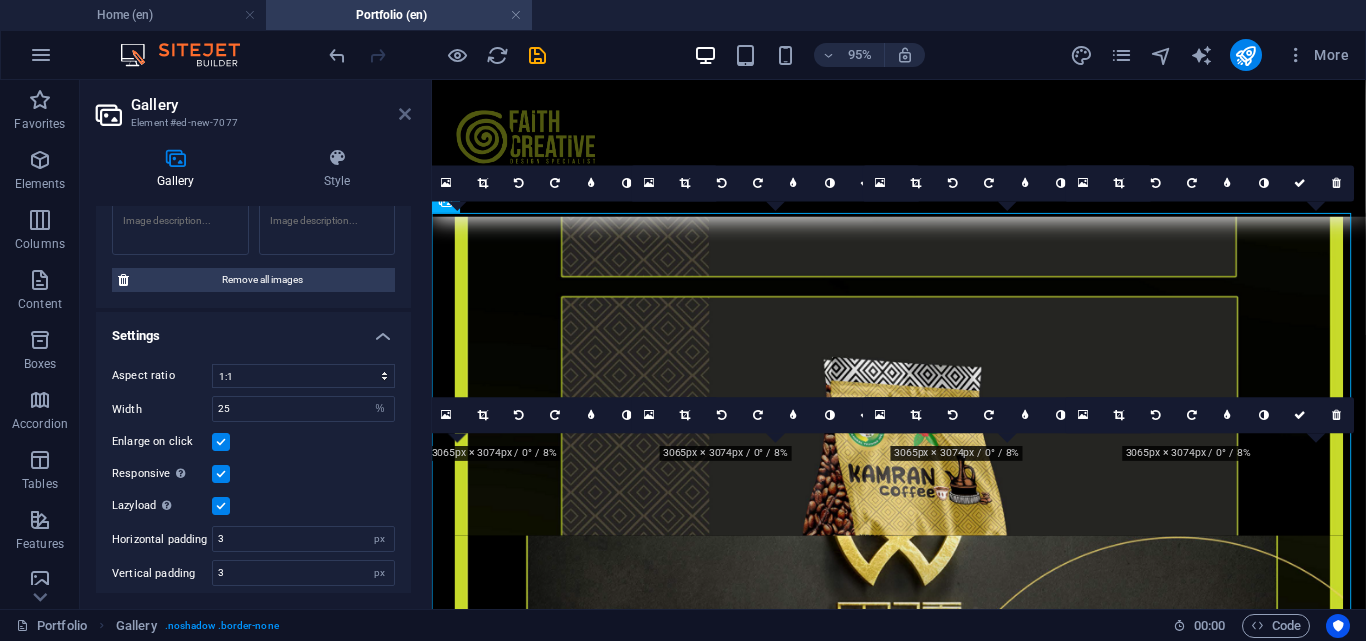 click at bounding box center (405, 114) 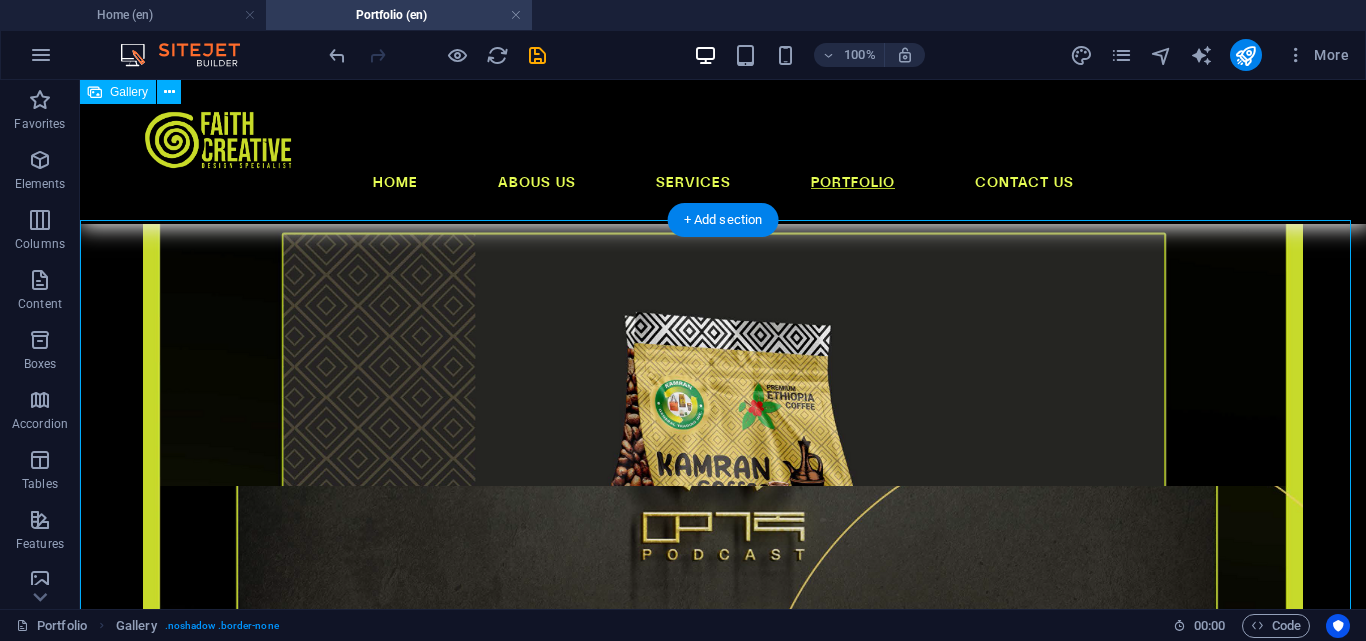 scroll, scrollTop: 1222, scrollLeft: 0, axis: vertical 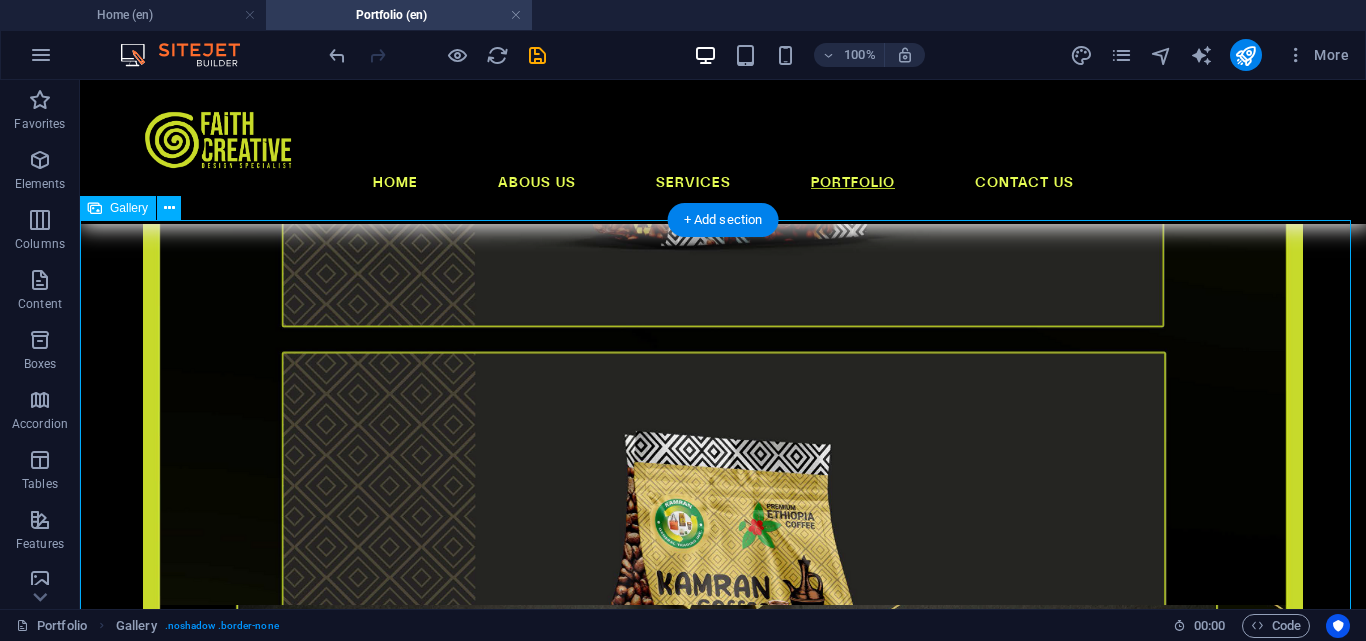click at bounding box center (238, 1343) 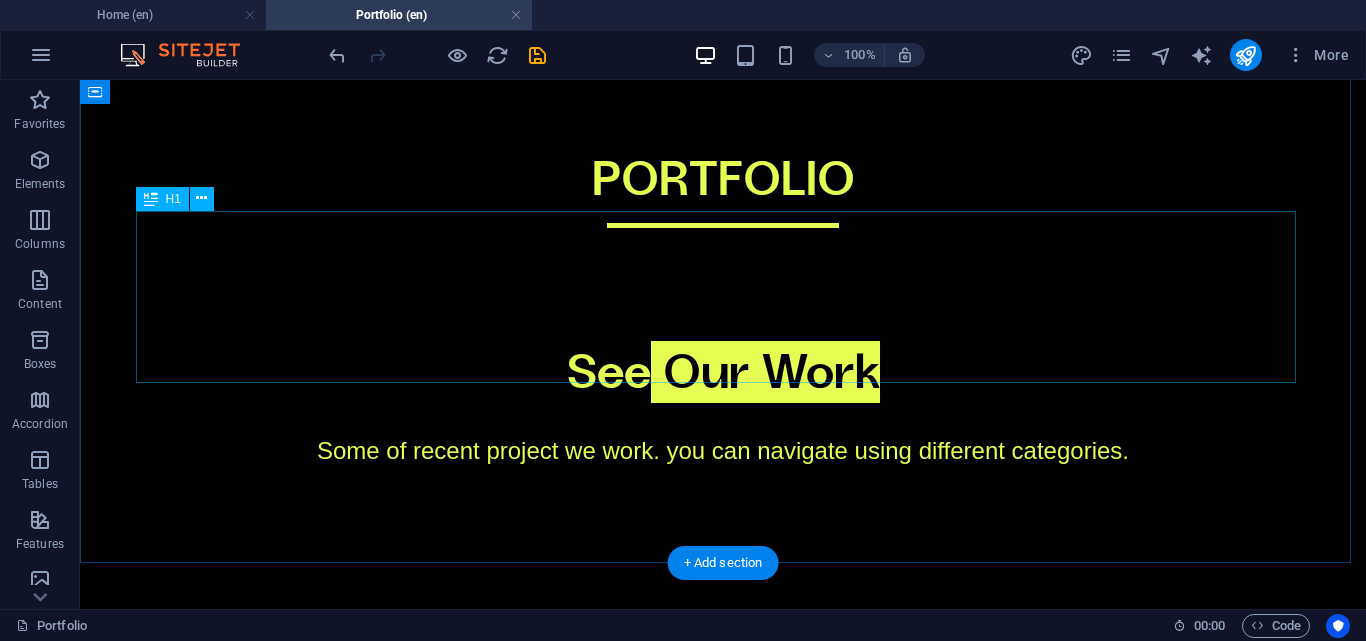 scroll, scrollTop: 0, scrollLeft: 0, axis: both 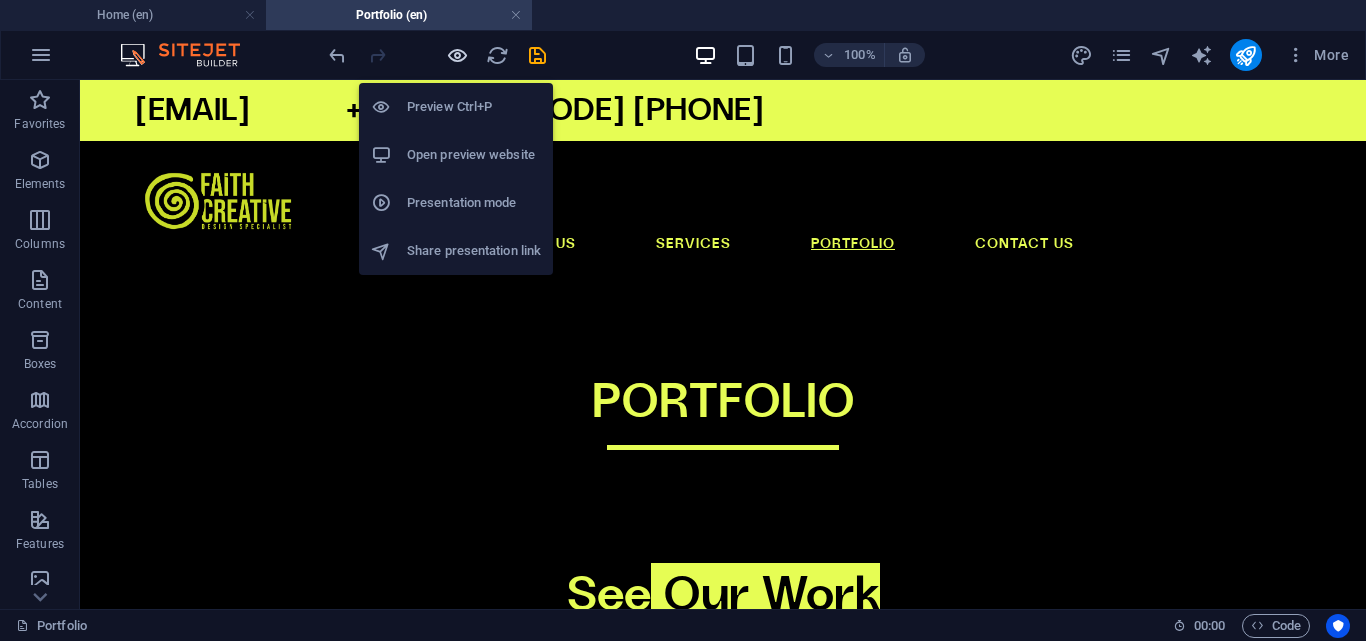 click at bounding box center (457, 55) 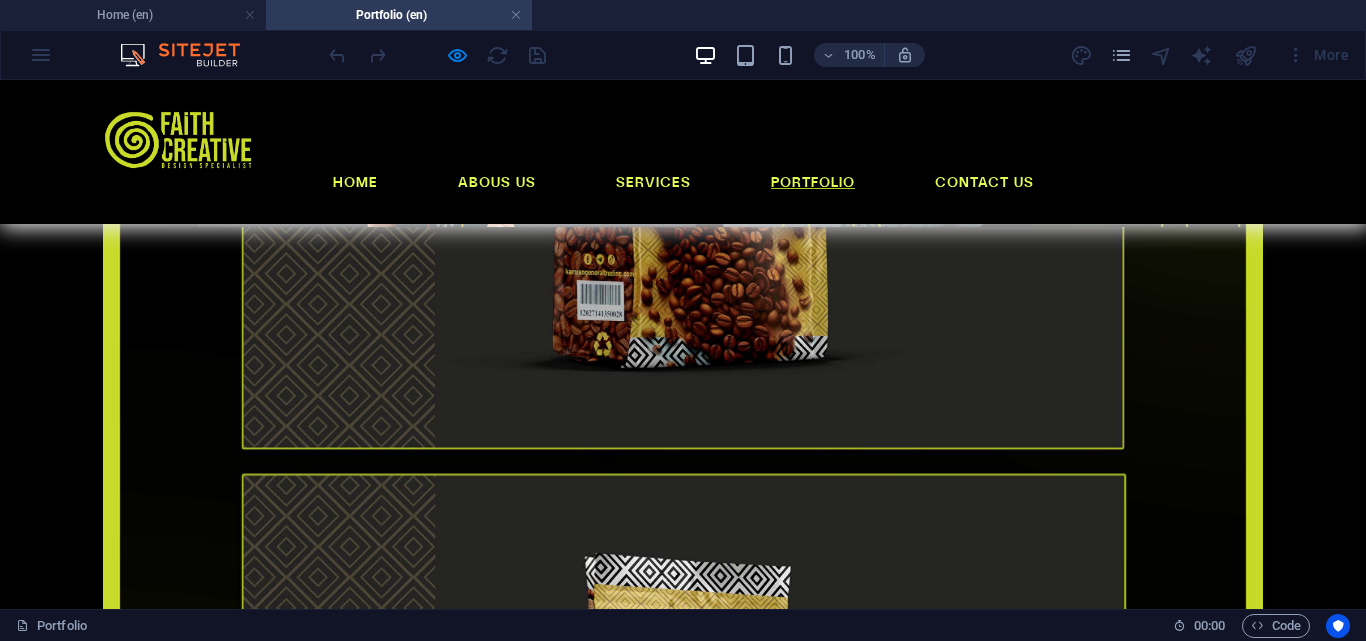 scroll, scrollTop: 1300, scrollLeft: 0, axis: vertical 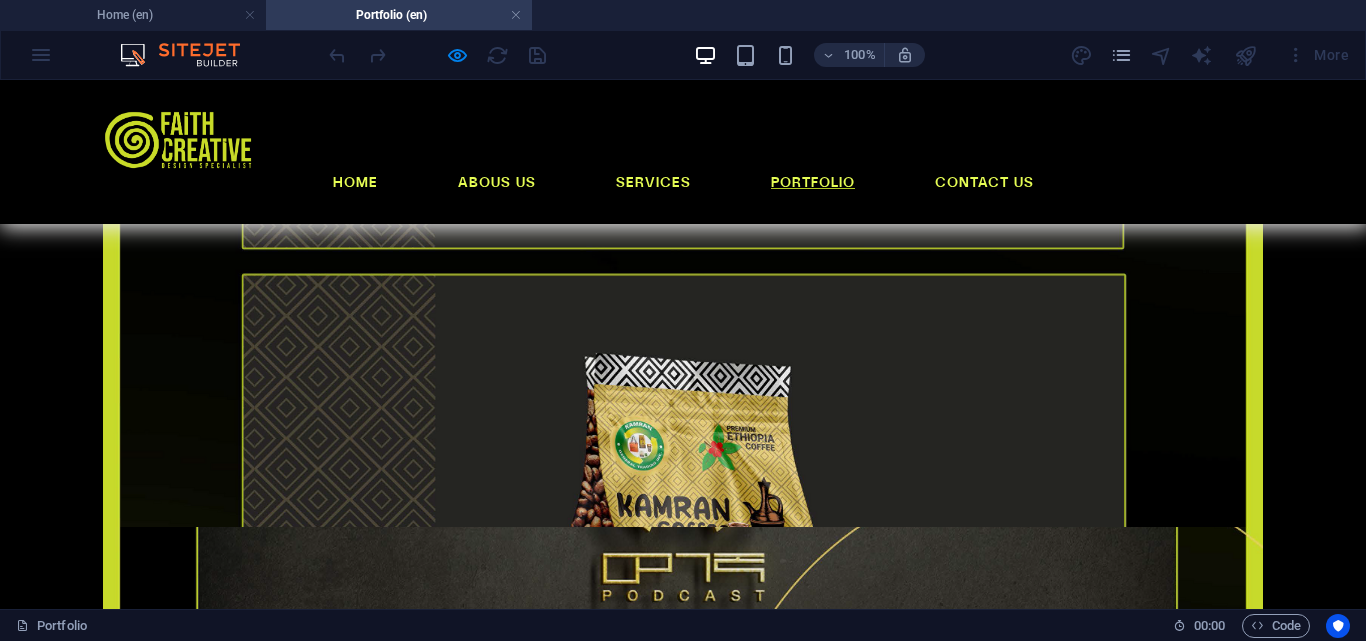 click at bounding box center (168, 1275) 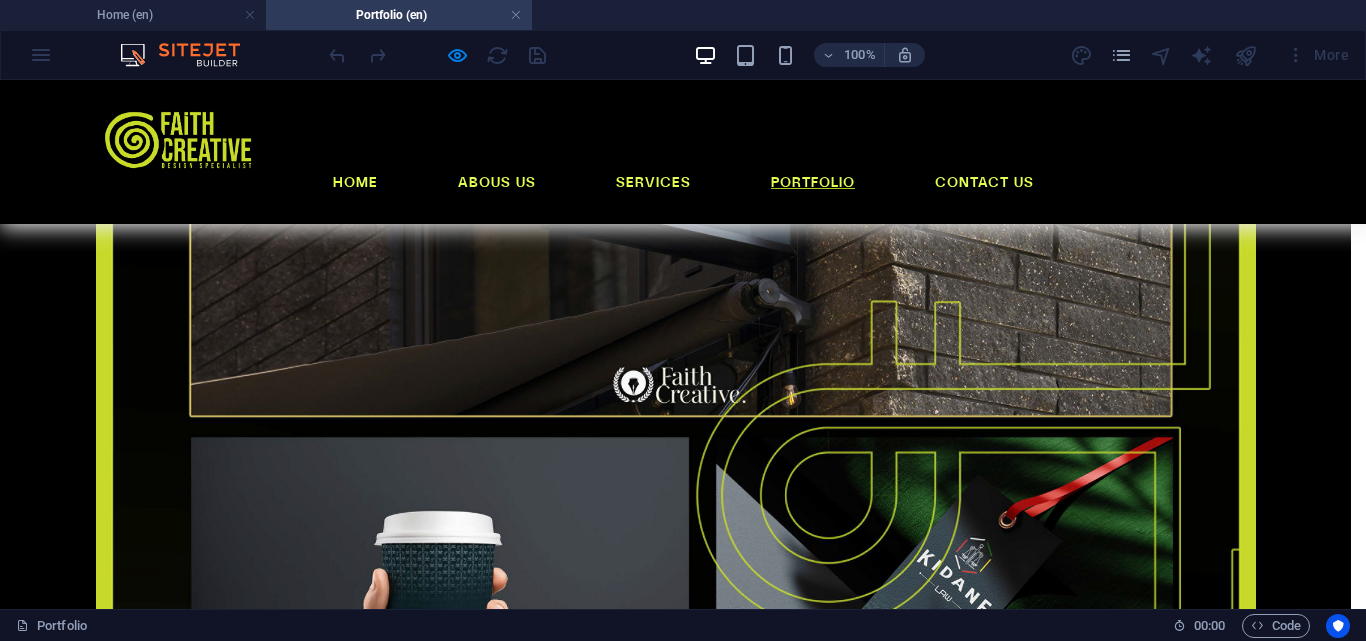 click on "..." at bounding box center [675, -642] 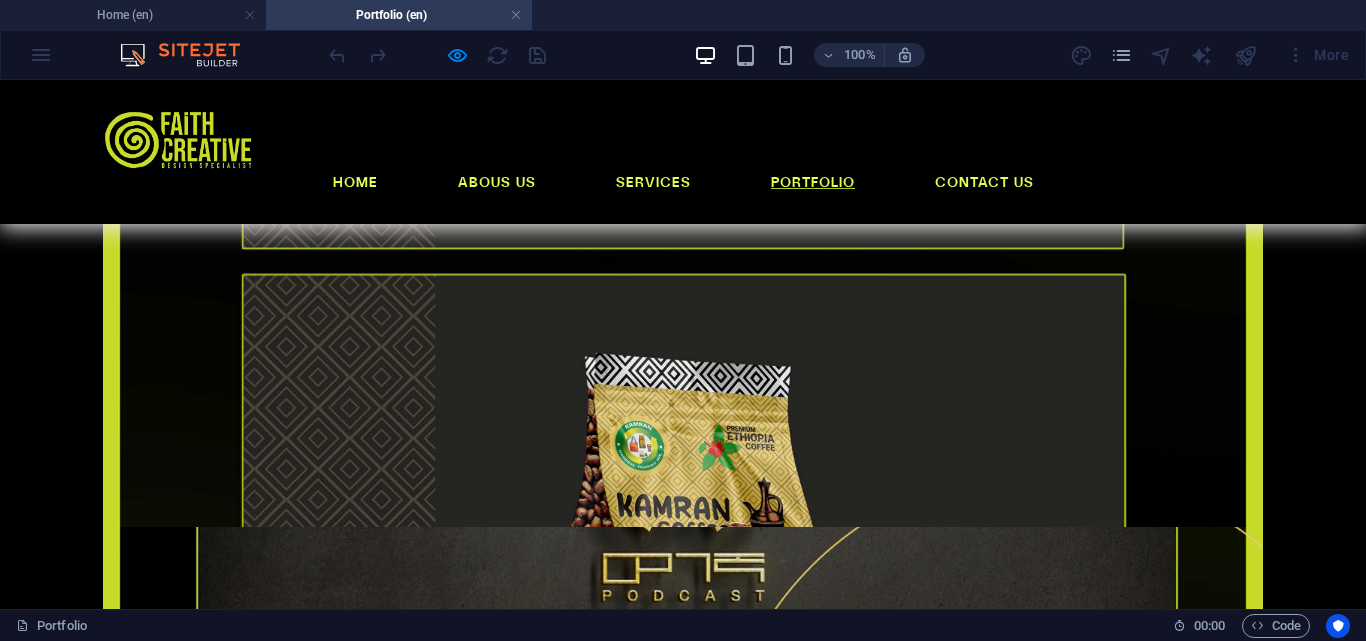 click at bounding box center (511, 1275) 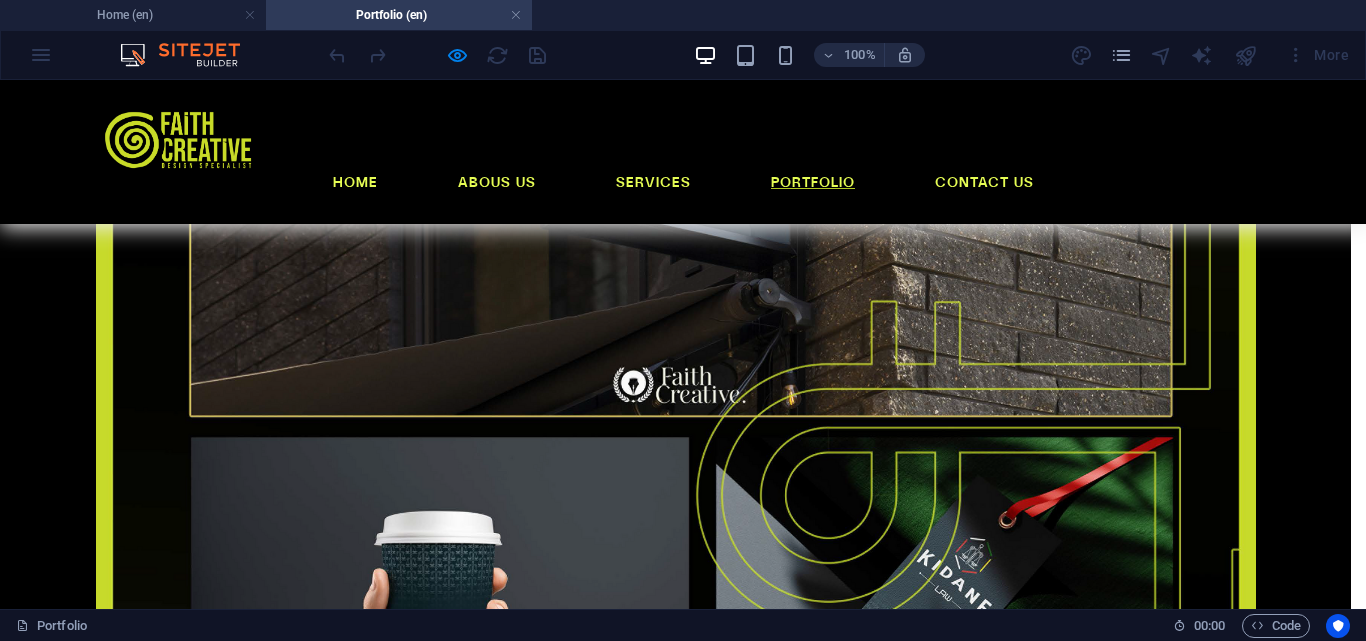 click at bounding box center (209, -937) 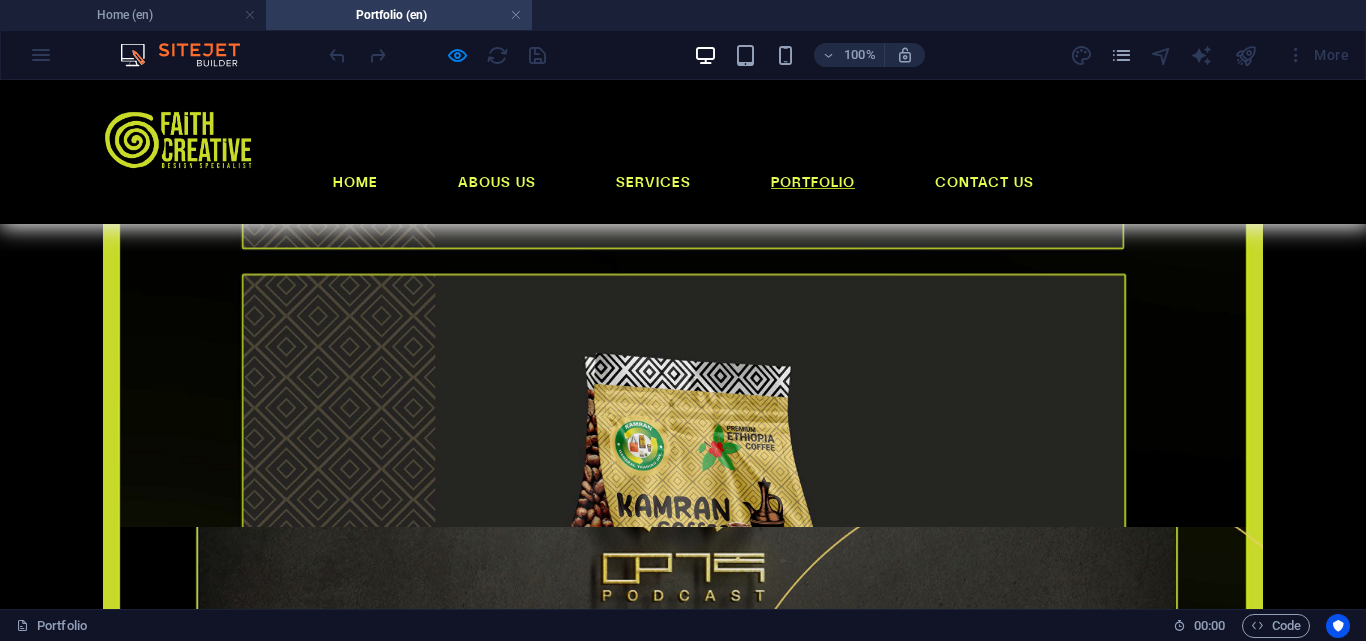 click at bounding box center [168, 1275] 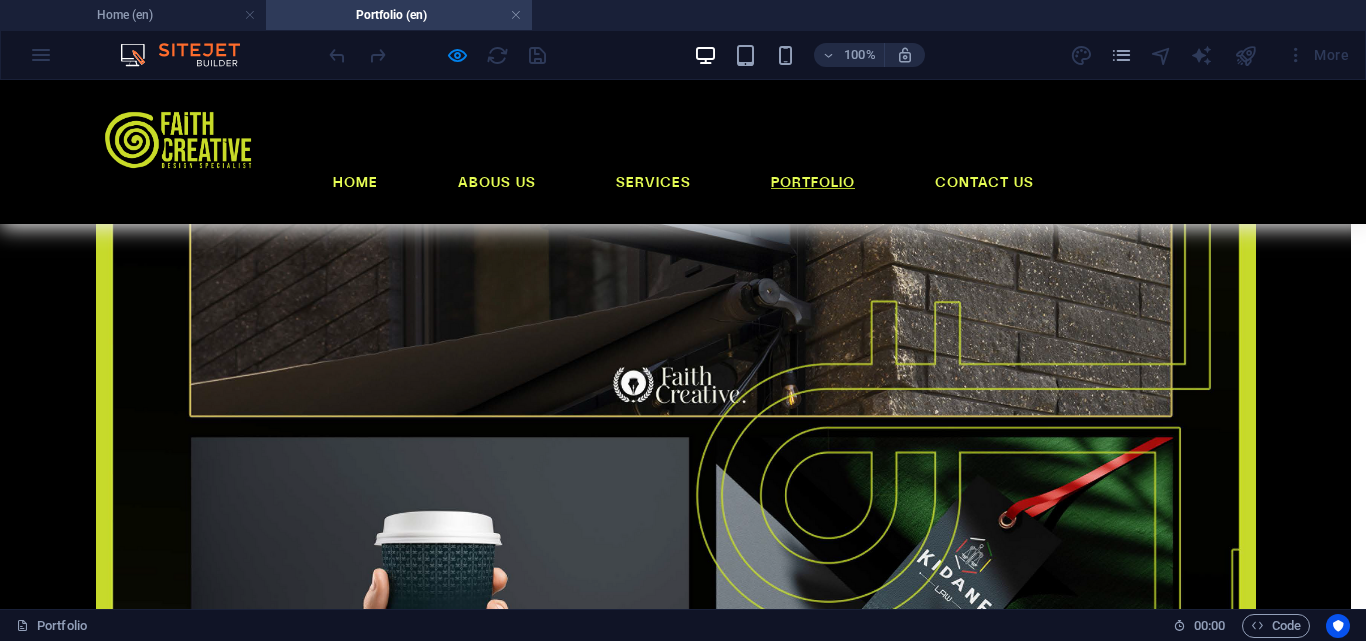 click at bounding box center (209, -937) 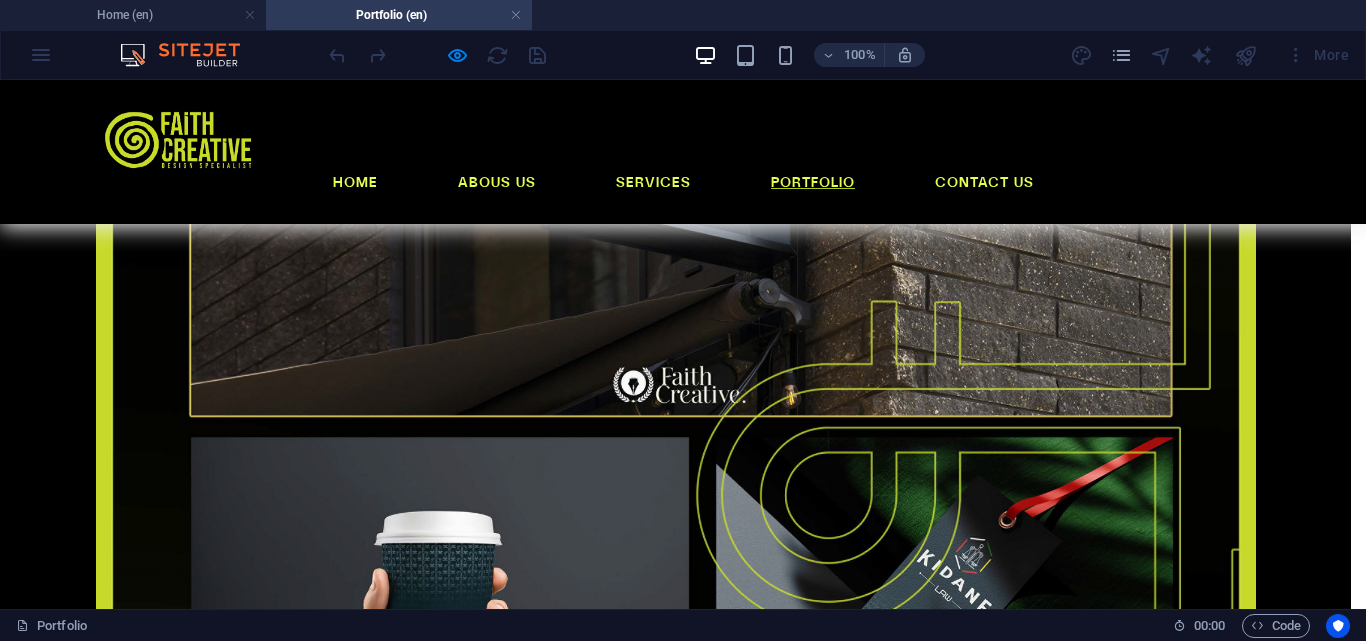 click at bounding box center (209, -937) 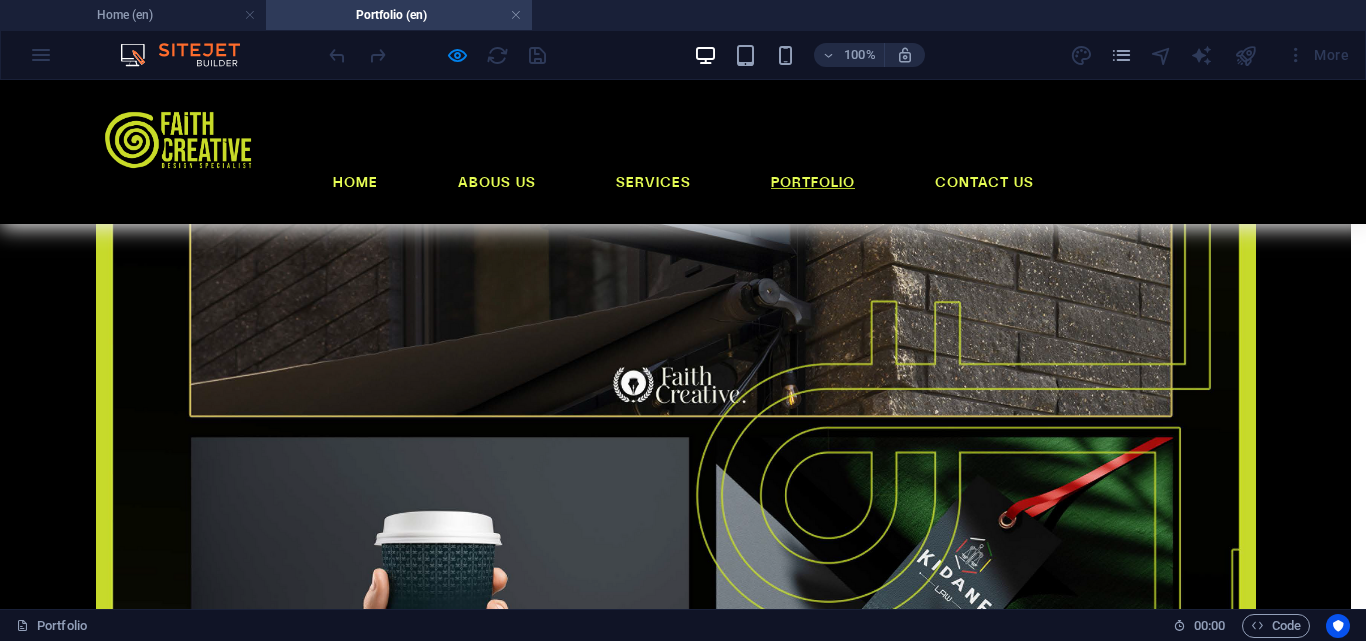 click on "..." at bounding box center (675, -642) 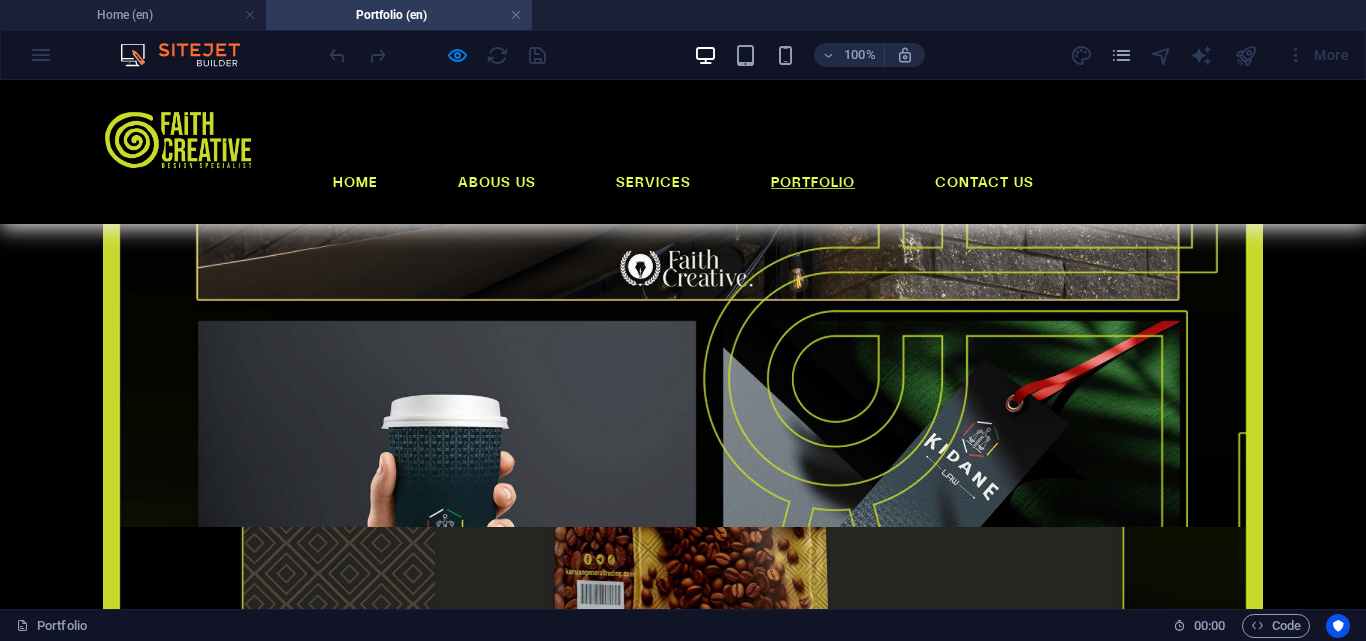 scroll, scrollTop: 700, scrollLeft: 0, axis: vertical 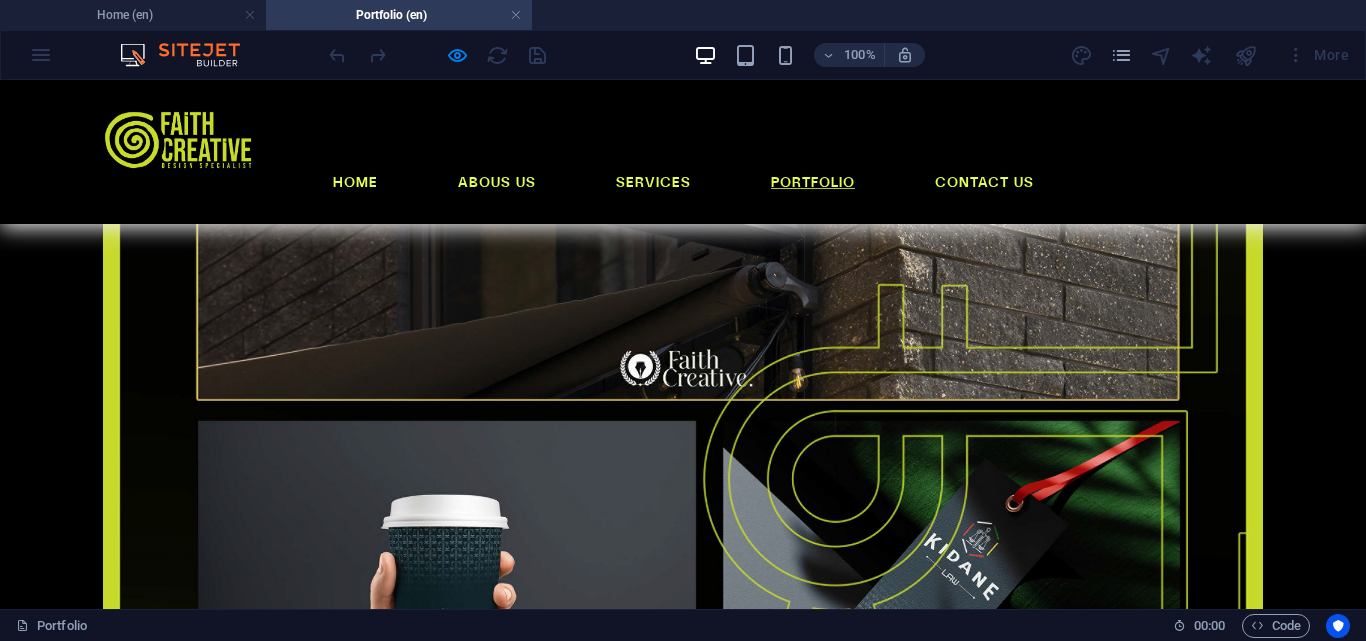 click at bounding box center (683, 377) 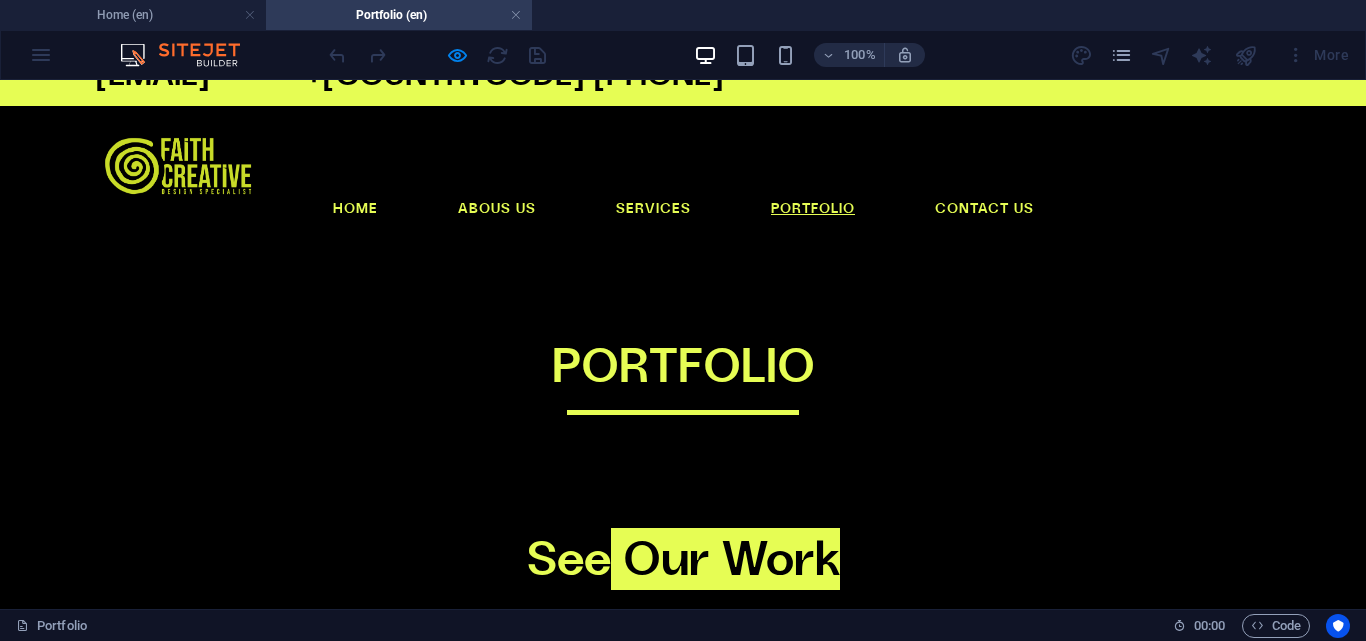 scroll, scrollTop: 0, scrollLeft: 0, axis: both 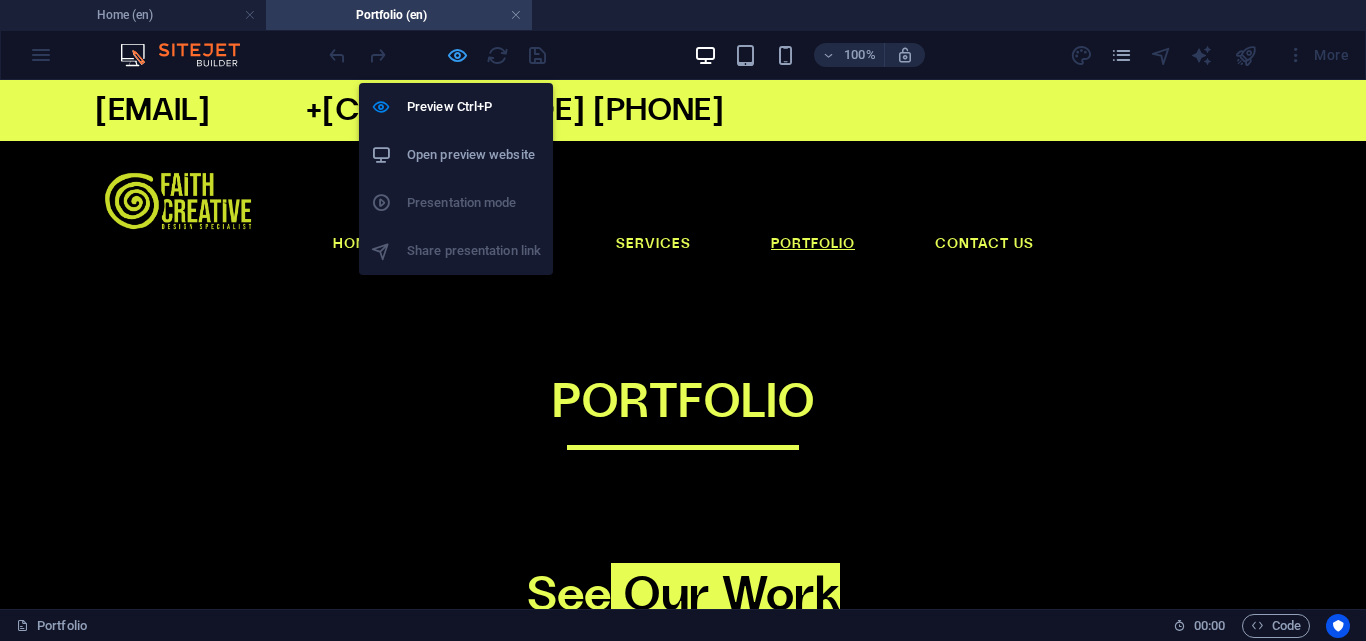 click at bounding box center (457, 55) 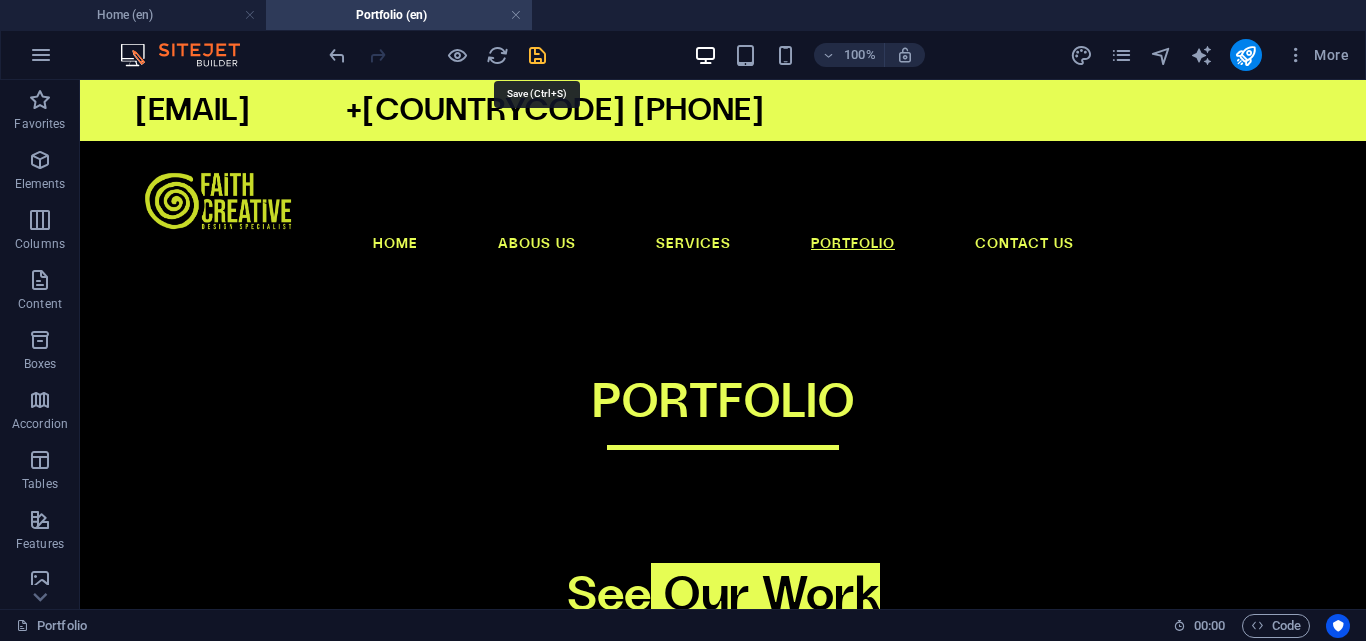 click at bounding box center [537, 55] 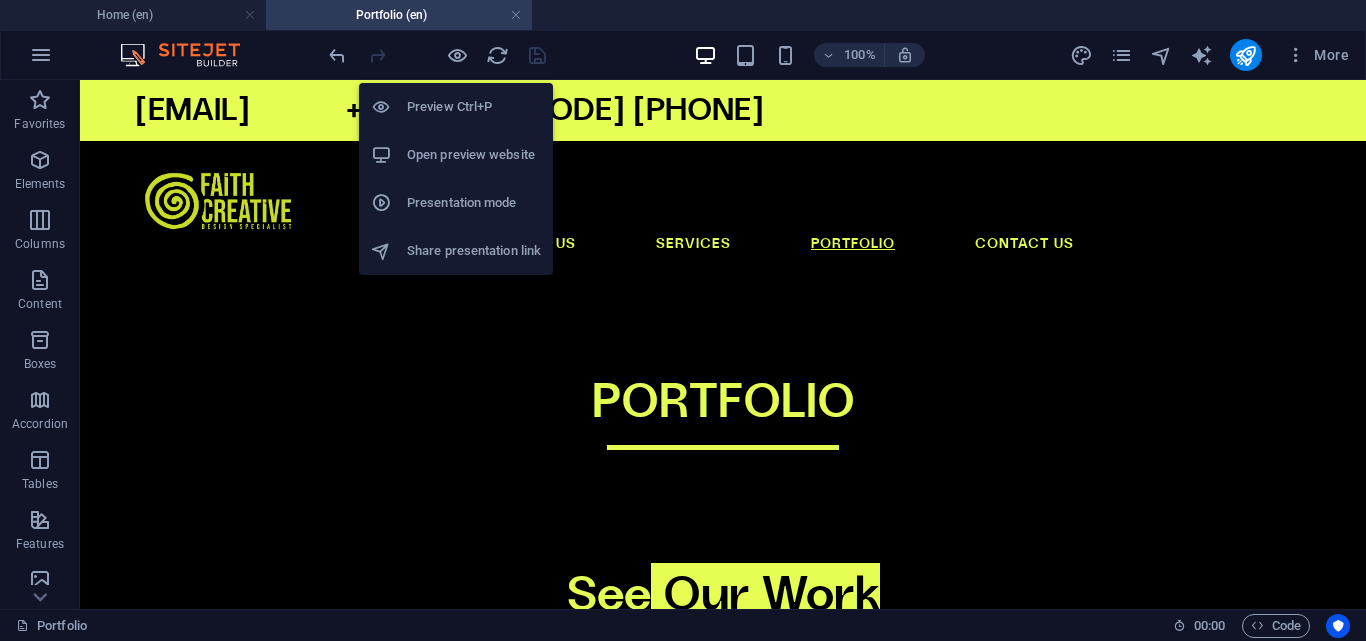 click on "Open preview website" at bounding box center (456, 155) 